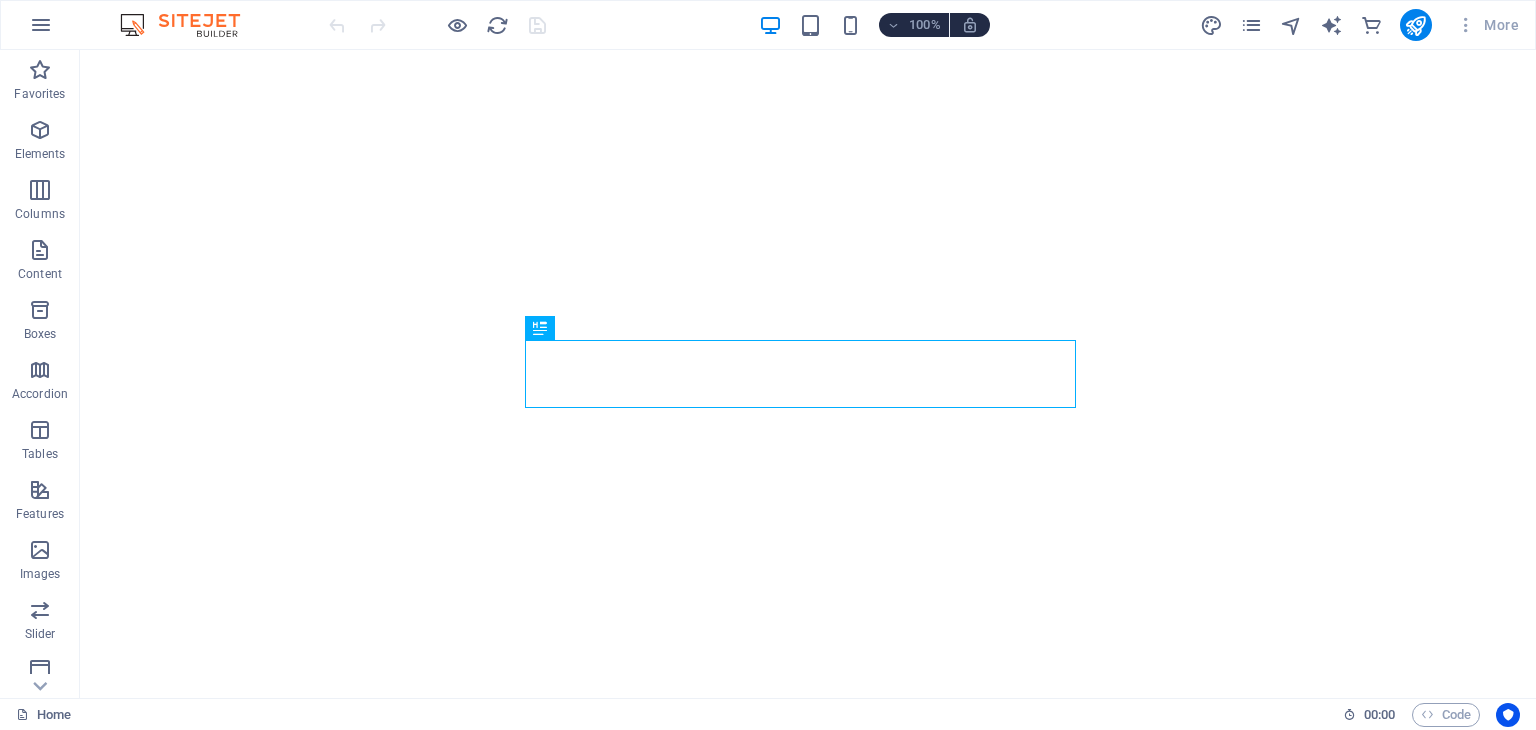 scroll, scrollTop: 0, scrollLeft: 0, axis: both 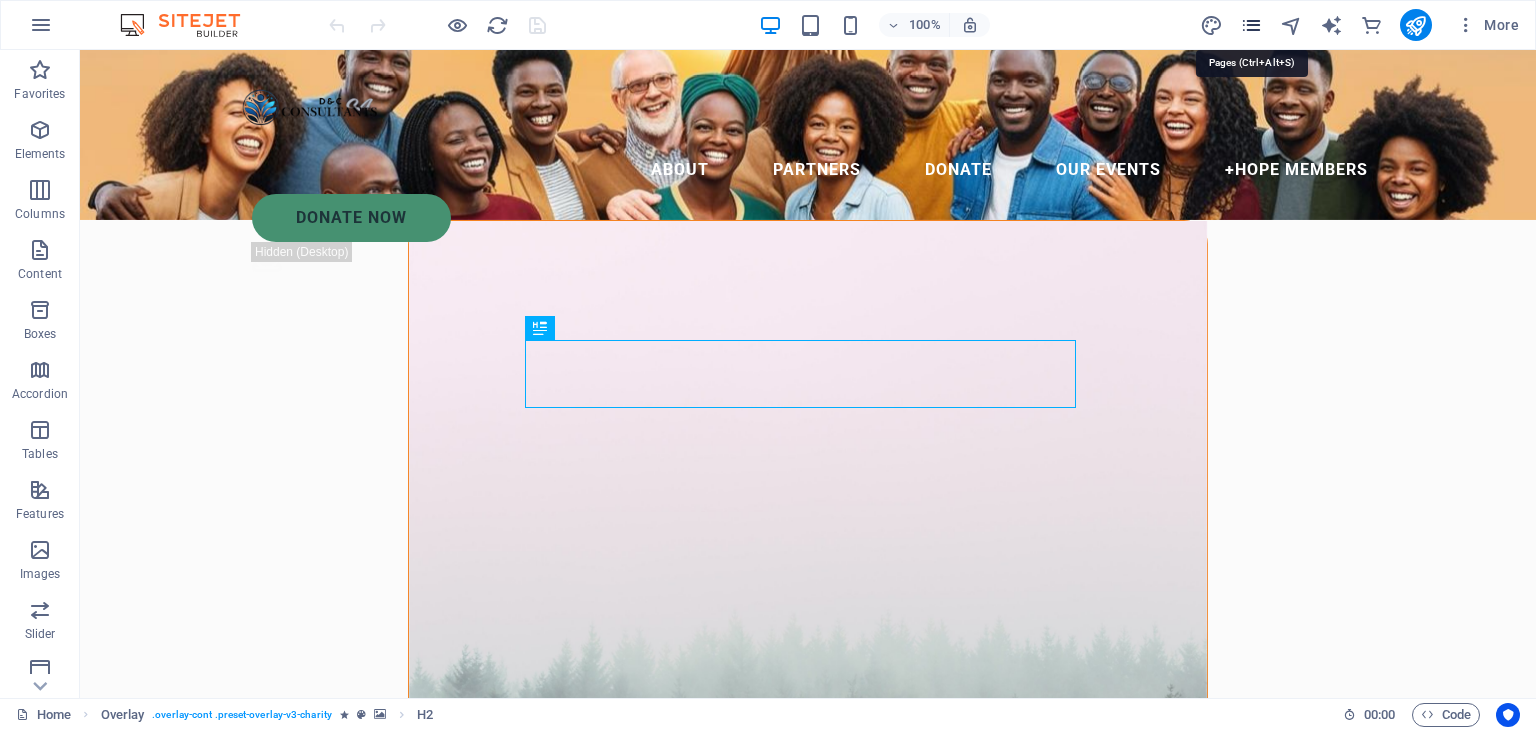 click at bounding box center (1251, 25) 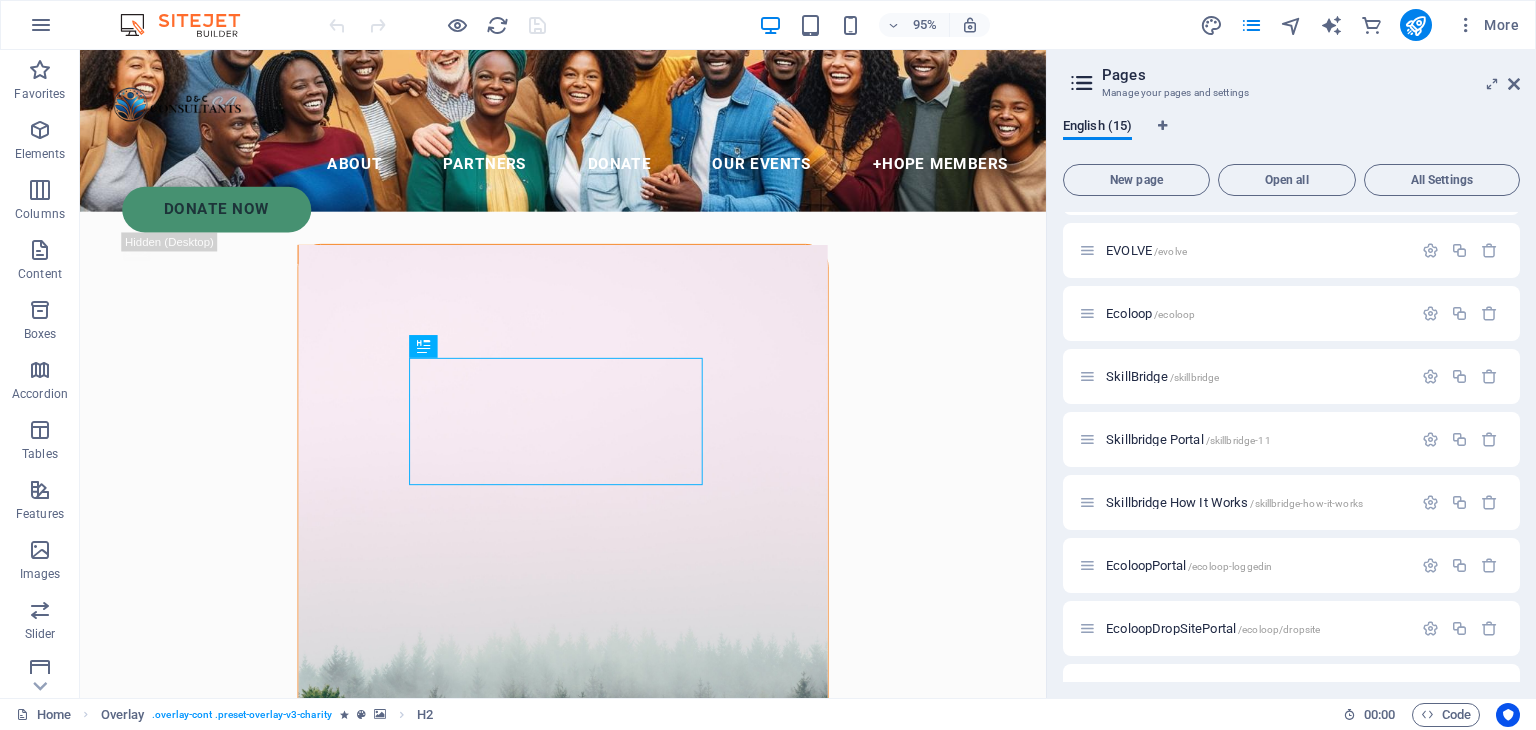 scroll, scrollTop: 475, scrollLeft: 0, axis: vertical 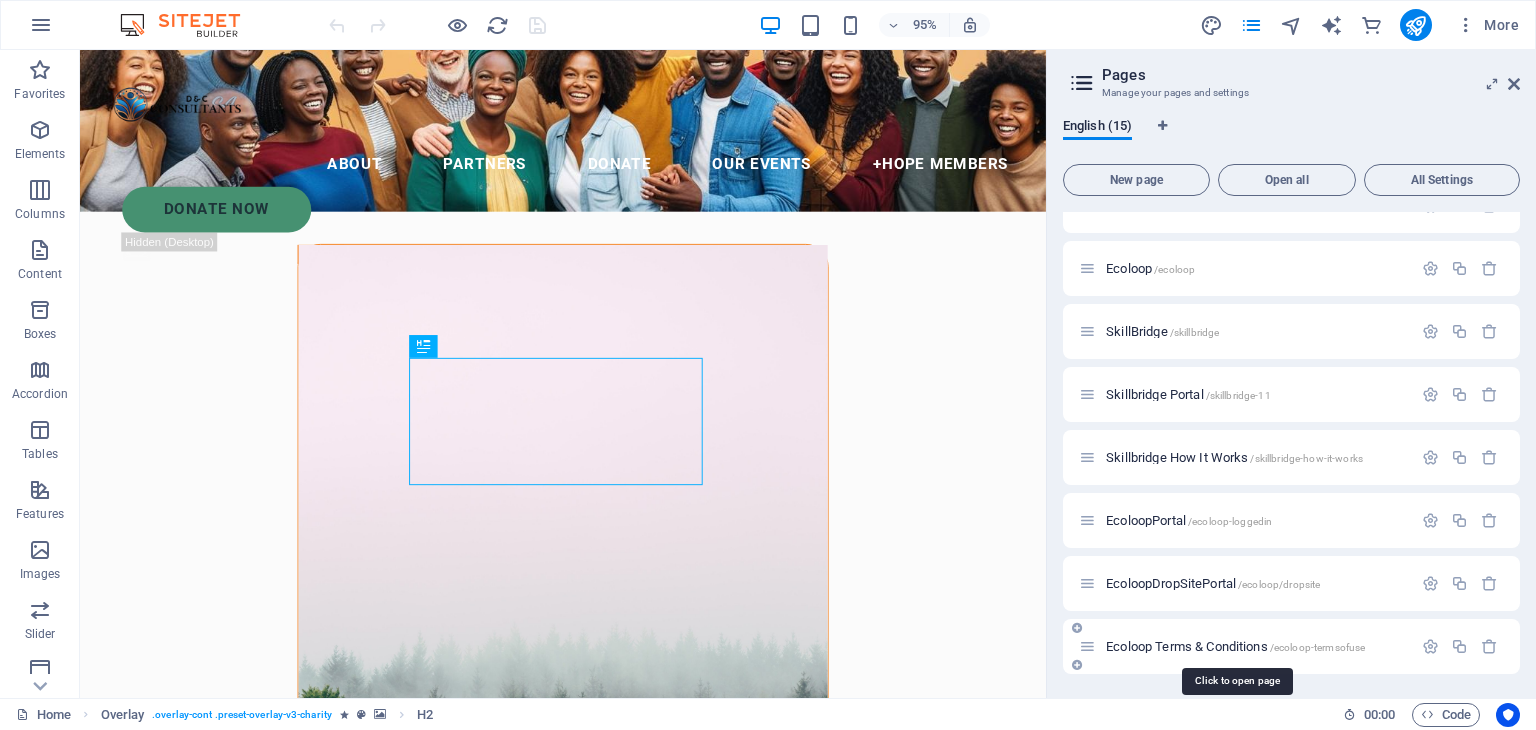 click on "Ecoloop Terms & Conditions /ecoloop-termsofuse" at bounding box center (1235, 646) 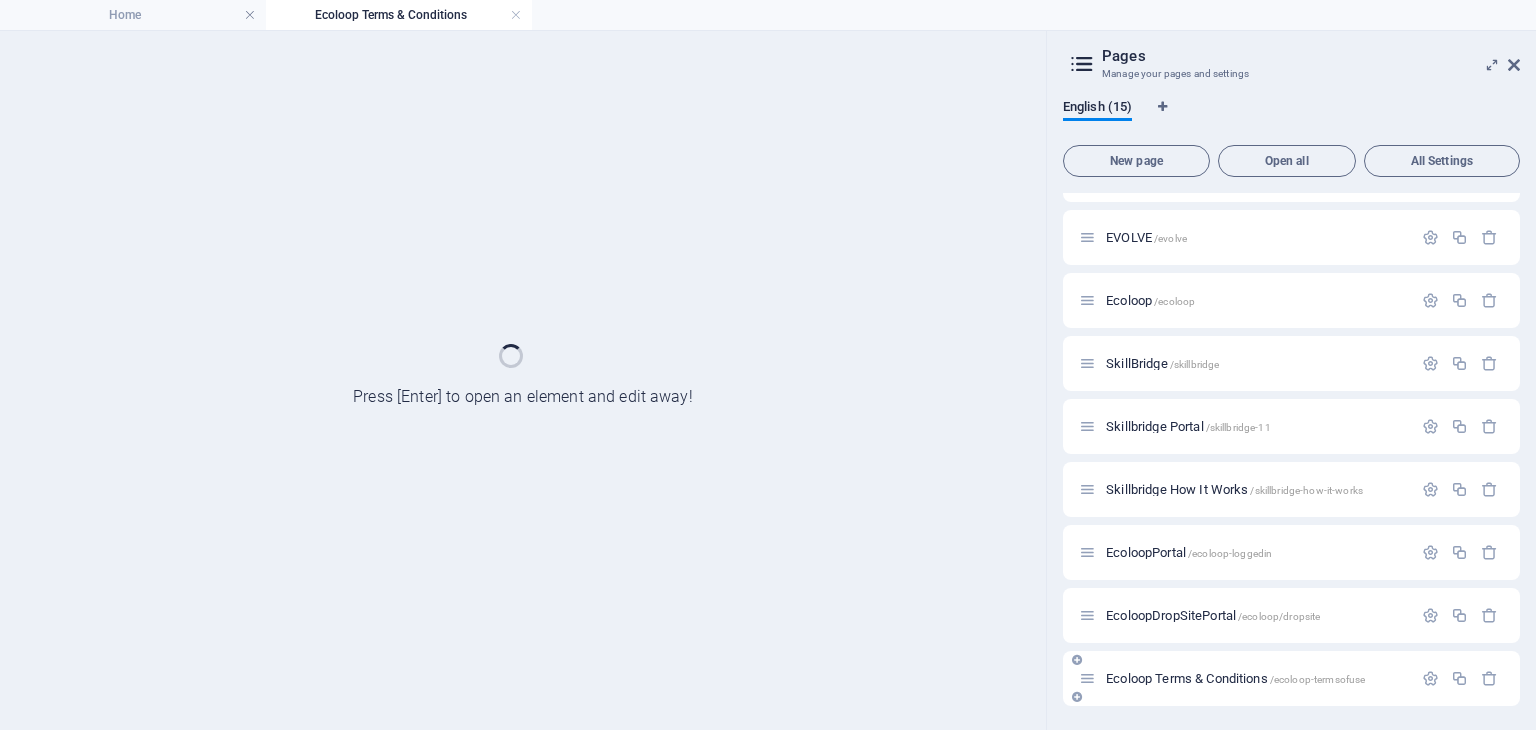 scroll, scrollTop: 0, scrollLeft: 0, axis: both 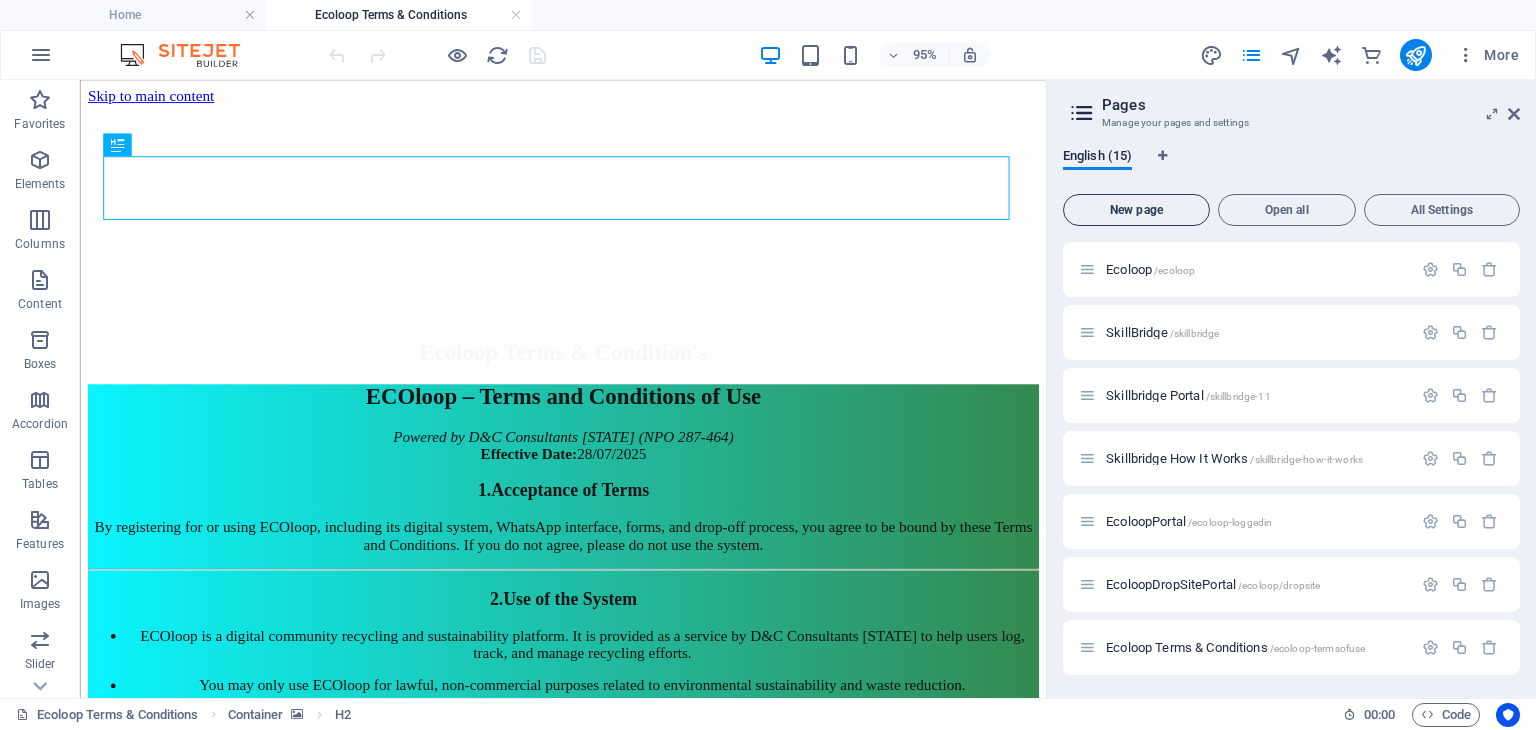 click on "New page" at bounding box center [1136, 210] 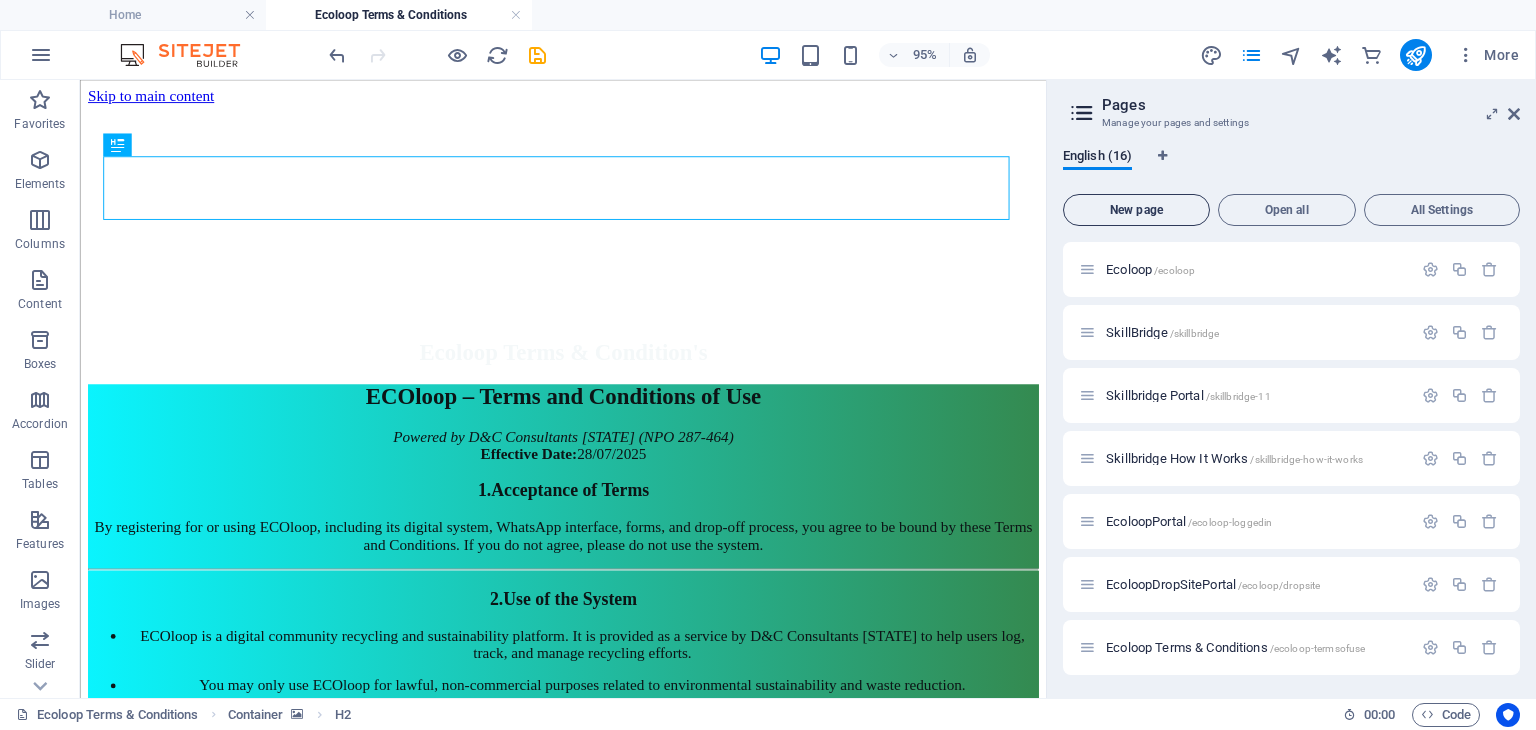 scroll, scrollTop: 828, scrollLeft: 0, axis: vertical 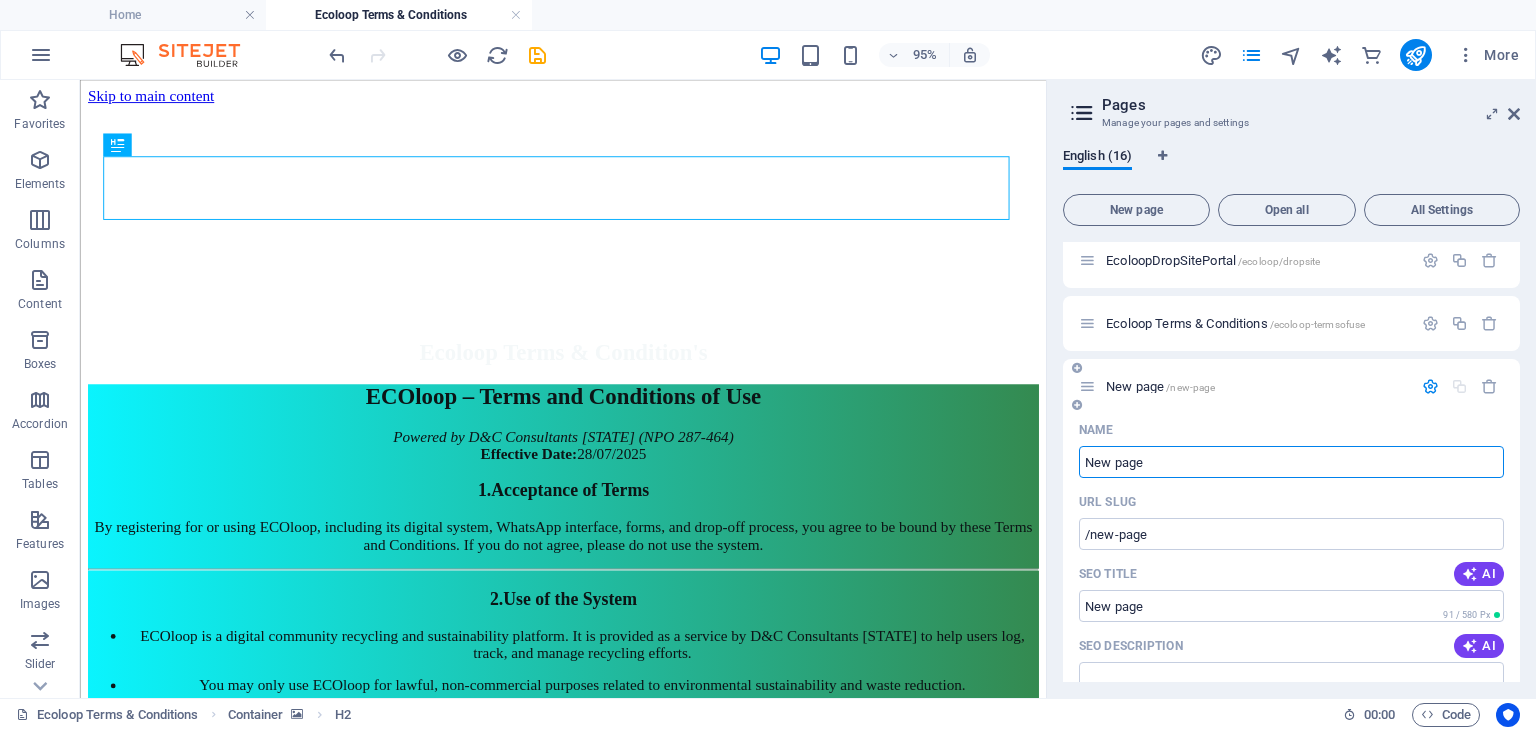 click on "New page" at bounding box center [1291, 462] 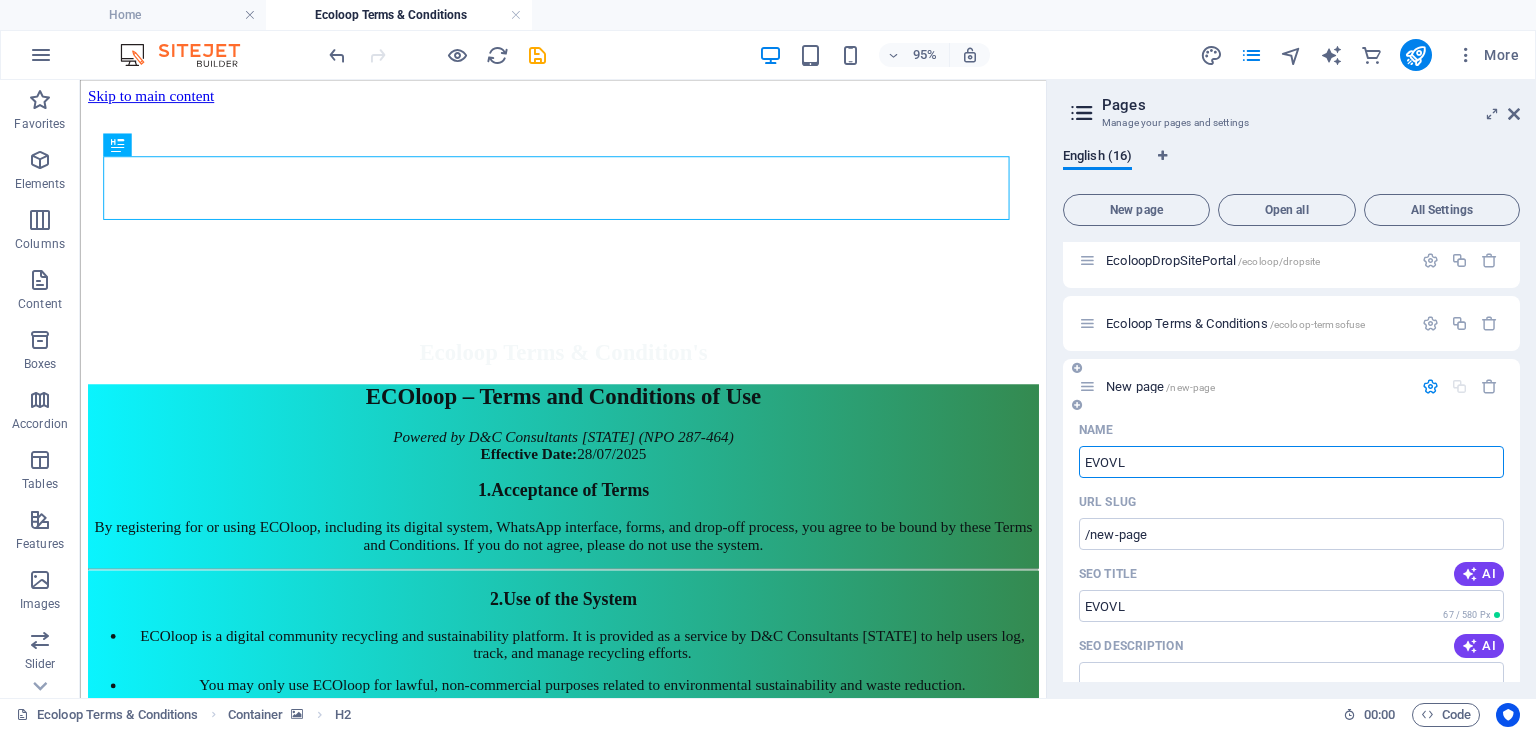 type on "EVOV" 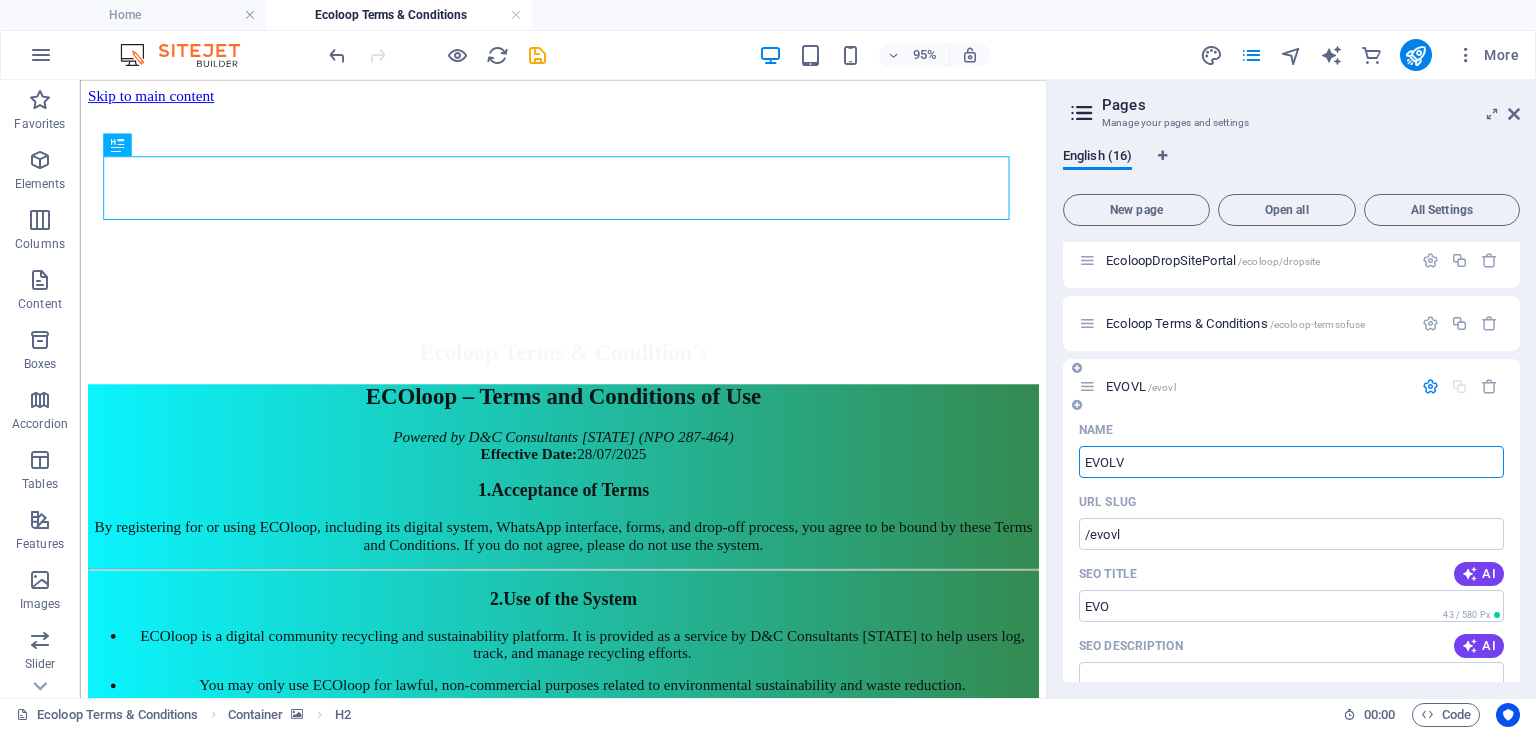 type on "EVOLVE" 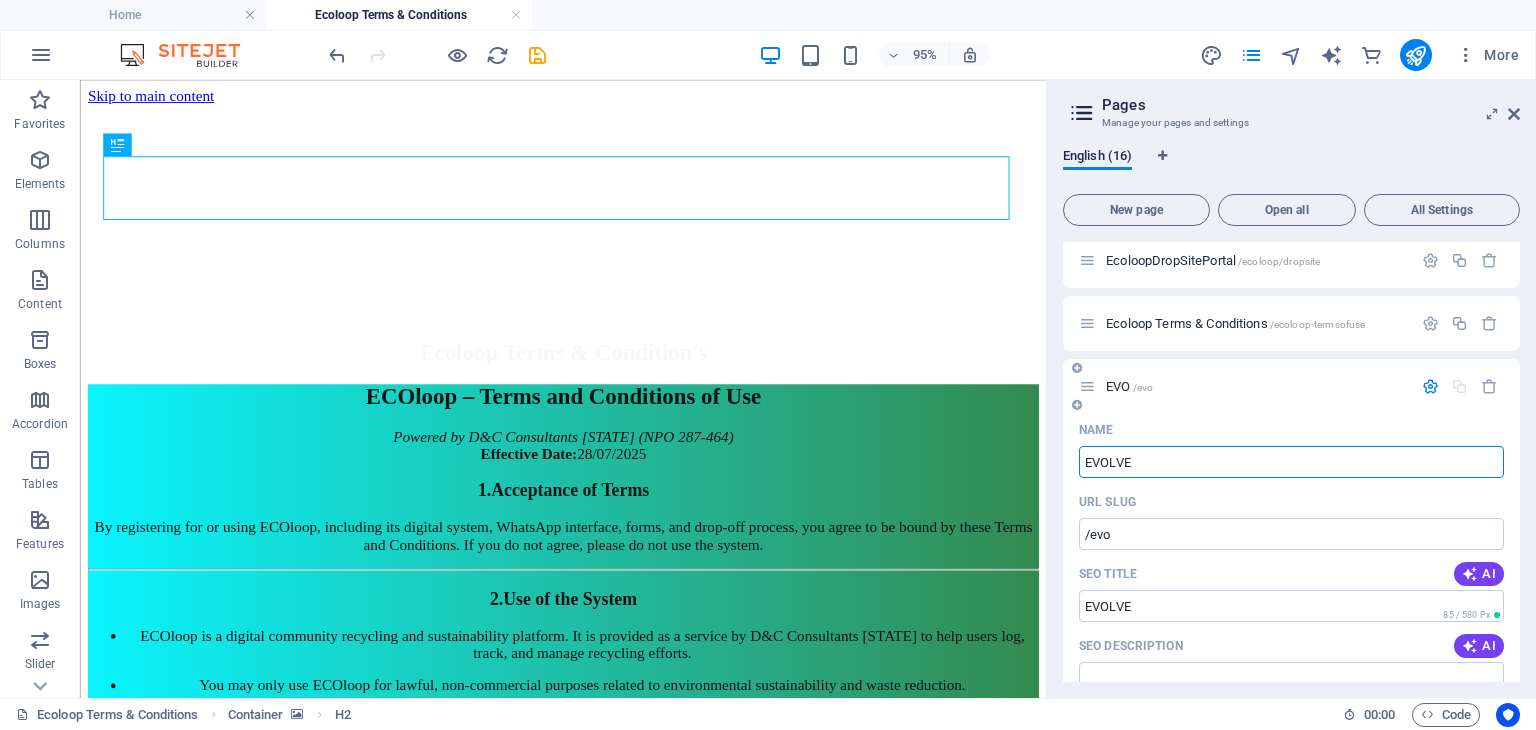 type on "EVOLVE A" 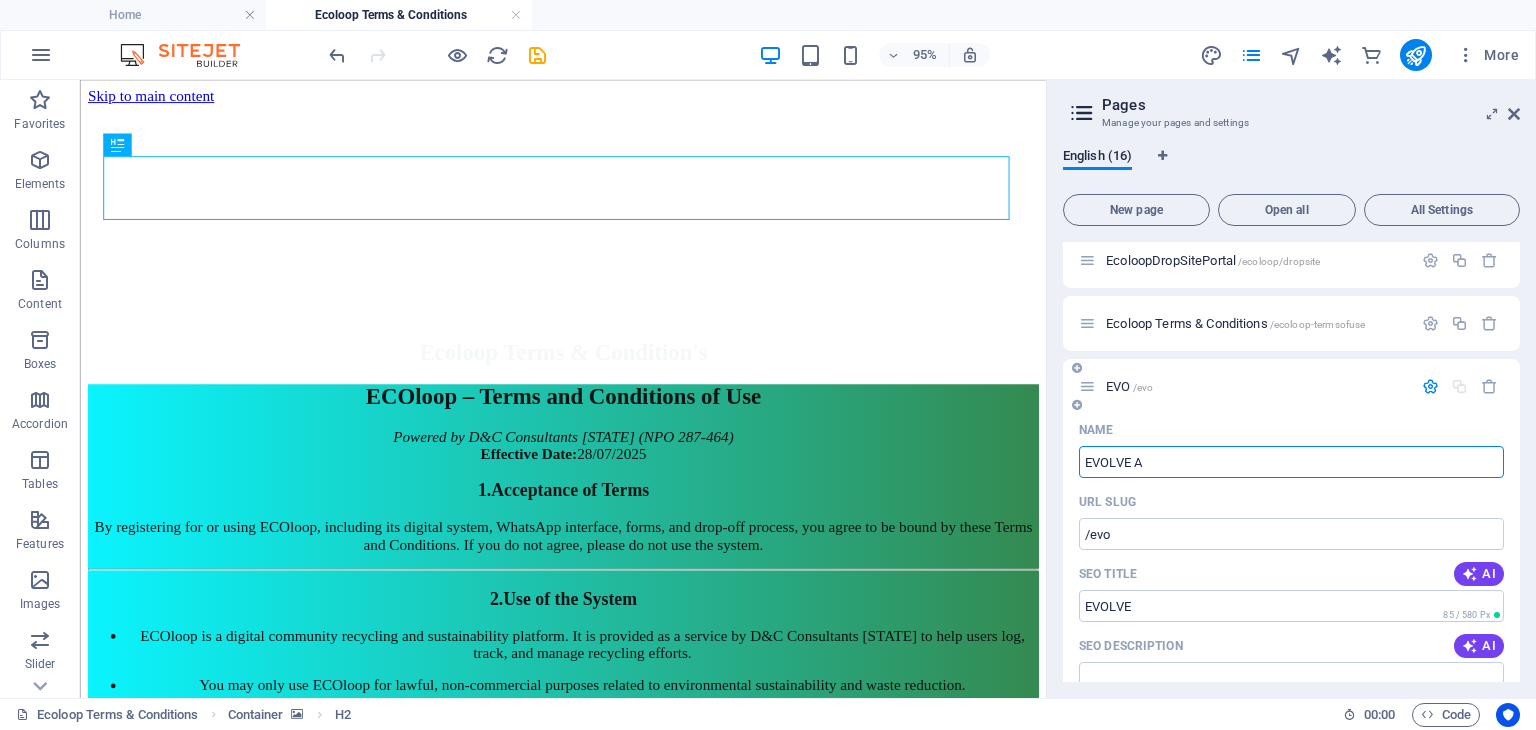 type on "/evolve-16" 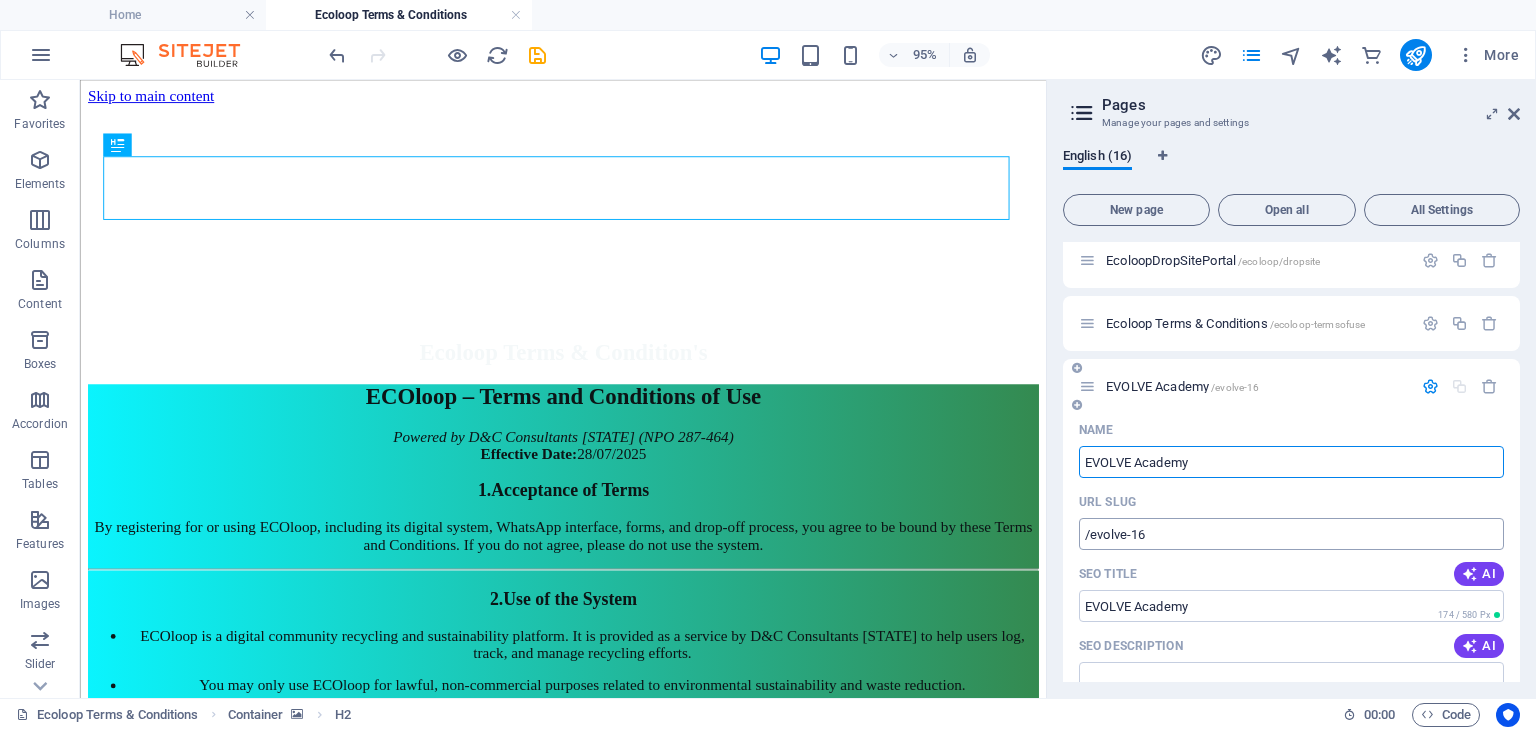 type on "EVOLVE Academy" 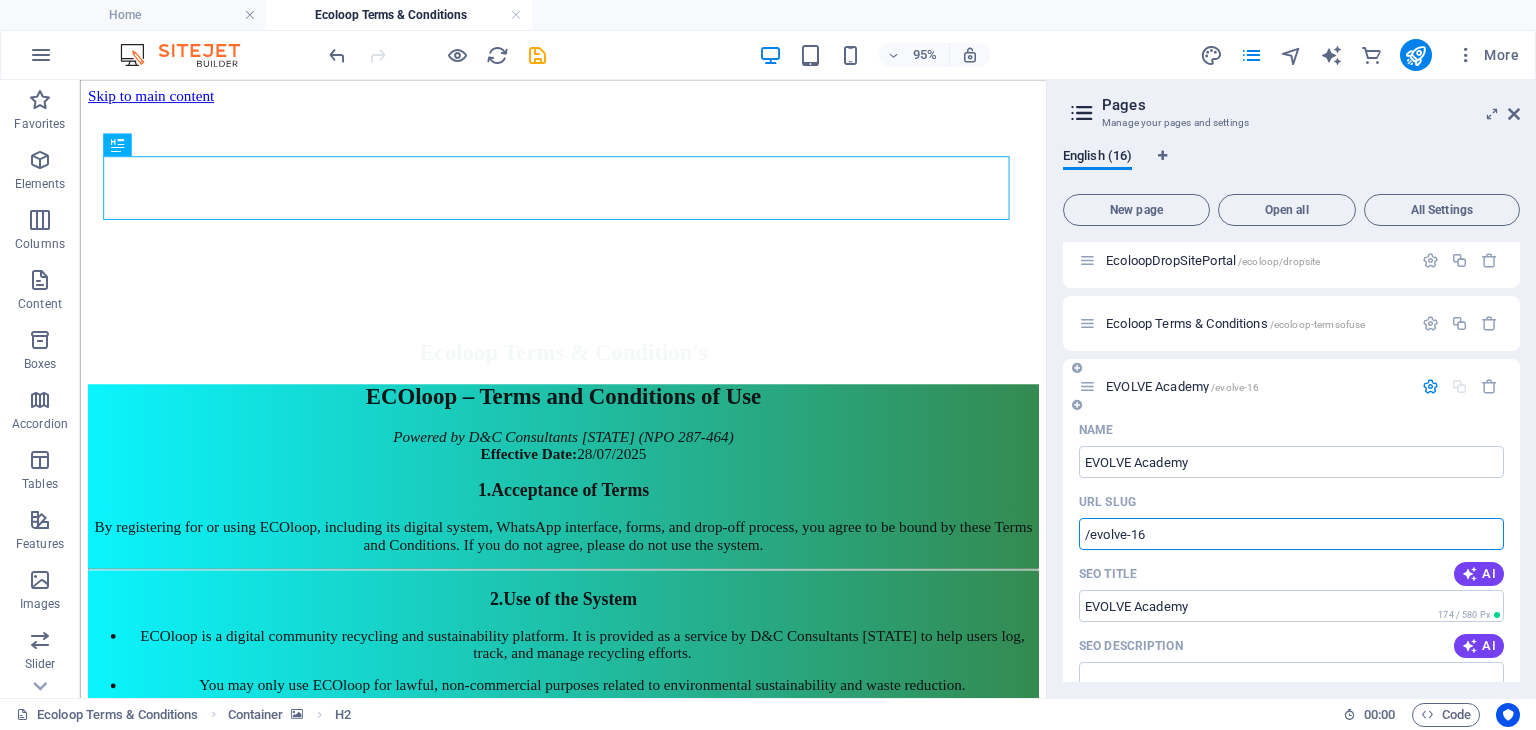 click on "/evolve-16" at bounding box center [1291, 534] 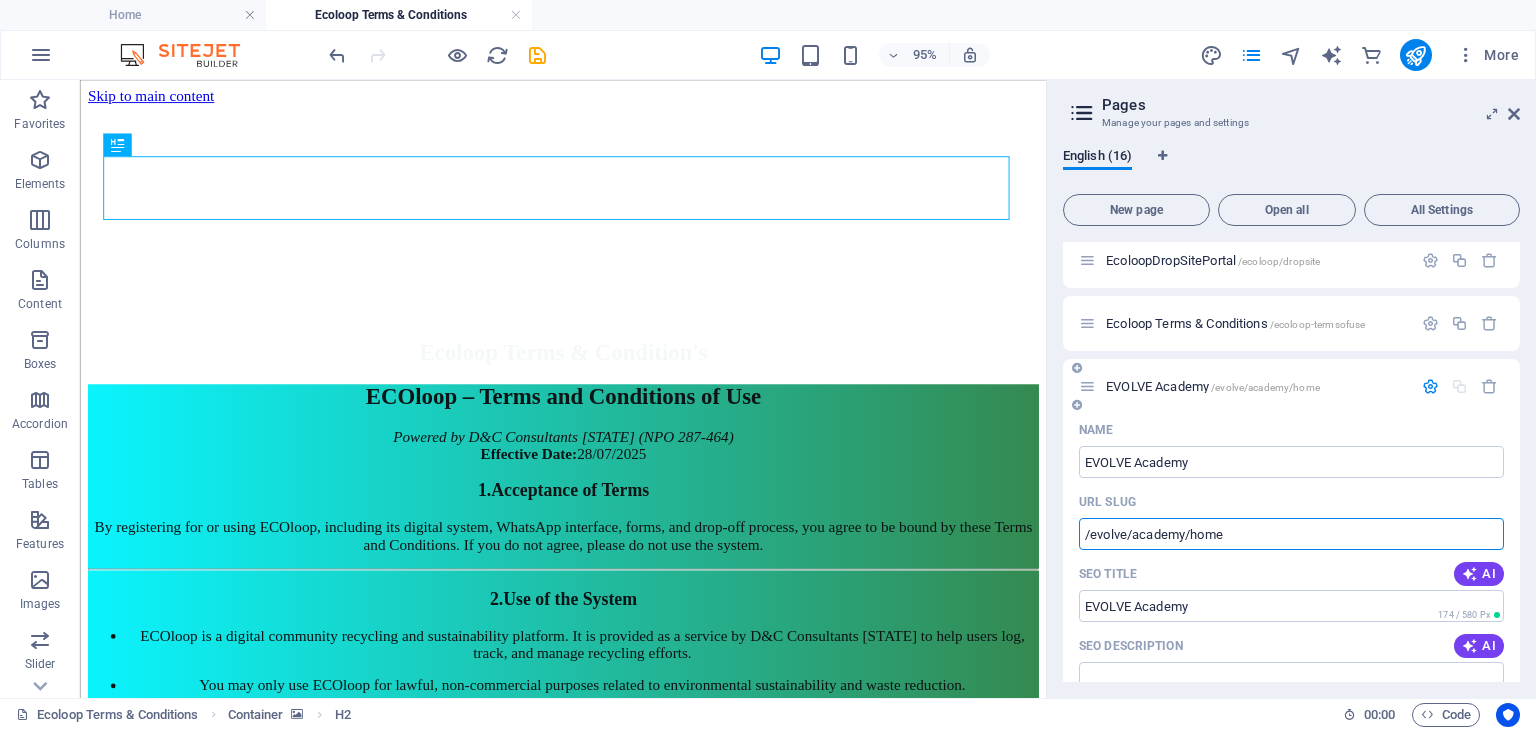 type on "/evolve/academy/home" 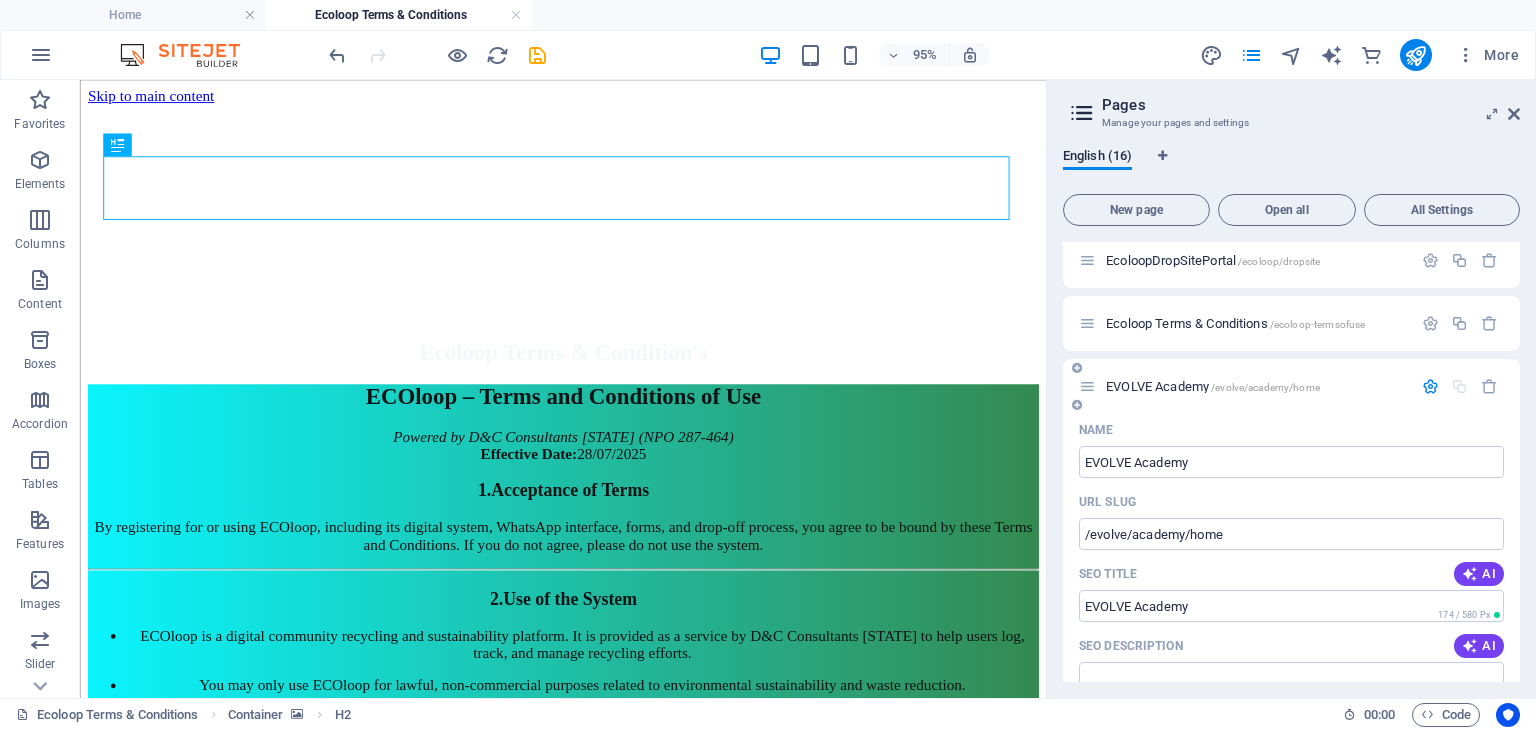 click on "EVOLVE Academy /evolve/academy/home" at bounding box center [1213, 386] 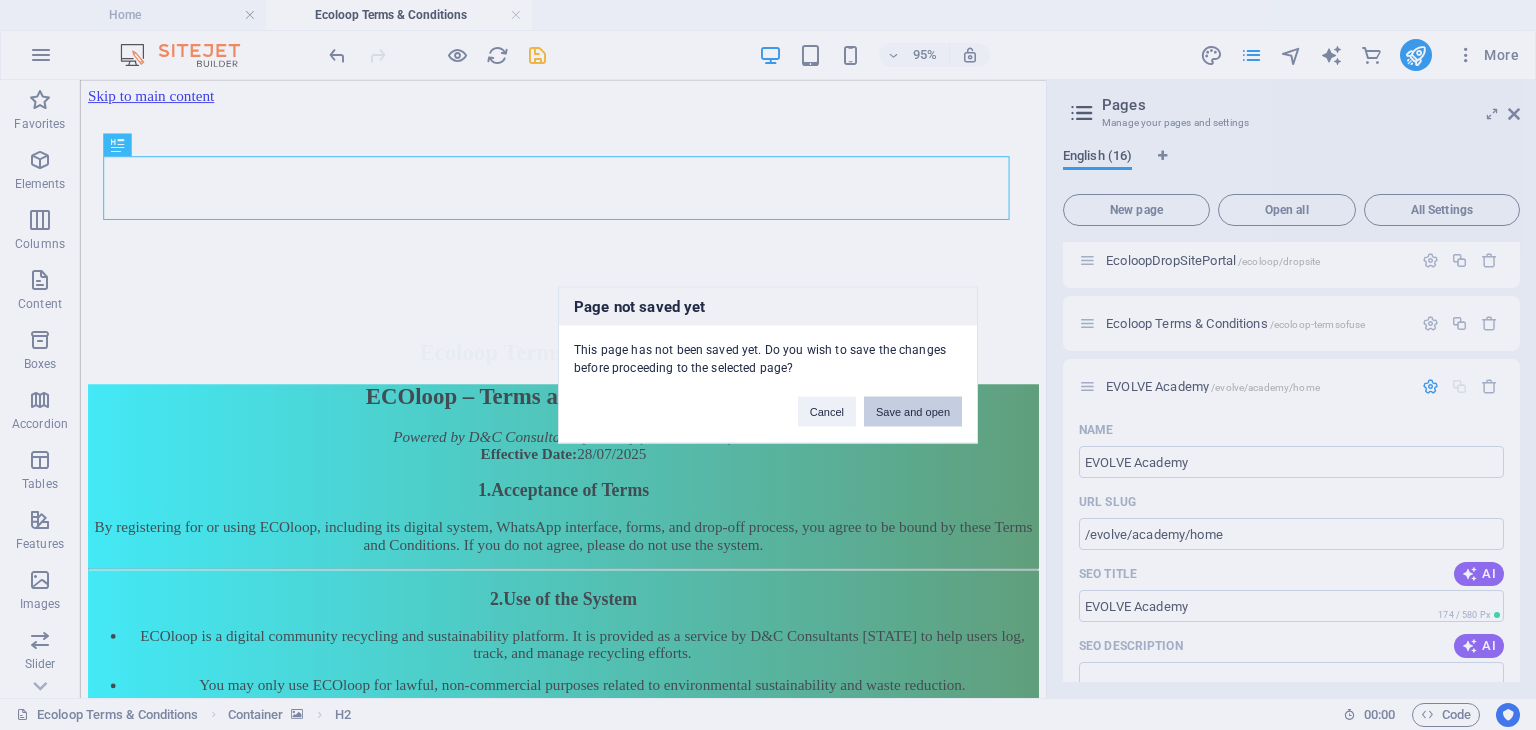 click on "Save and open" at bounding box center (913, 412) 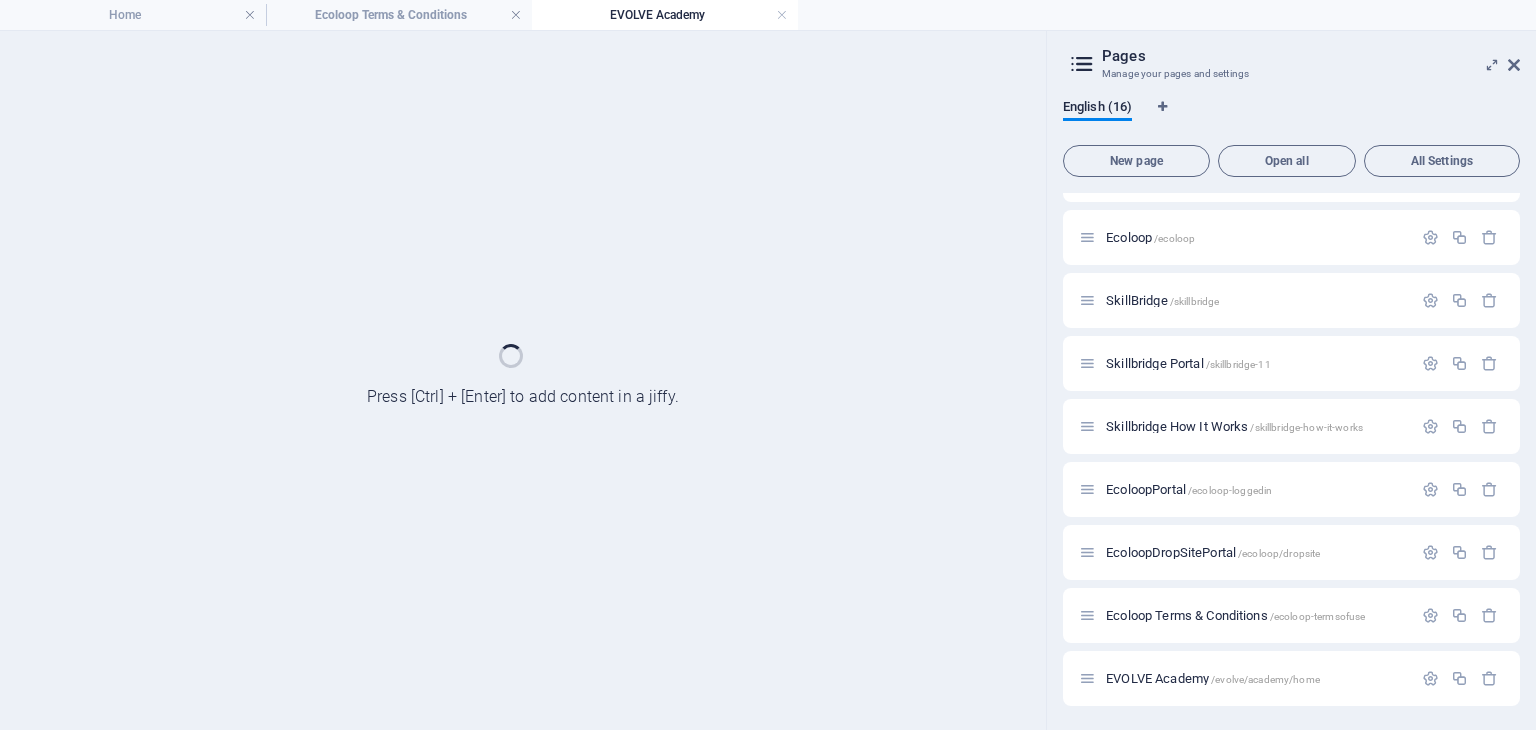 scroll, scrollTop: 487, scrollLeft: 0, axis: vertical 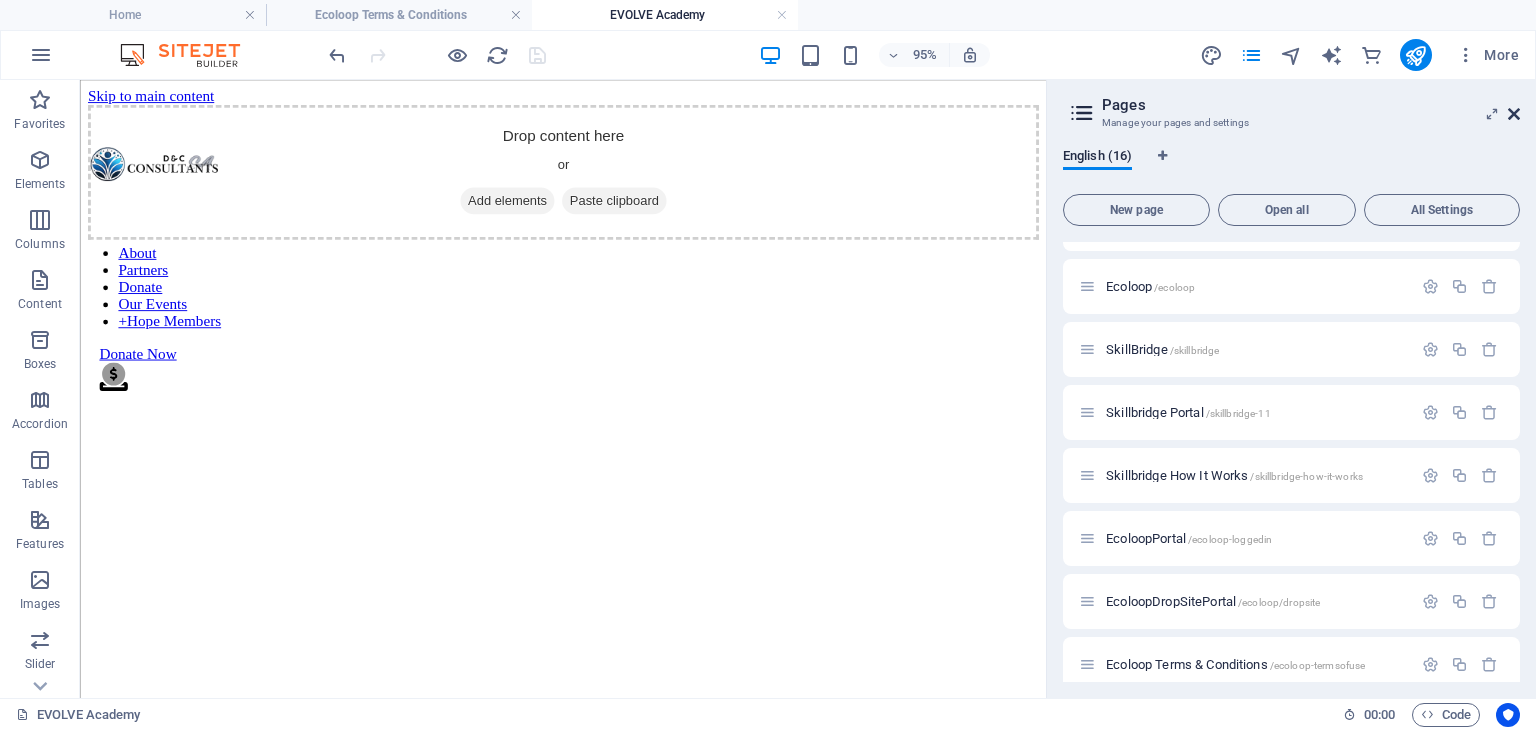click at bounding box center (1514, 114) 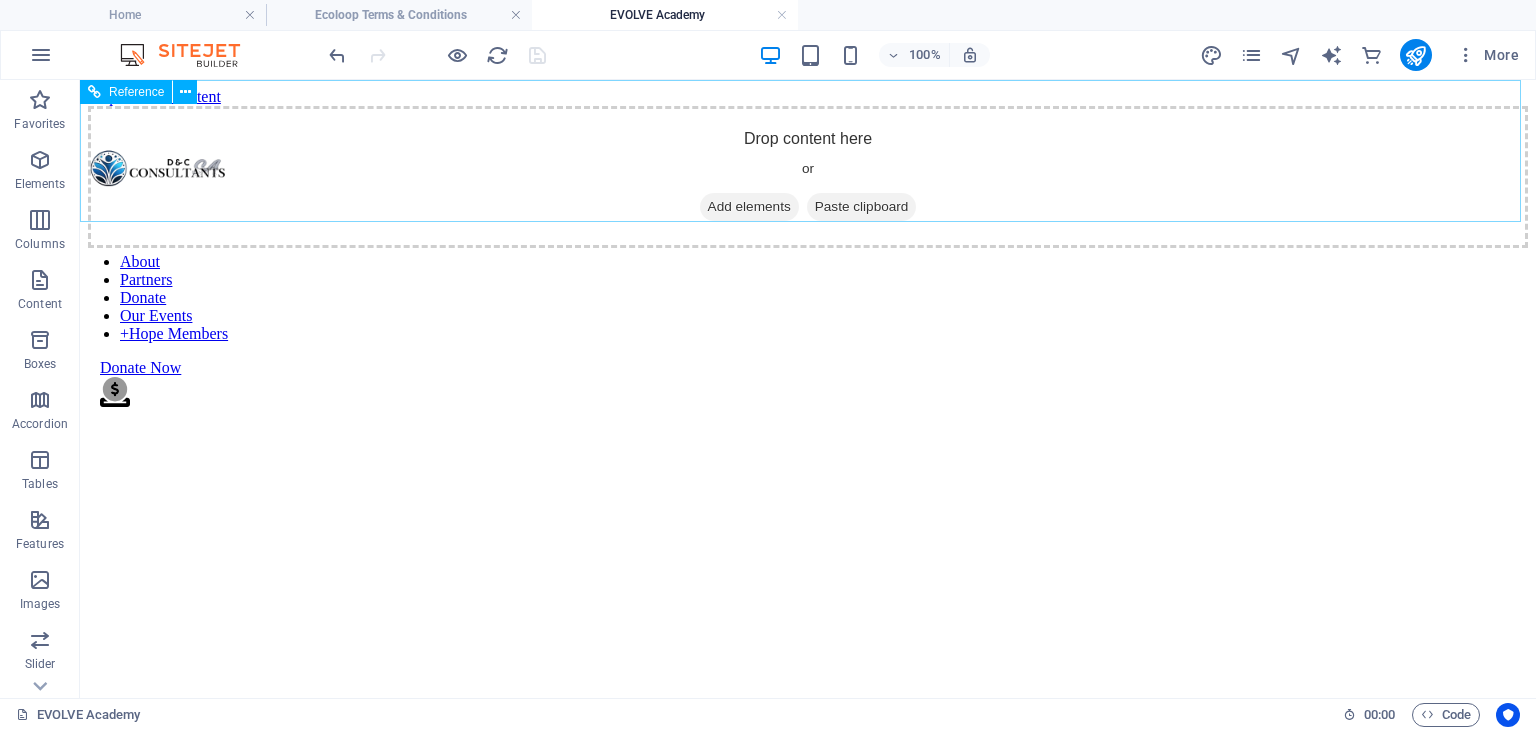 click on "About Partners Donate Our Events +Hope Members" at bounding box center (808, 298) 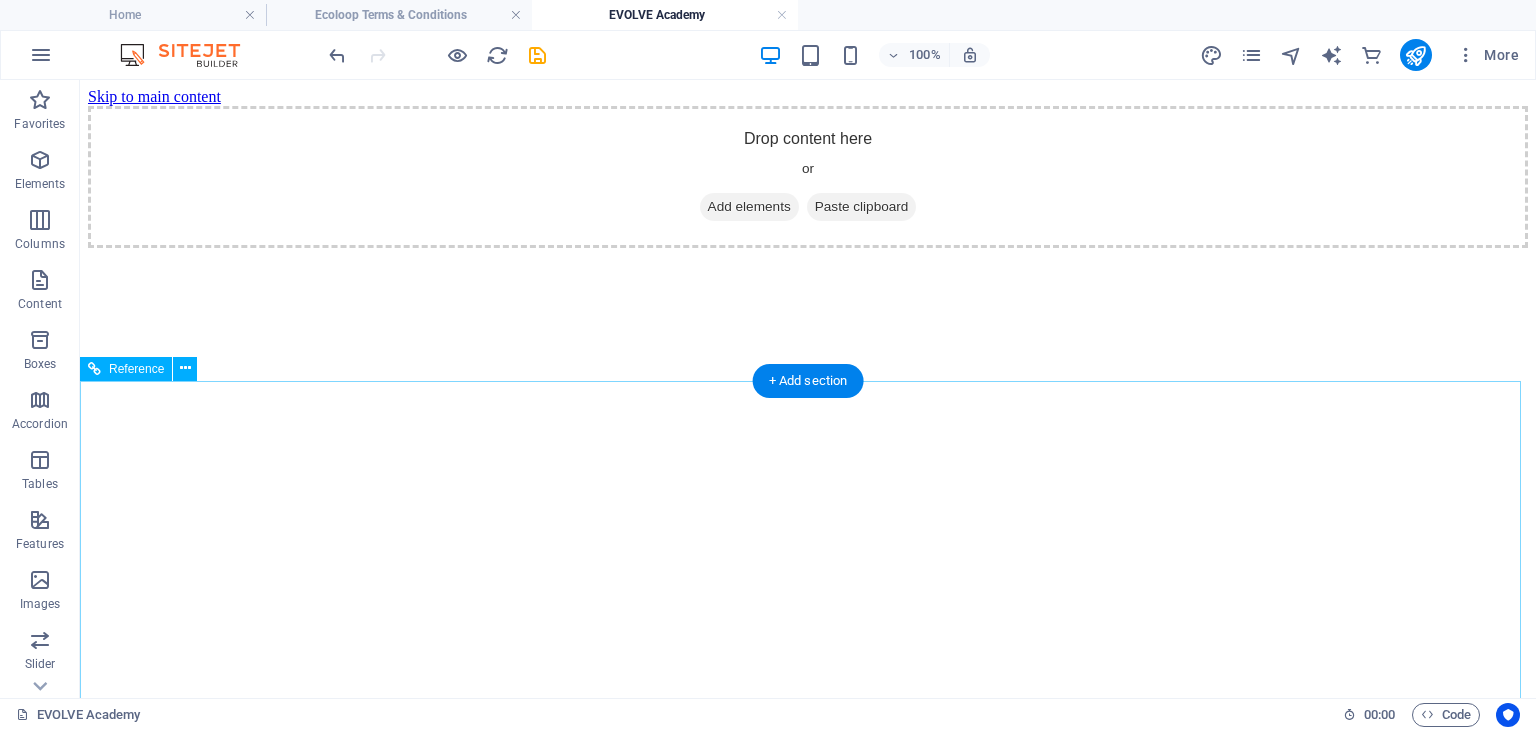 click on "Board of Directors: Chairman: Chad Paulse, Treasurer: Denise Paulse, Minister of internal affairs: Denise Willenberg, Secretary: Dillon Higgins, Ex-co: Chief Liaison Officer: Stephanie Bunton, Head of MC: Vernona Freswick, Head of Marketing: Roman Julius, Head of Communication: Nelson Mduli, Programme & Technical Director: Jemaile Mohamed HEADQUATERS: 21 Coronation Road, Whiteridge, Gauteng, Johannesburg, 1729 BRANCH OFFICE: 16 Murdine Street, Southfield, Cape Town, 7800 NPO #: 287 - 464 | PBO #:930085878" at bounding box center [543, 3686] 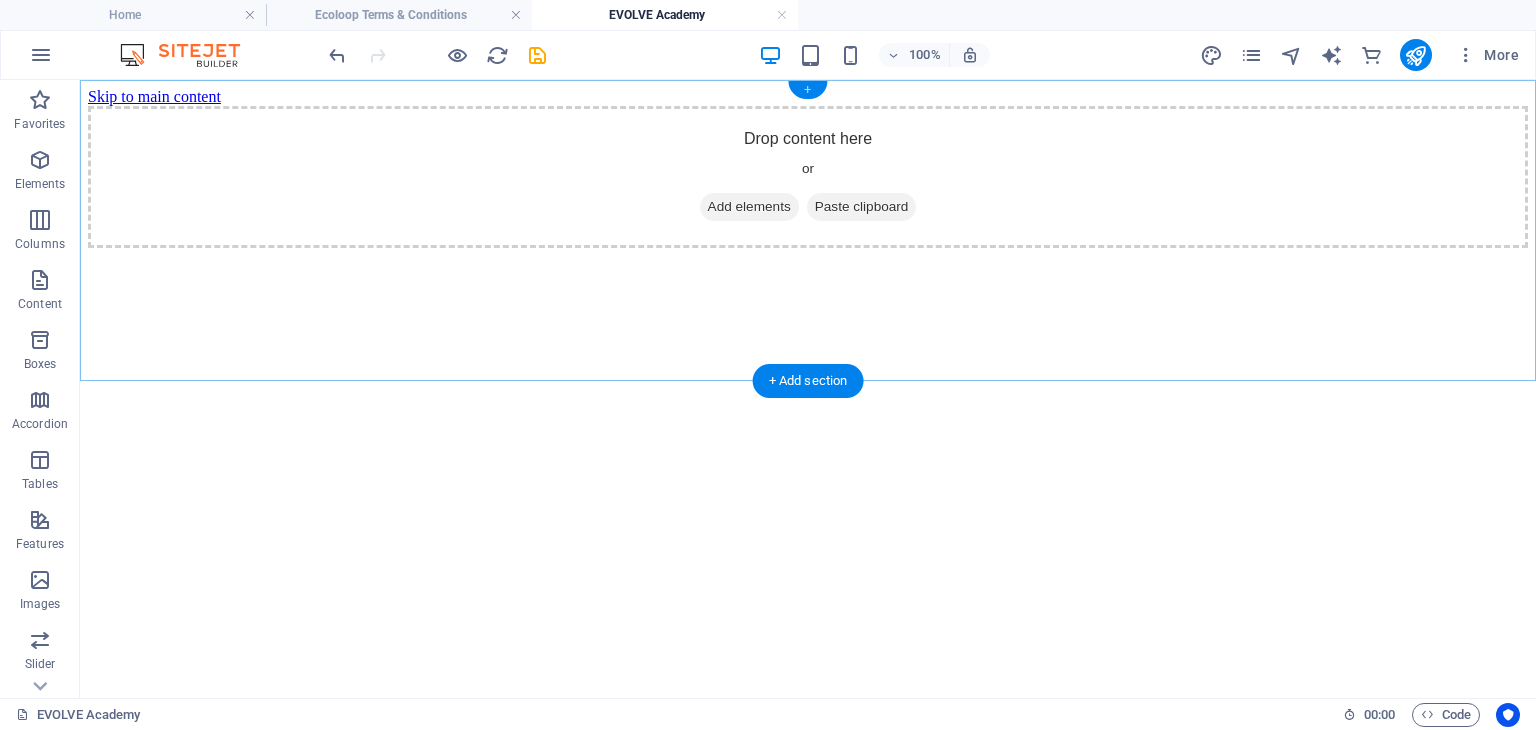 click on "+" at bounding box center (807, 90) 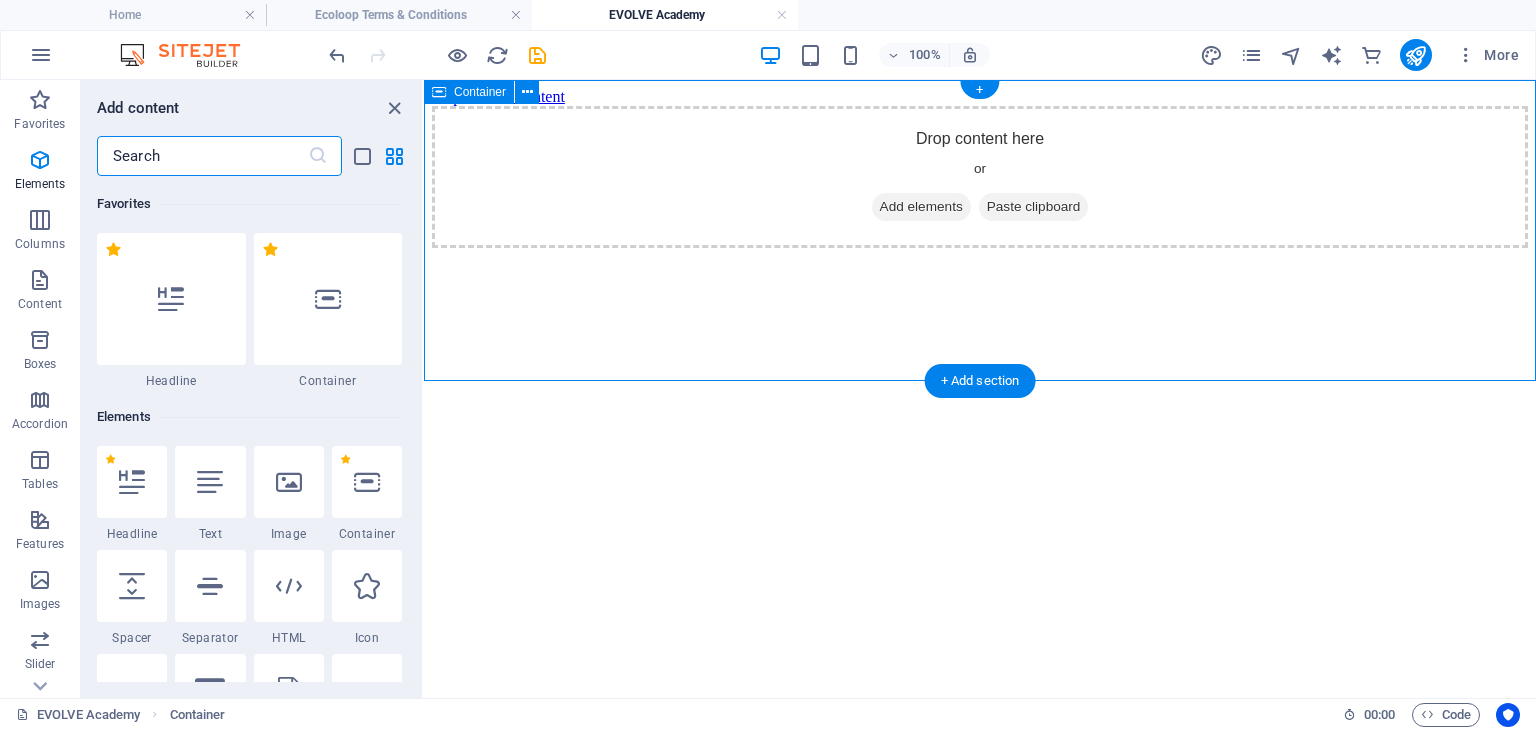 scroll, scrollTop: 3499, scrollLeft: 0, axis: vertical 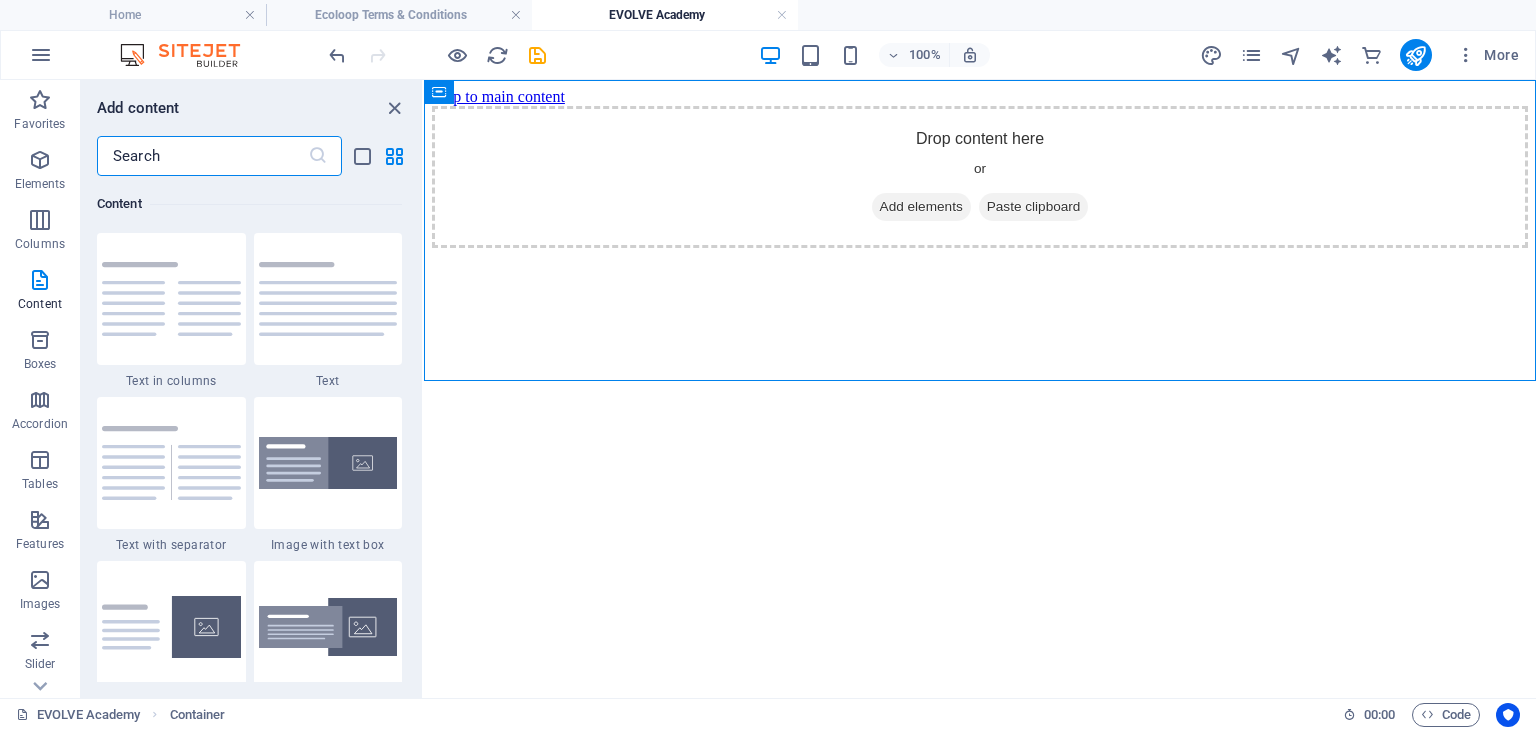 click at bounding box center [202, 156] 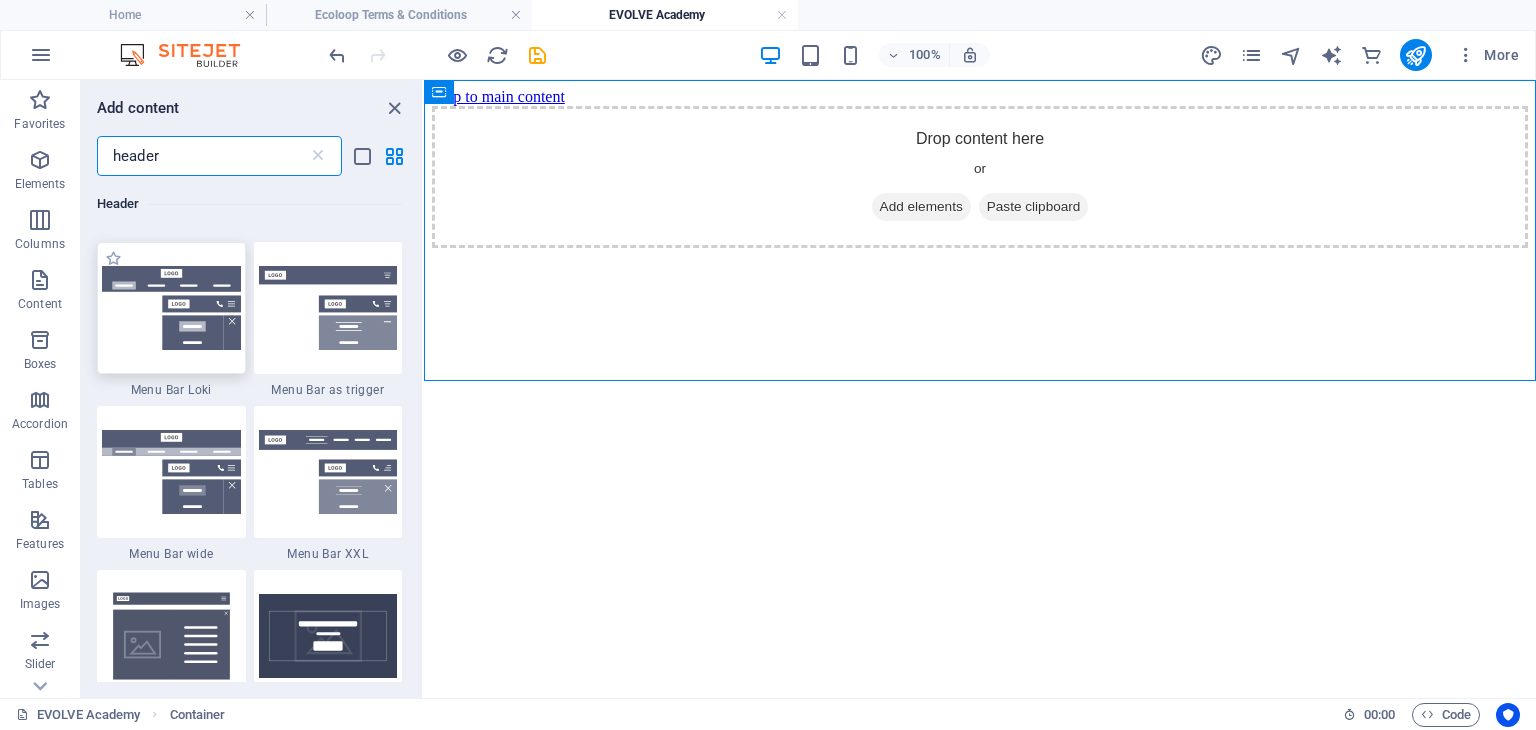 scroll, scrollTop: 554, scrollLeft: 0, axis: vertical 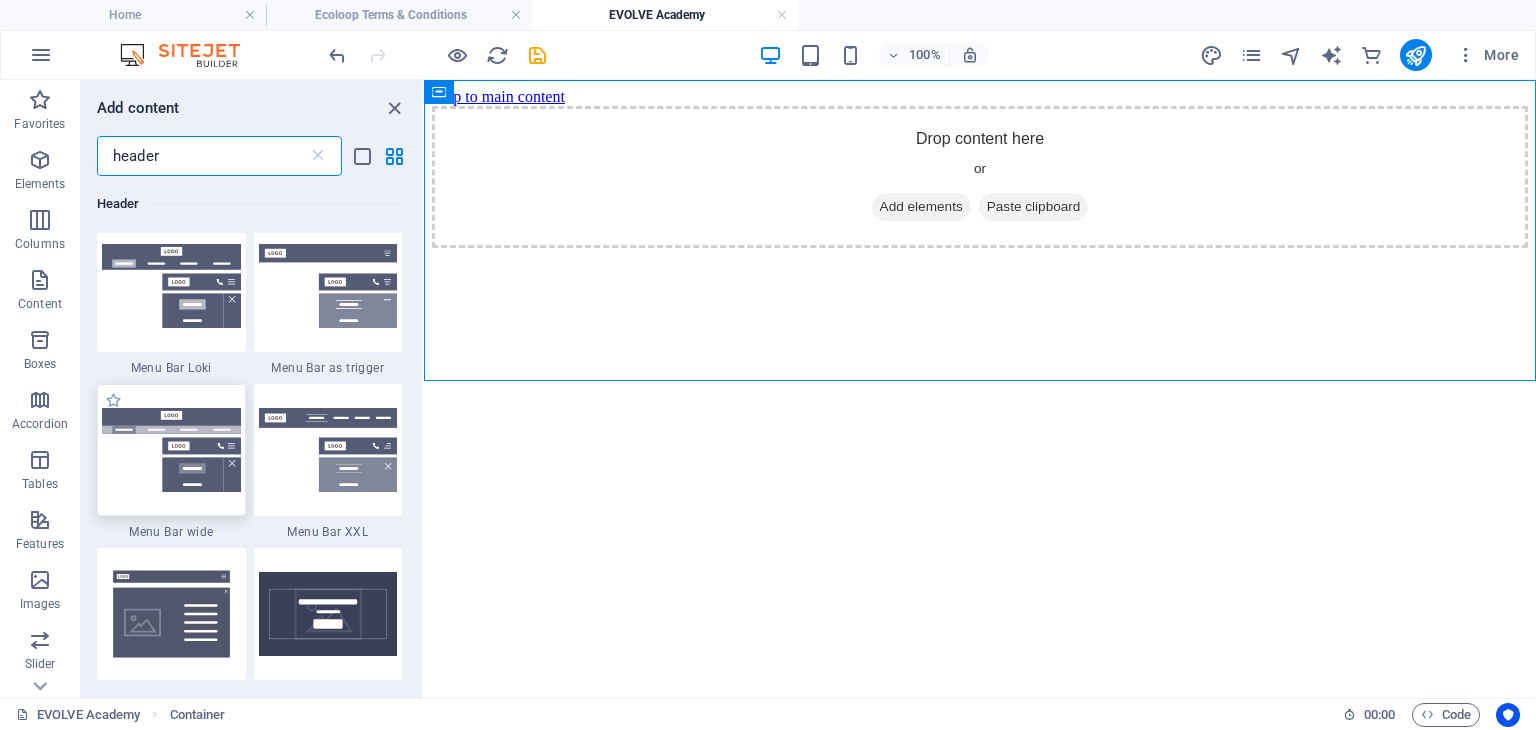 type on "header" 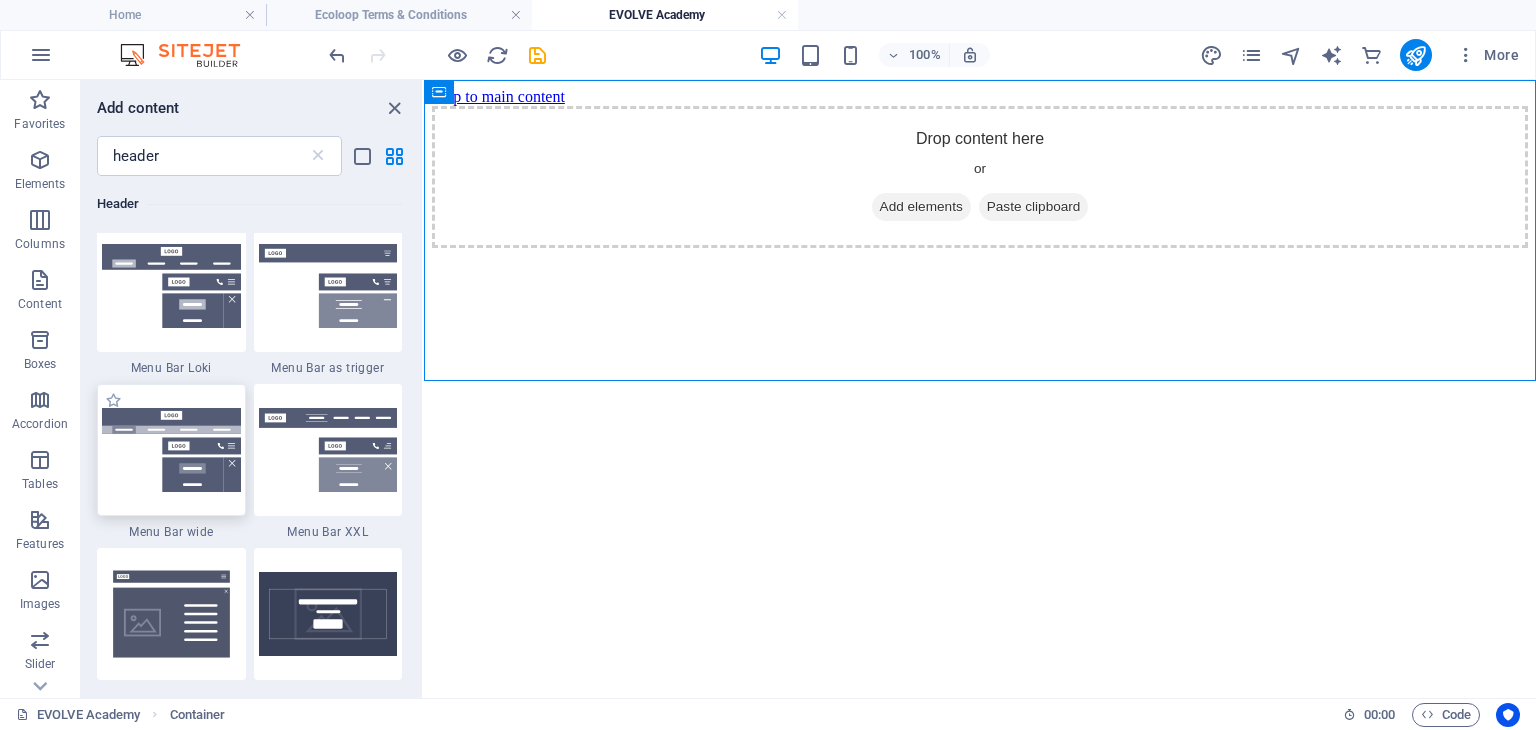 click at bounding box center (171, 450) 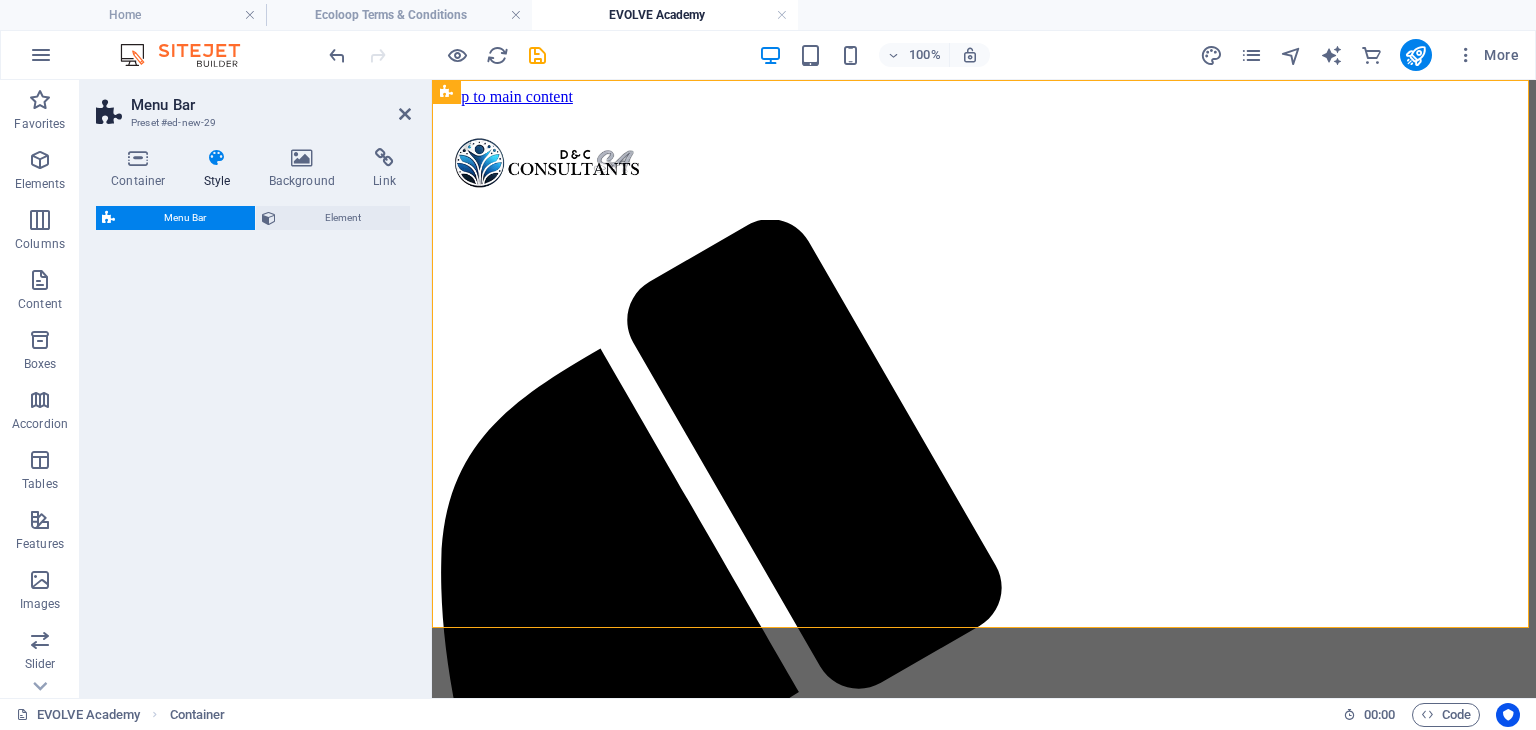 select on "rem" 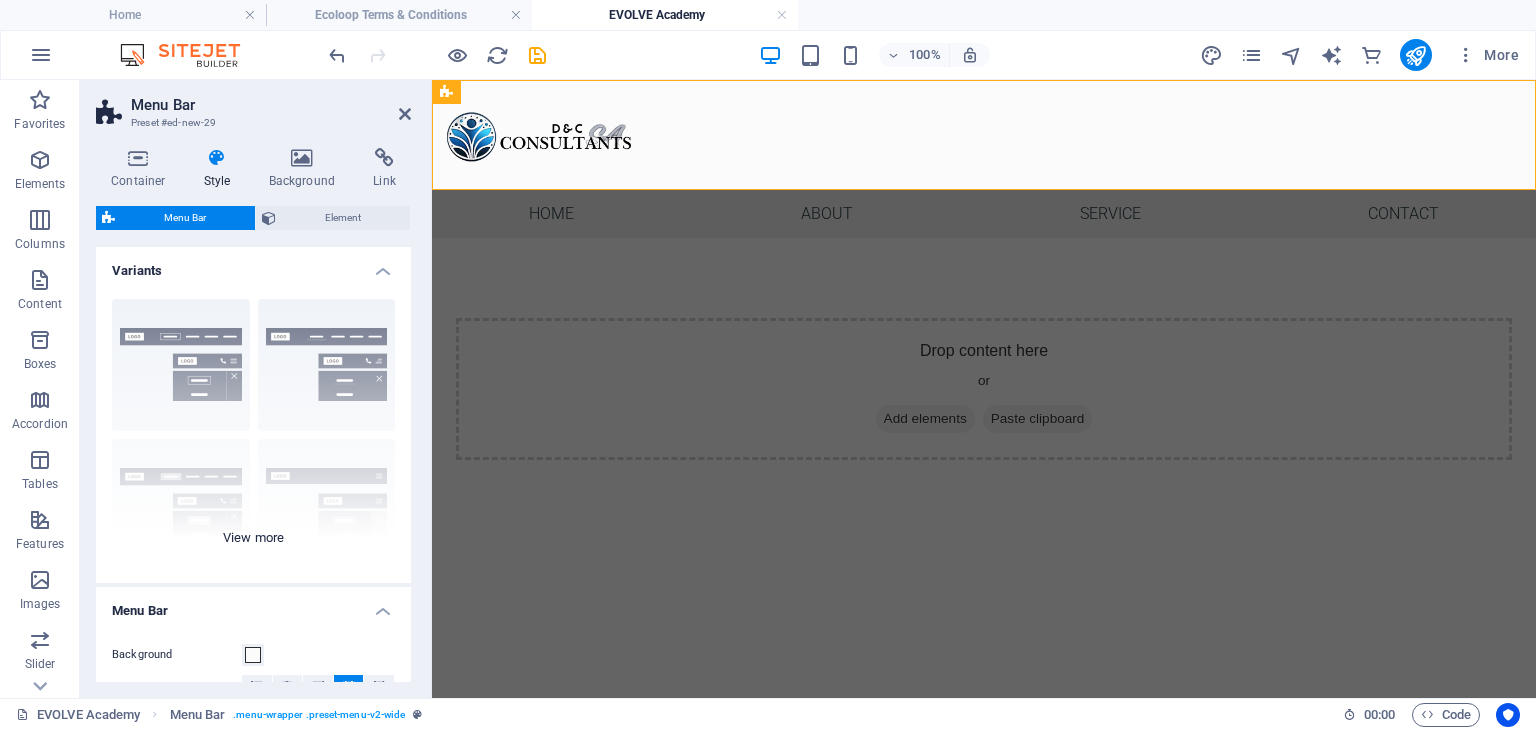 click on "Border Centered Default Fixed Loki Trigger Wide XXL" at bounding box center [253, 433] 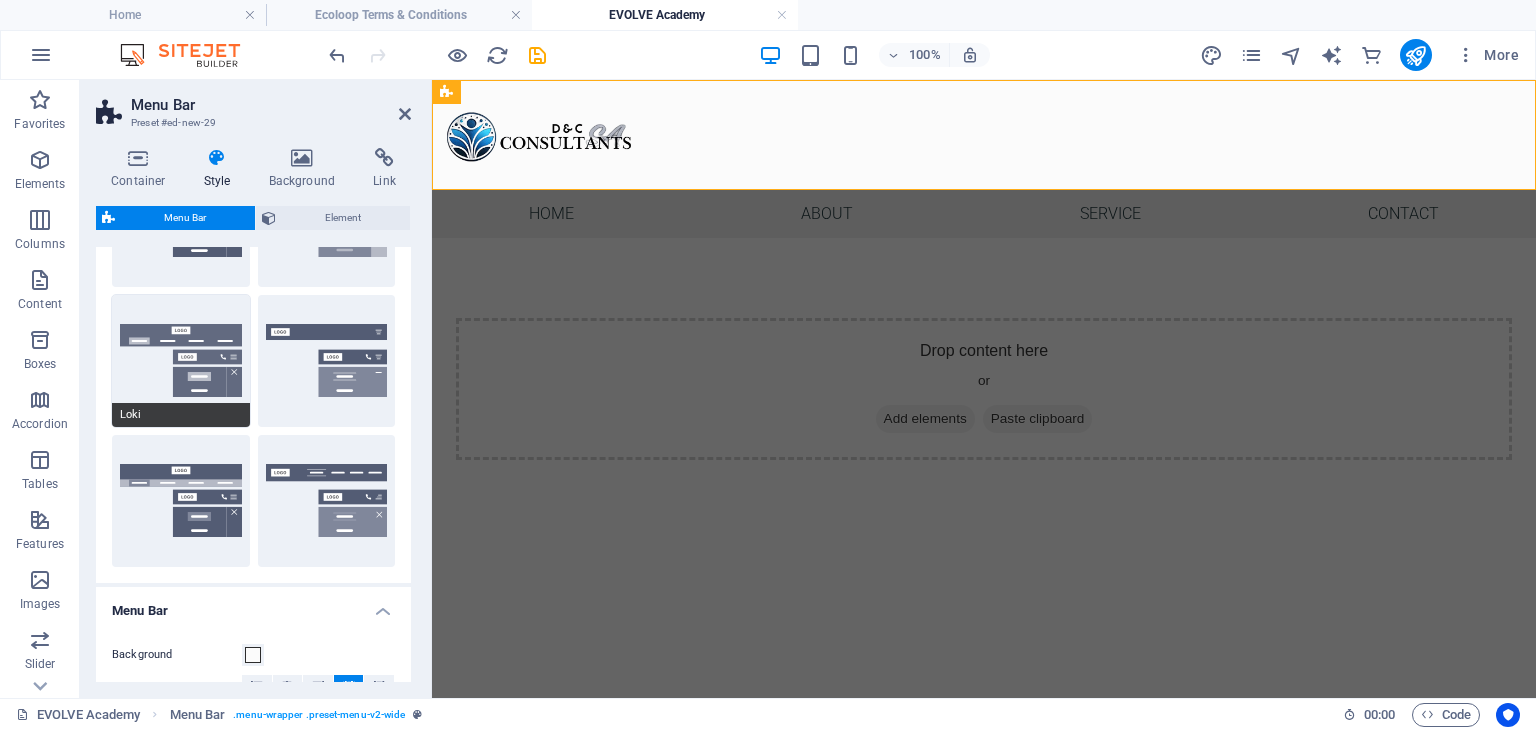 scroll, scrollTop: 304, scrollLeft: 0, axis: vertical 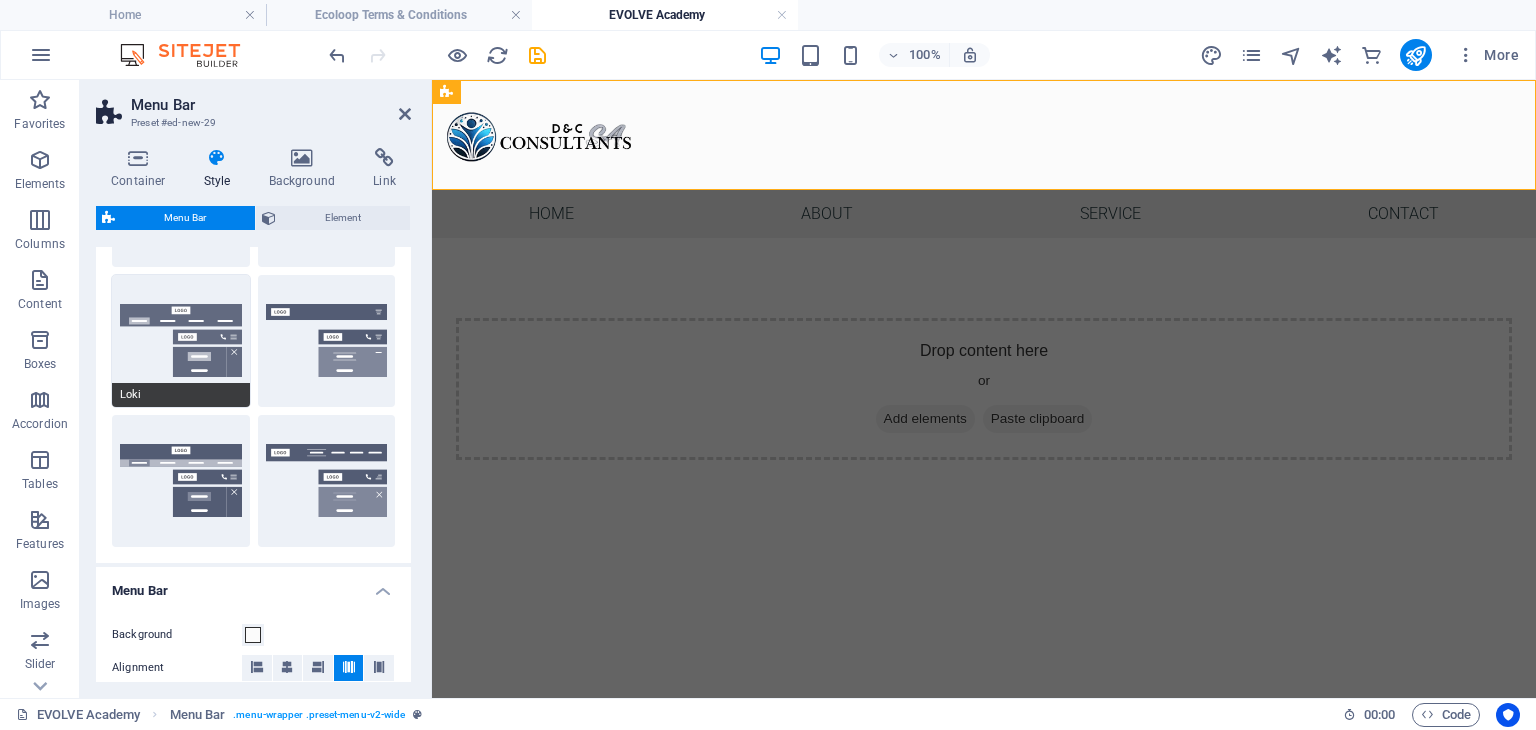 click on "Wide" at bounding box center [181, 481] 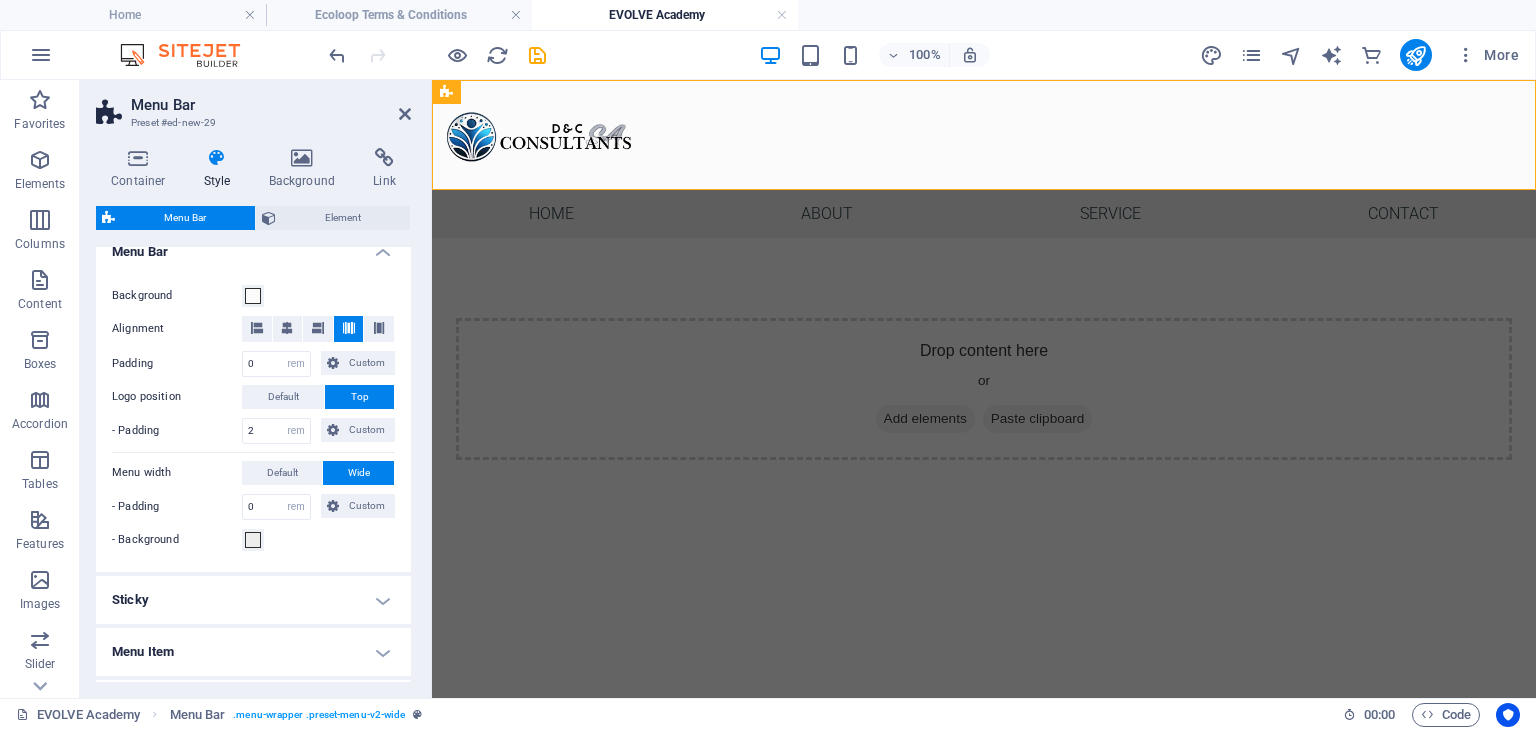 scroll, scrollTop: 743, scrollLeft: 0, axis: vertical 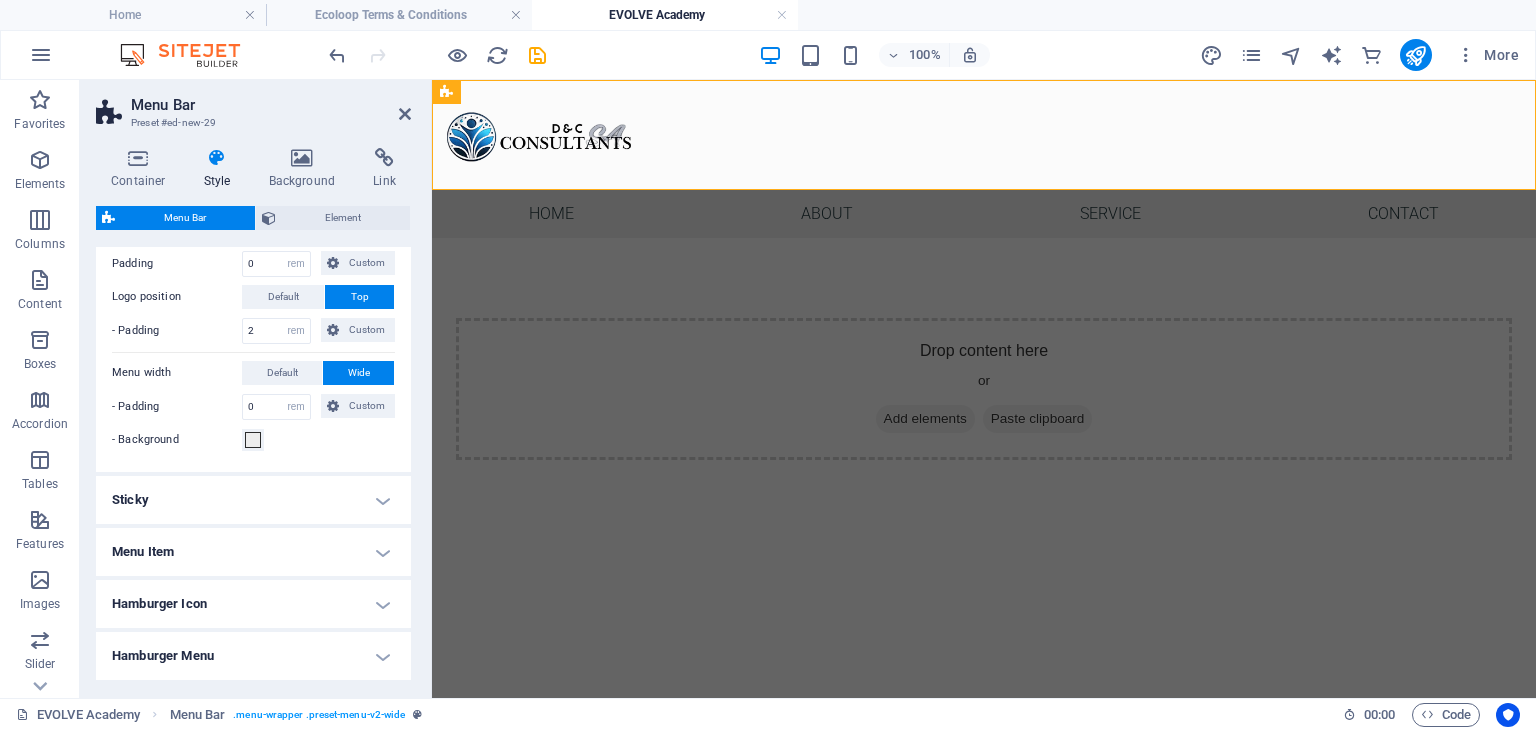 click on "Menu Item" at bounding box center [253, 552] 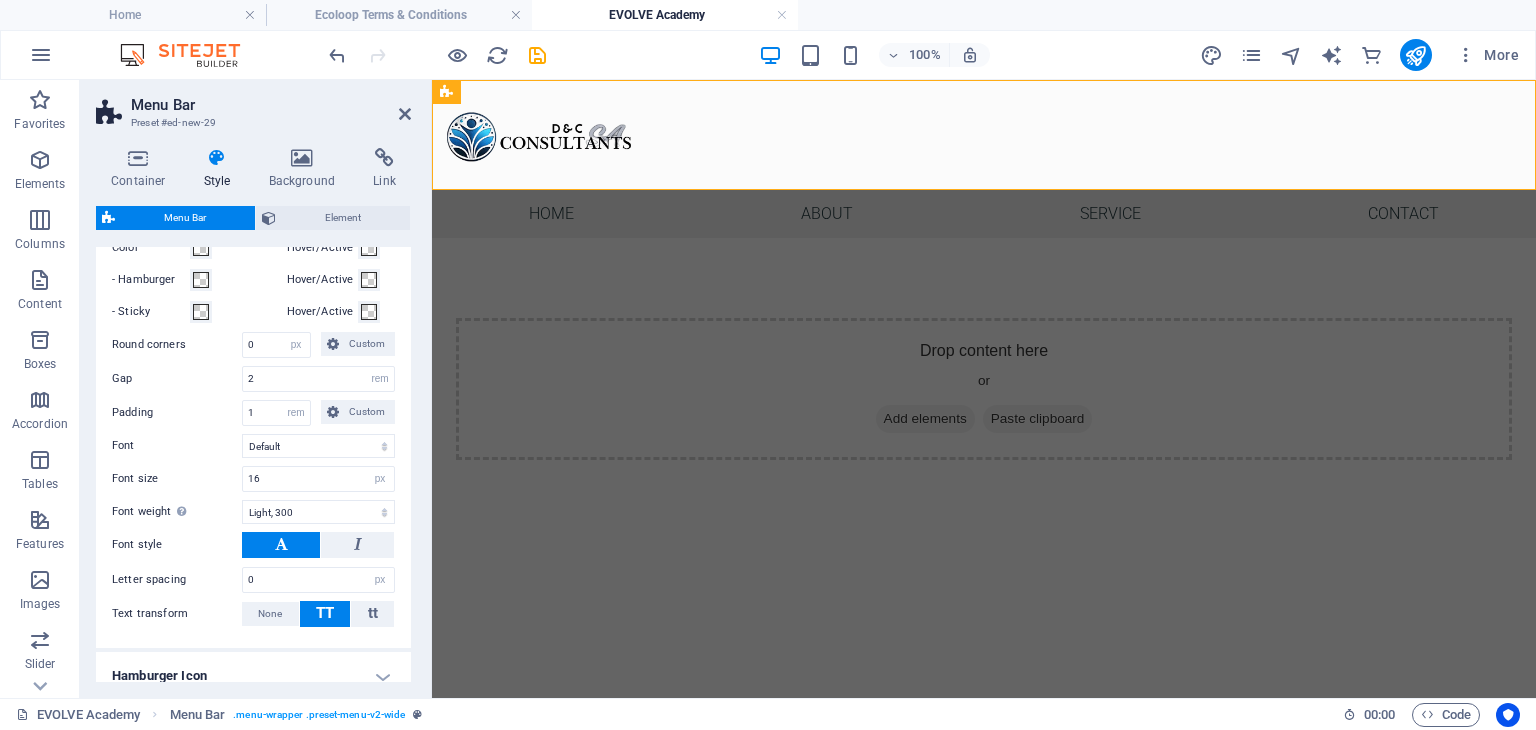 scroll, scrollTop: 1353, scrollLeft: 0, axis: vertical 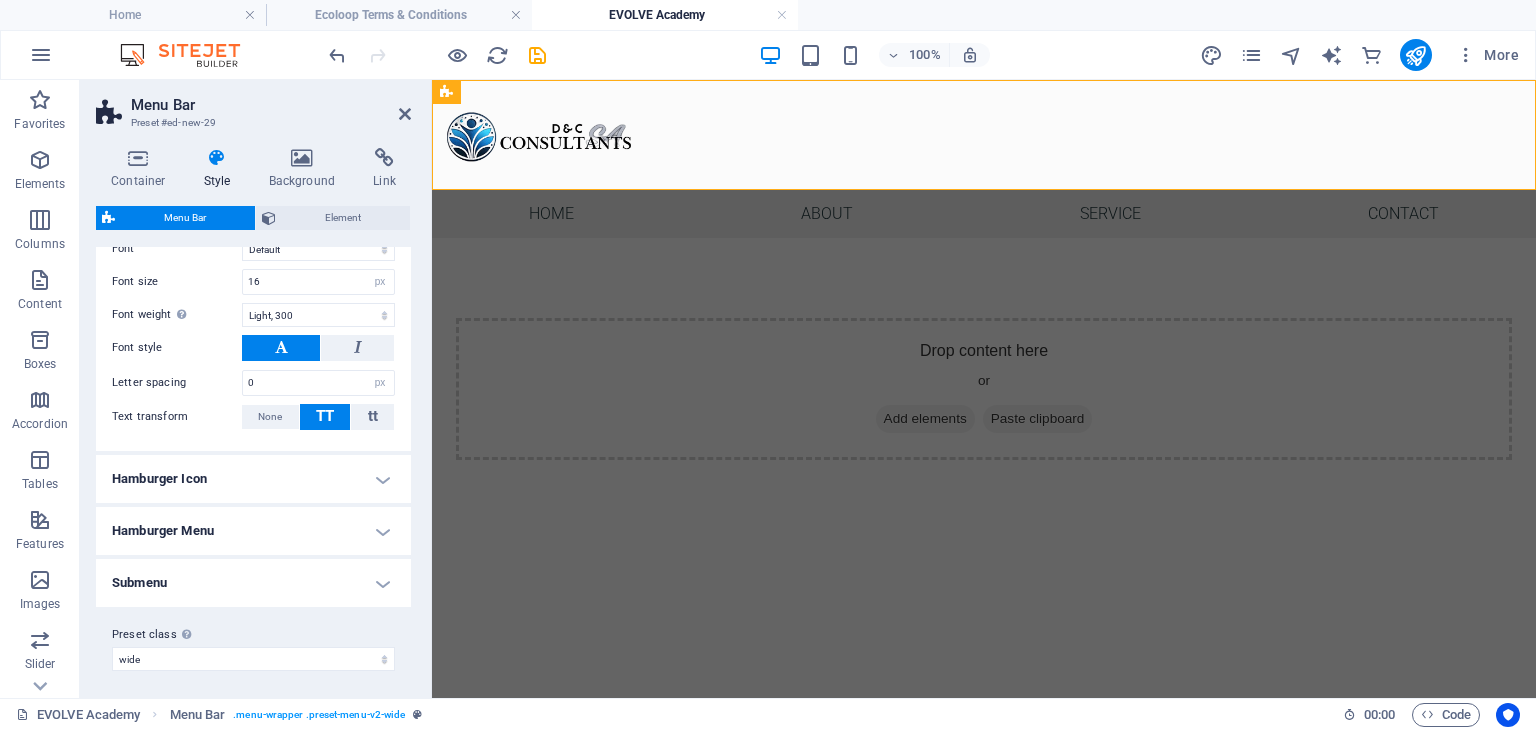 click on "Submenu" at bounding box center (253, 583) 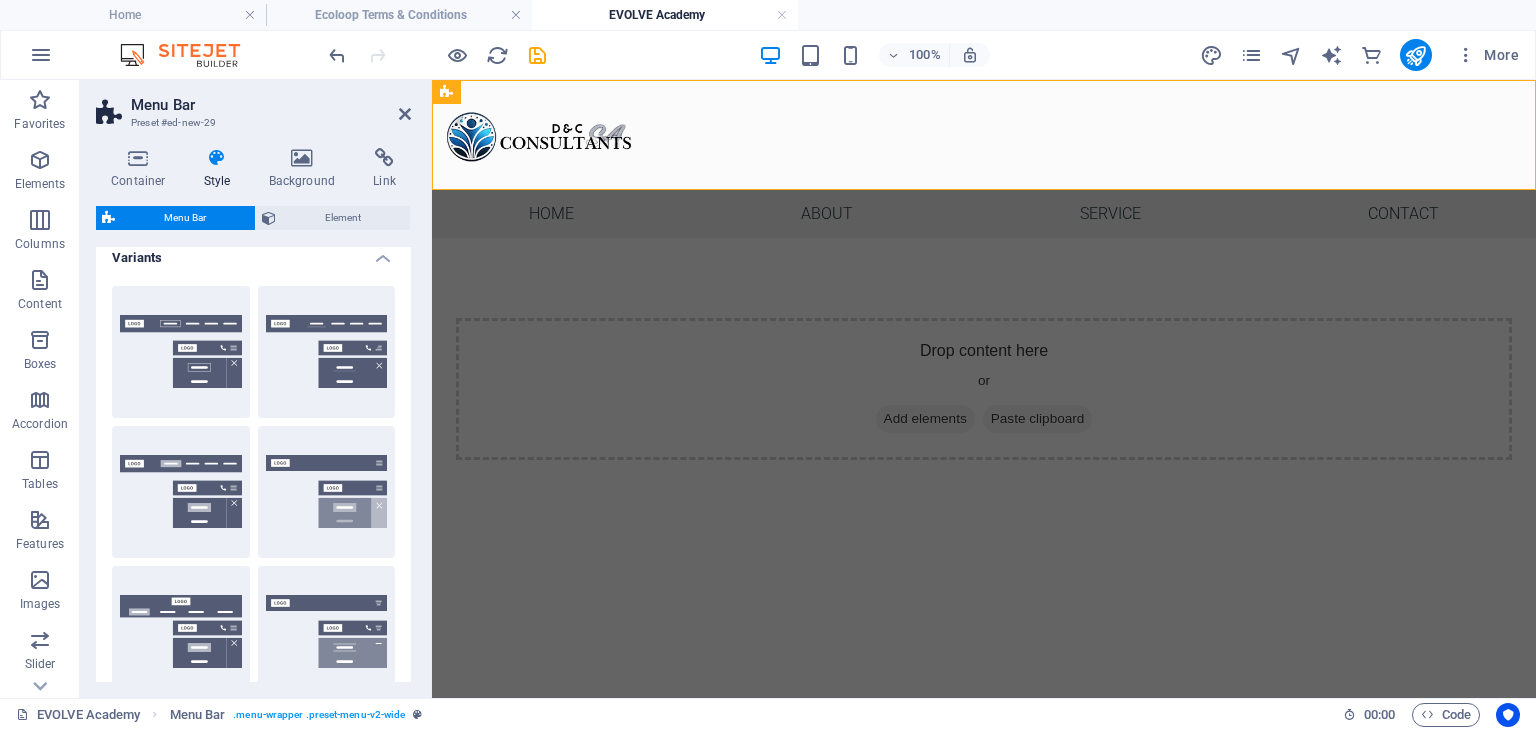 scroll, scrollTop: 0, scrollLeft: 0, axis: both 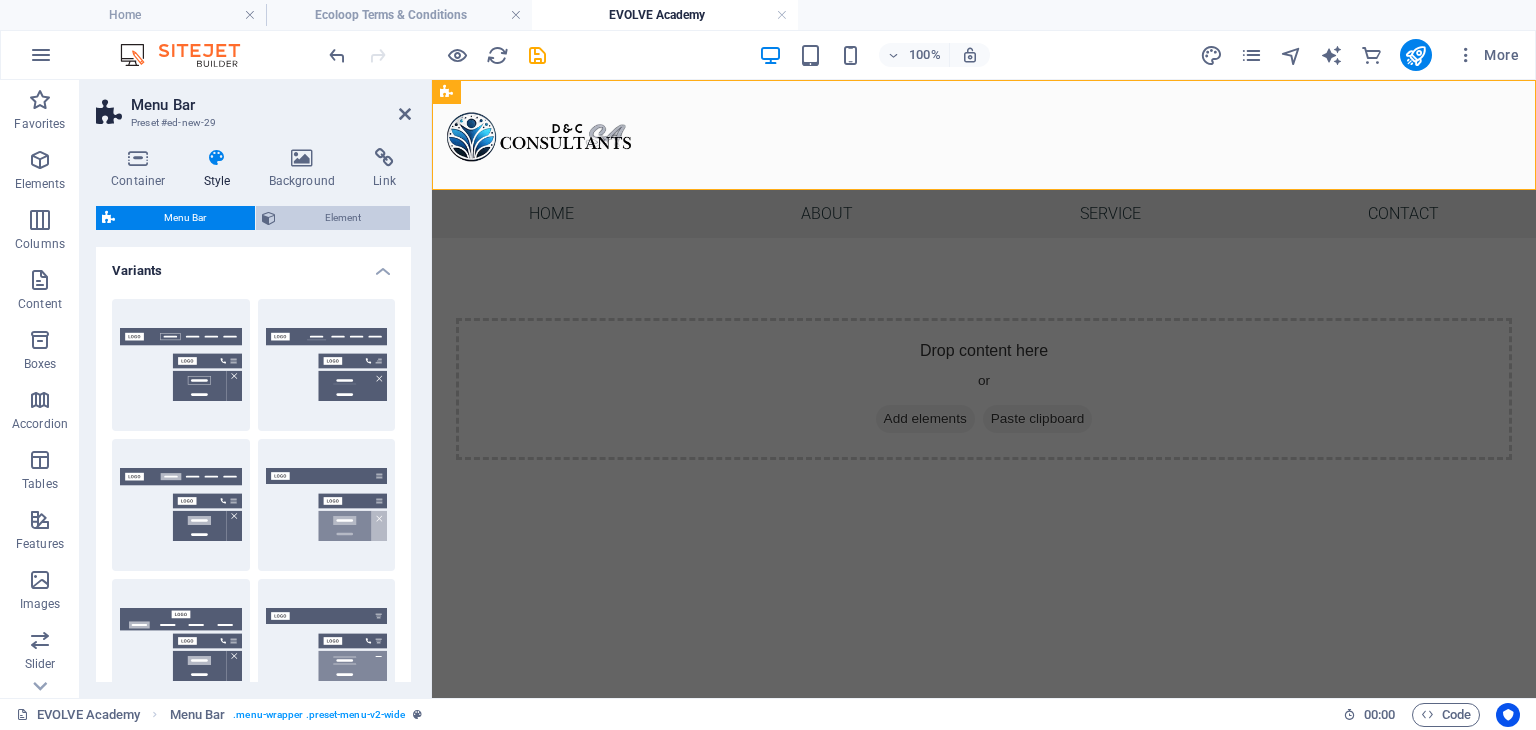 click on "Element" at bounding box center [343, 218] 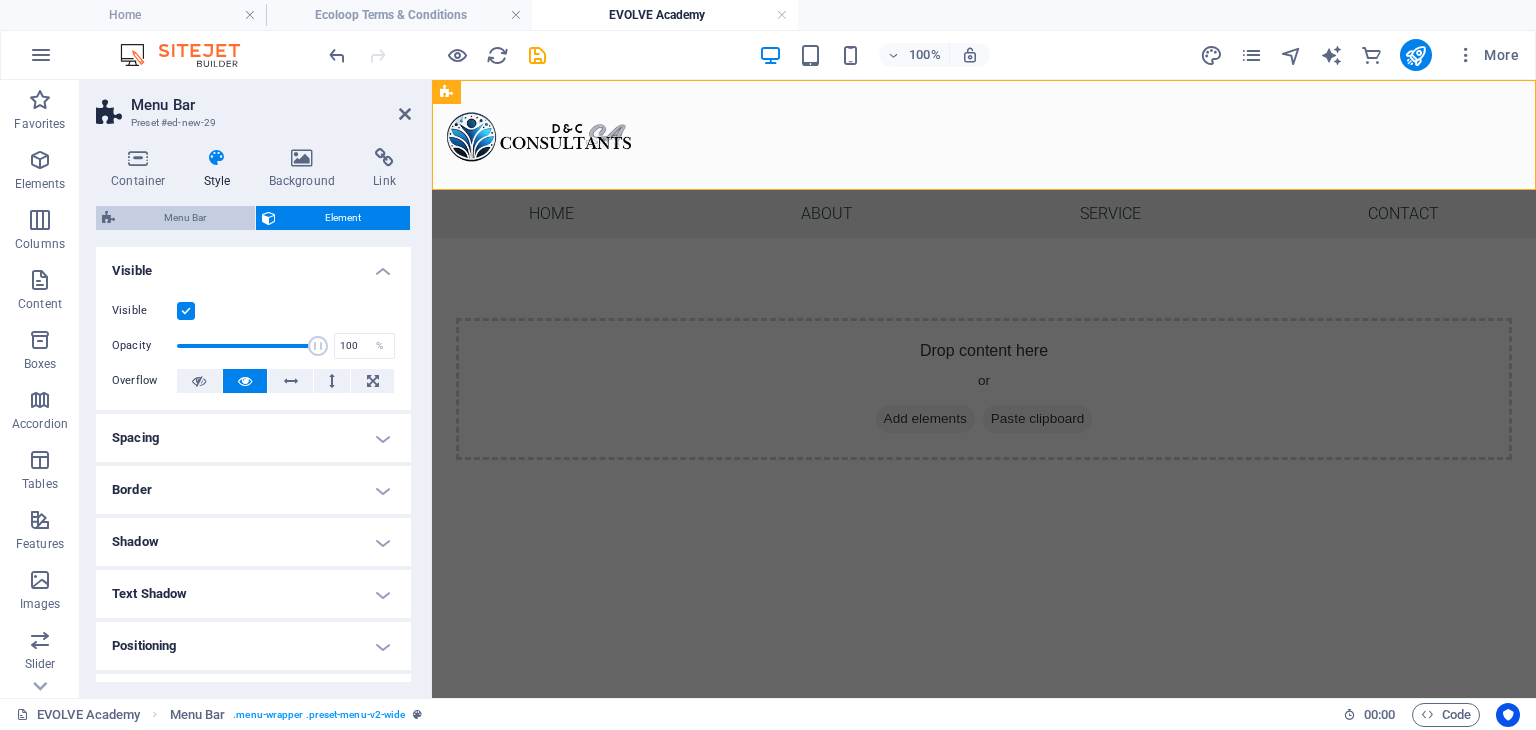 click on "Menu Bar" at bounding box center [185, 218] 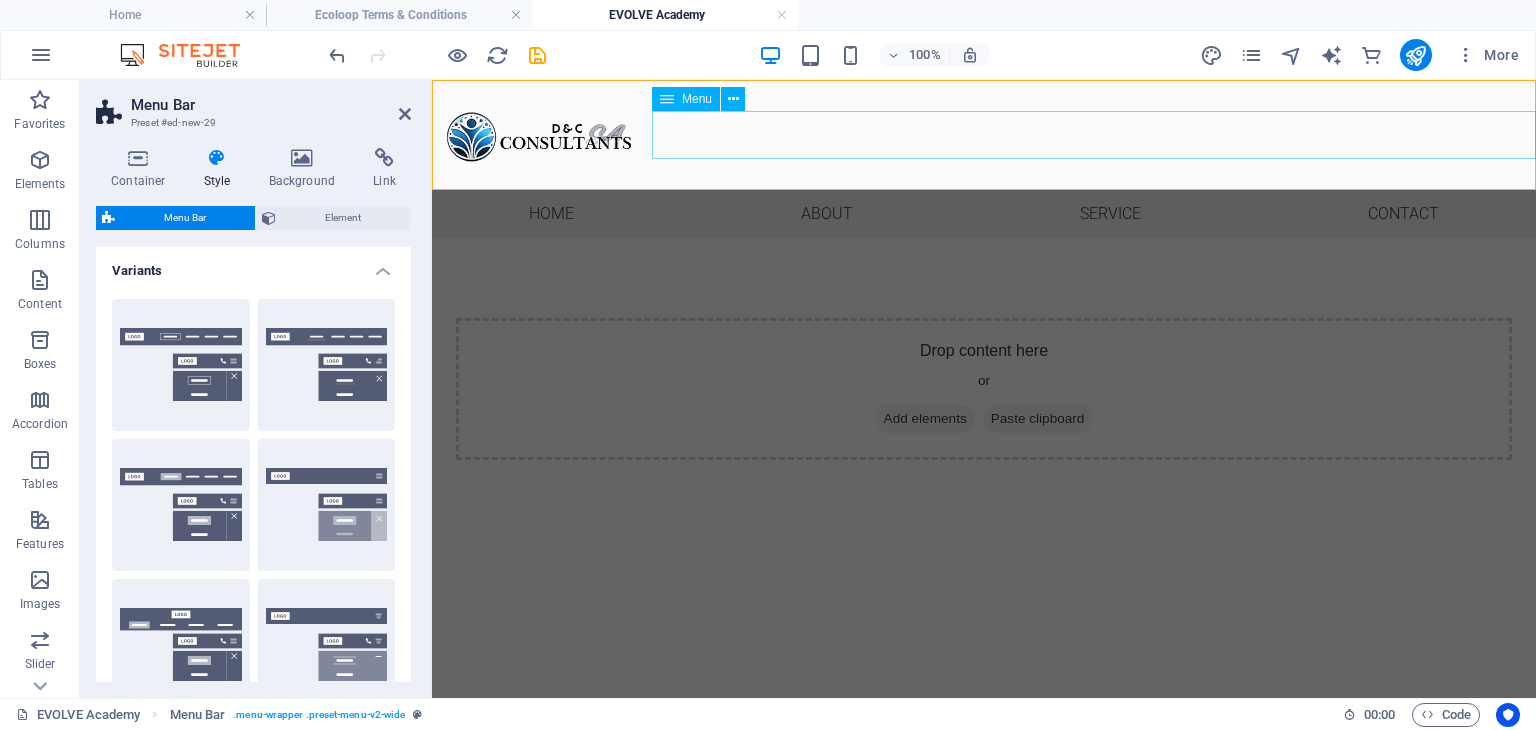 click on "Home About Service Contact" at bounding box center [984, 214] 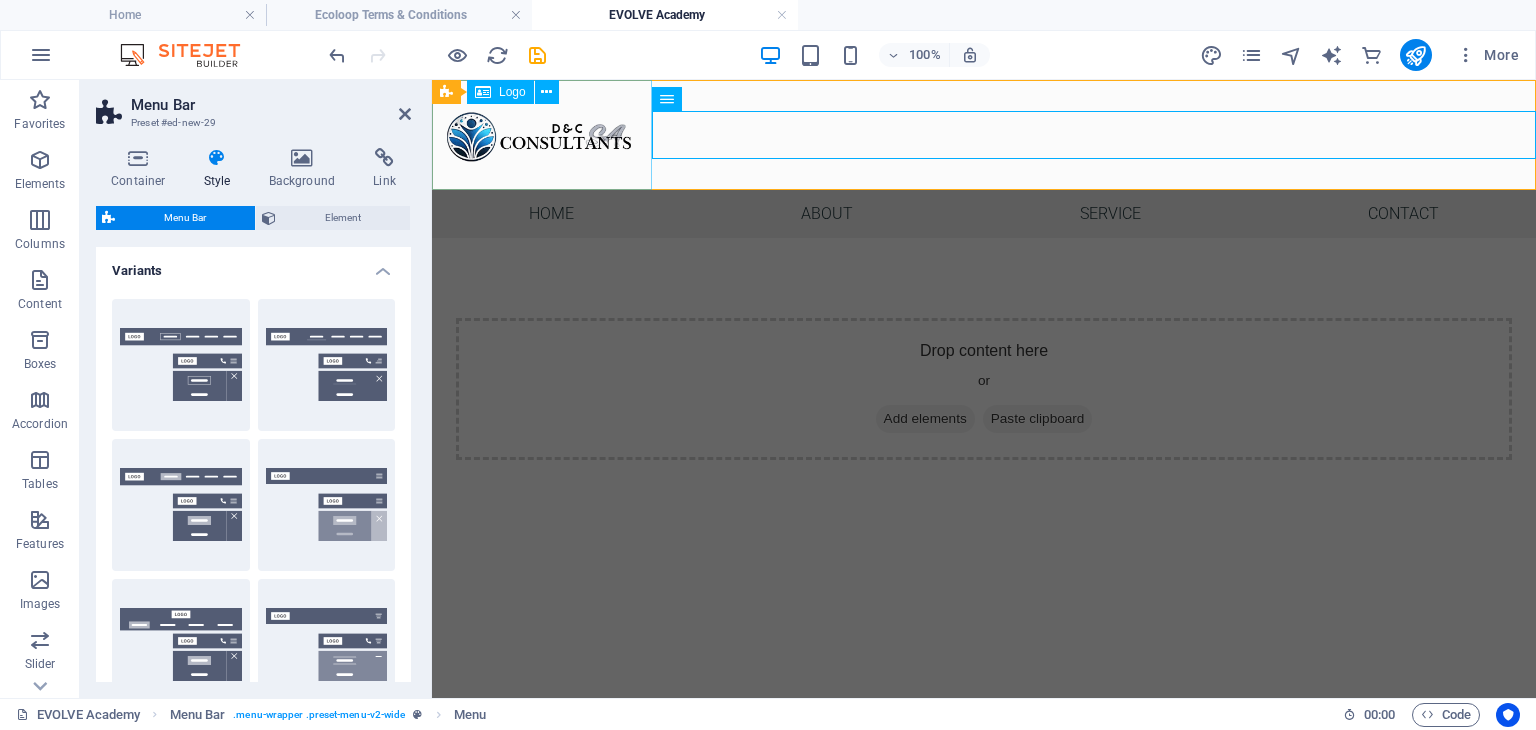 click at bounding box center (984, 135) 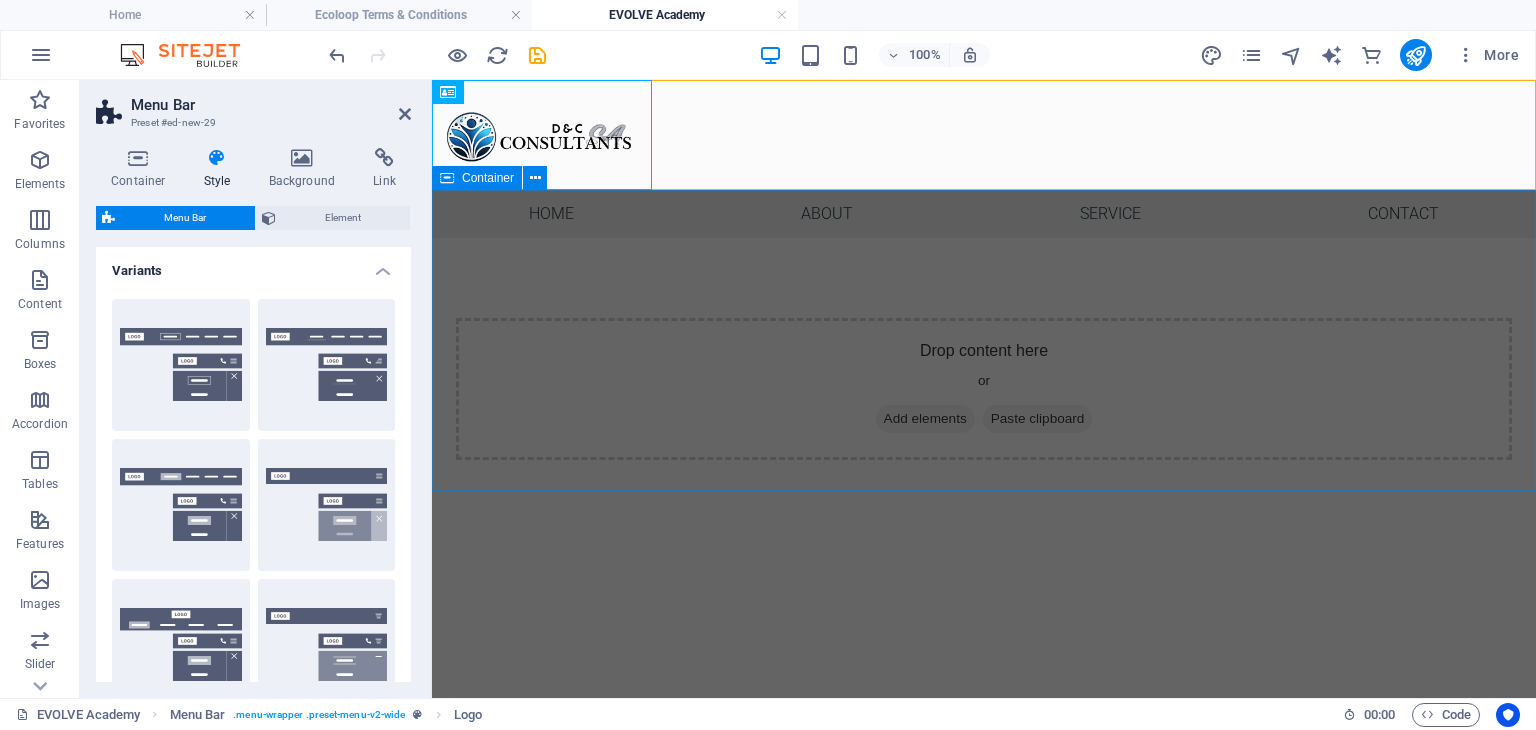 click on "Drop content here or  Add elements  Paste clipboard" at bounding box center [984, 389] 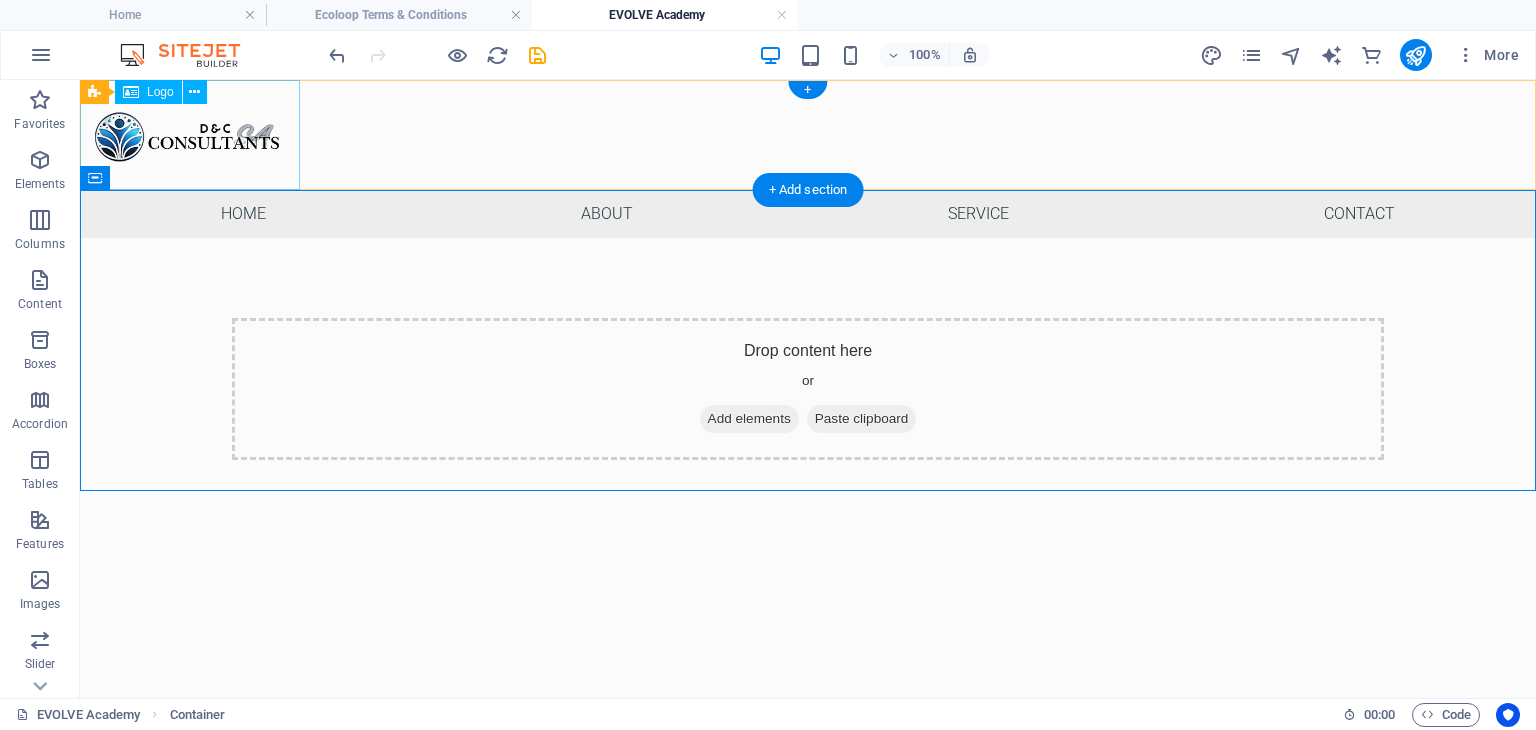 click at bounding box center [808, 135] 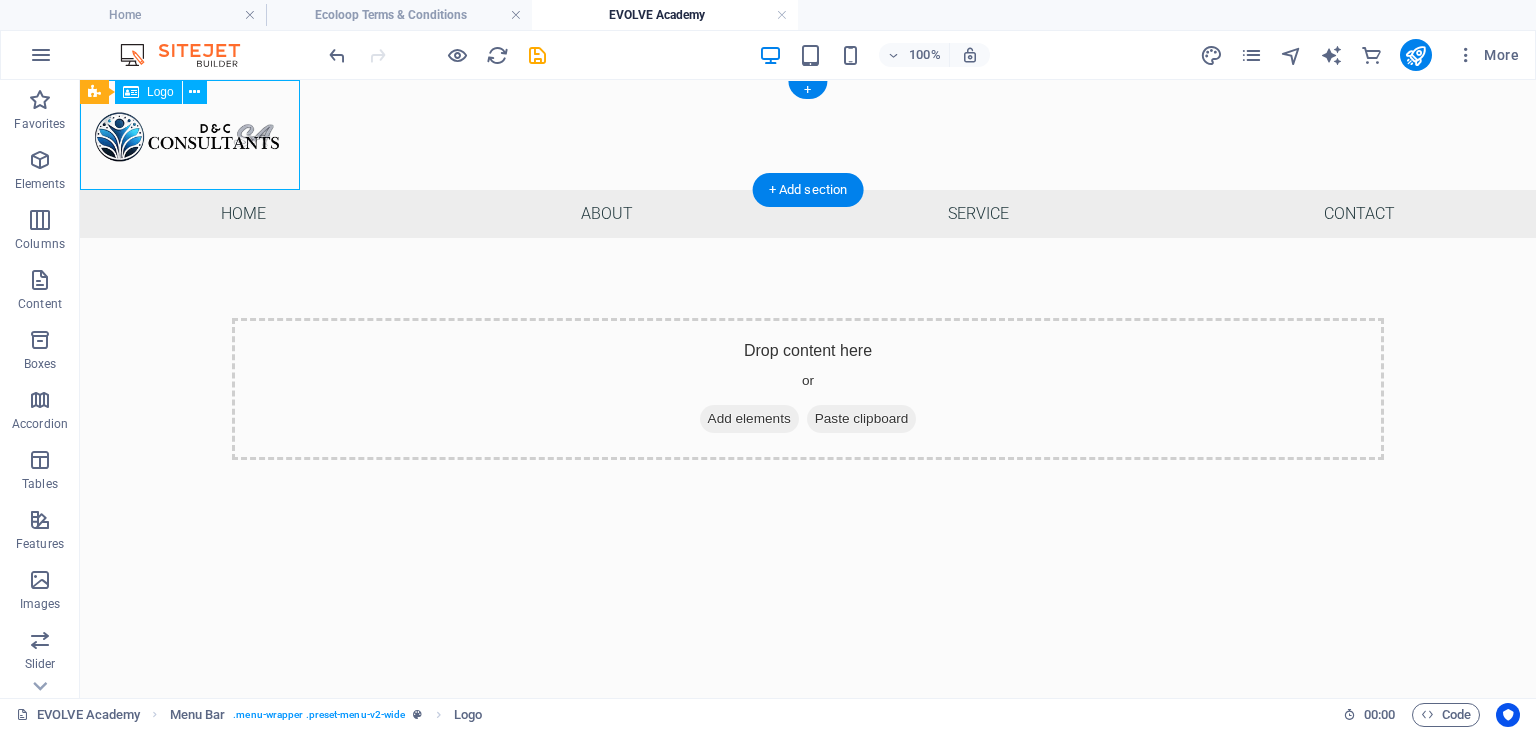 click at bounding box center (808, 135) 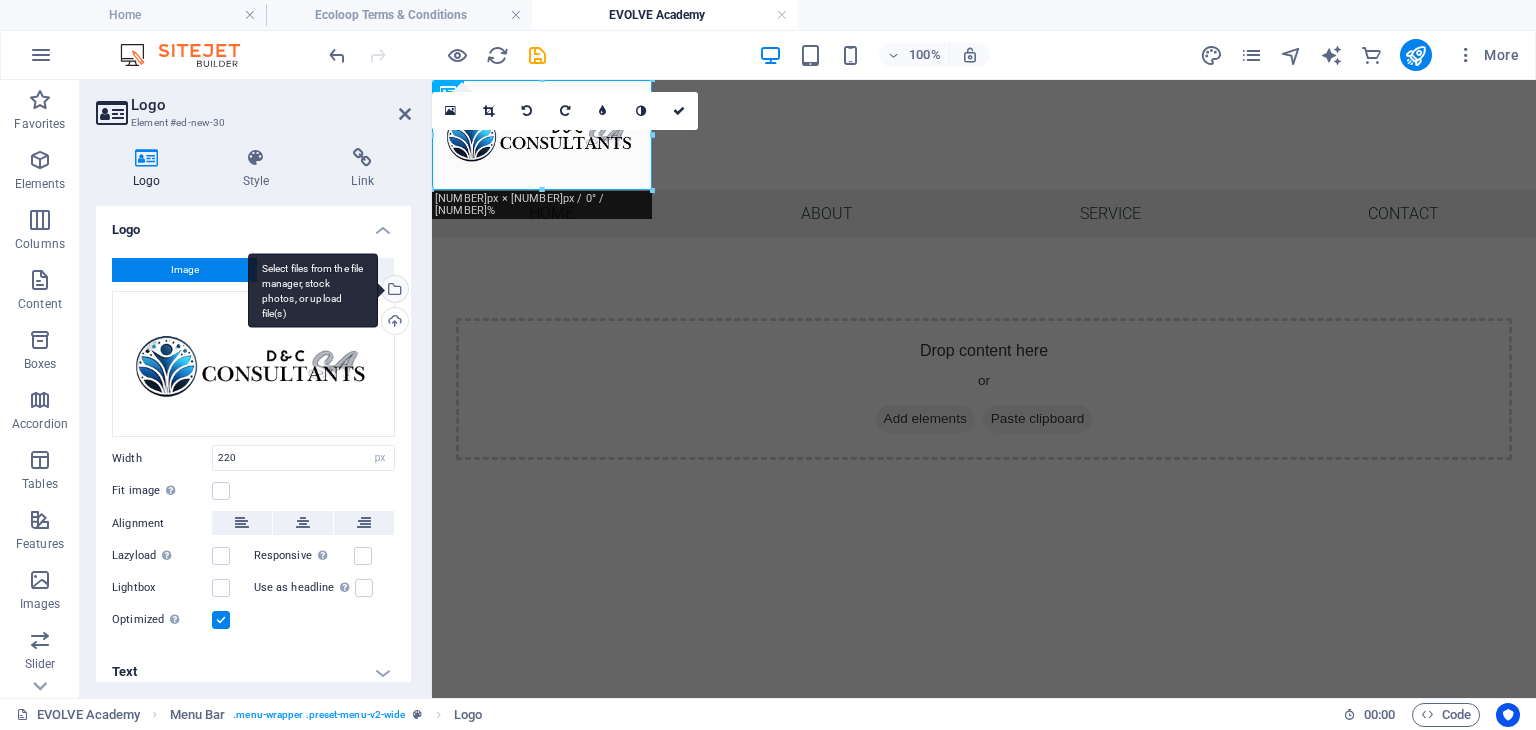 click on "Select files from the file manager, stock photos, or upload file(s)" at bounding box center [393, 291] 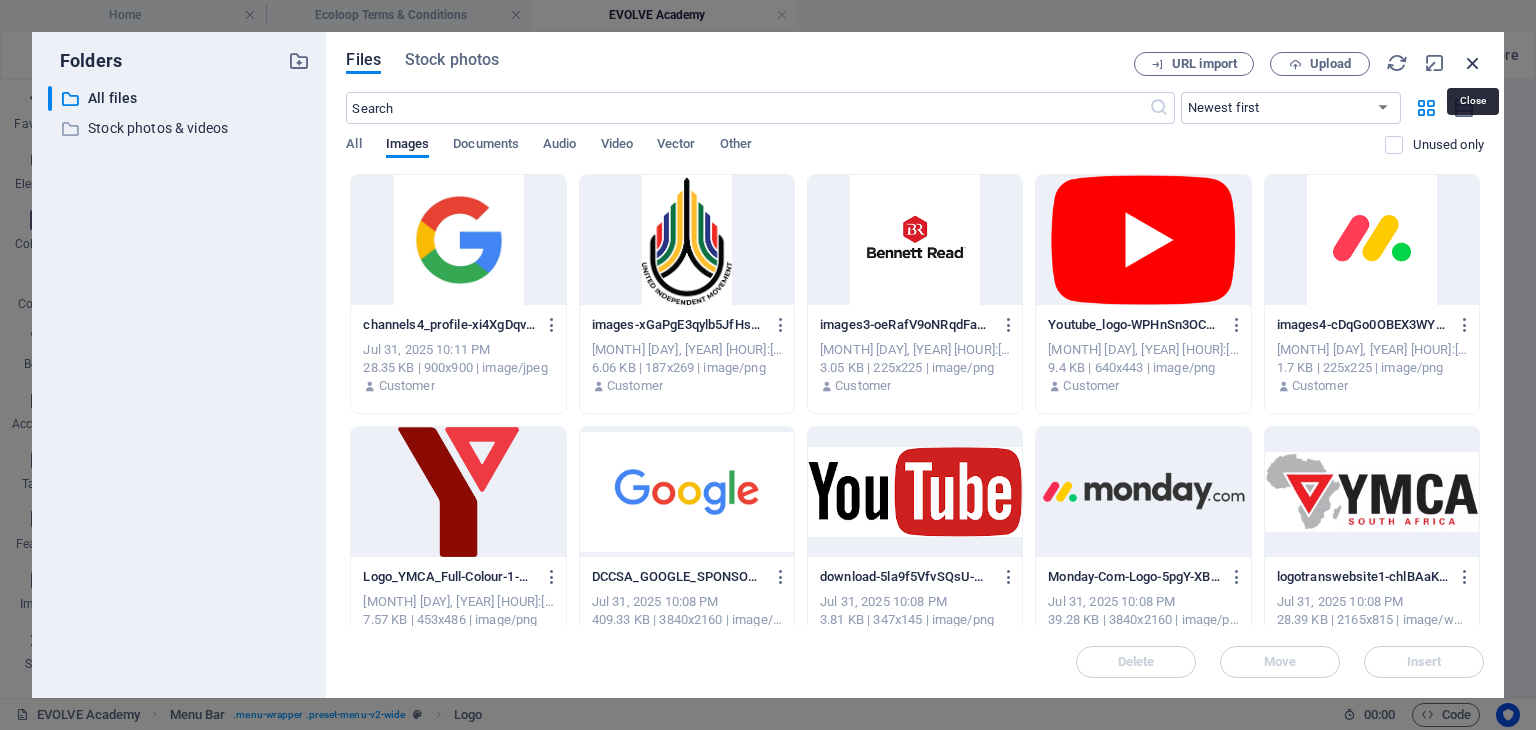 click at bounding box center [1473, 63] 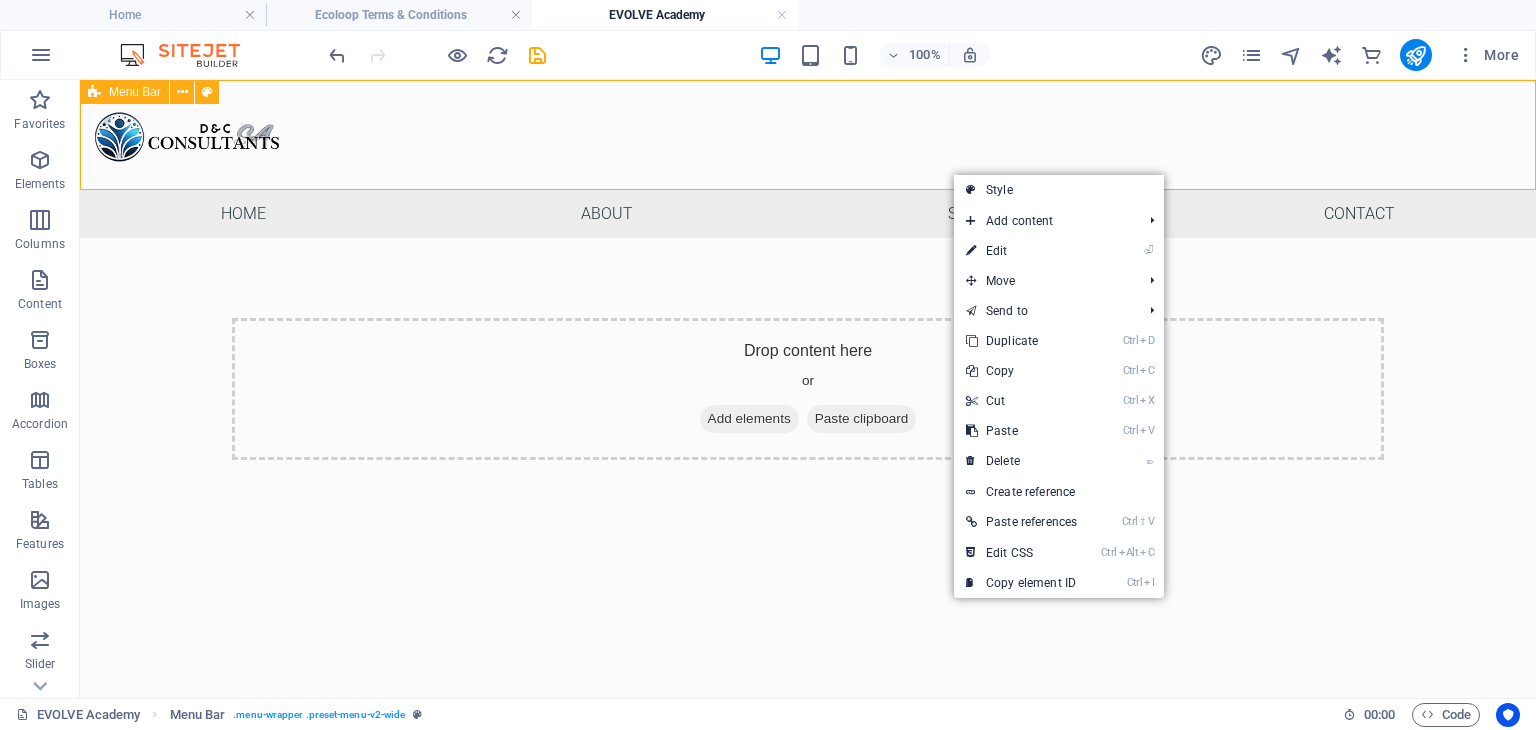 click on "Menu Home About Service Contact" at bounding box center [808, 159] 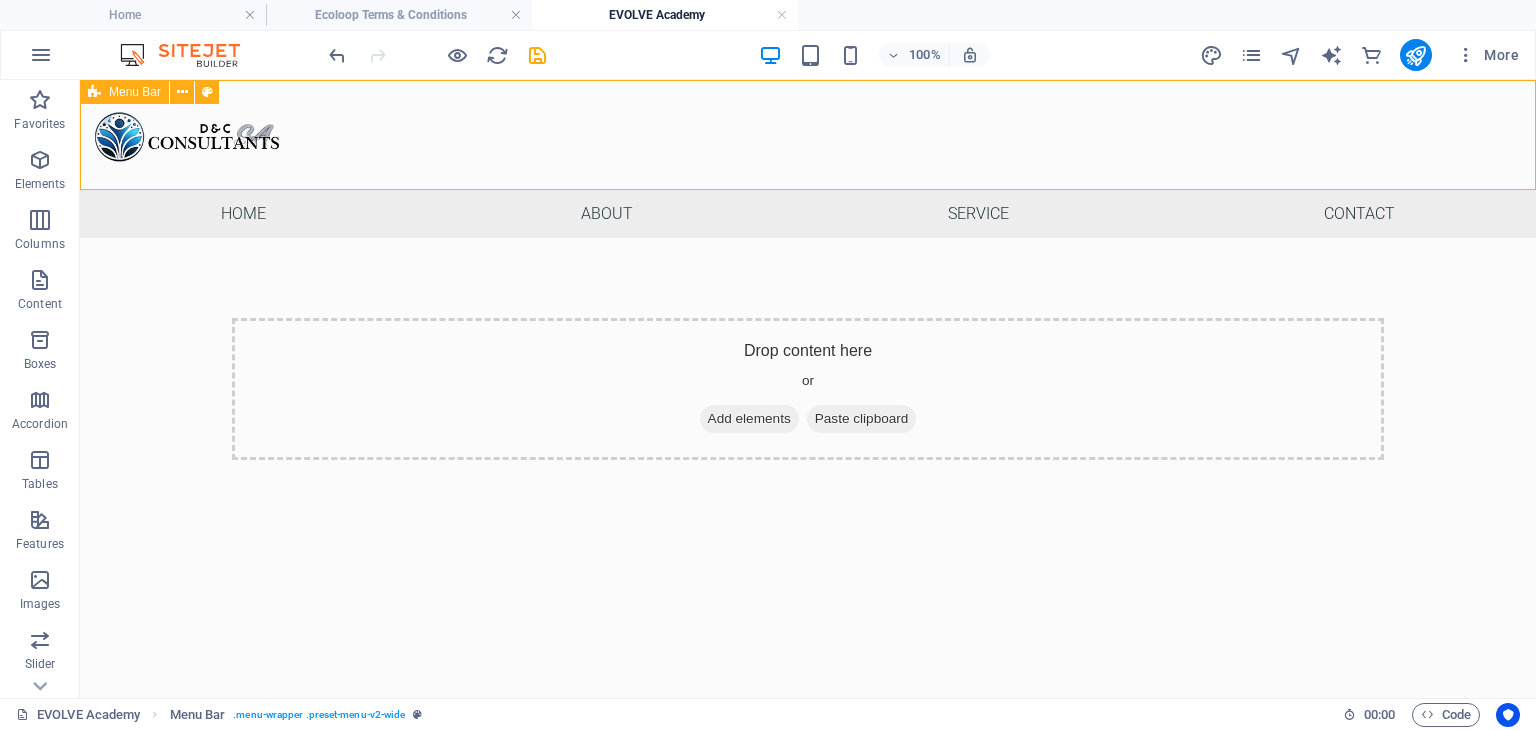 click on "Menu Bar" at bounding box center [124, 92] 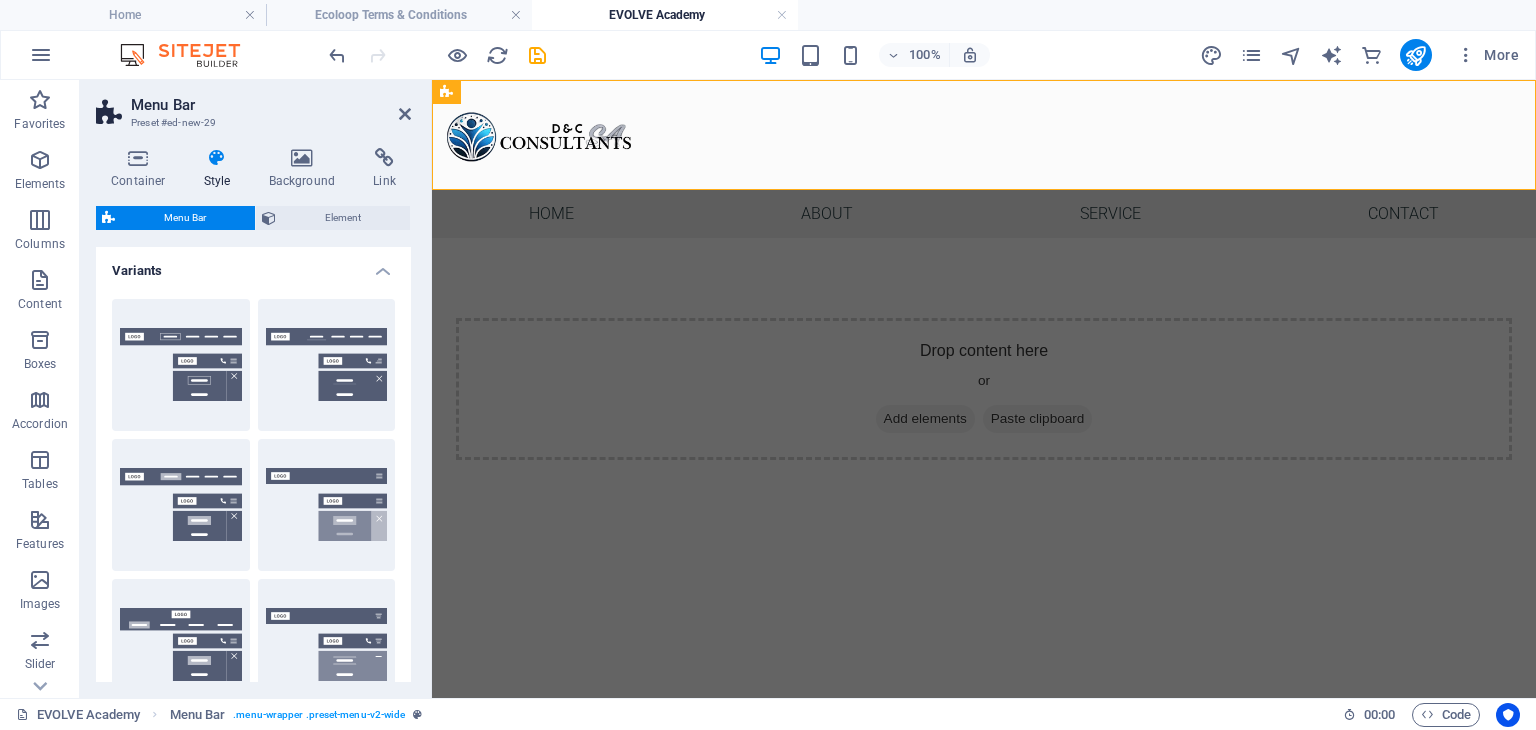 click on "Menu Bar Preset #ed-new-29" at bounding box center [253, 106] 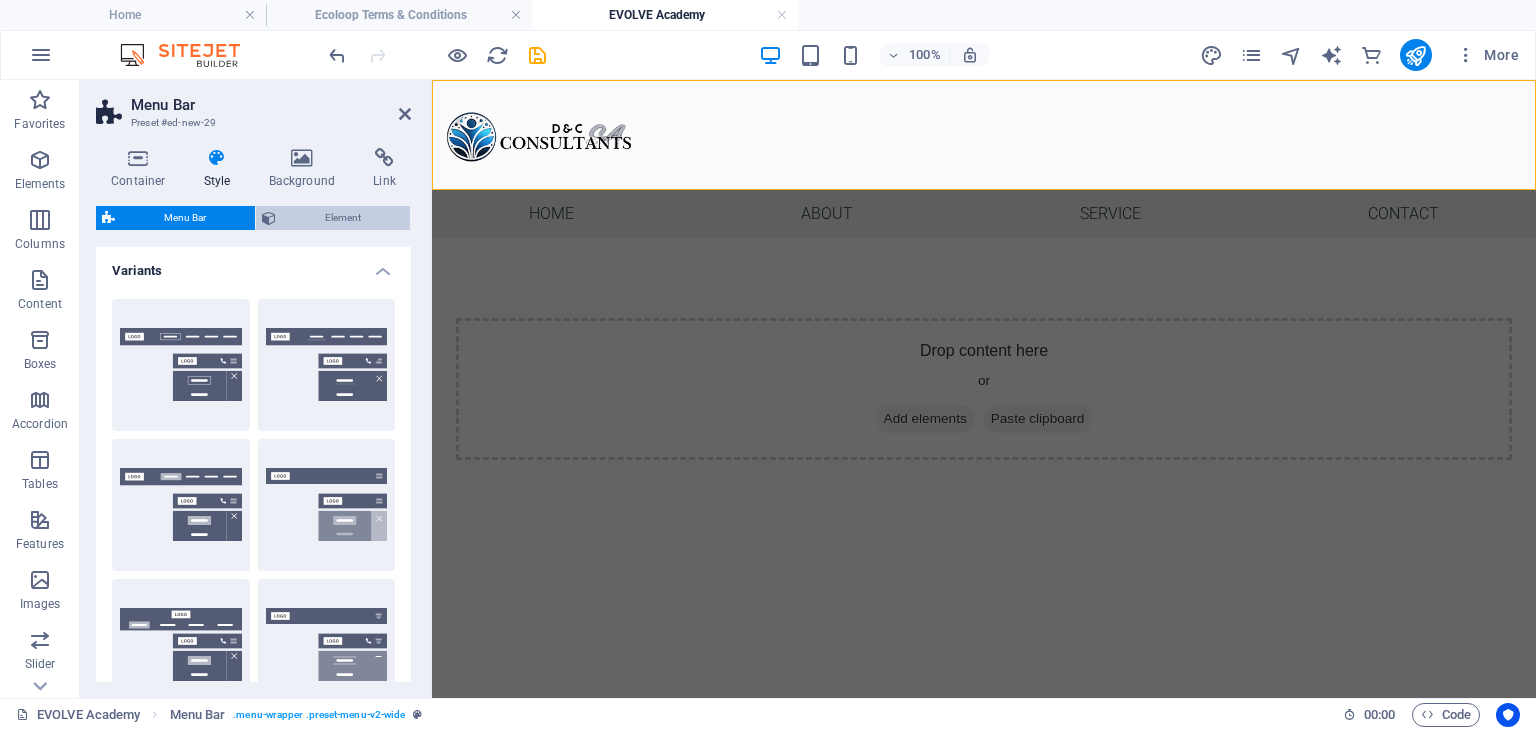 click on "Element" at bounding box center (343, 218) 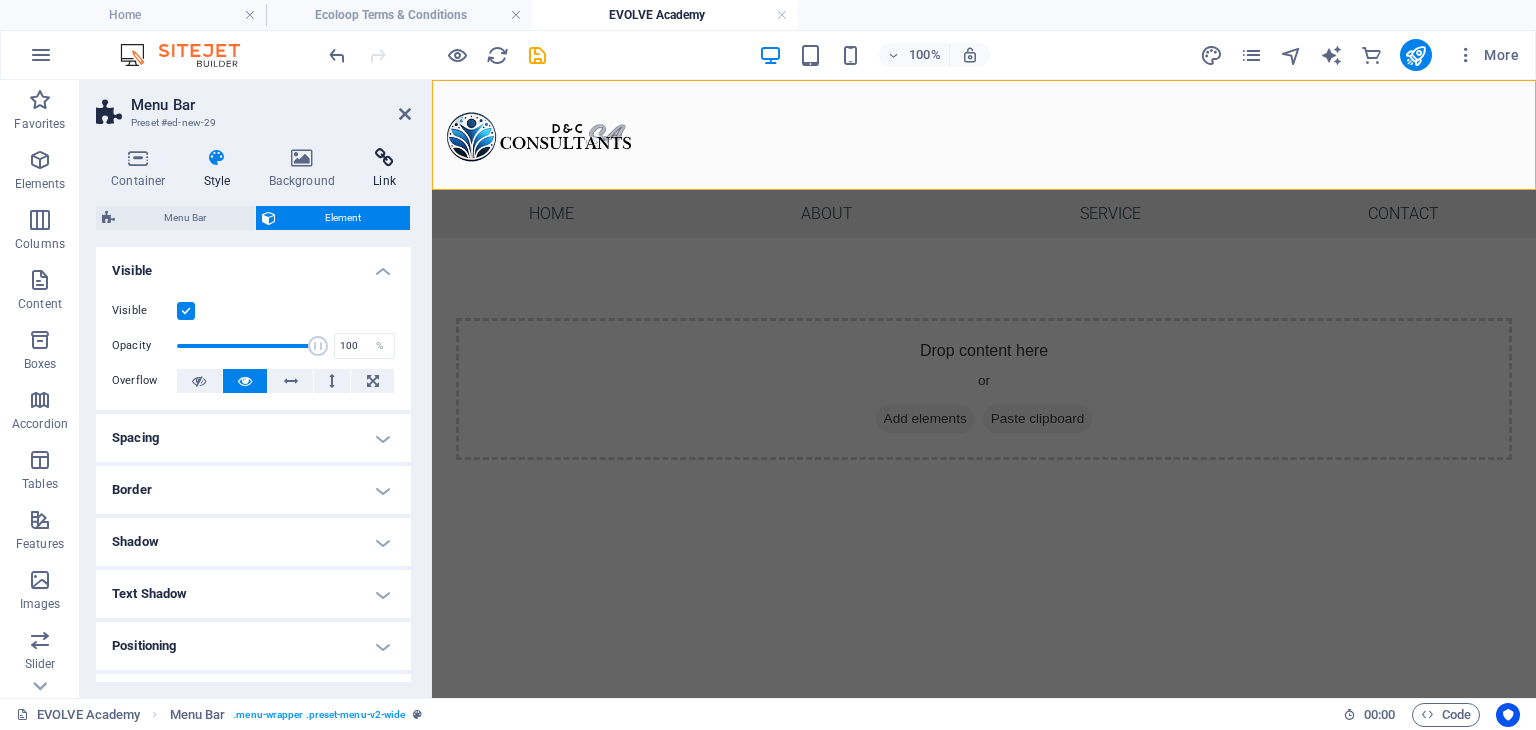 click on "Link" at bounding box center [384, 169] 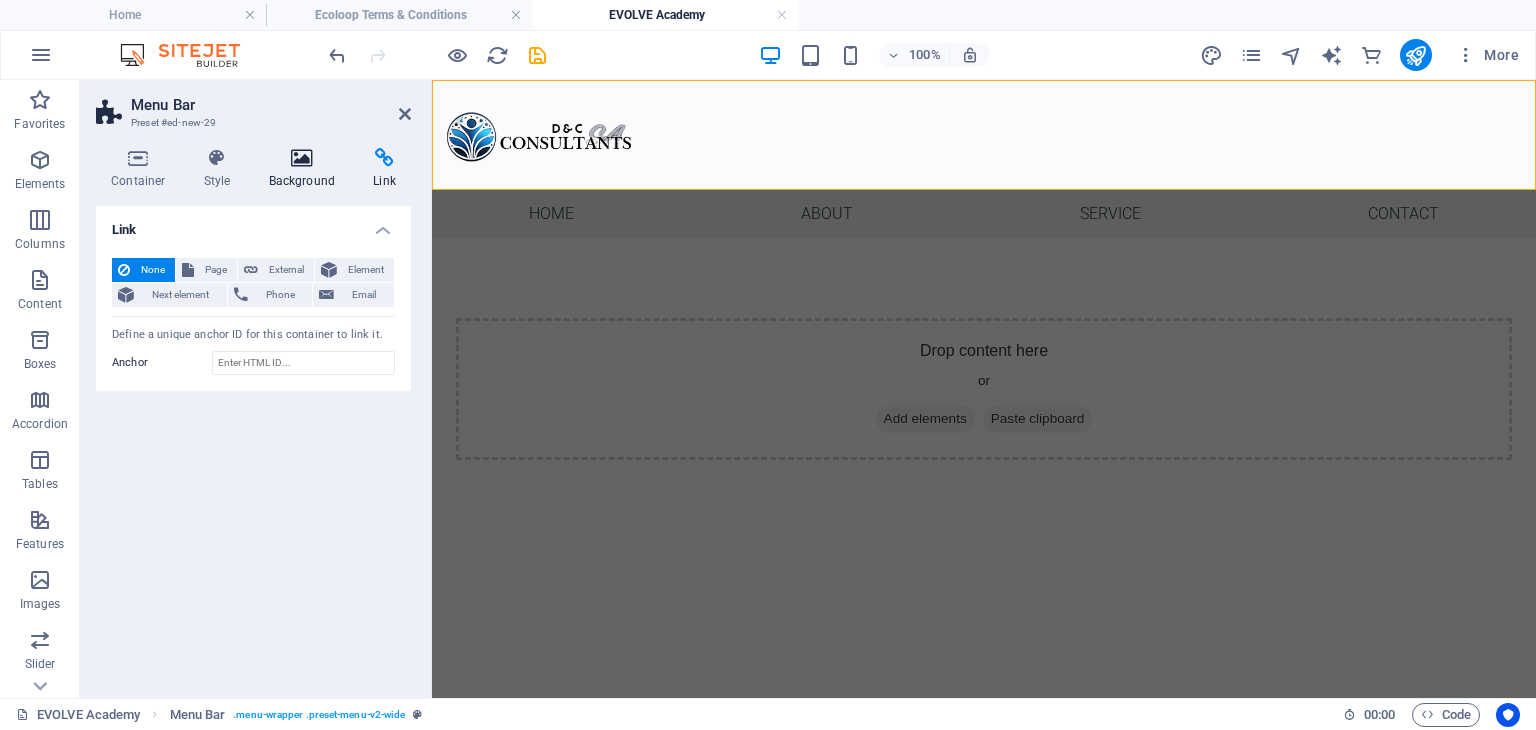 click at bounding box center (302, 158) 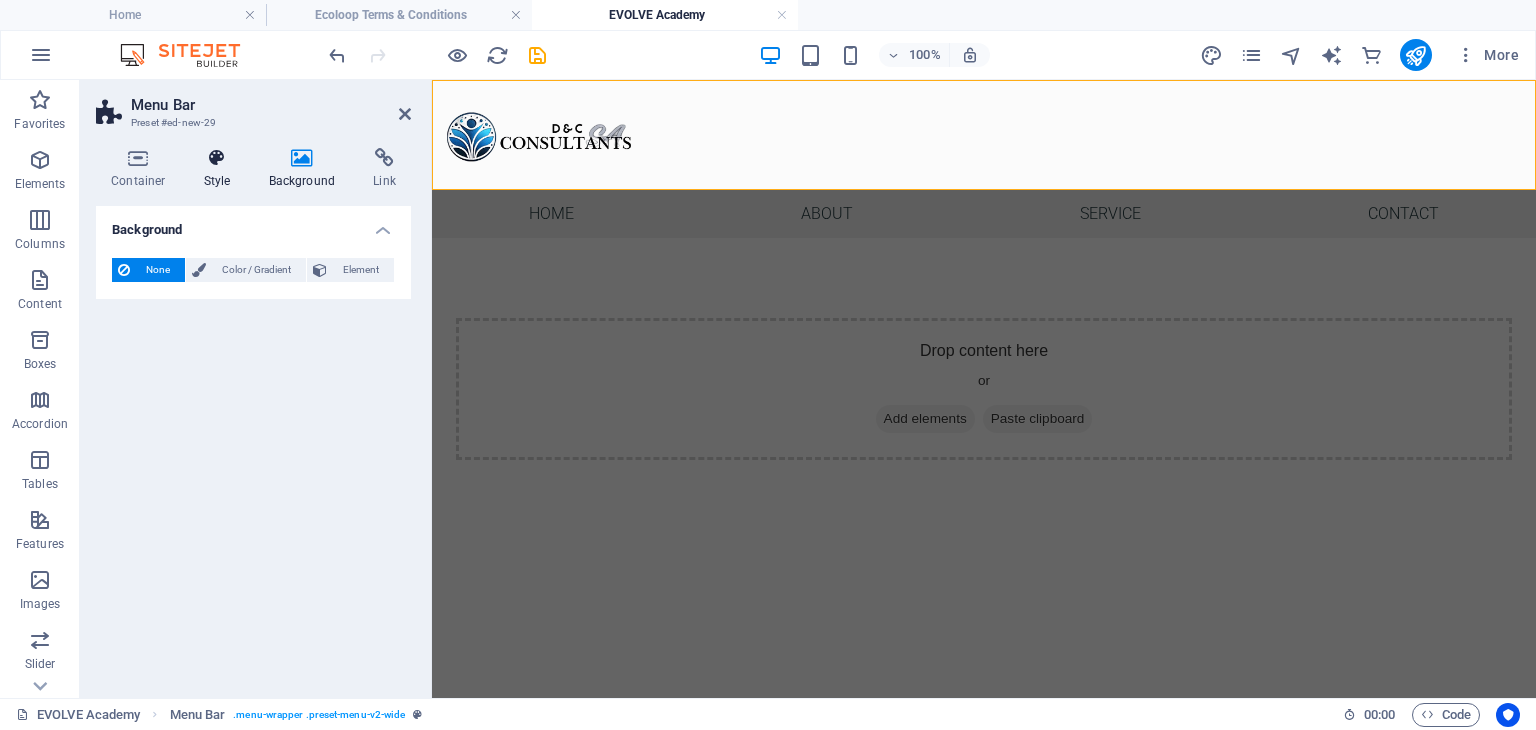 click at bounding box center [217, 158] 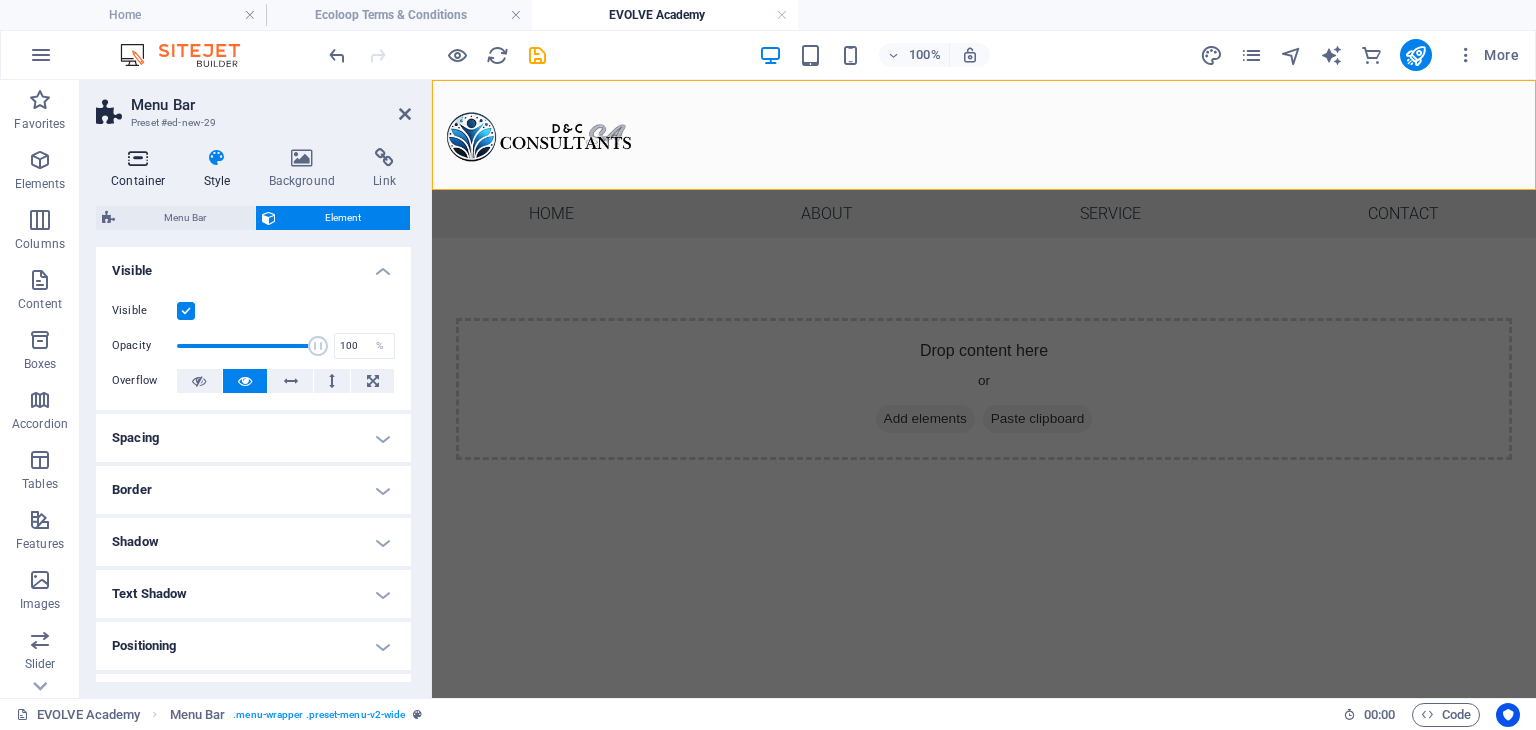 click on "Container" at bounding box center [142, 169] 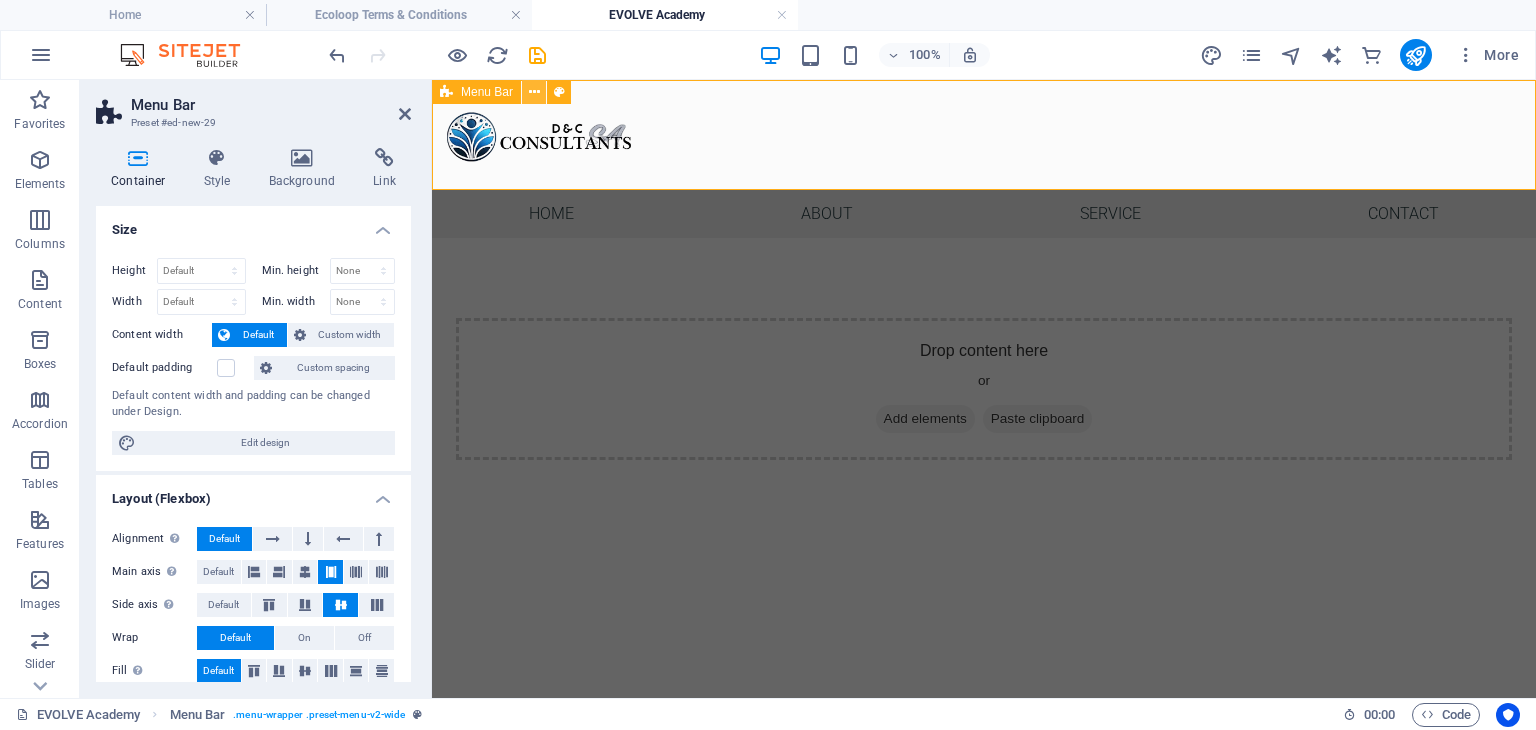 click at bounding box center (534, 92) 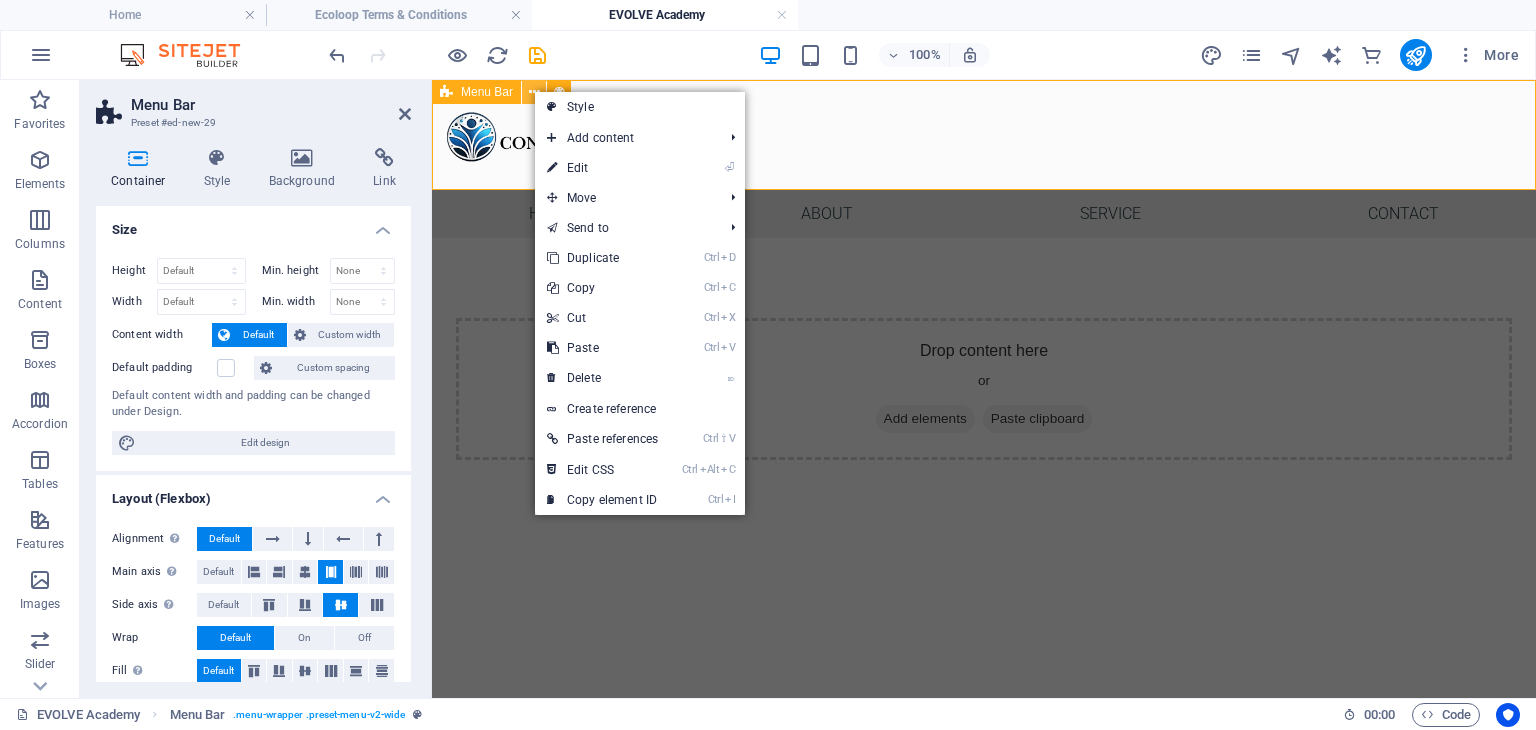 click at bounding box center (534, 92) 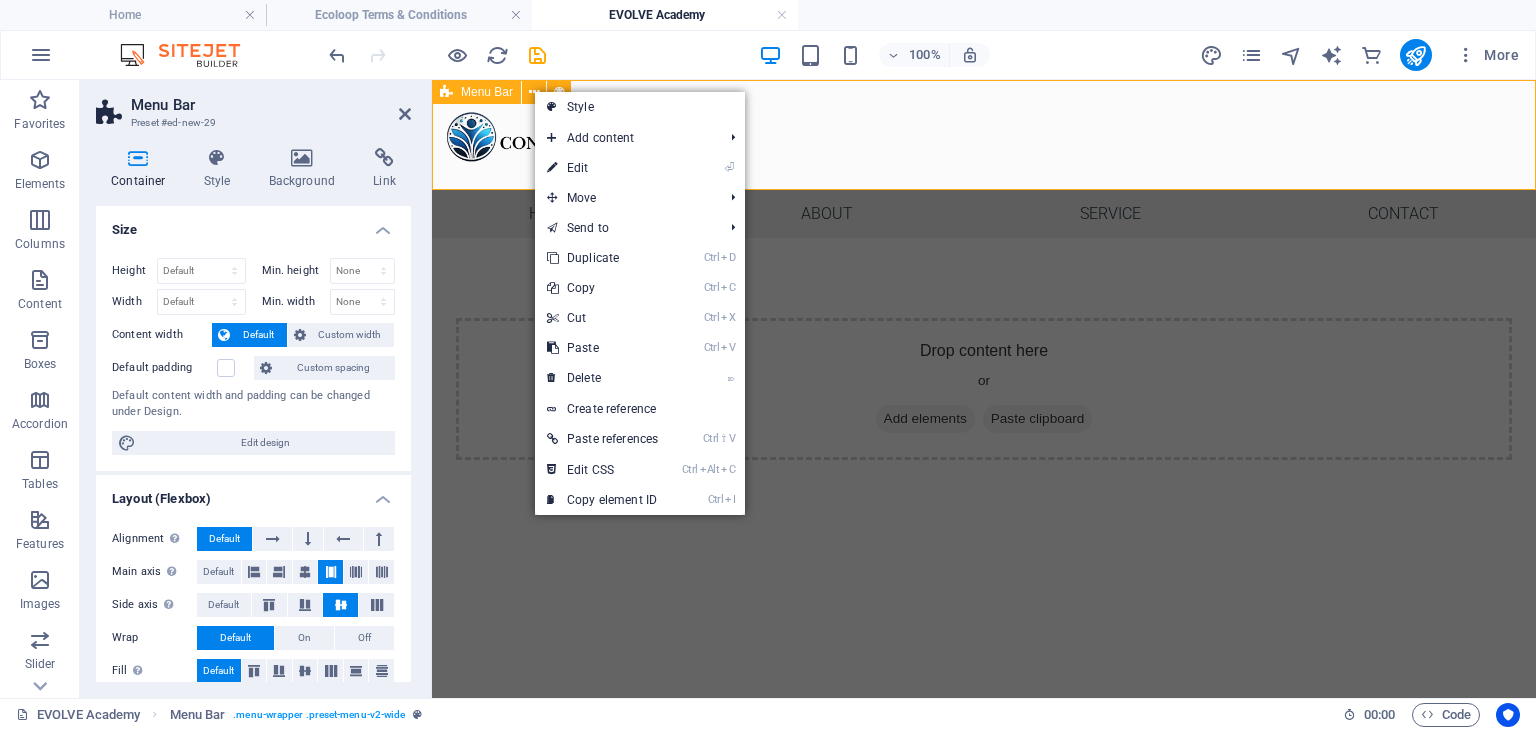 click on "Menu Bar" at bounding box center [487, 92] 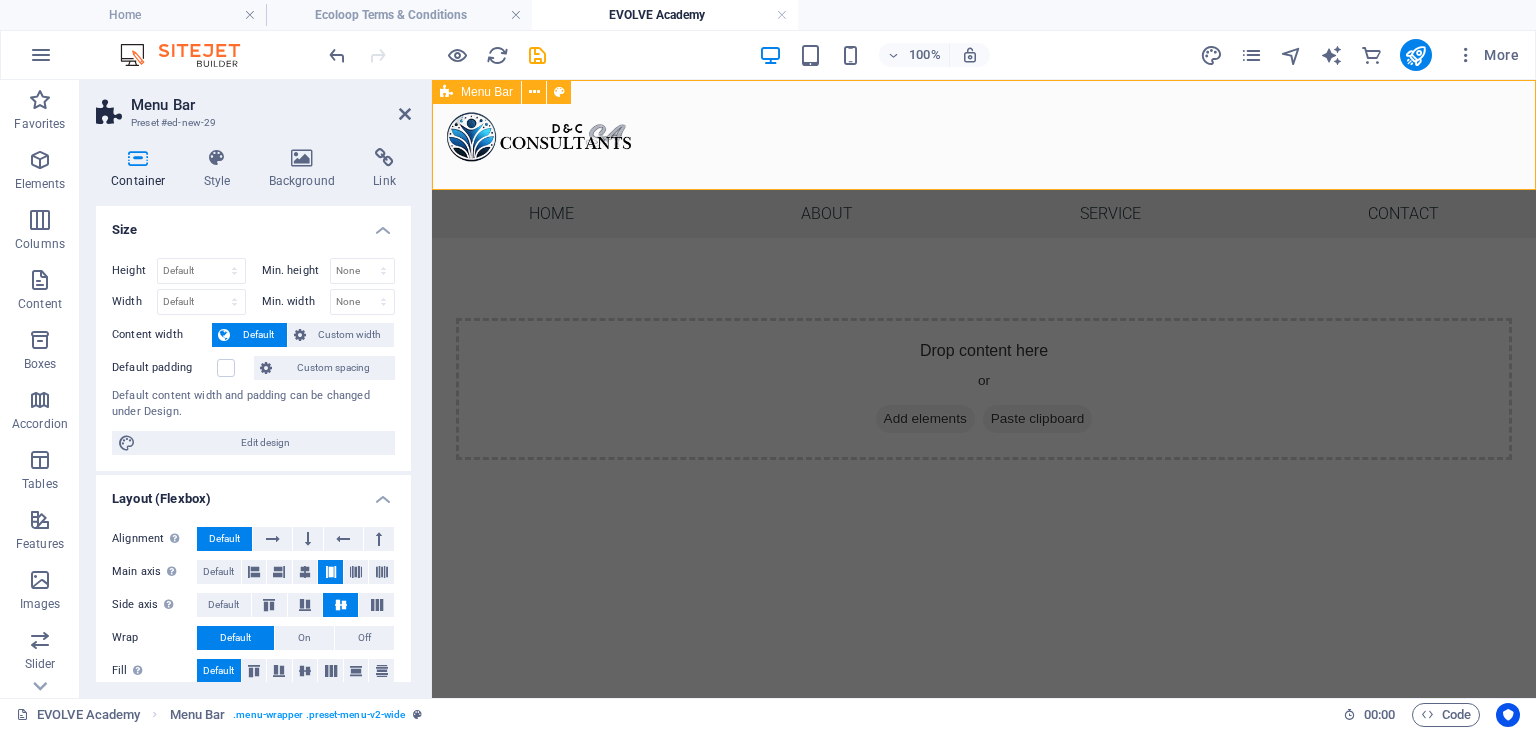 click on "Menu Bar" at bounding box center [487, 92] 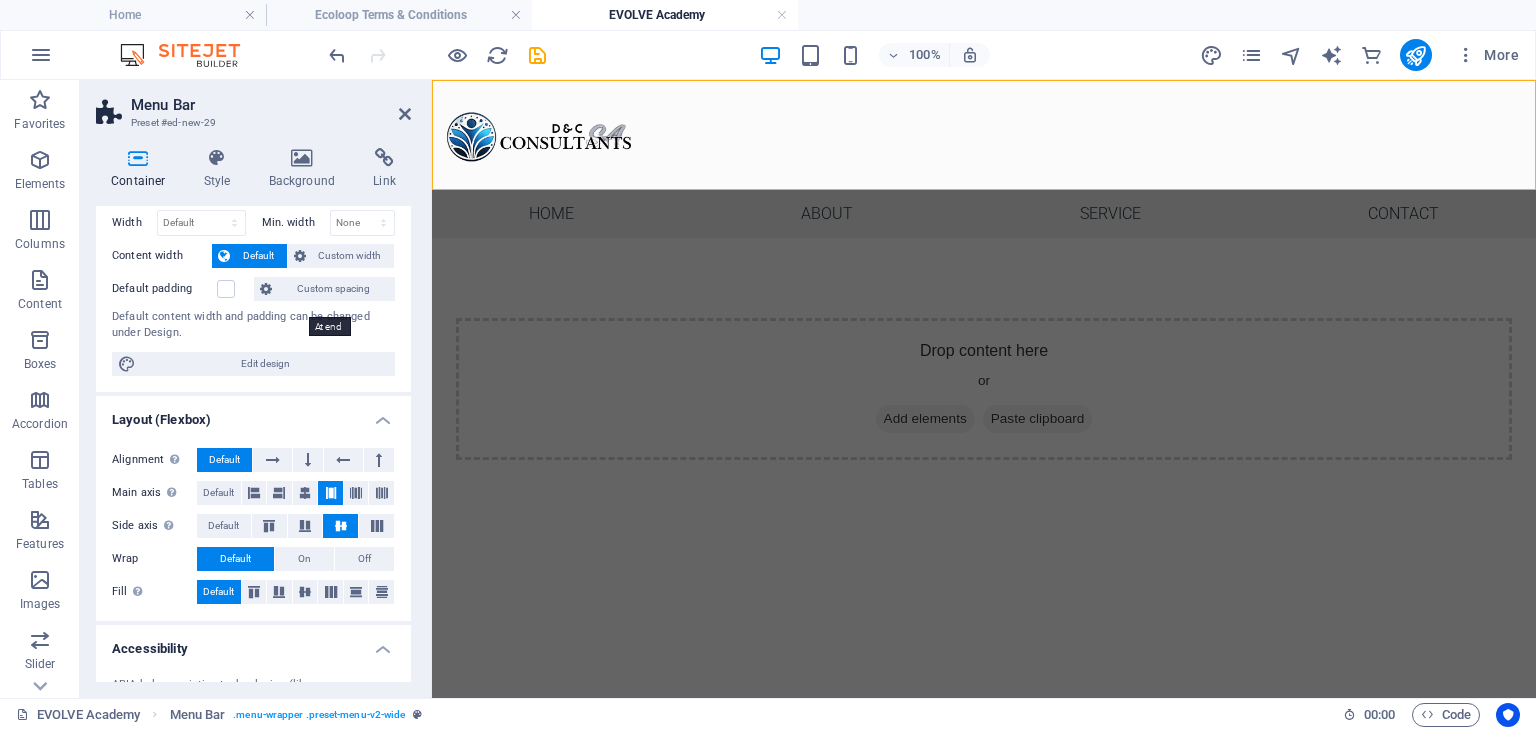 scroll, scrollTop: 78, scrollLeft: 0, axis: vertical 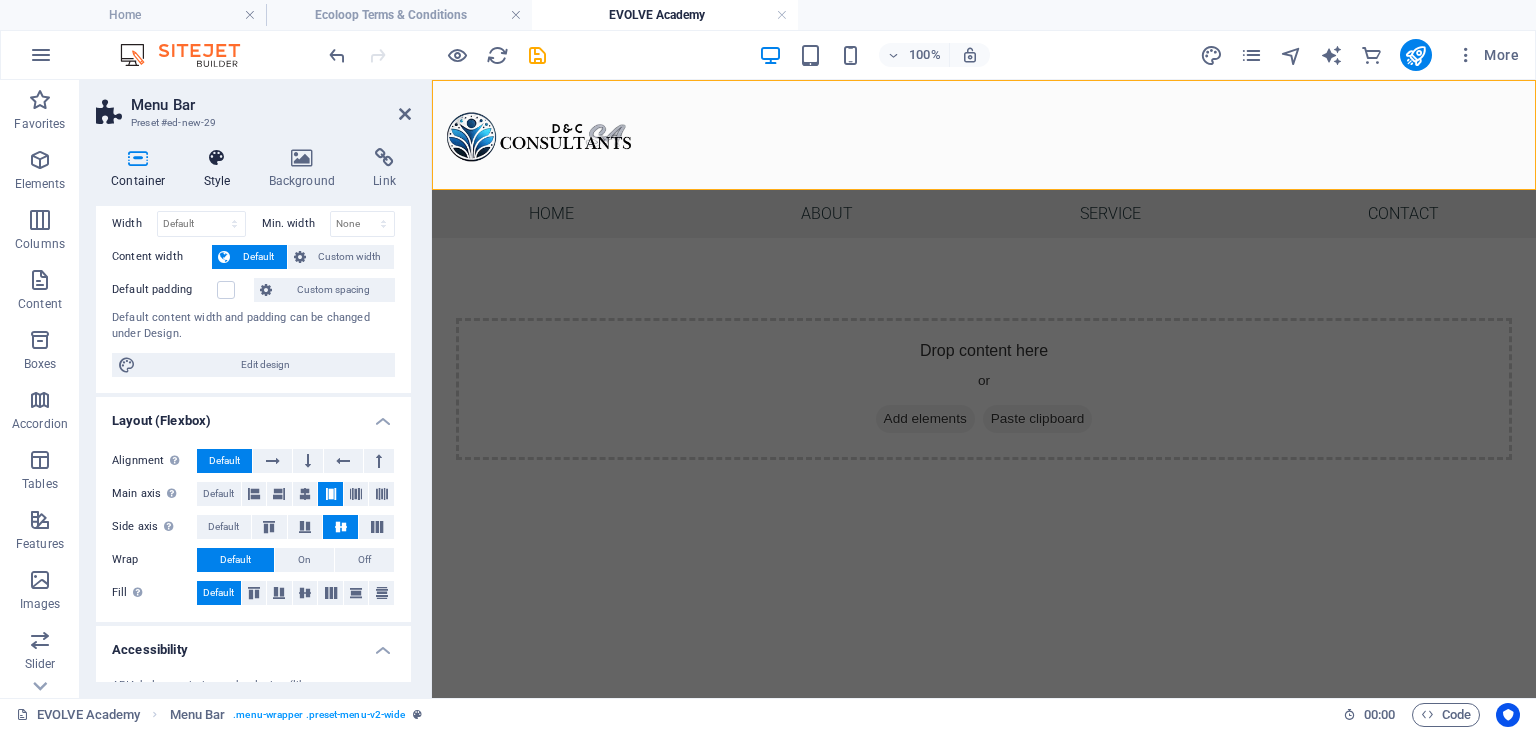 click at bounding box center (217, 158) 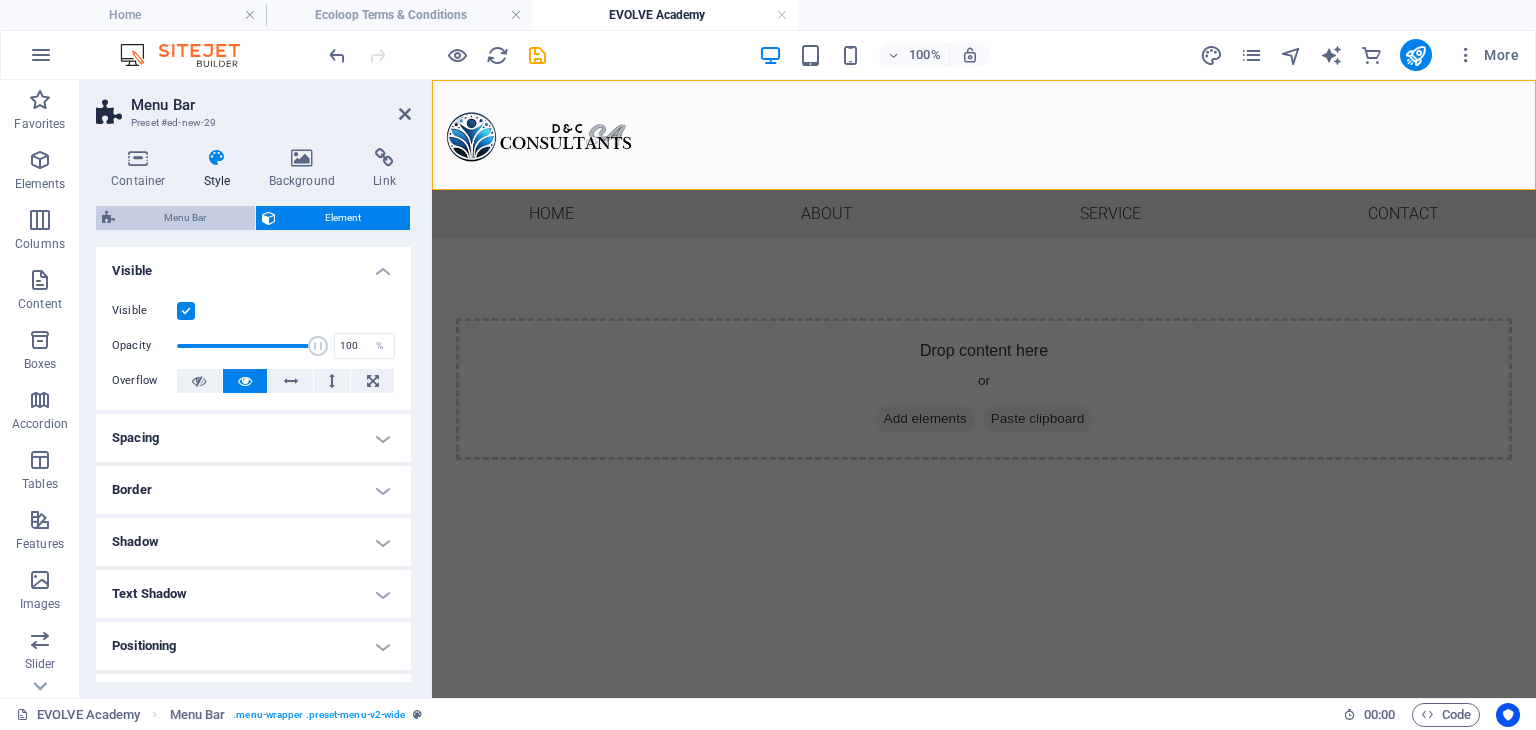 click on "Menu Bar" at bounding box center [185, 218] 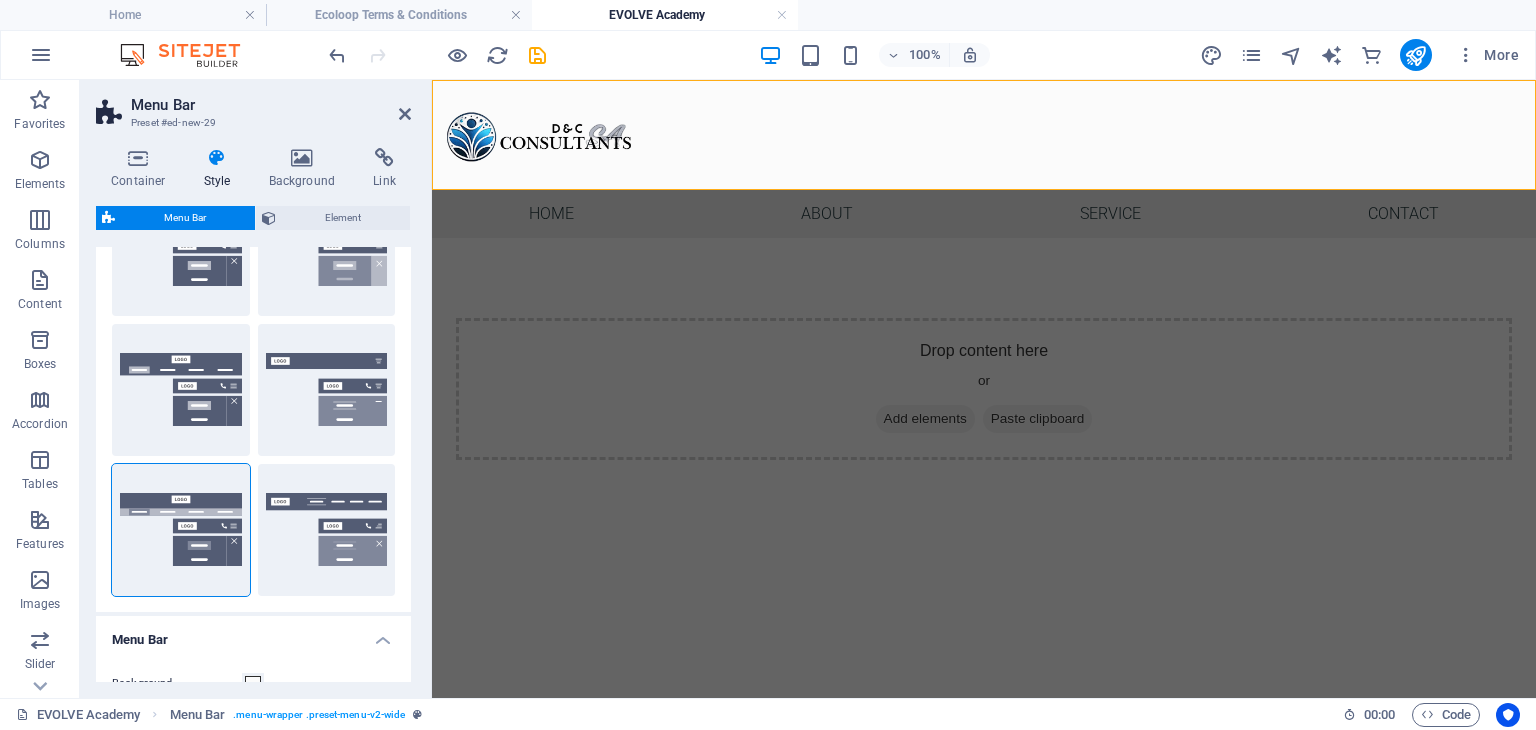 scroll, scrollTop: 0, scrollLeft: 0, axis: both 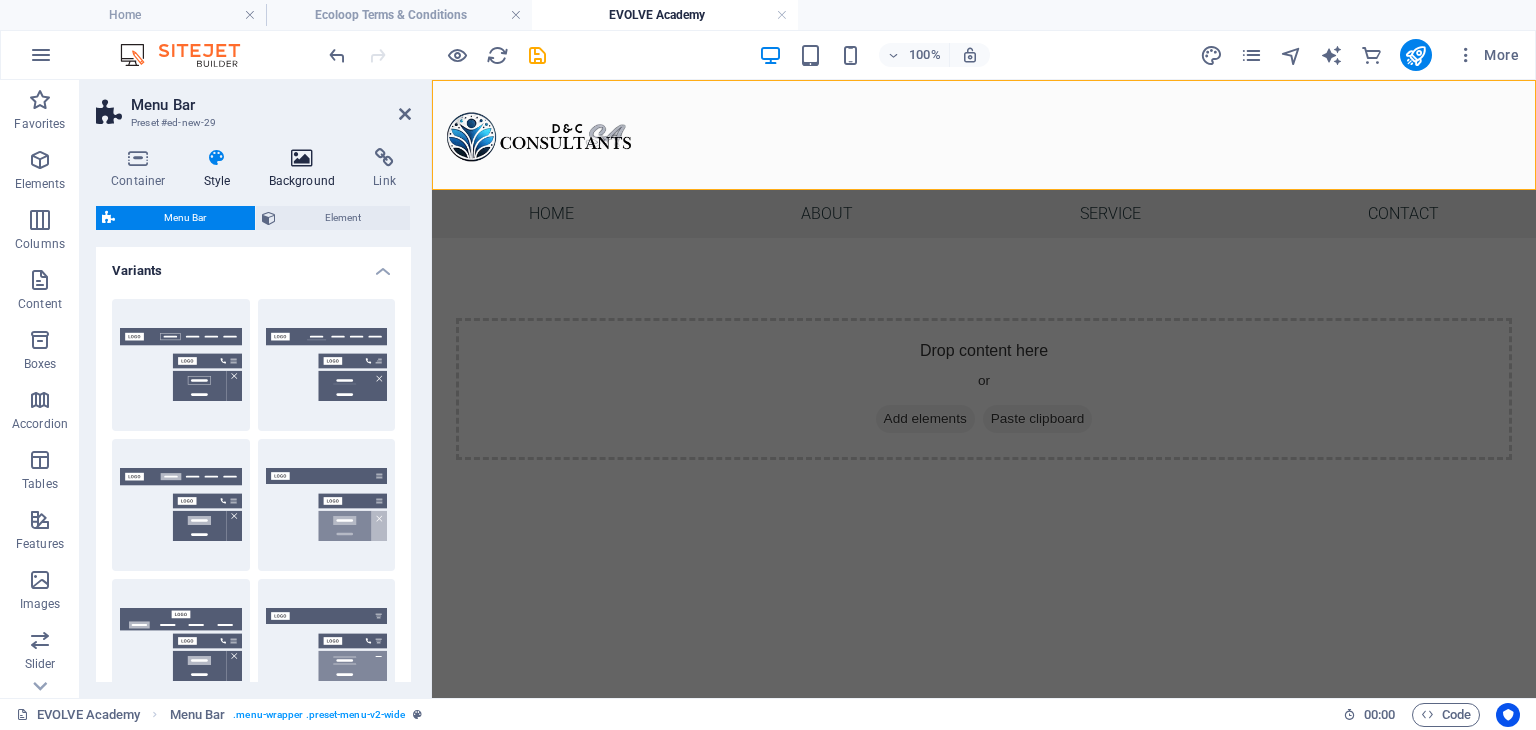 click on "Background" at bounding box center (306, 169) 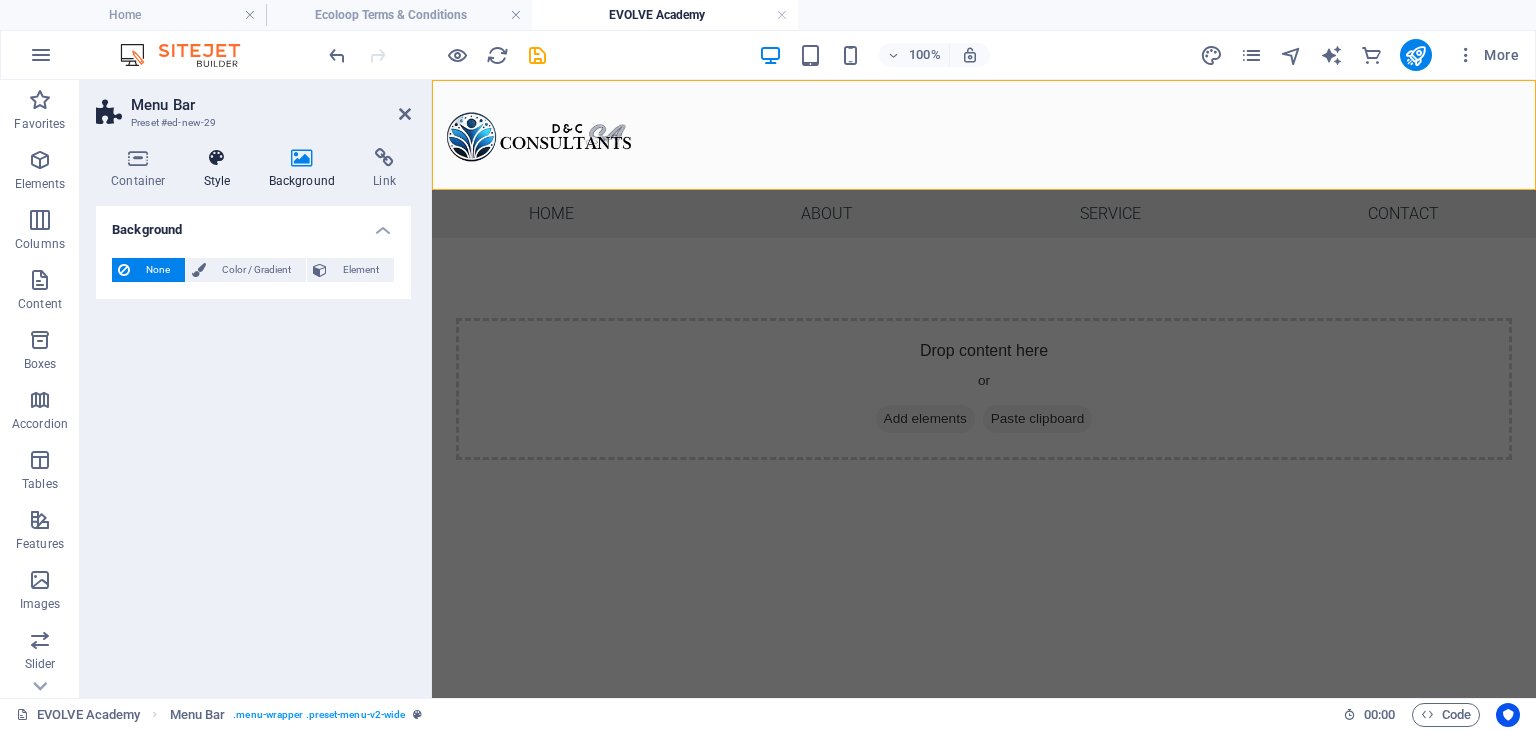 click at bounding box center [217, 158] 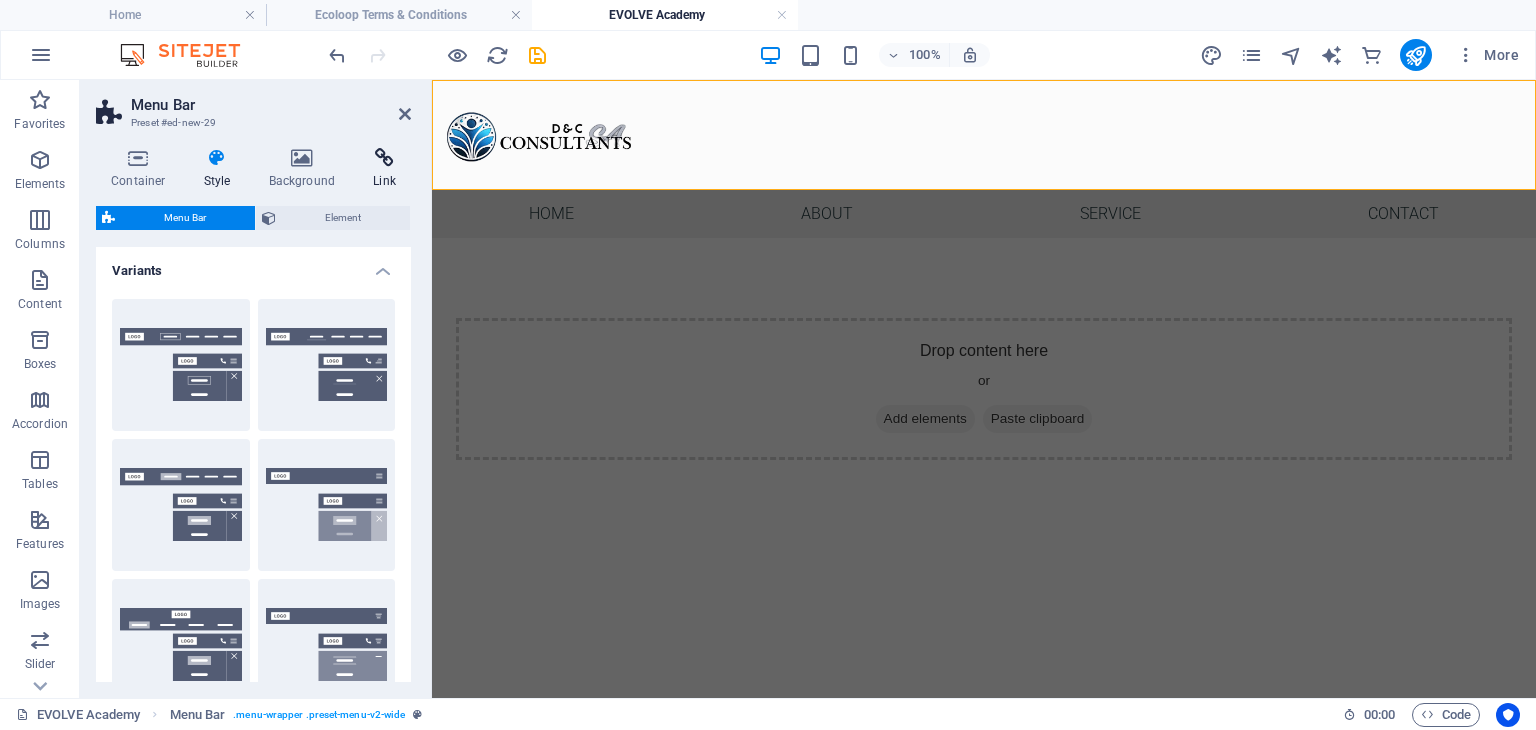 click at bounding box center (384, 158) 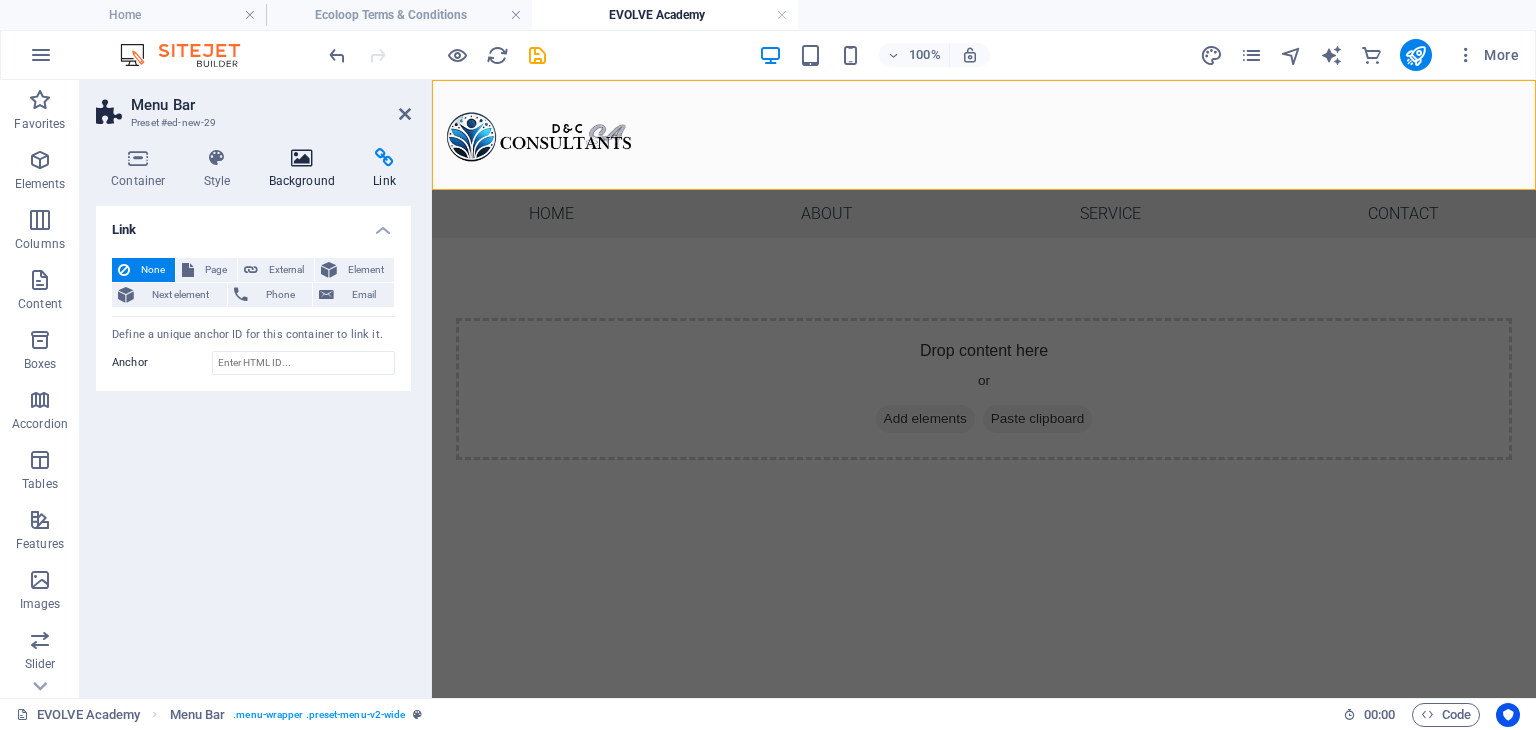click at bounding box center [302, 158] 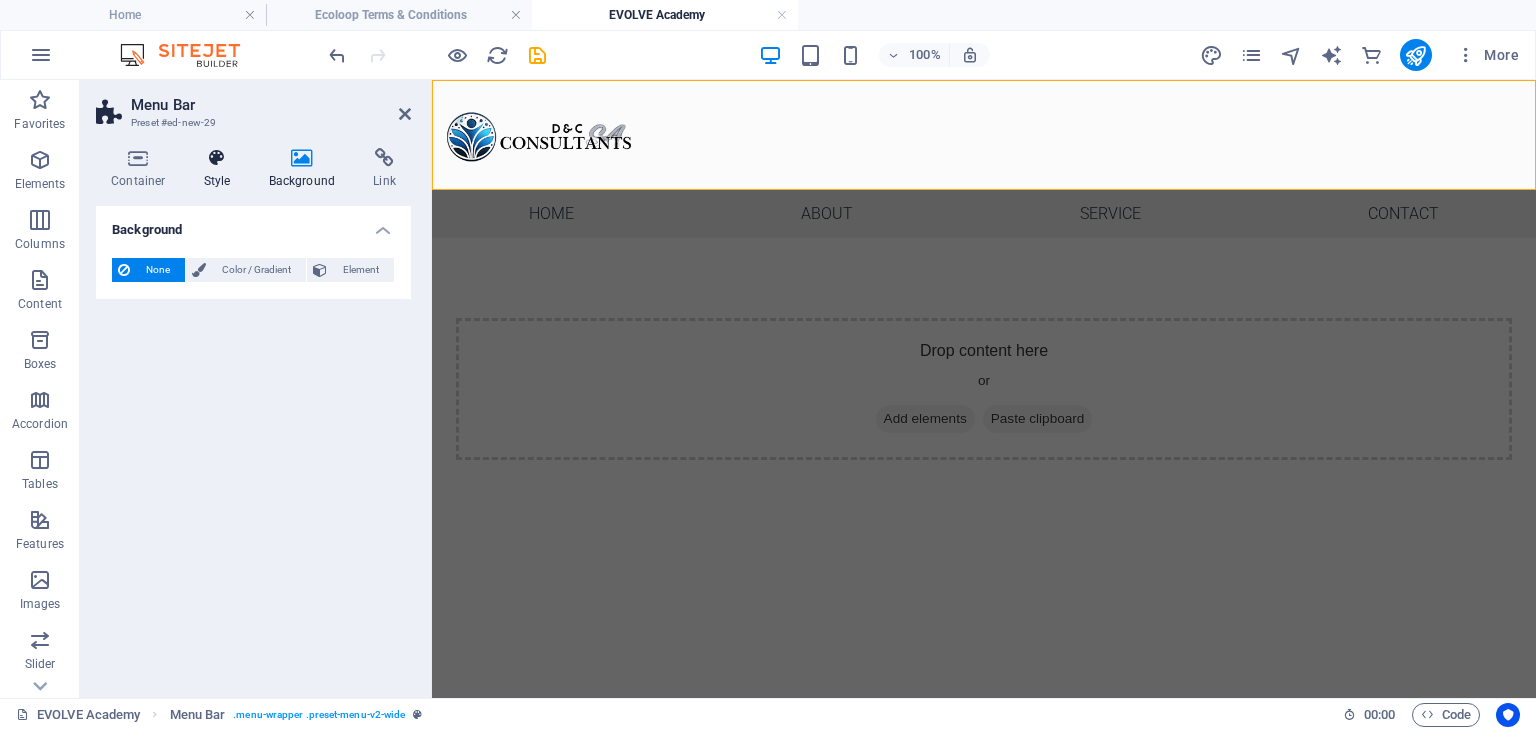click at bounding box center (217, 158) 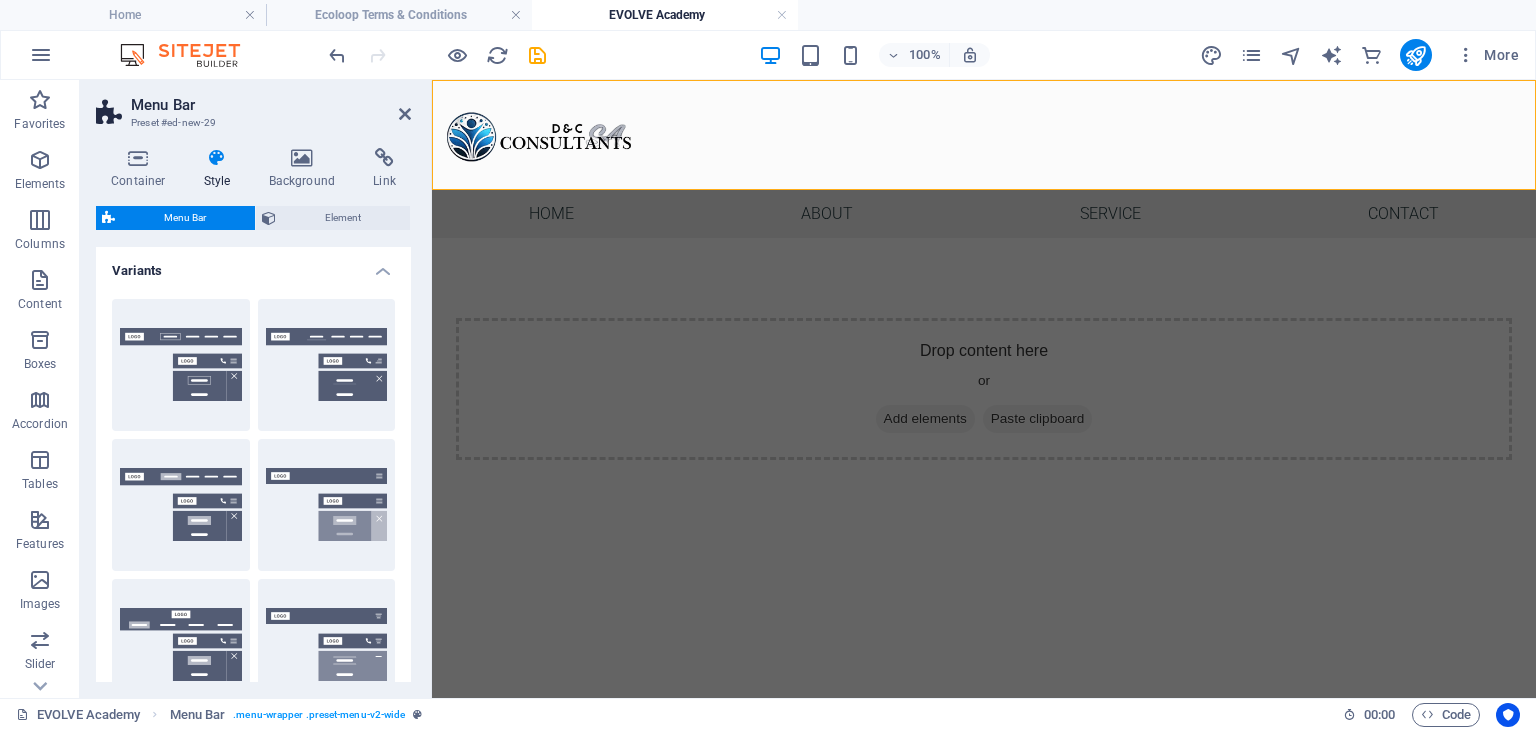 click on "Menu Bar Preset #ed-new-29
Container Style Background Link Size Height Default px rem % vh vw Min. height None px rem % vh vw Width Default px rem % em vh vw Min. width None px rem % vh vw Content width Default Custom width Width Default px rem % em vh vw Min. width None px rem % vh vw Default padding Custom spacing Default content width and padding can be changed under Design. Edit design Layout (Flexbox) Alignment Determines the flex direction. Default Main axis Determine how elements should behave along the main axis inside this container (justify content). Default Side axis Control the vertical direction of the element inside of the container (align items). Default Wrap Default On Off Fill Controls the distances and direction of elements on the y-axis across several lines (align content). Default Accessibility ARIA helps assistive technologies (like screen readers) to understand the role, state, and behavior of web elements Role The ARIA role defines the purpose of an element.  None Alert" at bounding box center [256, 389] 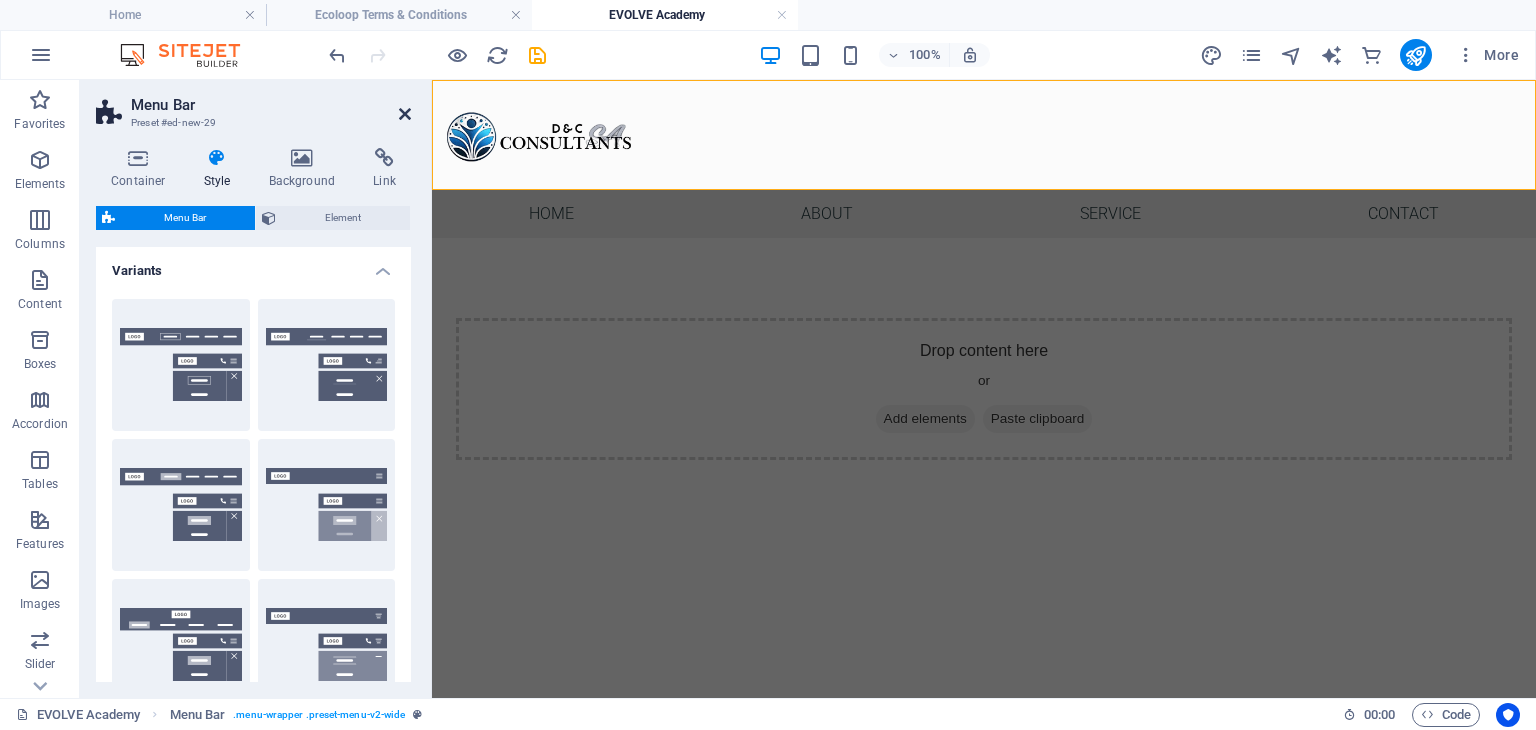 click at bounding box center [405, 114] 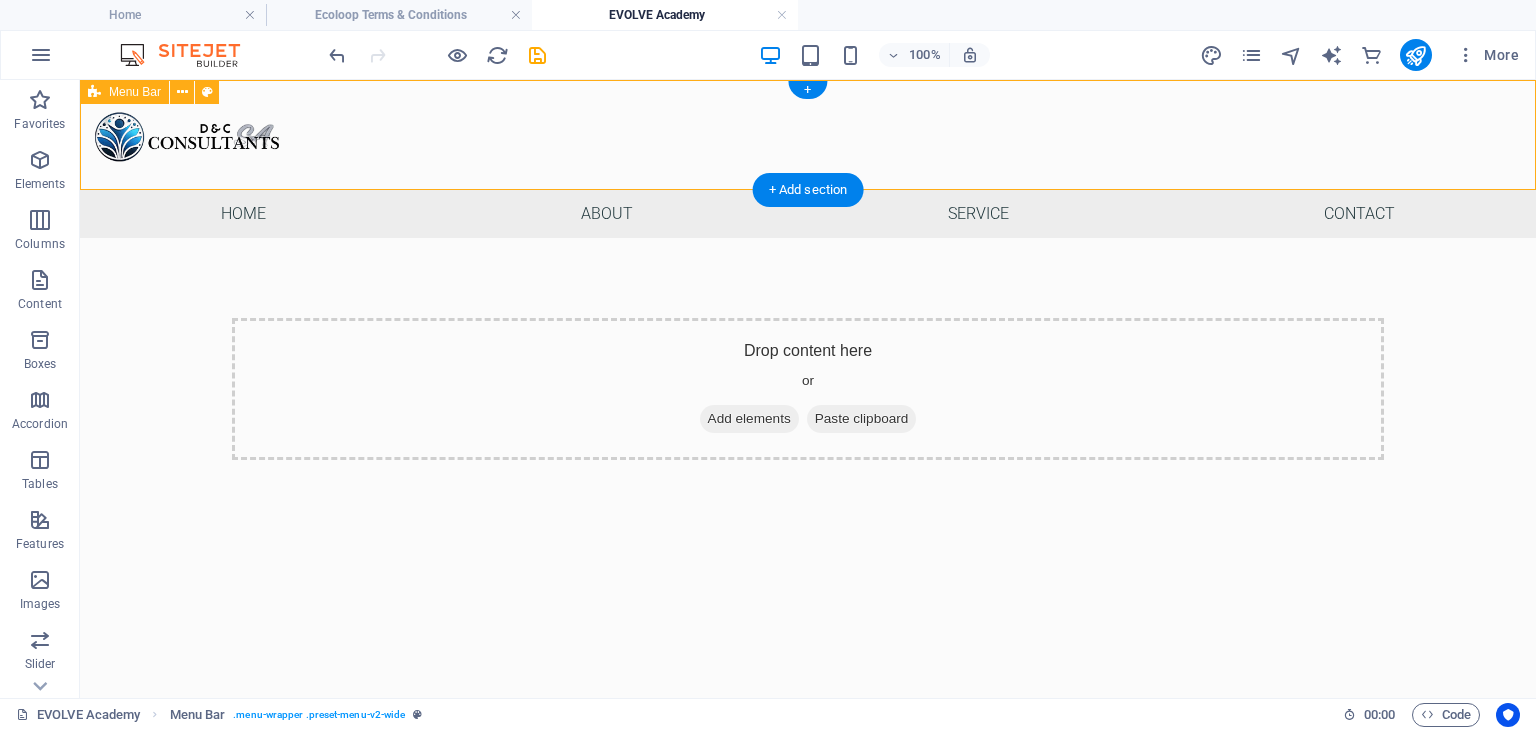 click on "Menu Home About Service Contact" at bounding box center (808, 159) 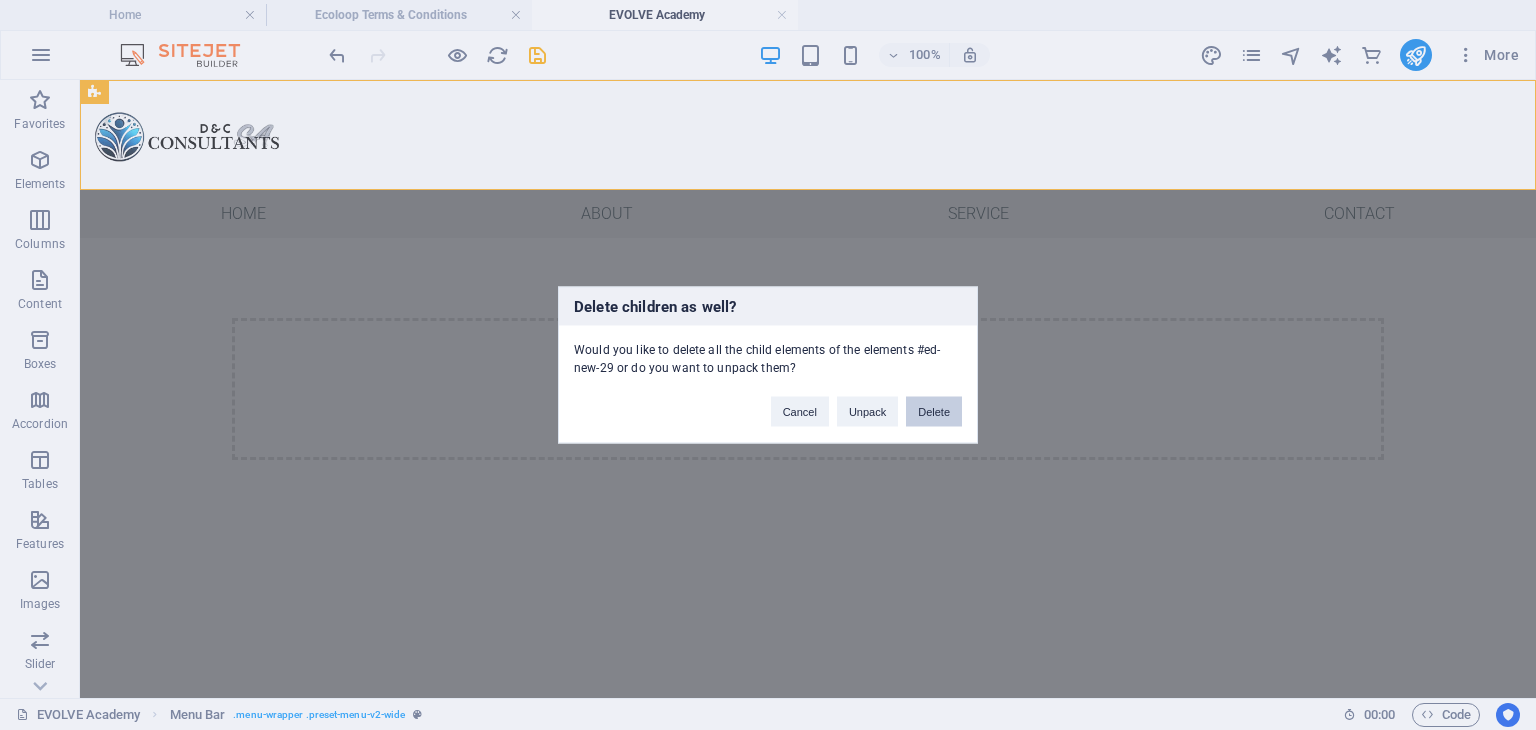 type 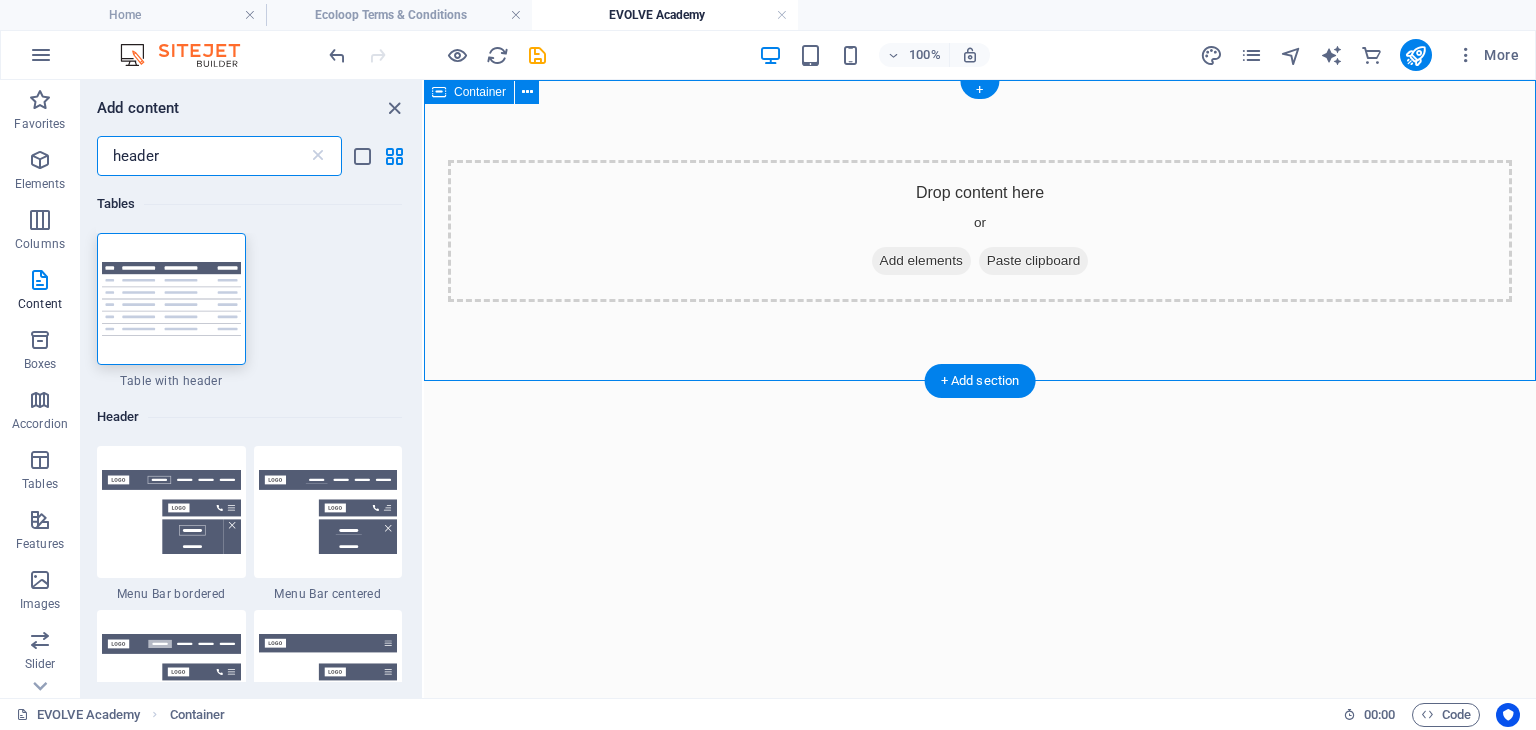 click on "Drop content here or  Add elements  Paste clipboard" at bounding box center [980, 231] 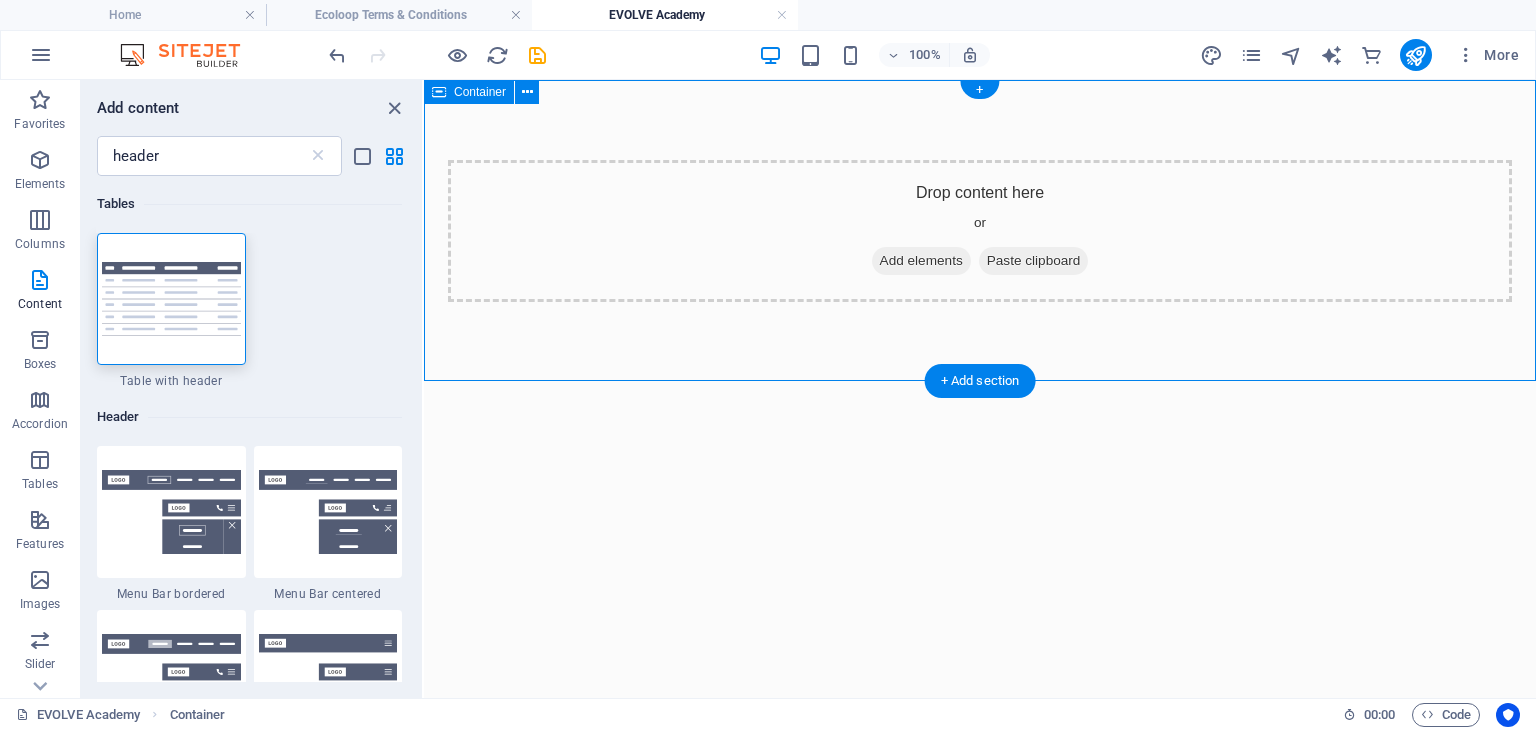 click on "Add elements" at bounding box center [921, 261] 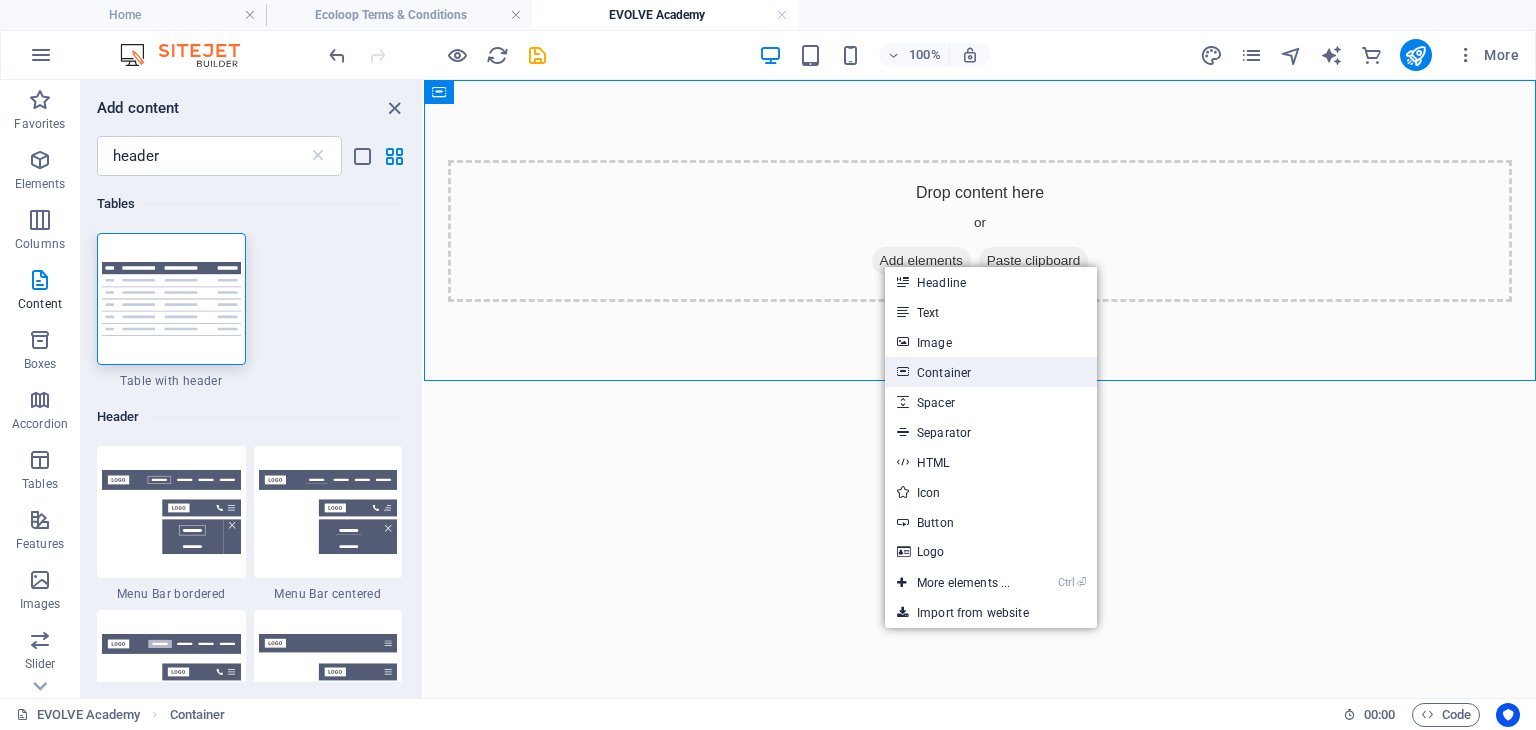 click on "Container" at bounding box center [991, 372] 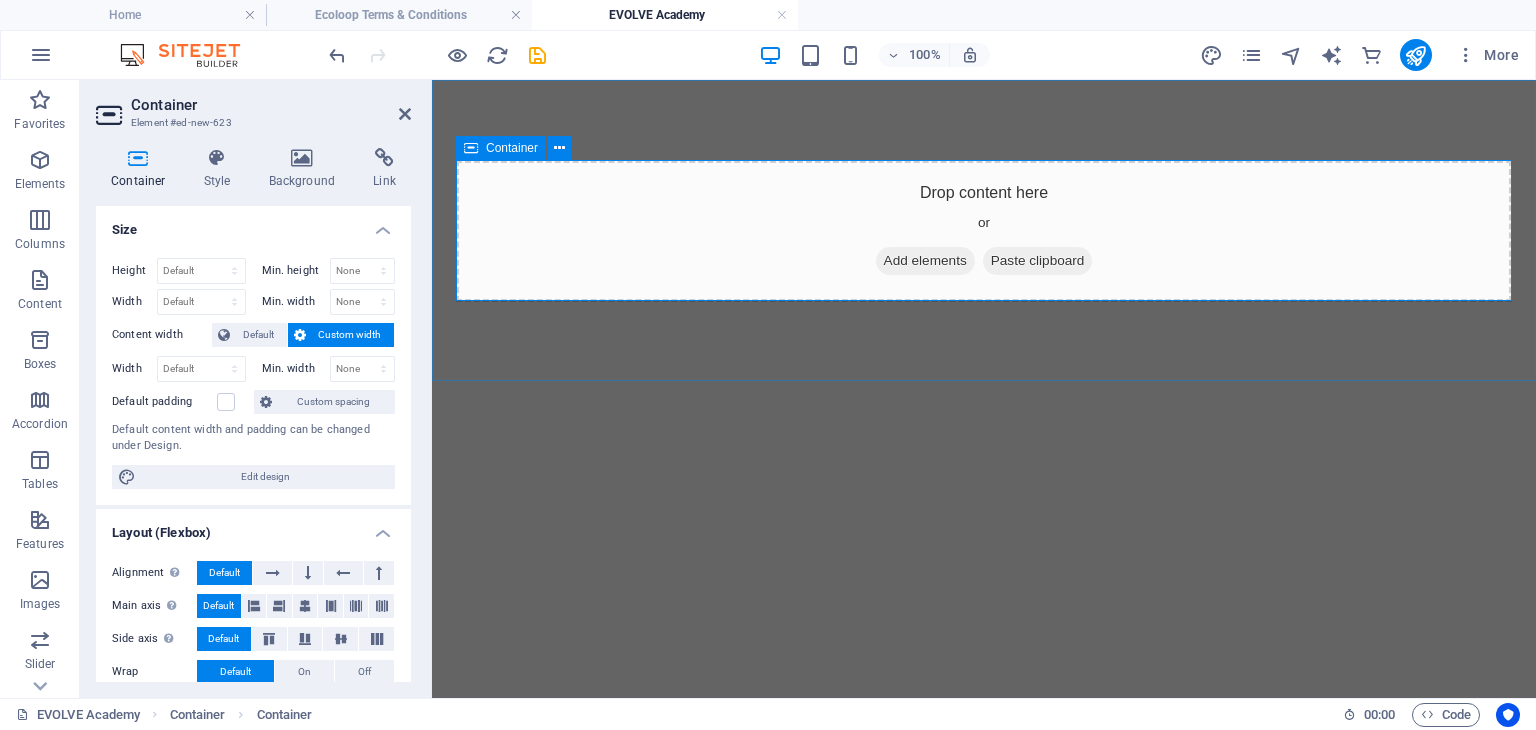 click on "Add elements" at bounding box center (925, 261) 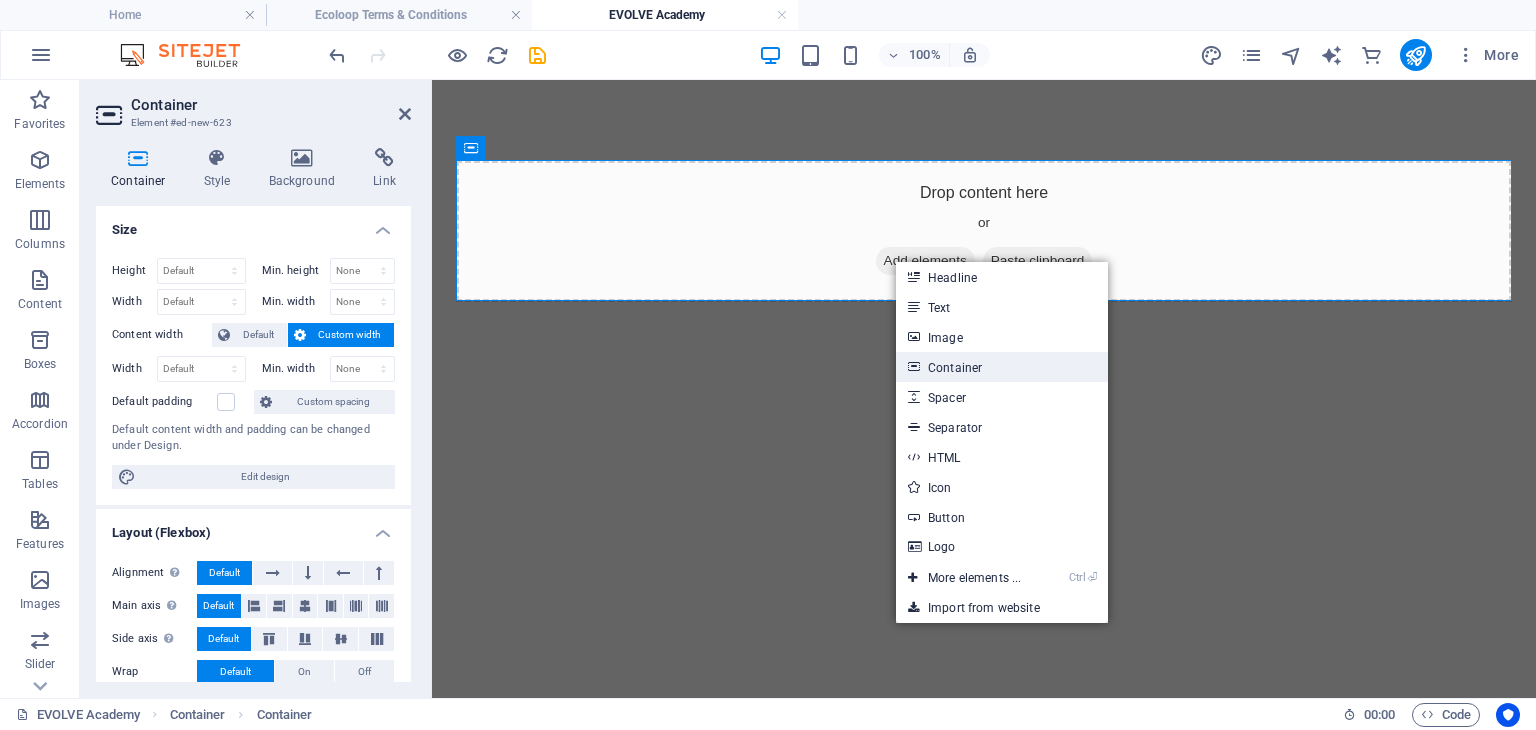 click on "Container" at bounding box center (1002, 367) 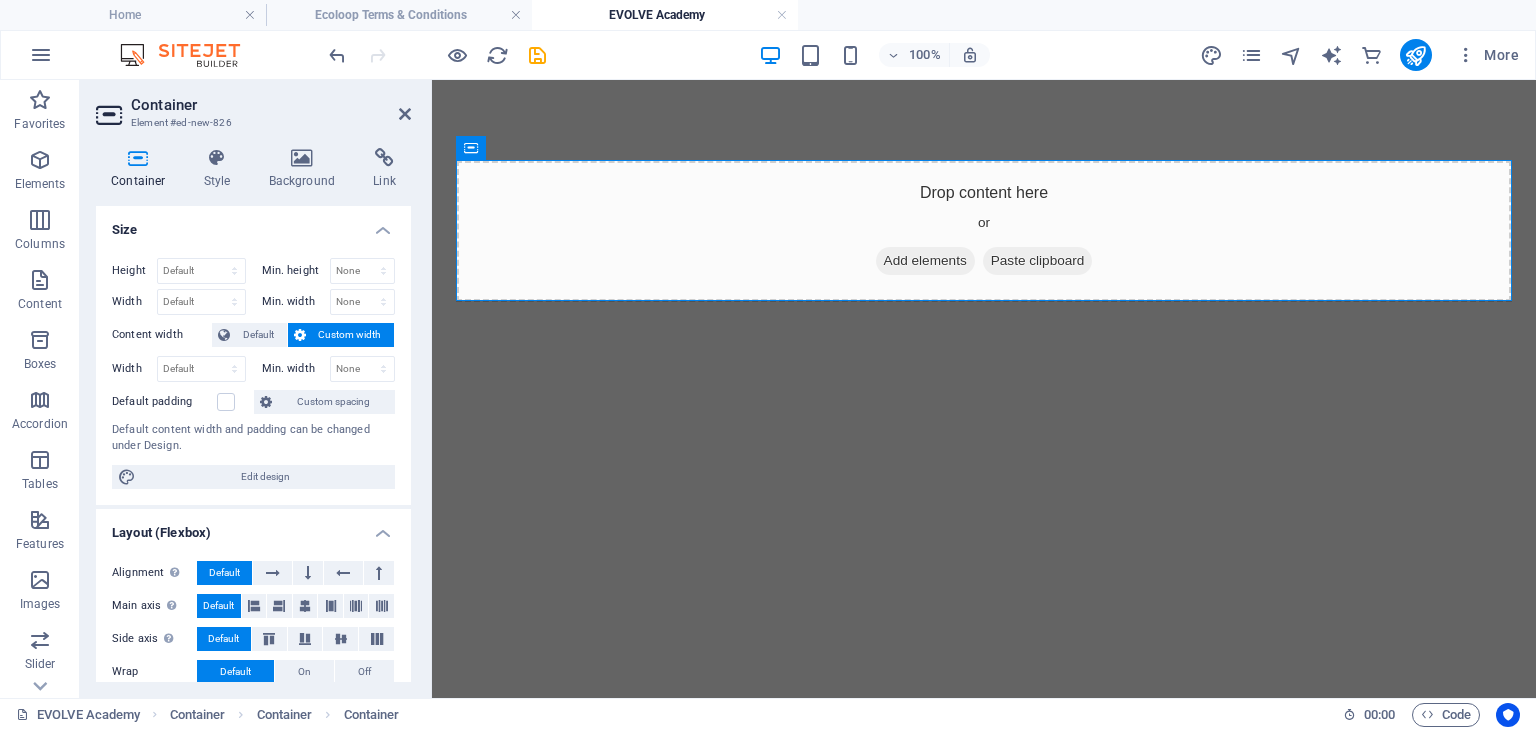 click on "Skip to main content
Drop content here or  Add elements  Paste clipboard" at bounding box center (984, 231) 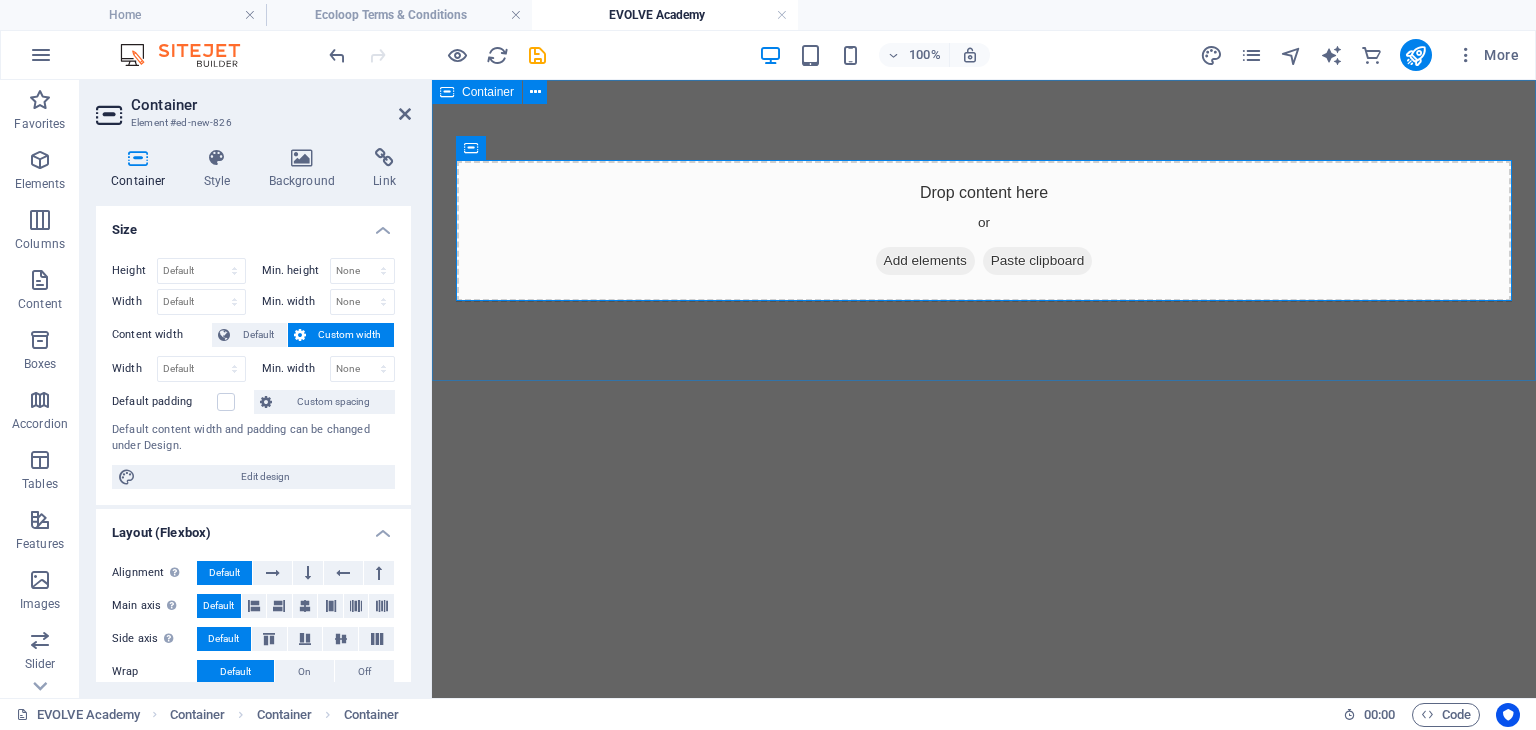 click on "Drop content here or  Add elements  Paste clipboard" at bounding box center (984, 231) 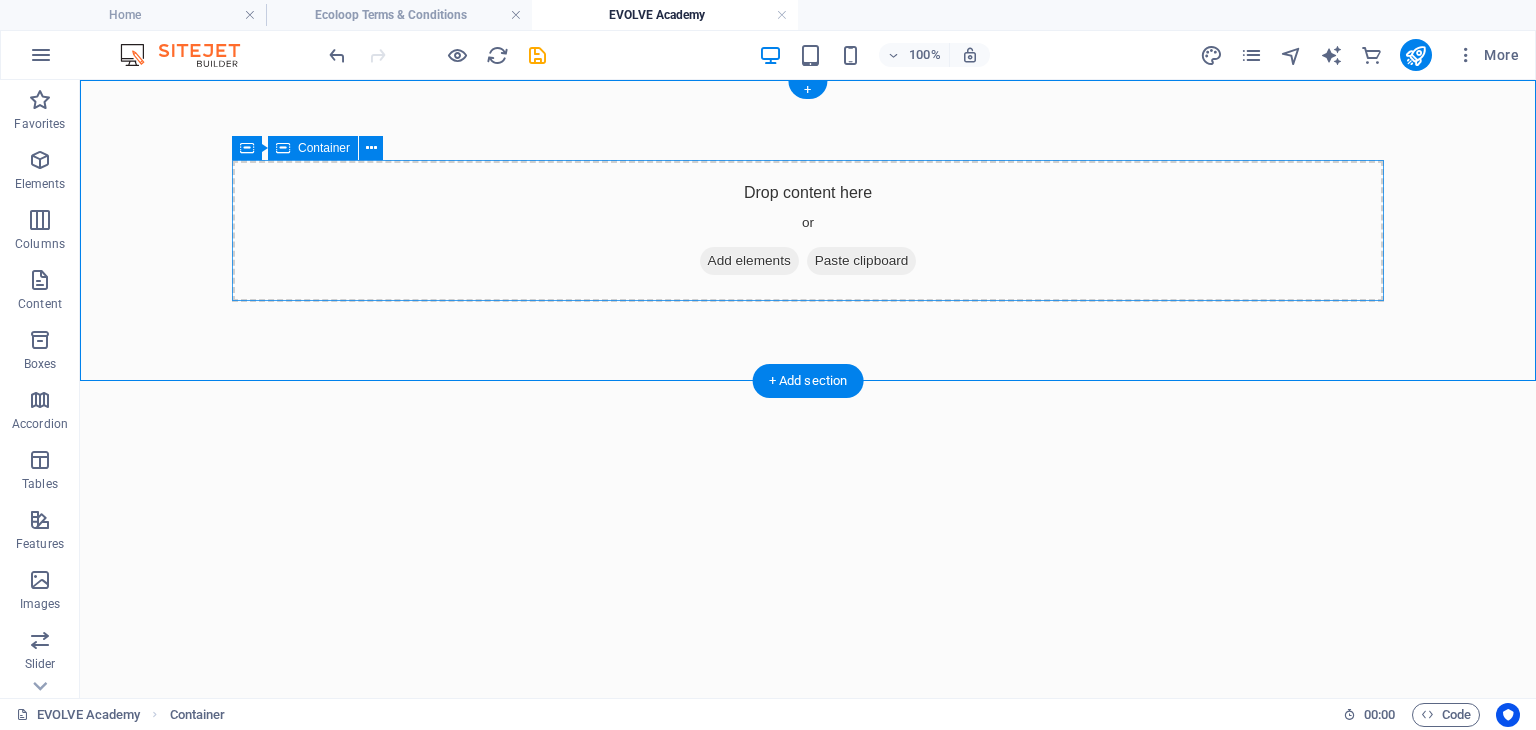 click on "Add elements" at bounding box center (749, 261) 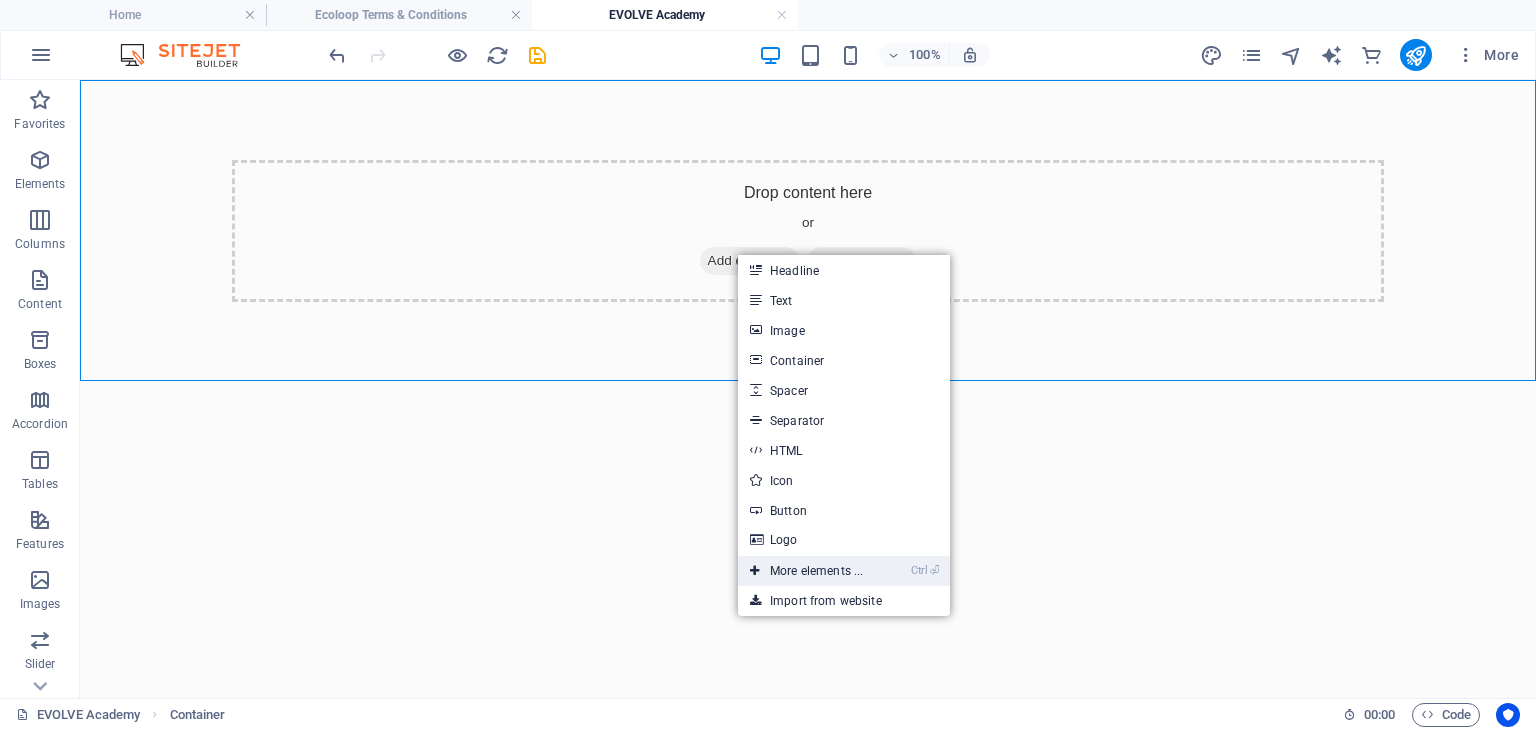 click on "Ctrl ⏎  More elements ..." at bounding box center [806, 571] 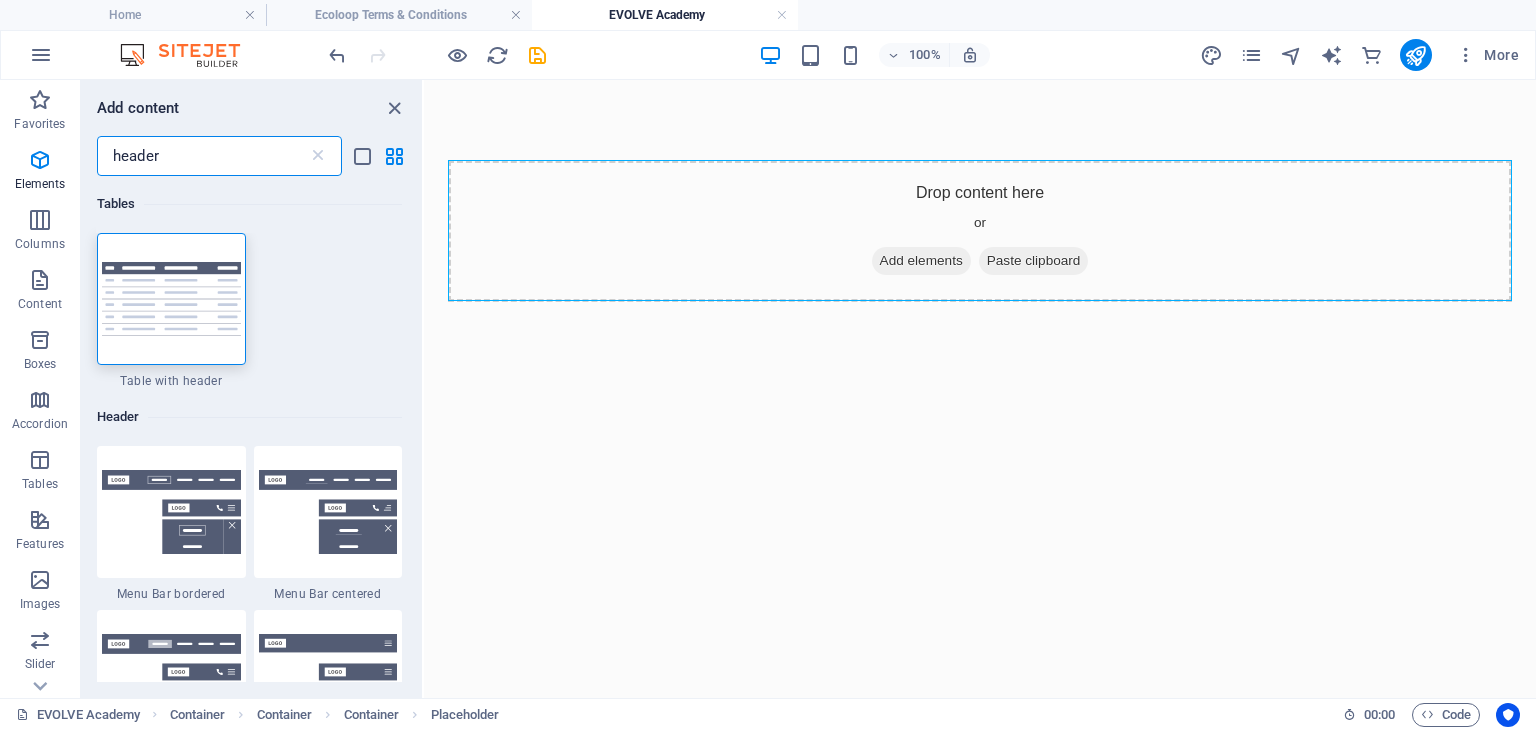 click on "header" at bounding box center (202, 156) 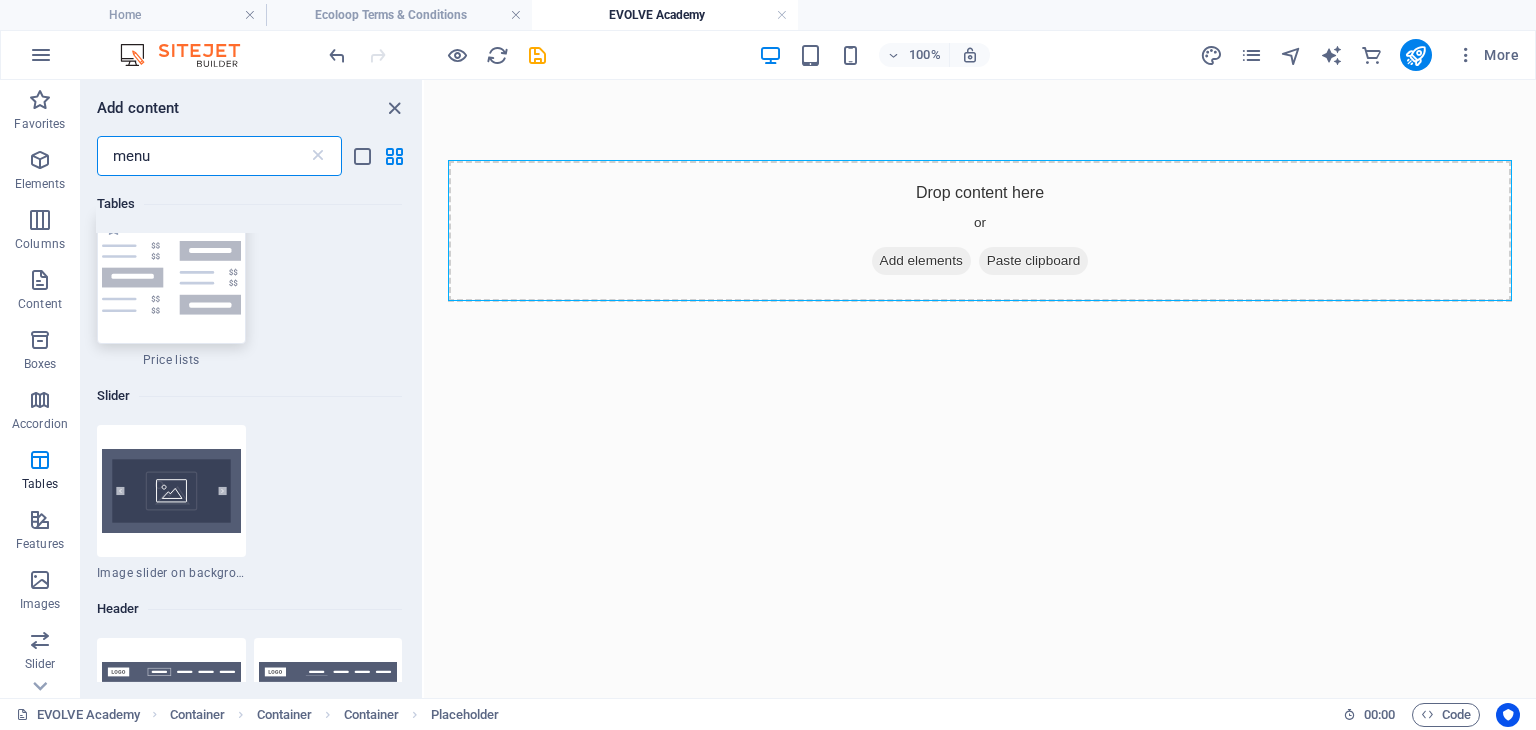 scroll, scrollTop: 0, scrollLeft: 0, axis: both 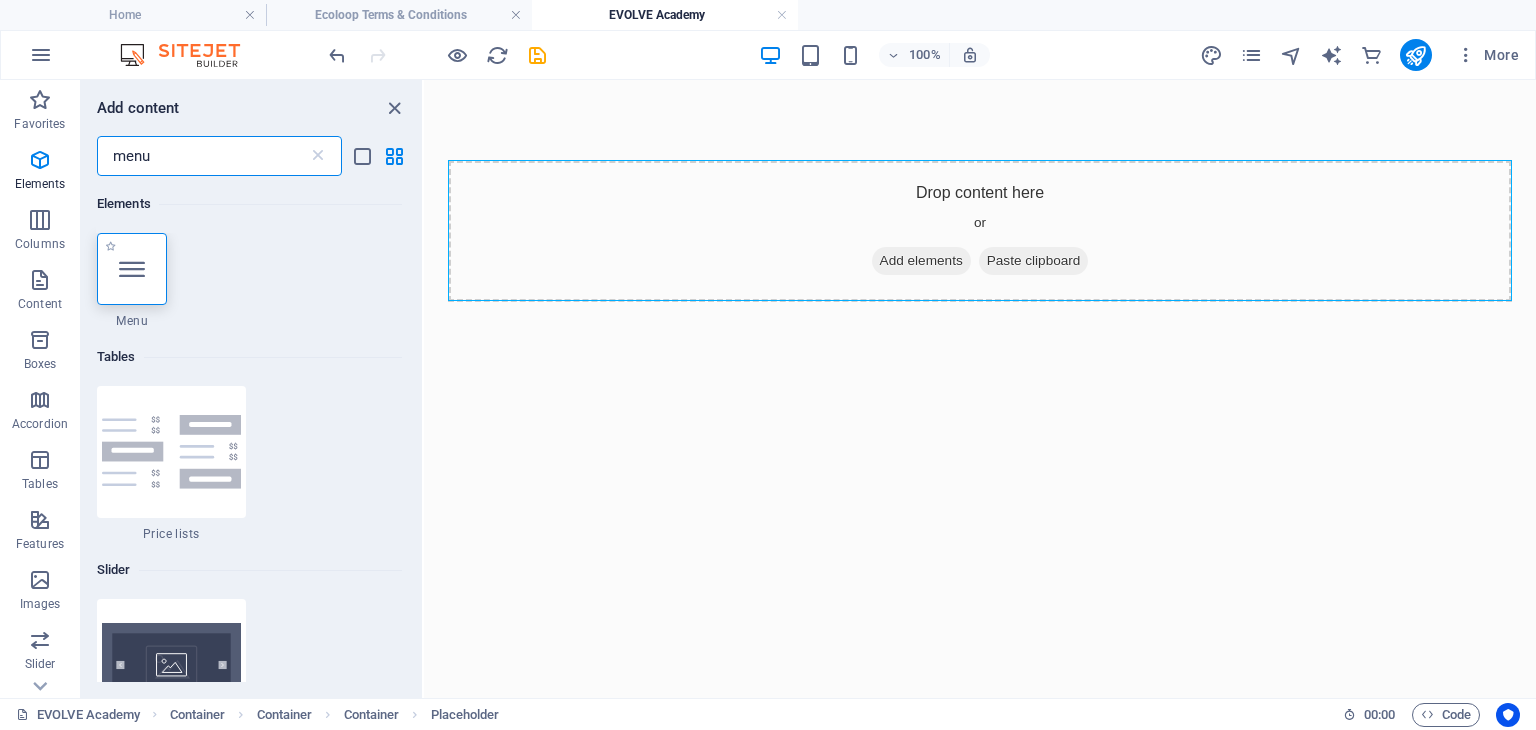 type on "menu" 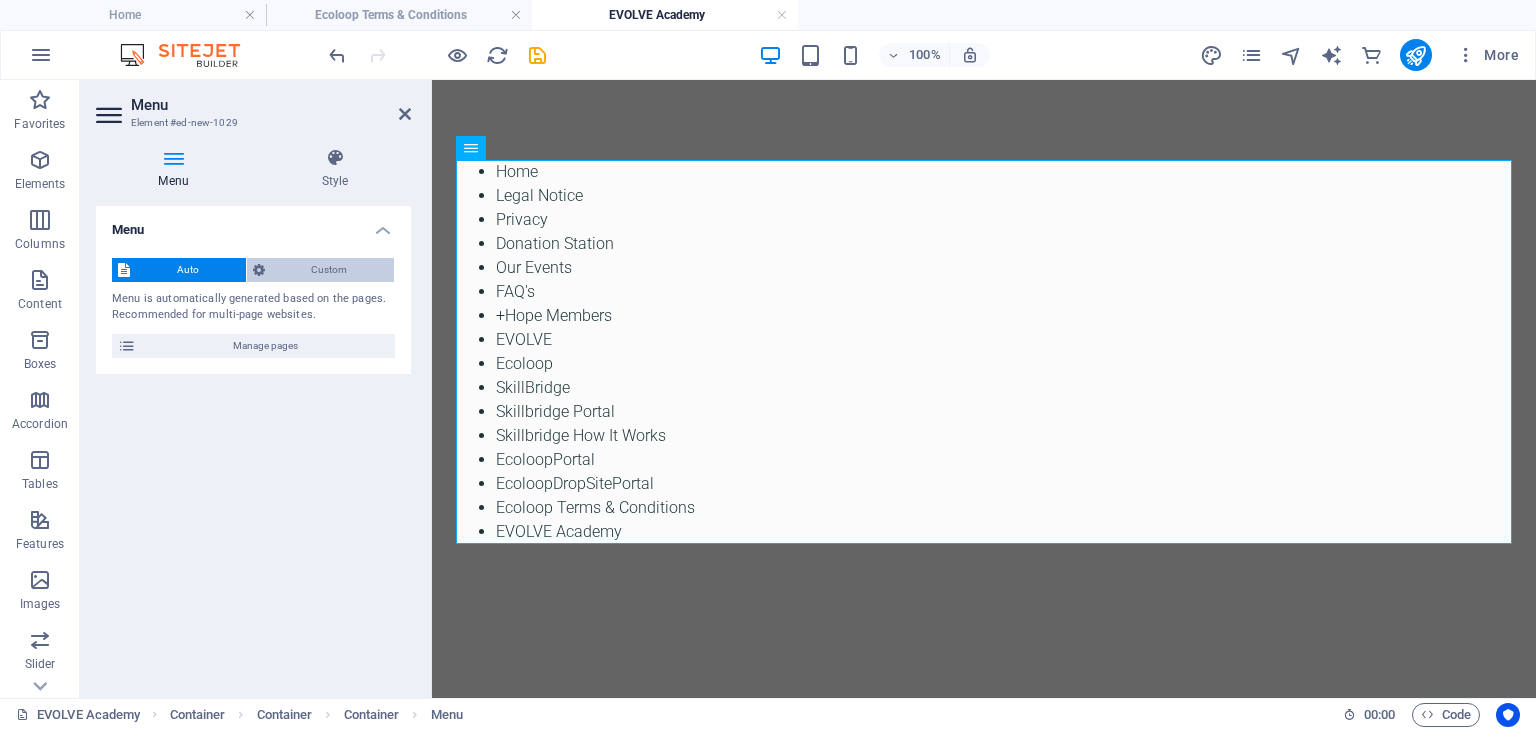 click on "Custom" at bounding box center [330, 270] 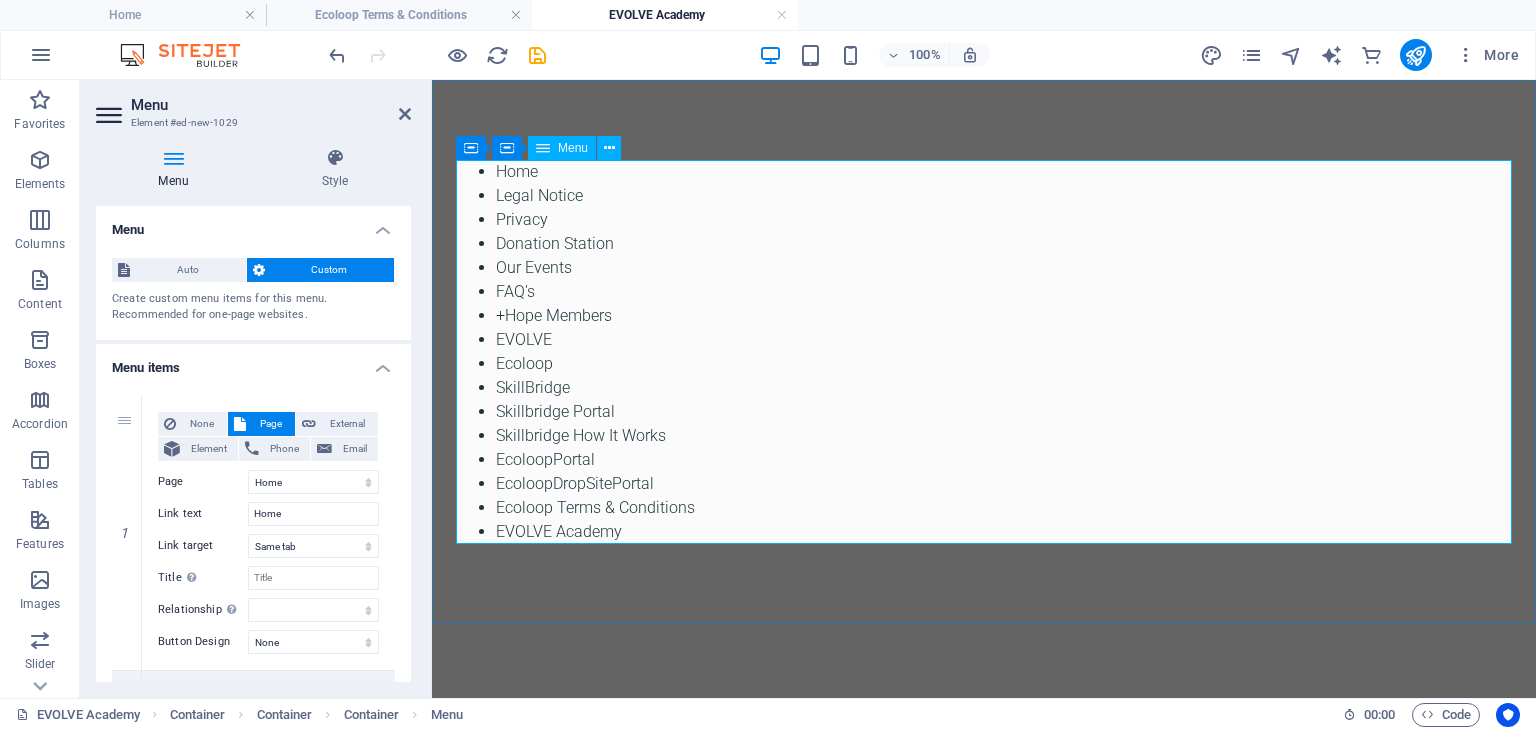 click on "Home Legal Notice Privacy Donation Station Our Events FAQ's +Hope Members EVOLVE Ecoloop SkillBridge Skillbridge Portal Skillbridge How It Works EcoloopPortal EcoloopDropSitePortal Ecoloop Terms & Conditions EVOLVE Academy" at bounding box center (984, 352) 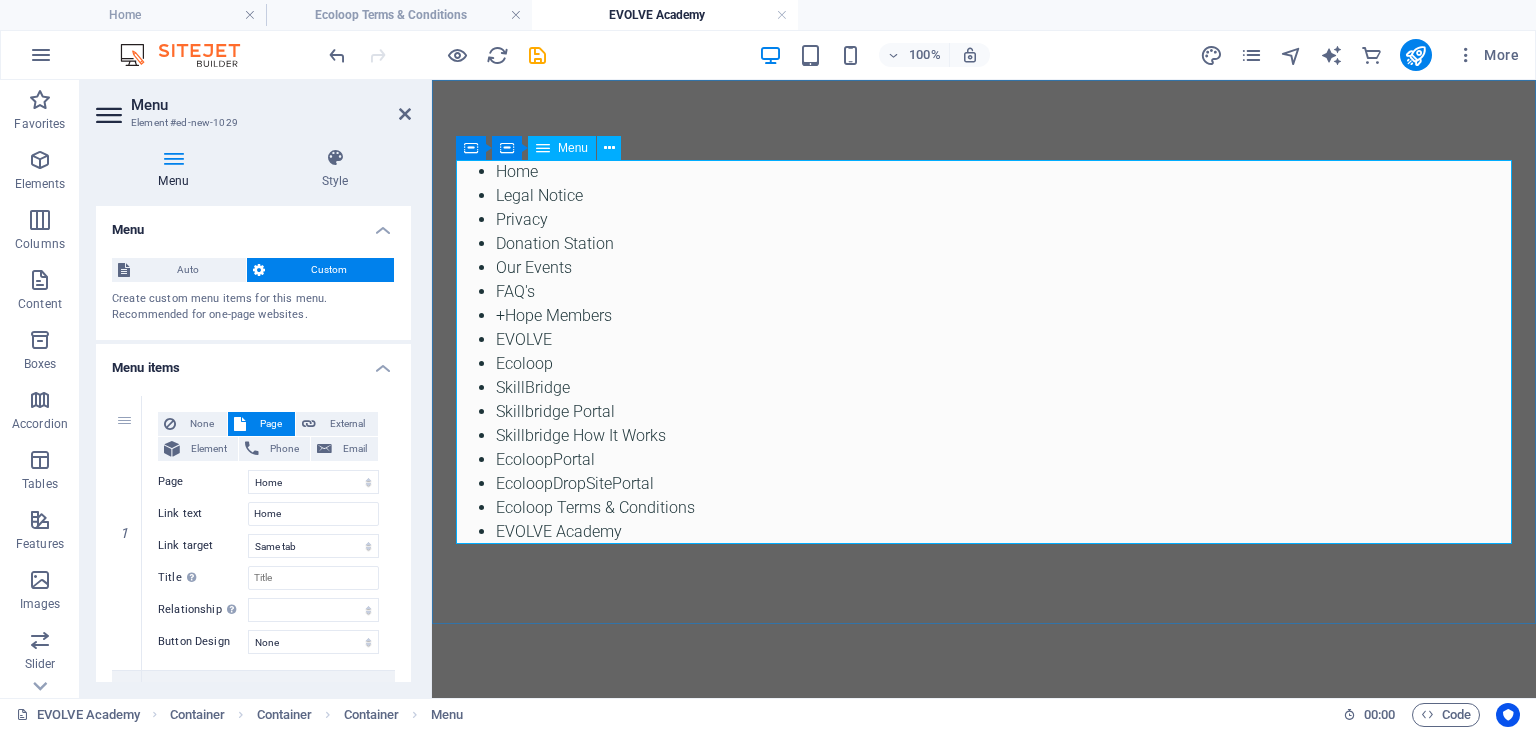 click on "Home Legal Notice Privacy Donation Station Our Events FAQ's +Hope Members EVOLVE Ecoloop SkillBridge Skillbridge Portal Skillbridge How It Works EcoloopPortal EcoloopDropSitePortal Ecoloop Terms & Conditions EVOLVE Academy" at bounding box center (984, 352) 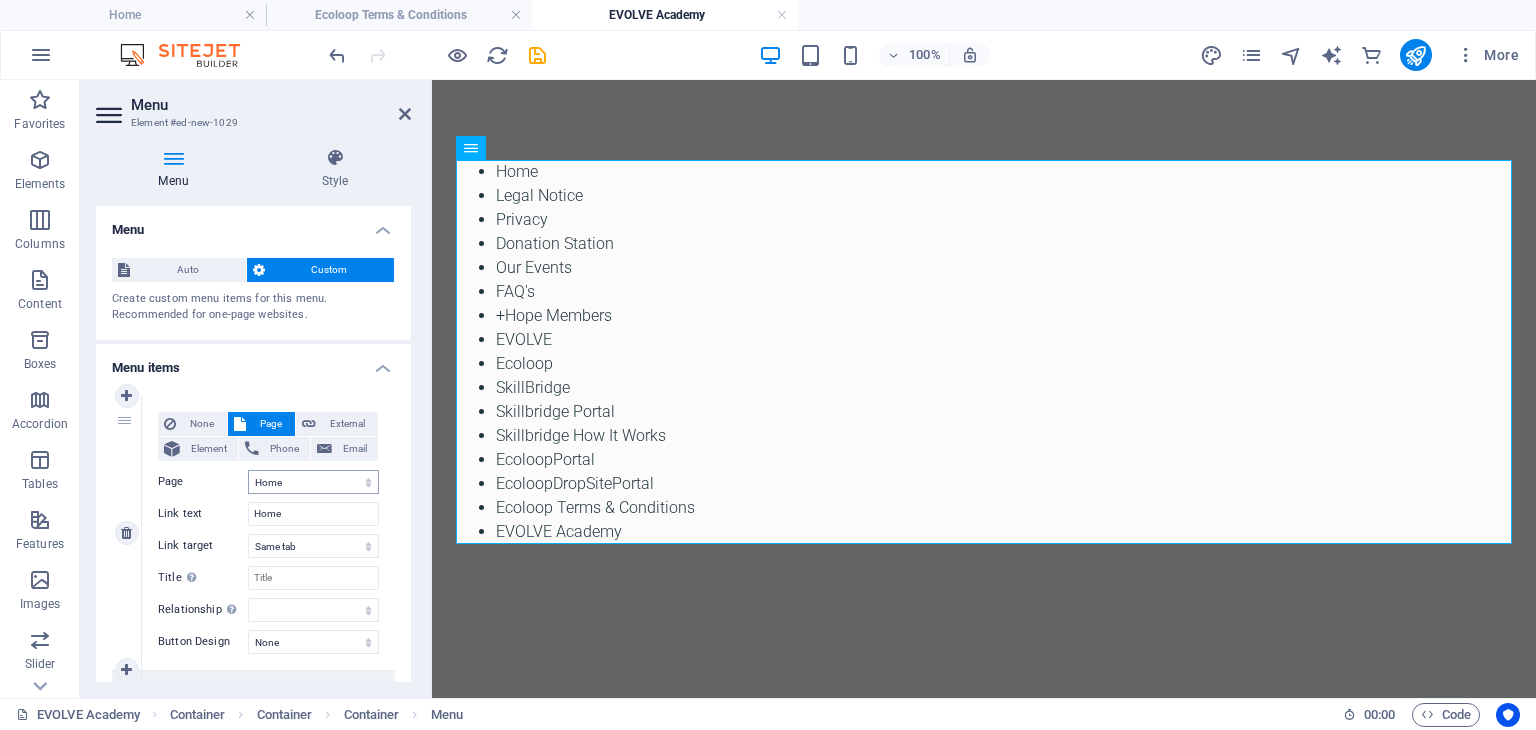 scroll, scrollTop: 219, scrollLeft: 0, axis: vertical 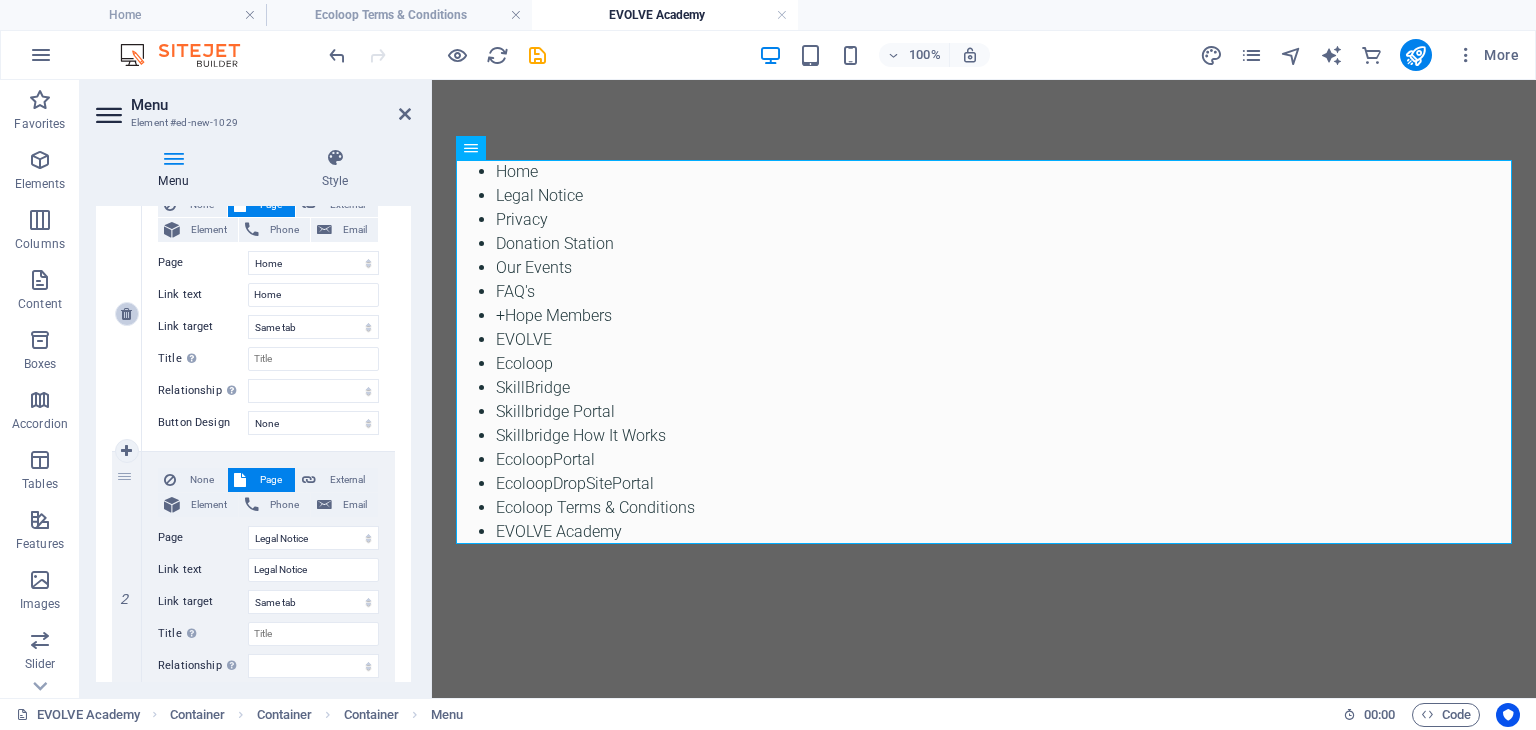 click at bounding box center (126, 314) 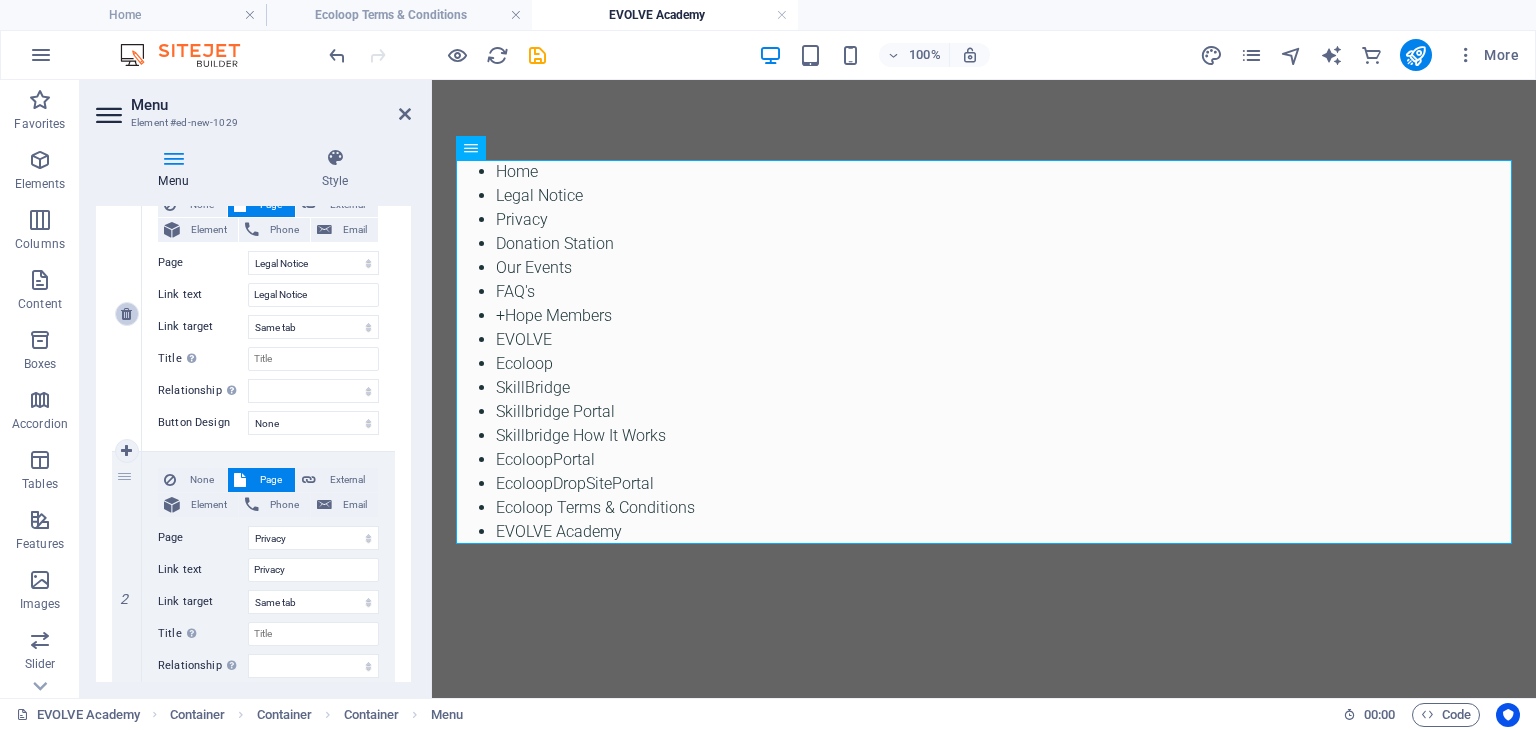 type on "EcoloopDropSitePortal" 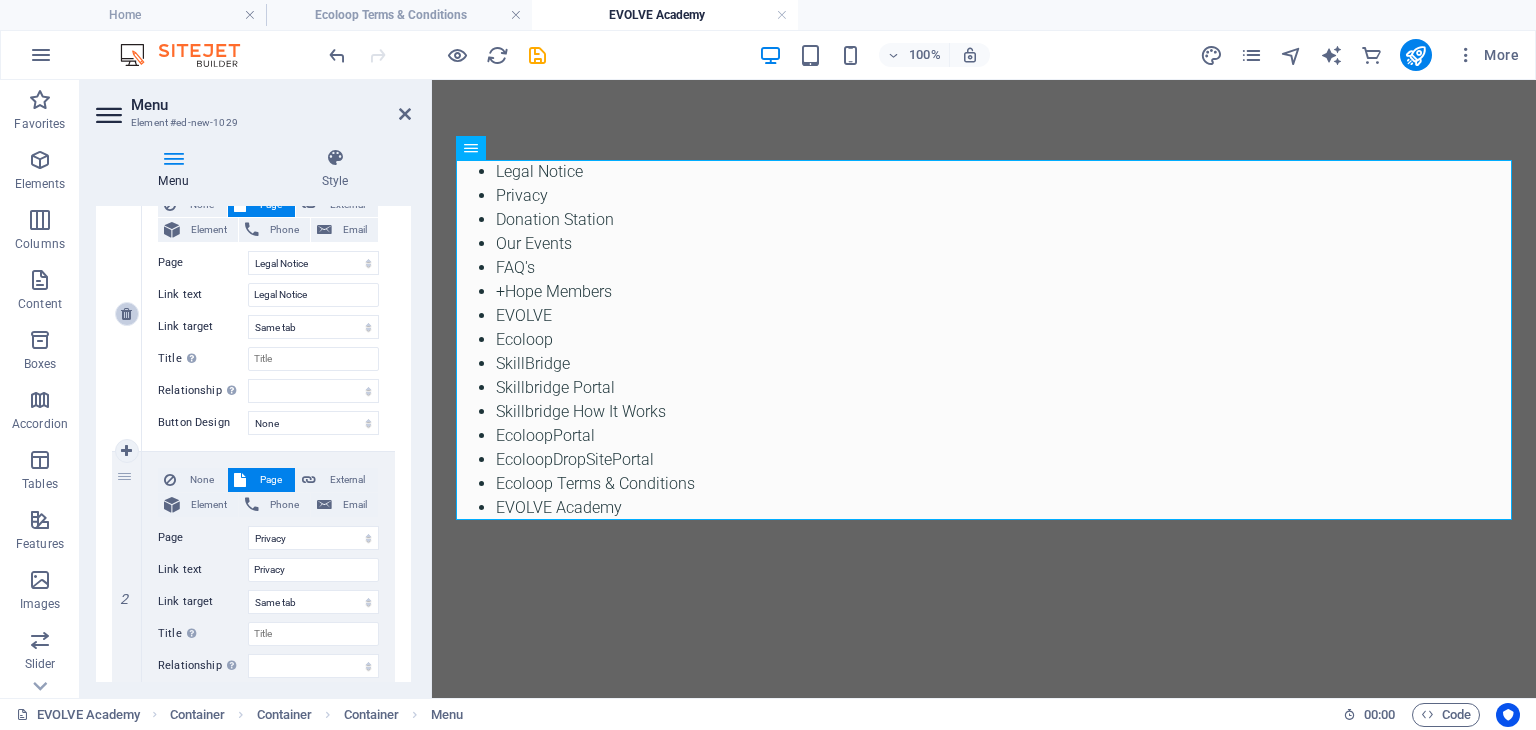 click at bounding box center (126, 314) 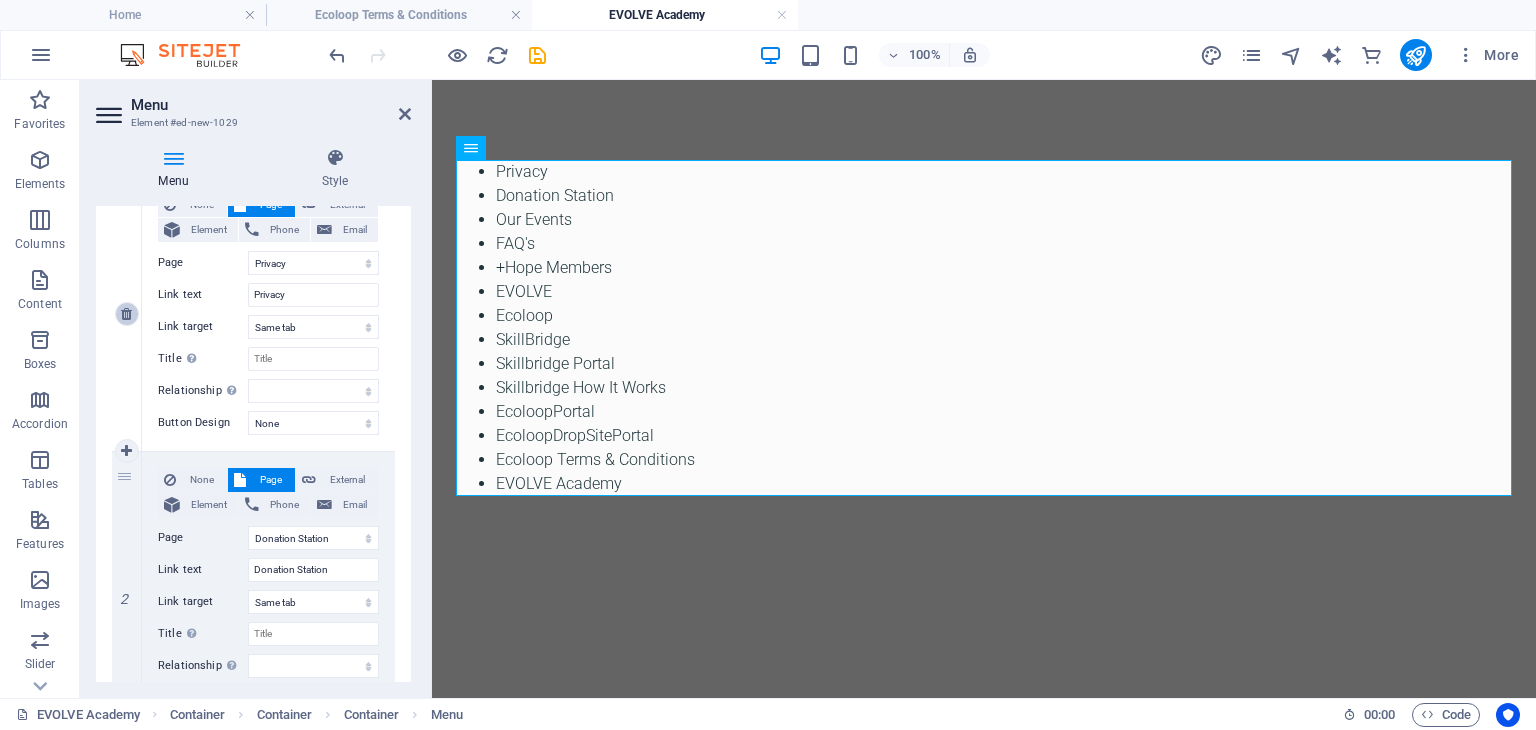 click at bounding box center (126, 314) 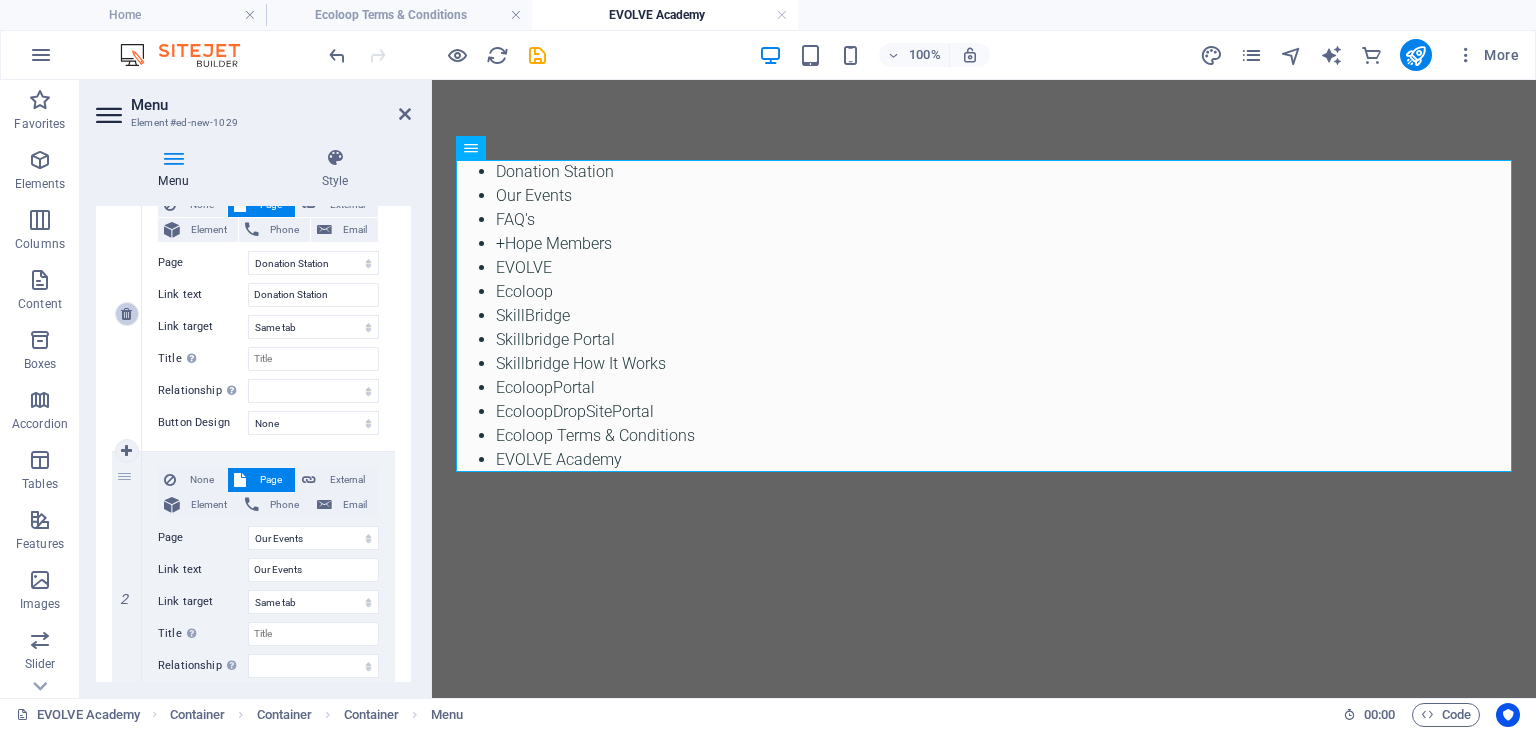 click at bounding box center (126, 314) 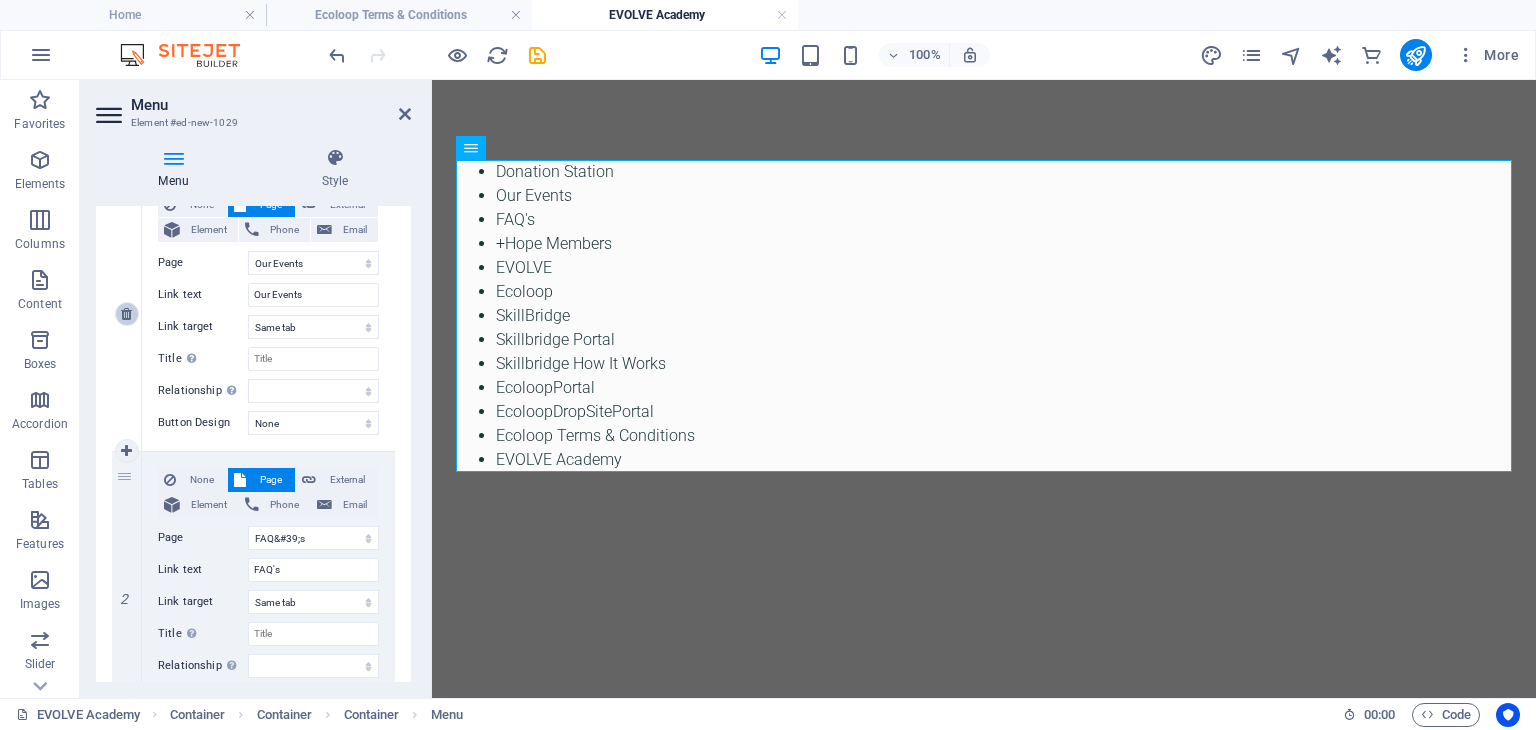 click at bounding box center [126, 314] 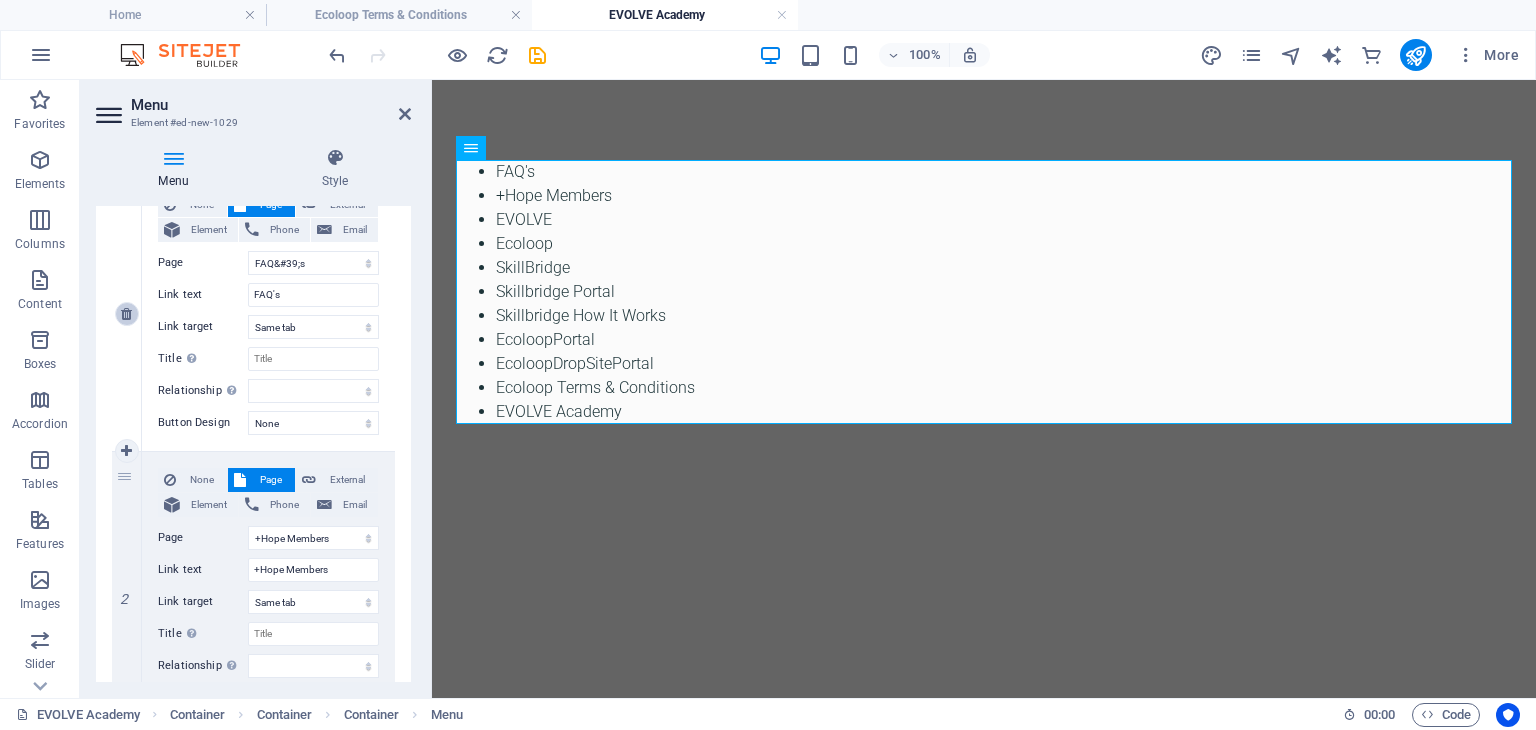 click at bounding box center (126, 314) 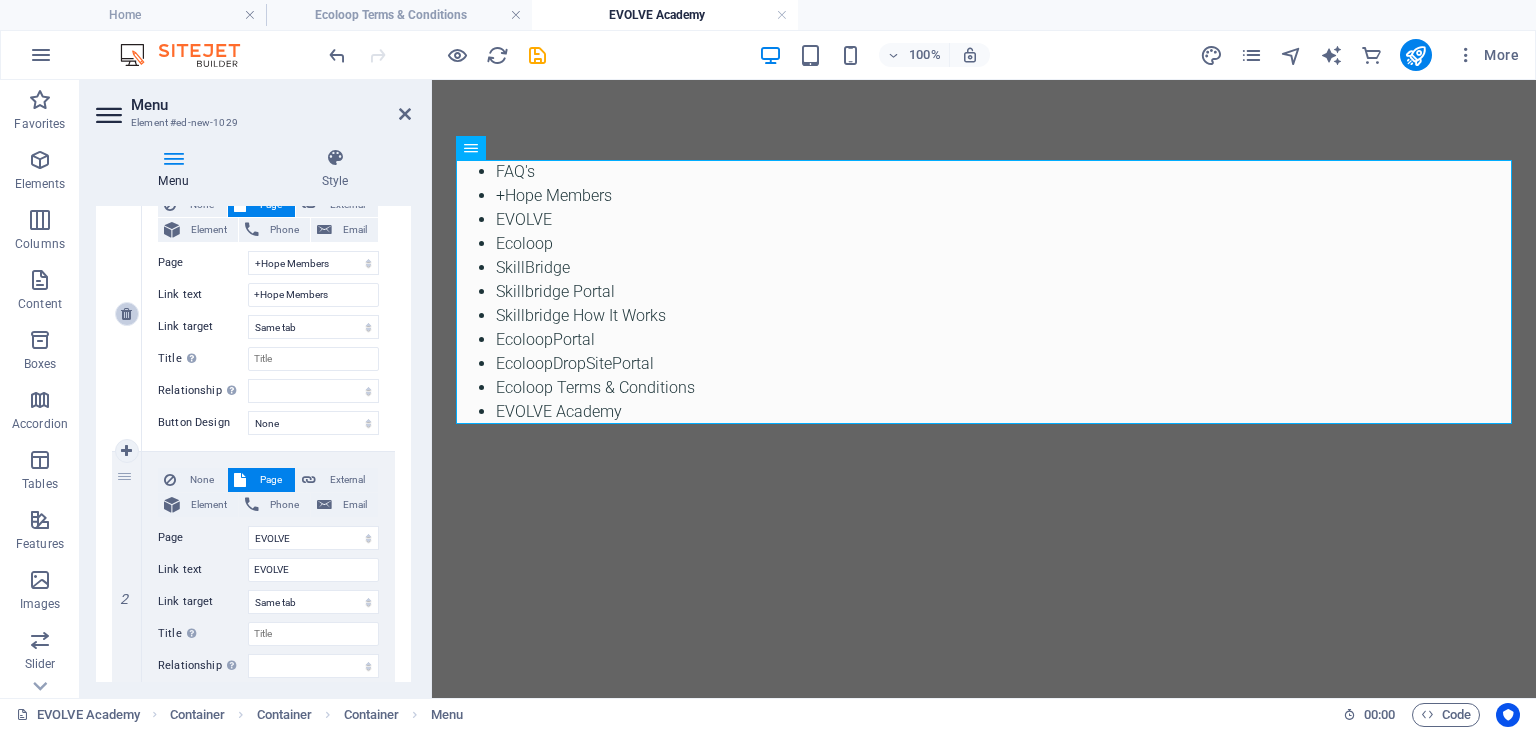 click at bounding box center [126, 314] 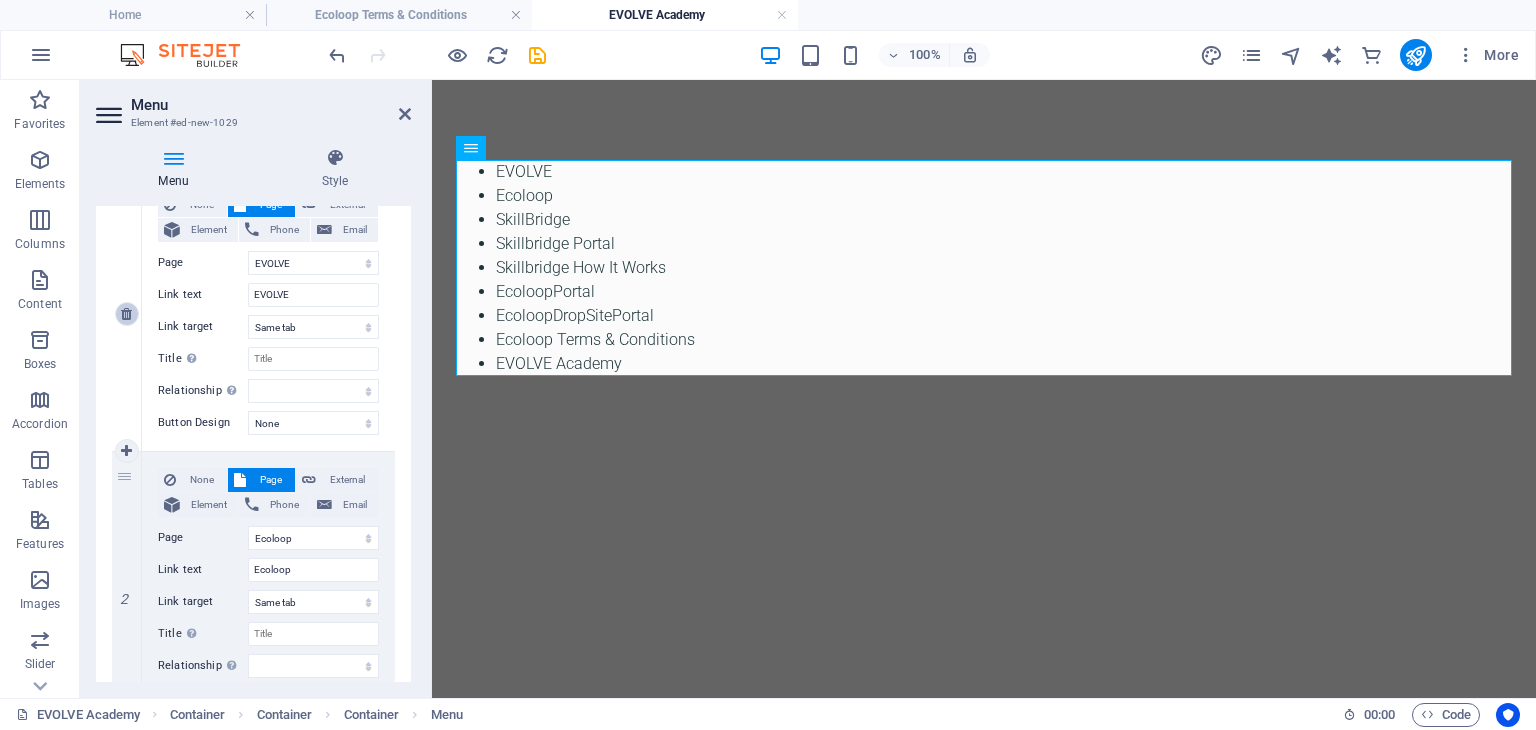 click at bounding box center [126, 314] 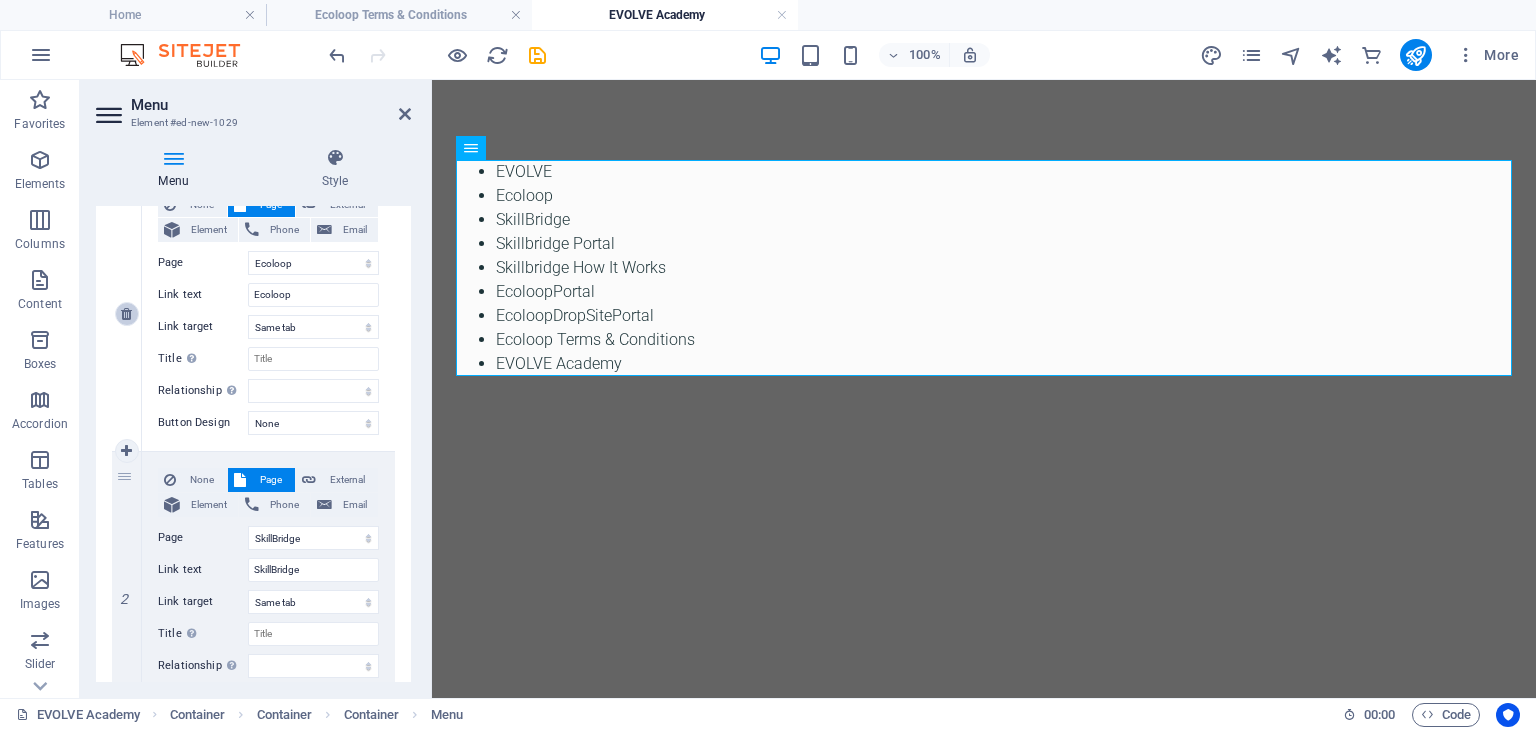 click at bounding box center (126, 314) 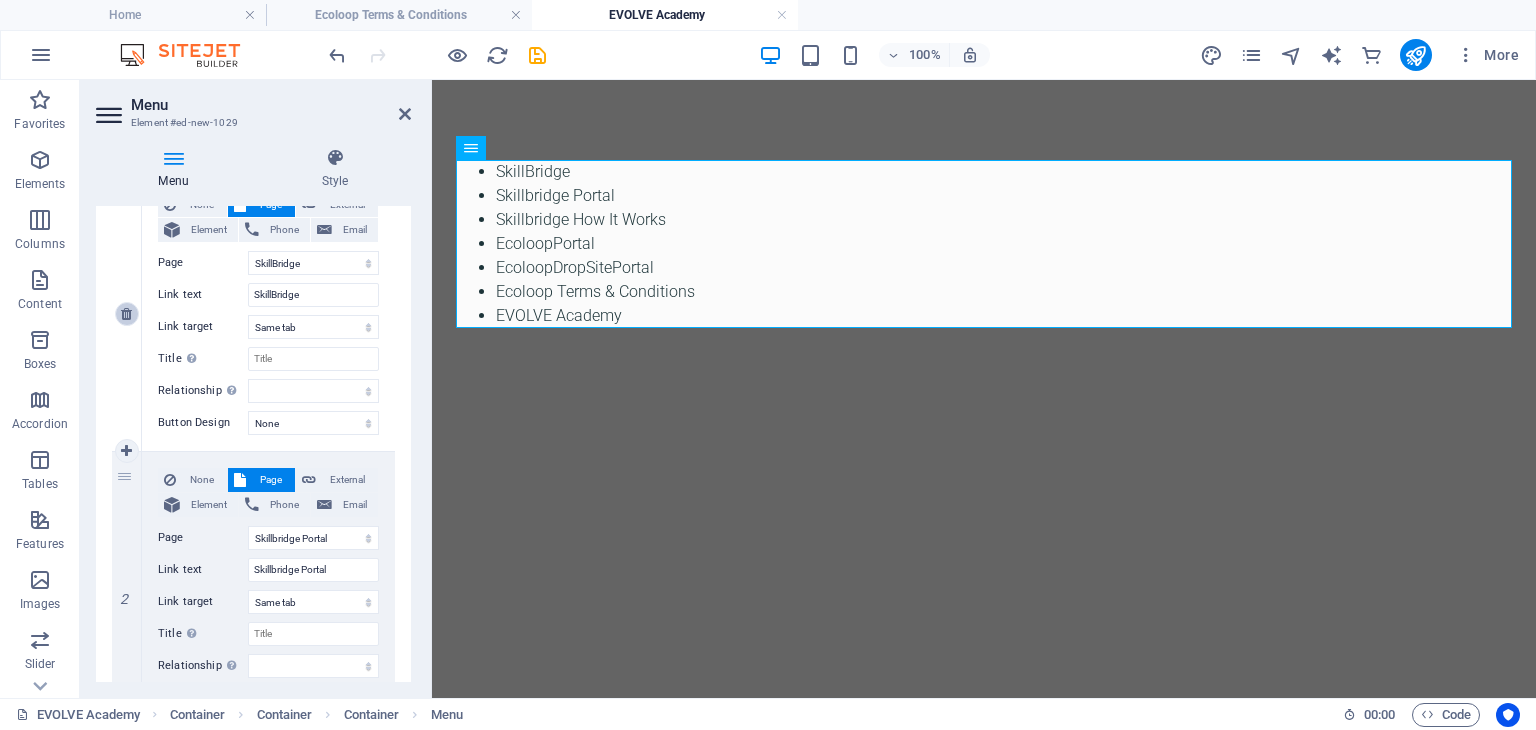click at bounding box center [126, 314] 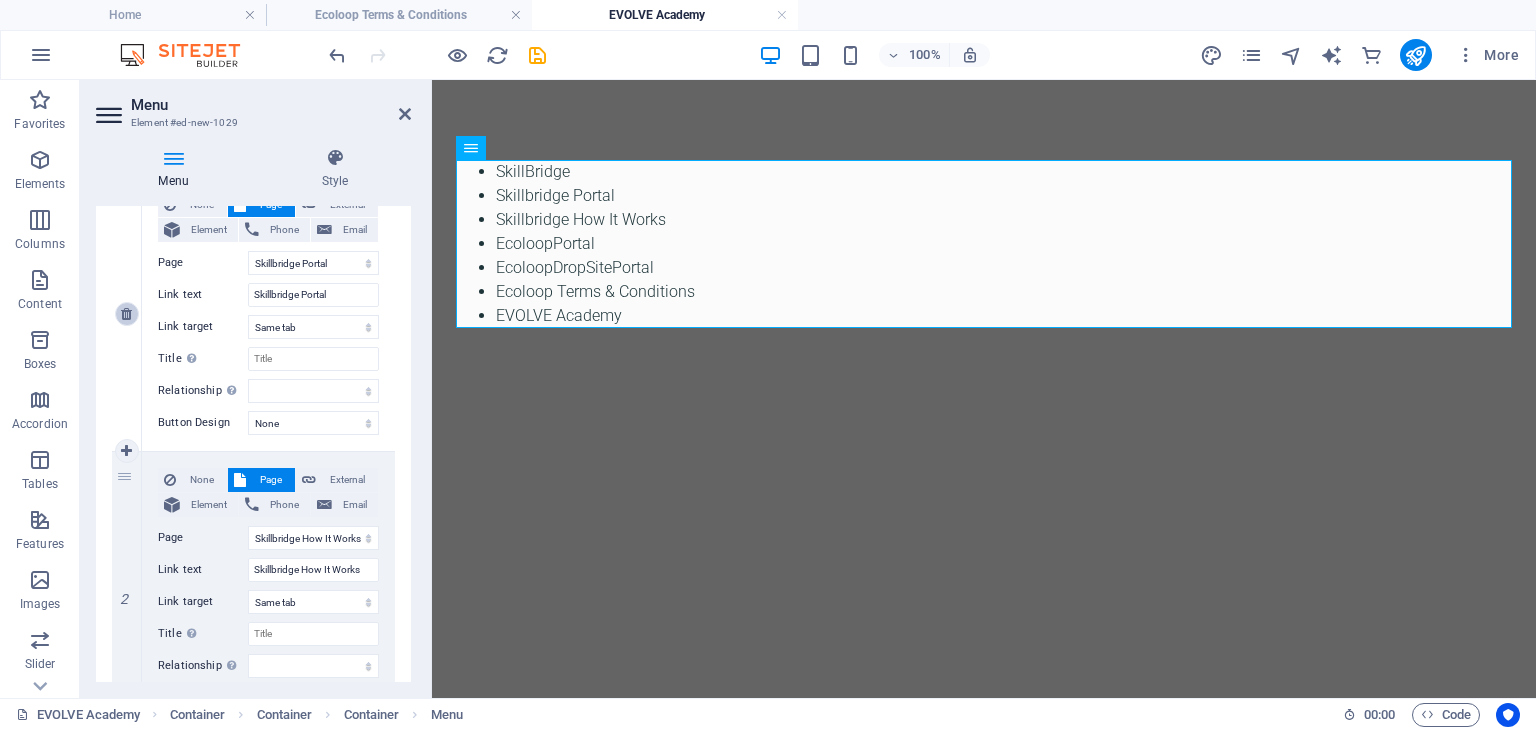 click at bounding box center (126, 314) 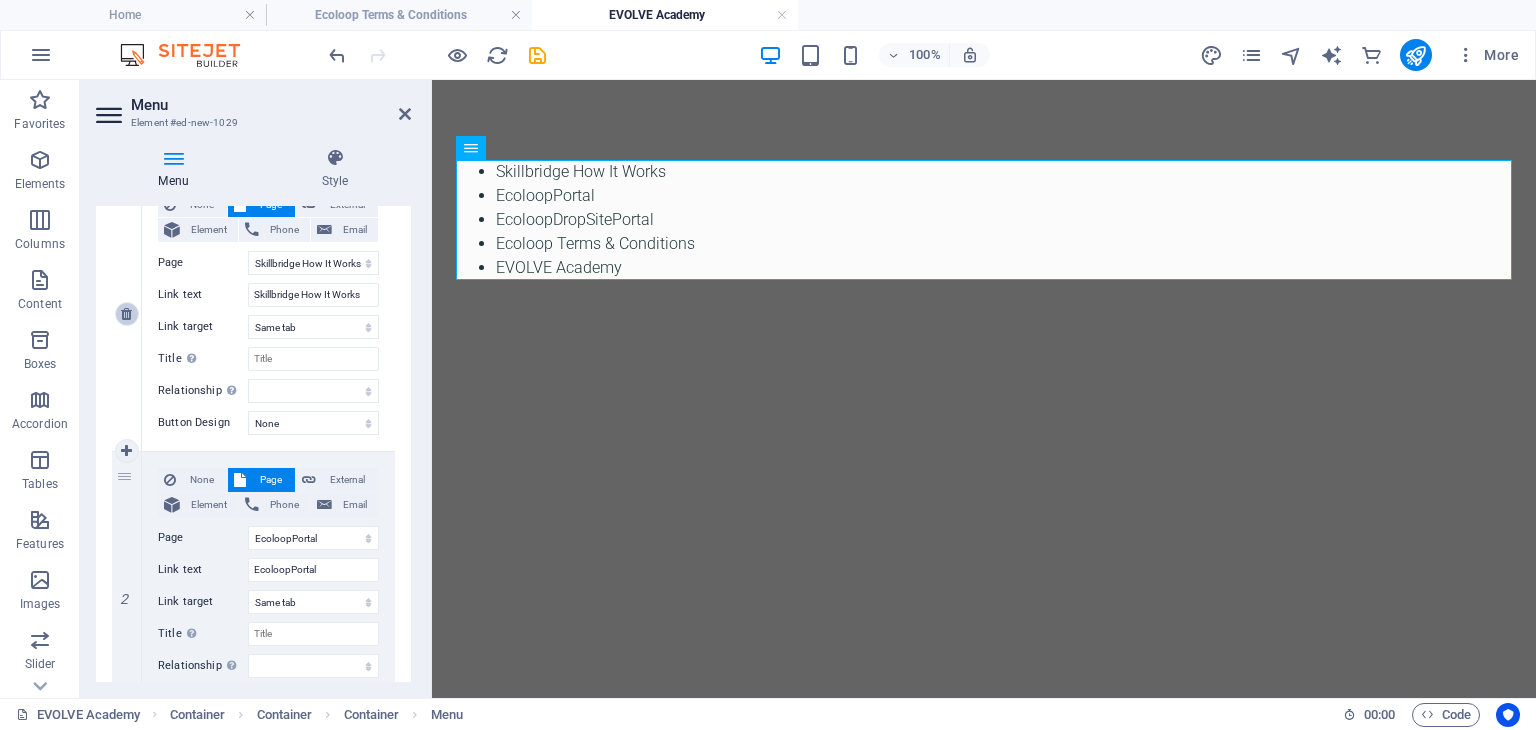 click at bounding box center (126, 314) 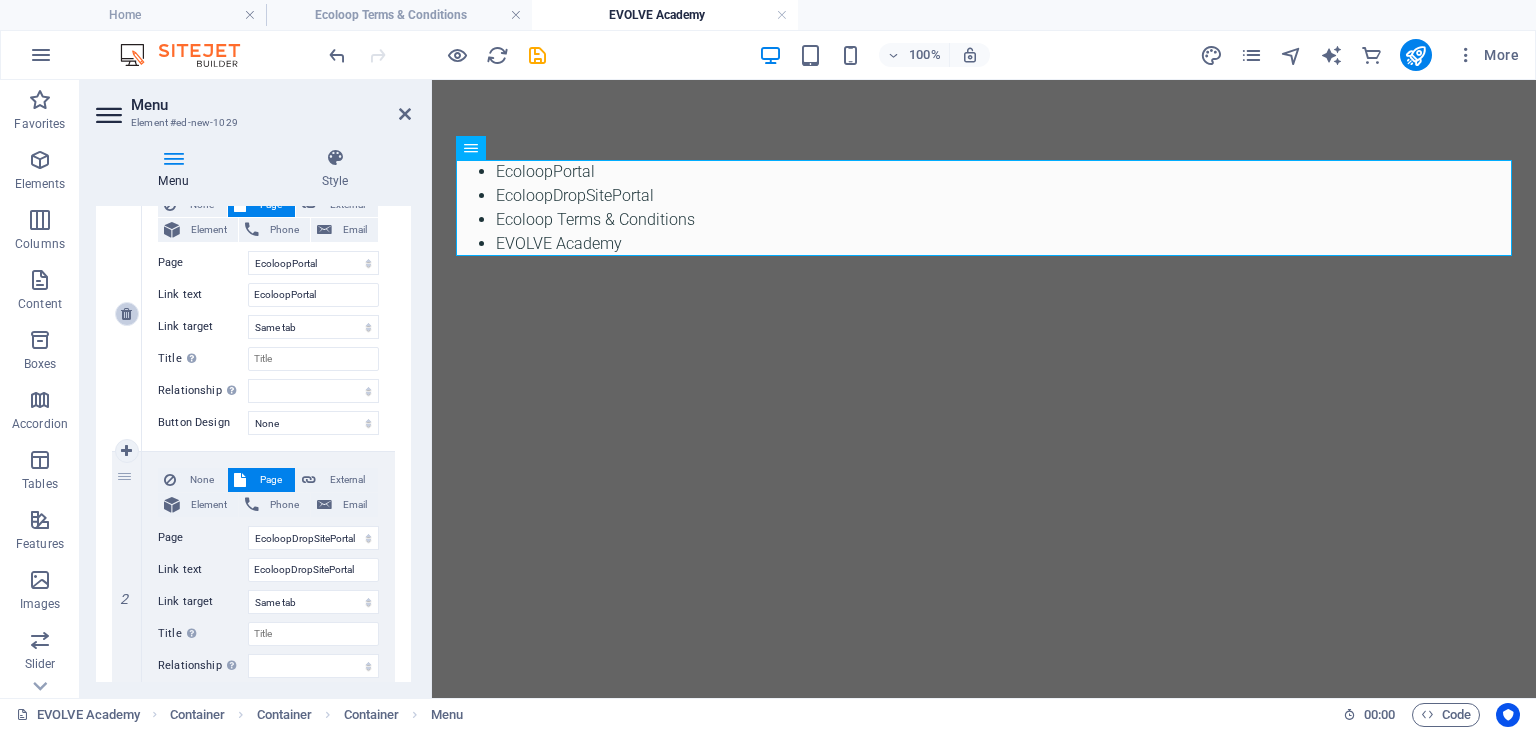 click at bounding box center [126, 314] 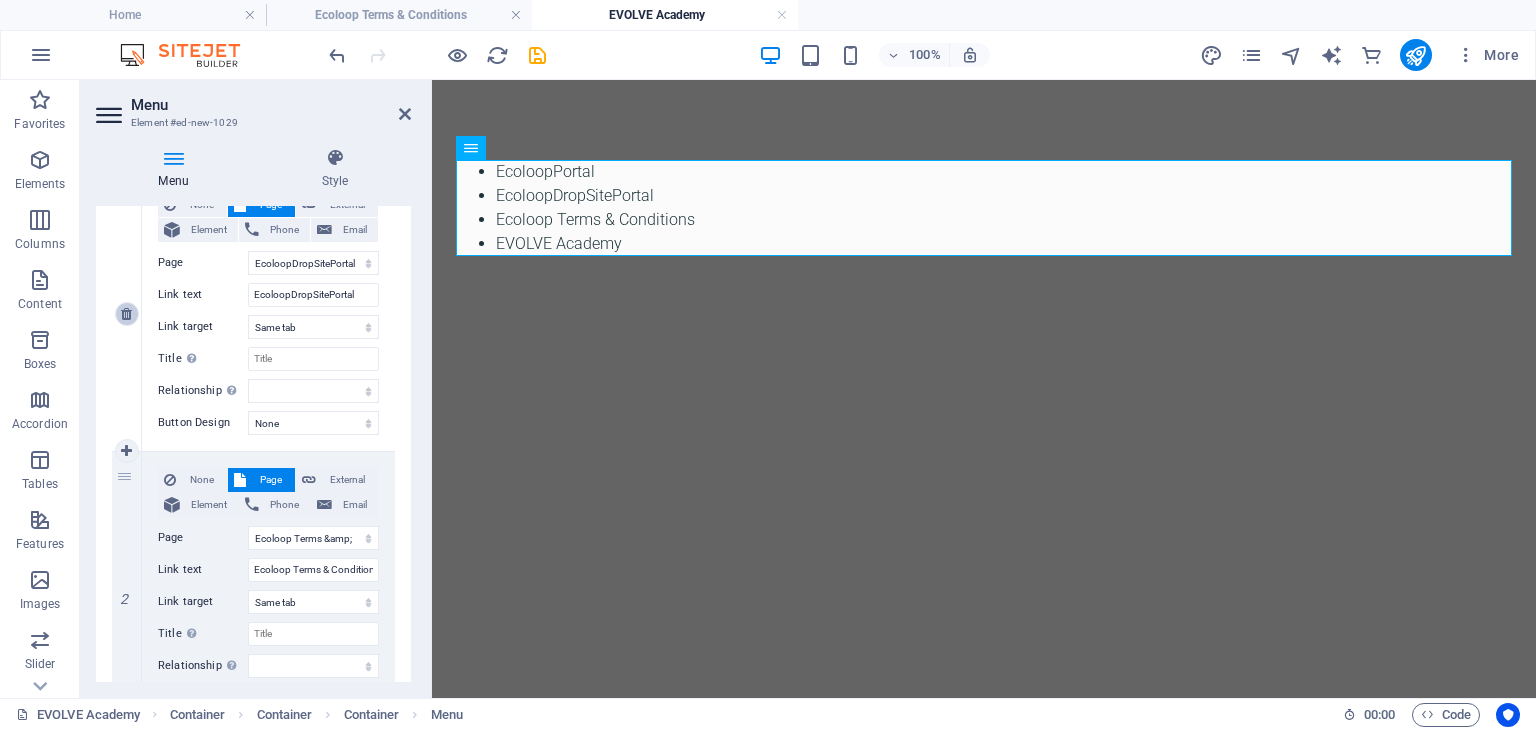 click at bounding box center (126, 314) 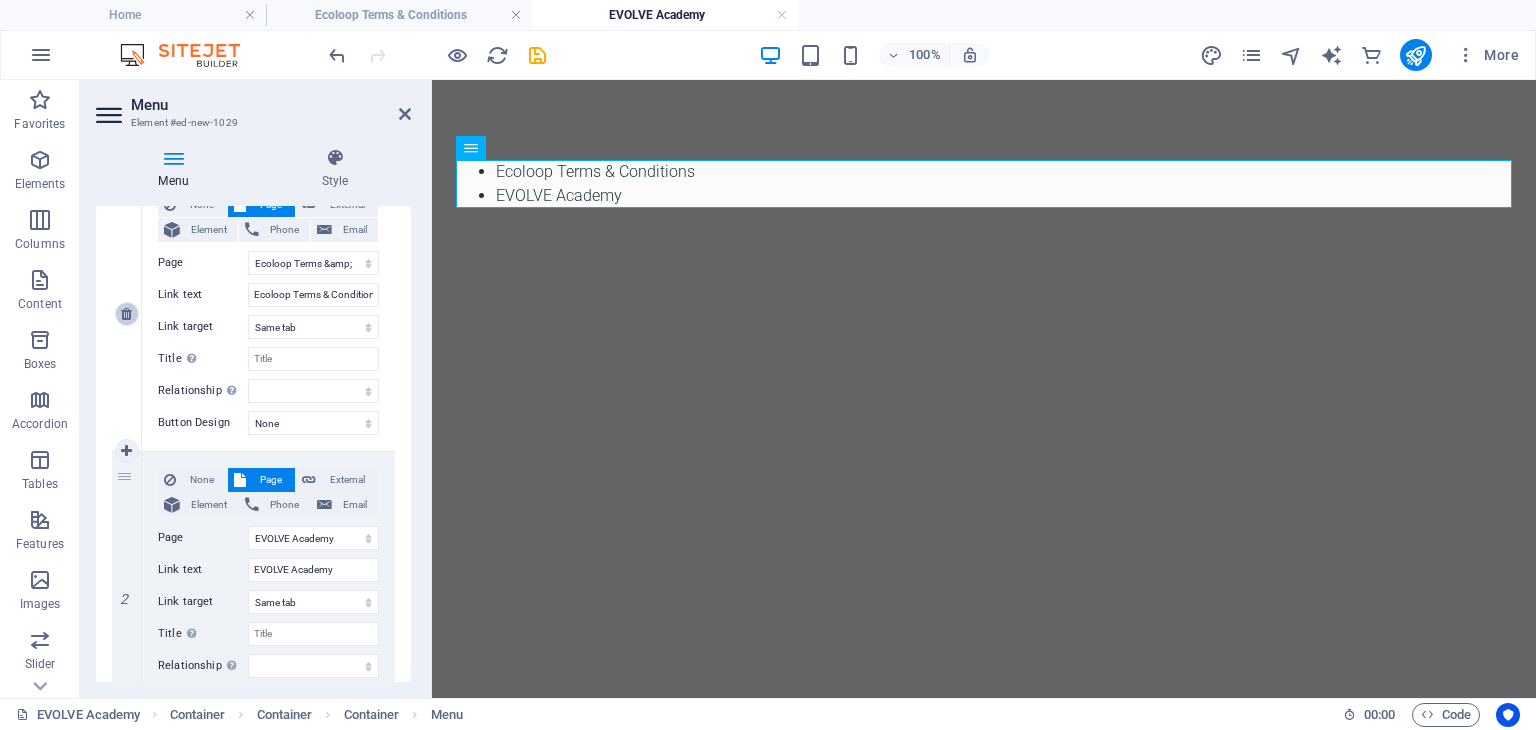 click at bounding box center (126, 314) 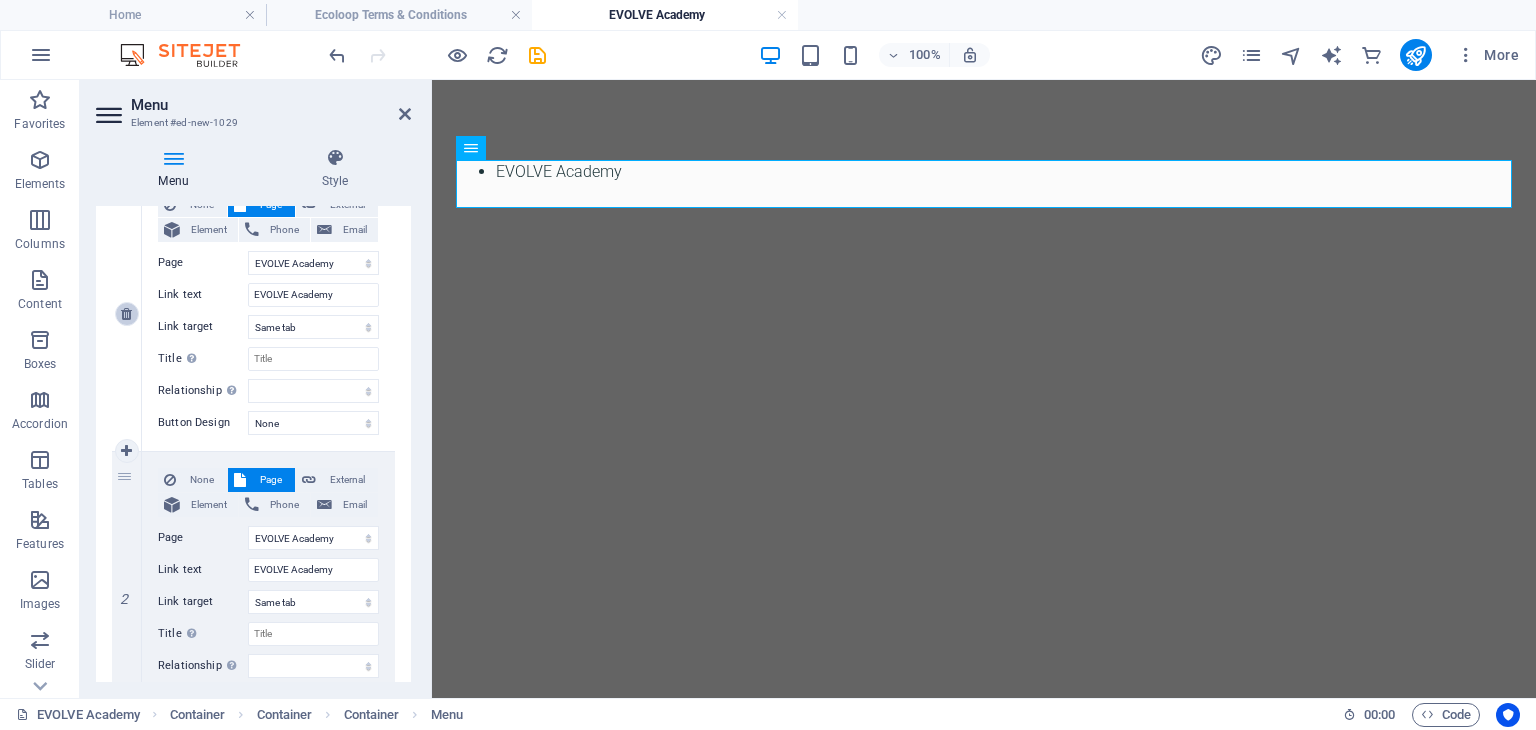 scroll, scrollTop: 44, scrollLeft: 0, axis: vertical 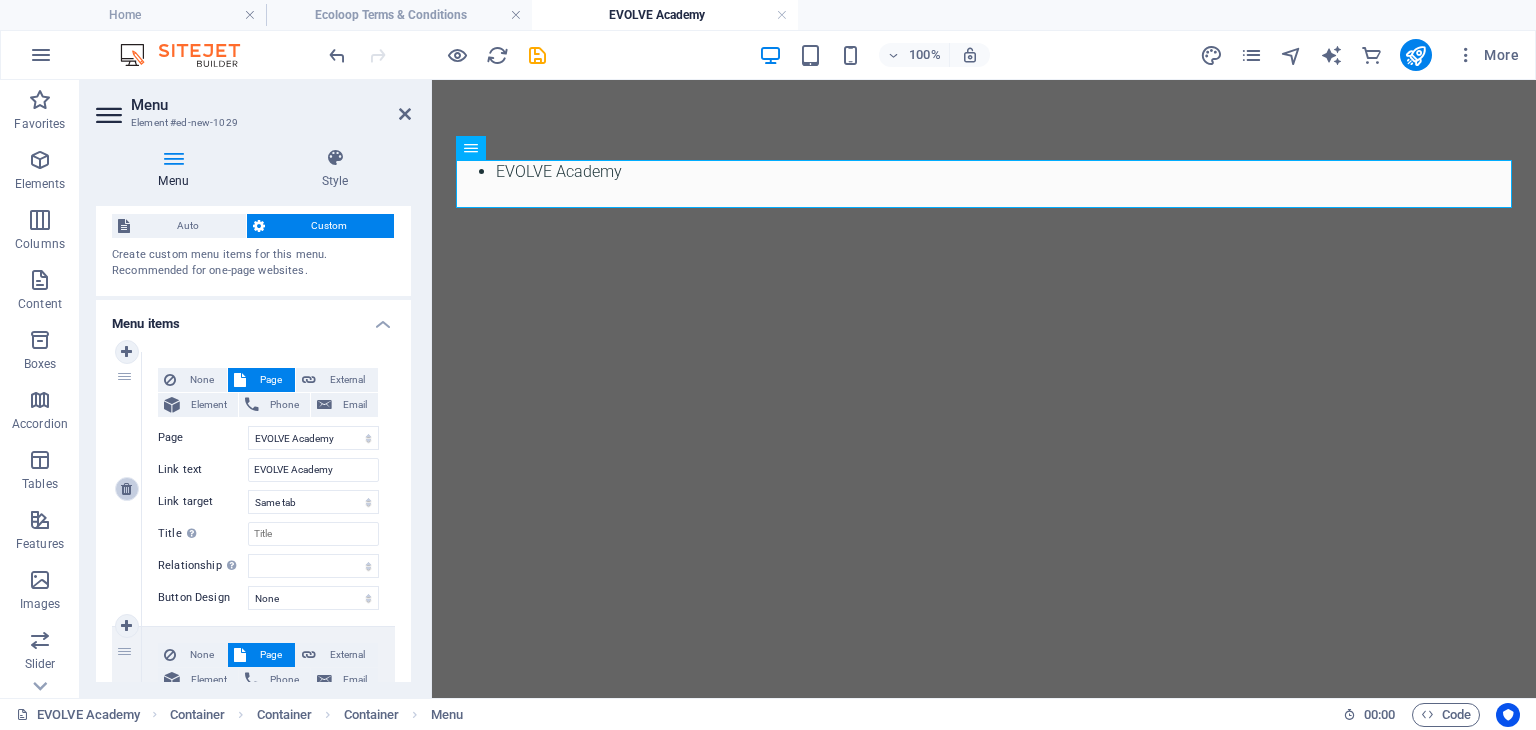 click on "Menu items" at bounding box center (253, 318) 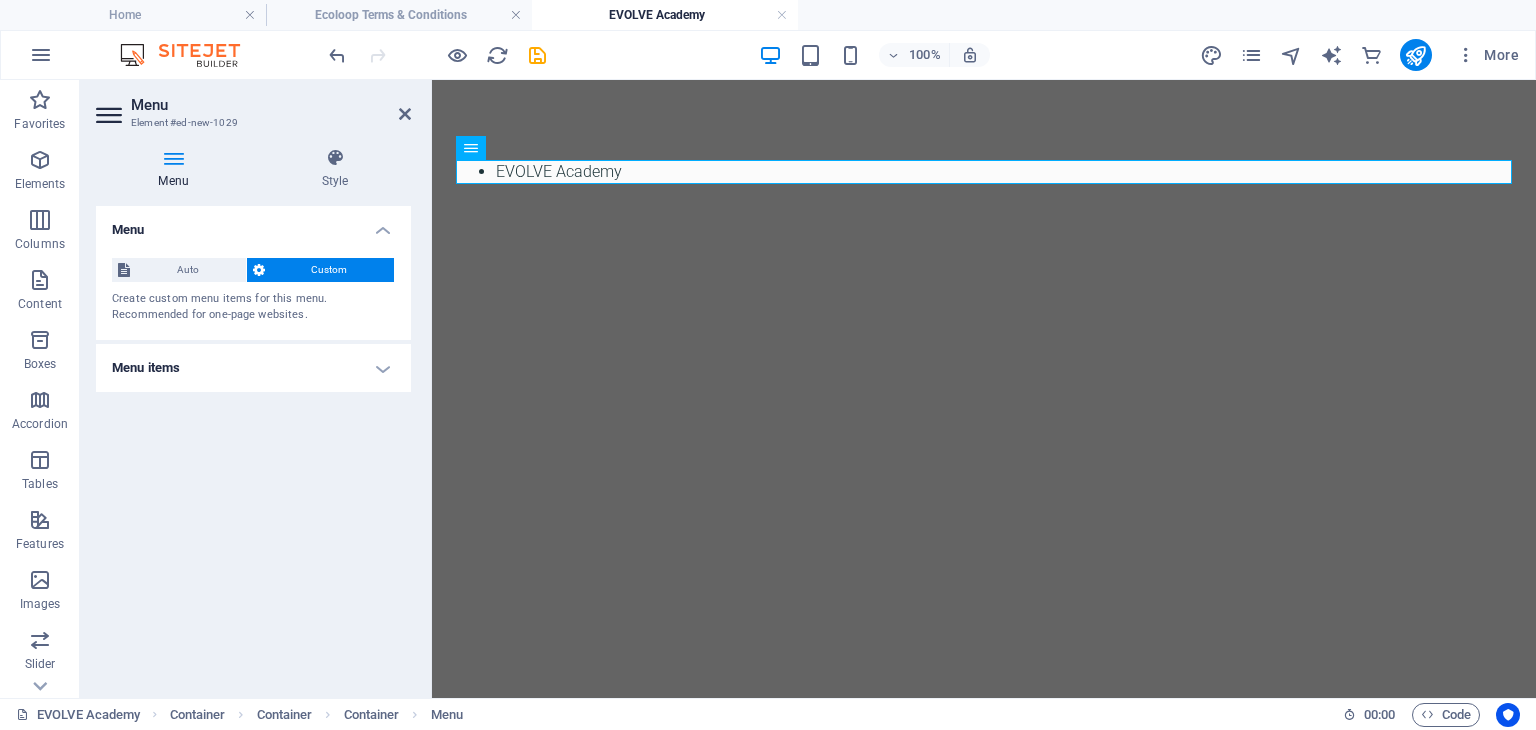 scroll, scrollTop: 0, scrollLeft: 0, axis: both 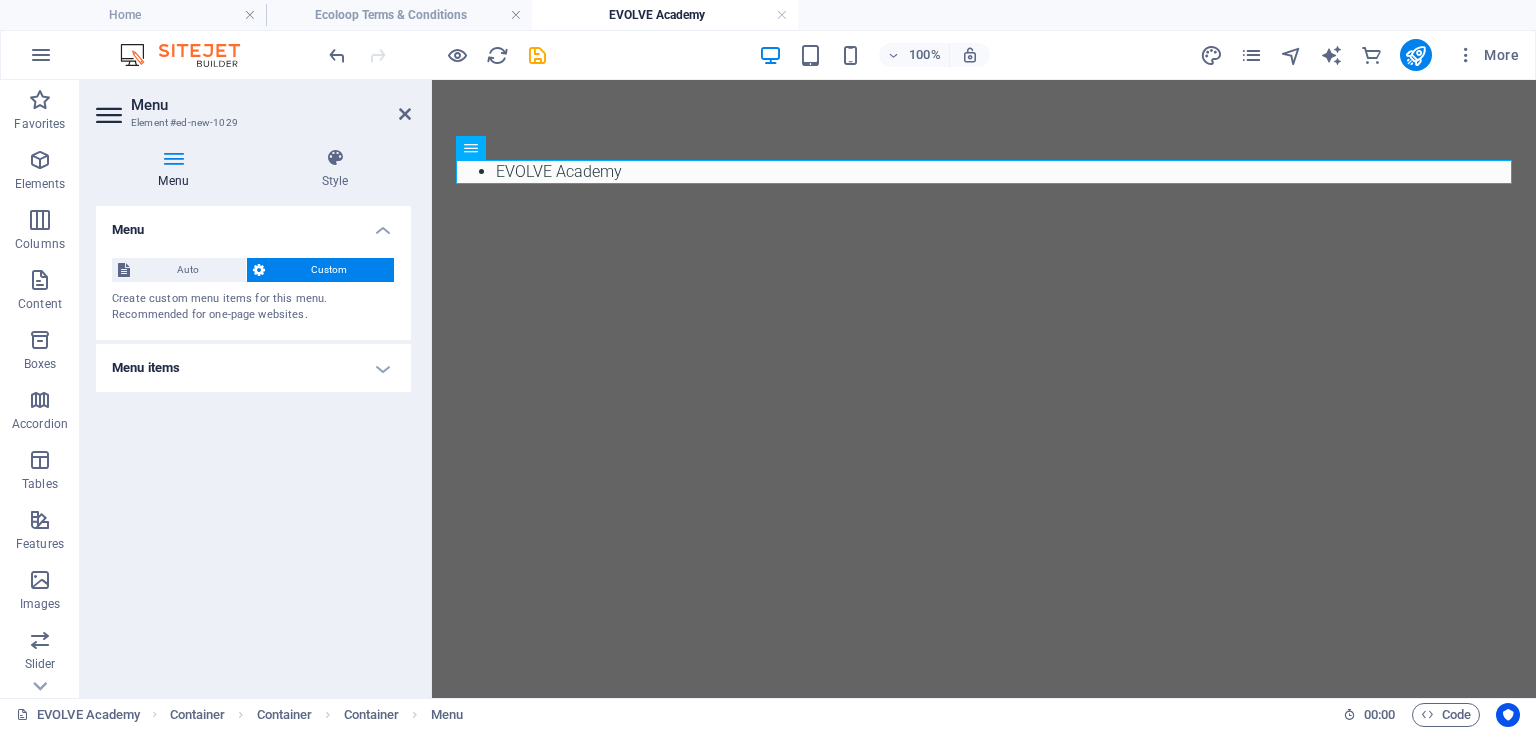 click on "Menu items" at bounding box center (253, 368) 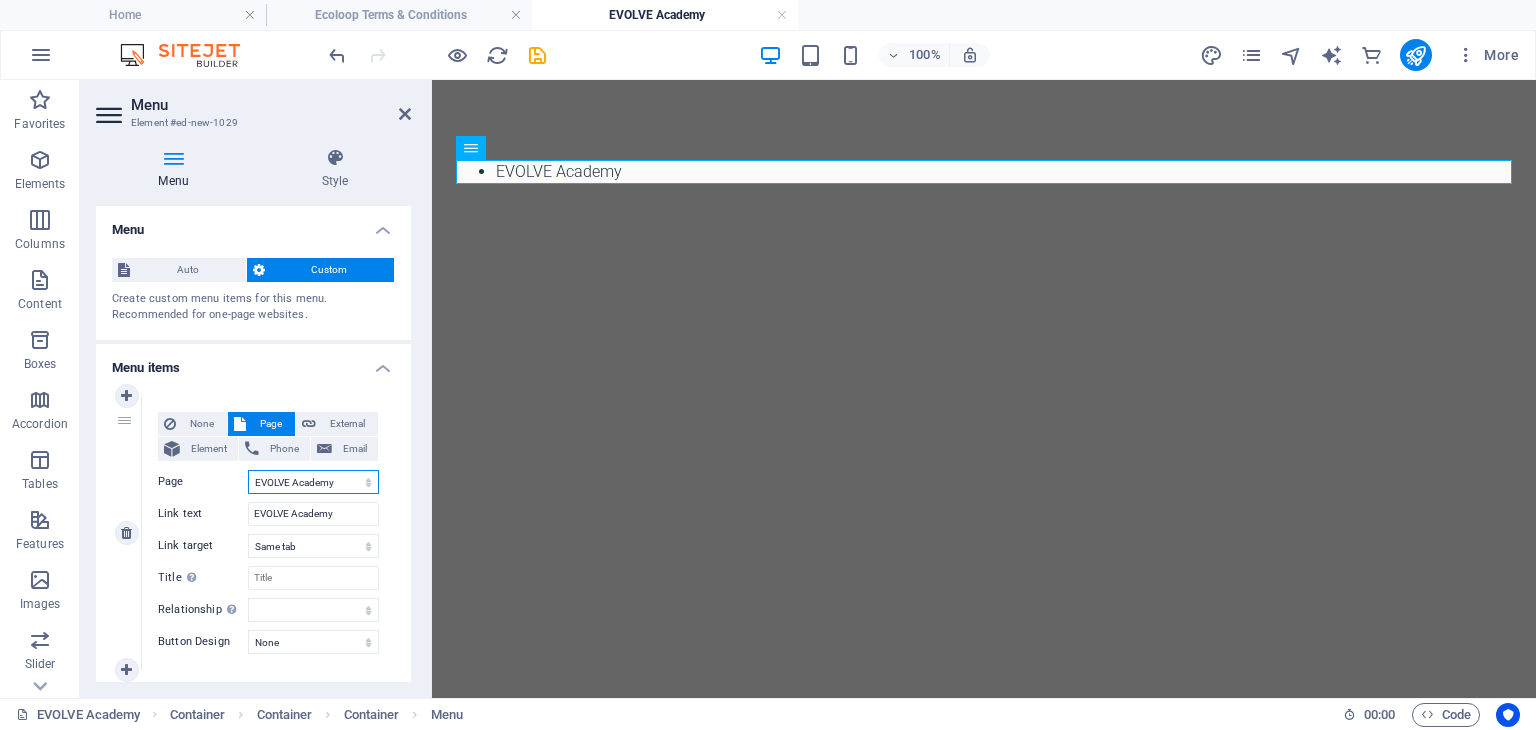click on "Home Legal Notice Privacy Donation Station Our Events FAQ's +Hope Members EVOLVE Ecoloop SkillBridge Skillbridge Portal Skillbridge How It Works EcoloopPortal EcoloopDropSitePortal Ecoloop Terms & Conditions EVOLVE Academy" at bounding box center [313, 482] 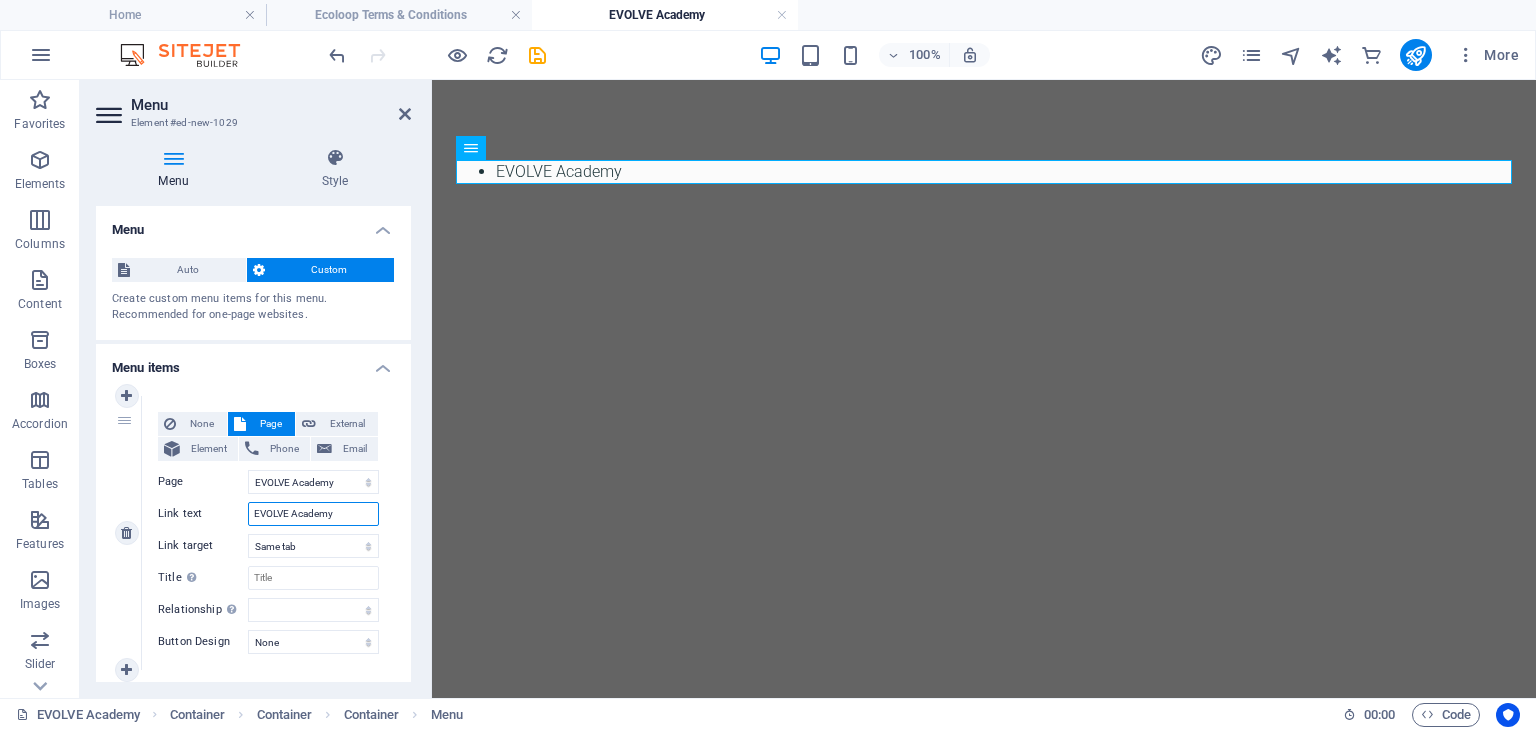 click on "EVOLVE Academy" at bounding box center [313, 514] 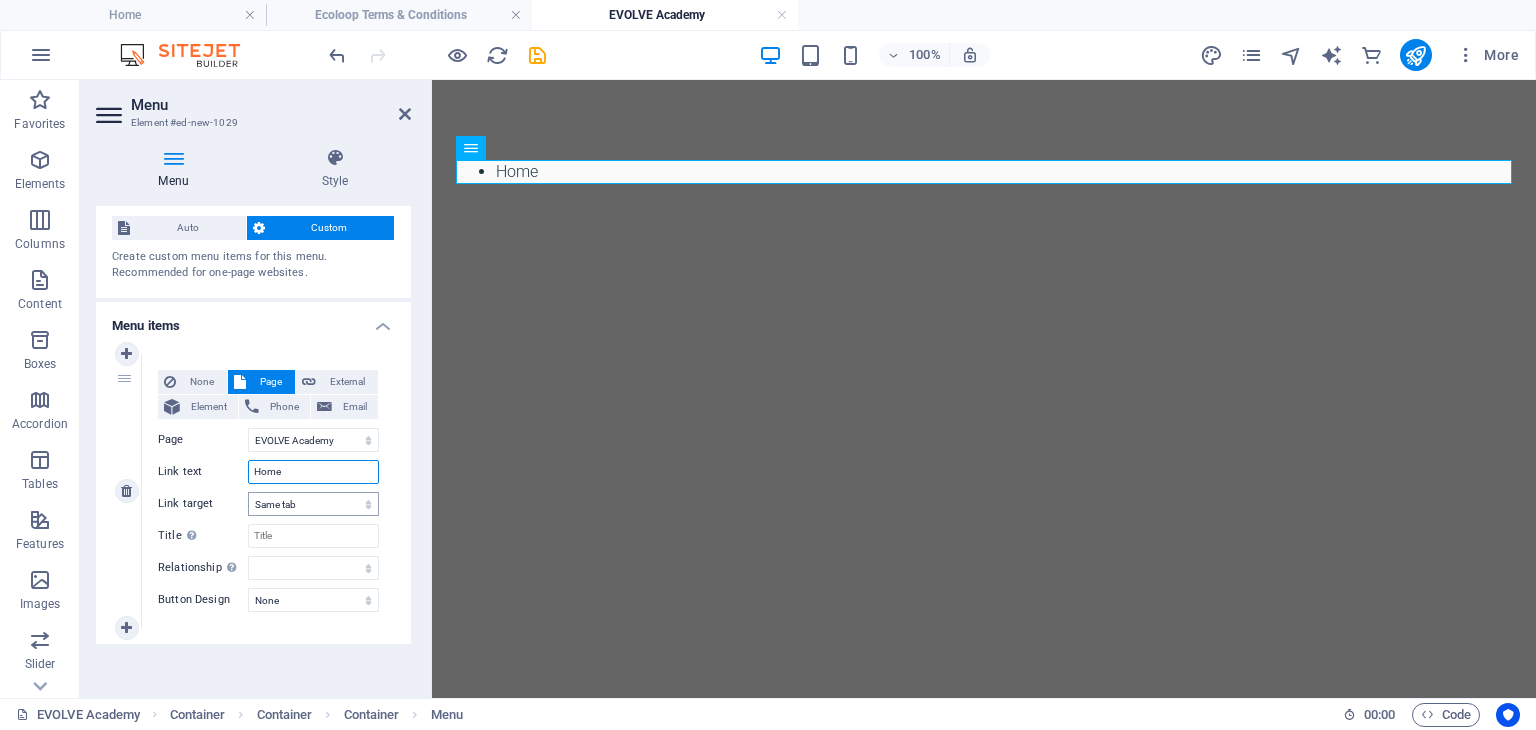 scroll, scrollTop: 44, scrollLeft: 0, axis: vertical 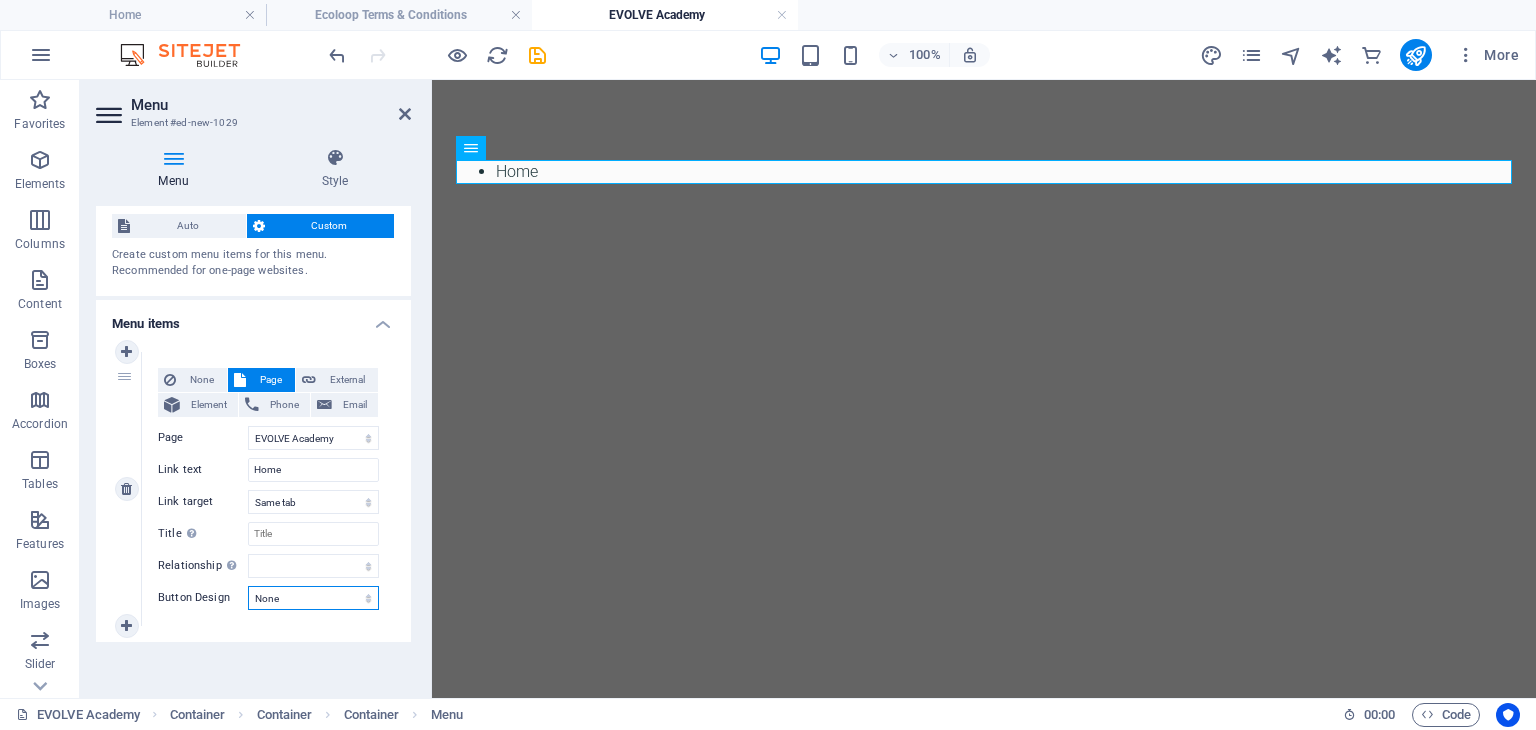 click on "None Default Primary Secondary" at bounding box center (313, 598) 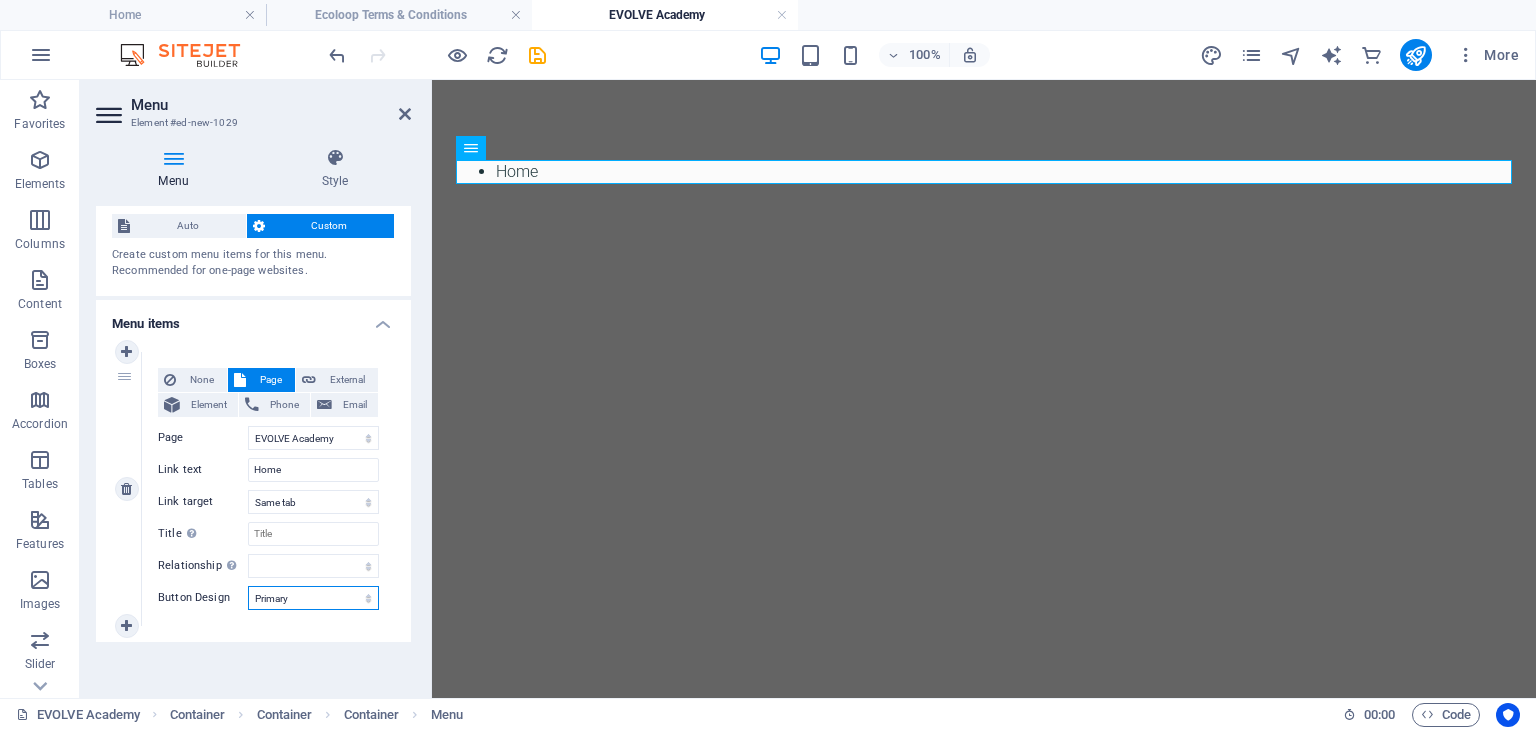 click on "None Default Primary Secondary" at bounding box center (313, 598) 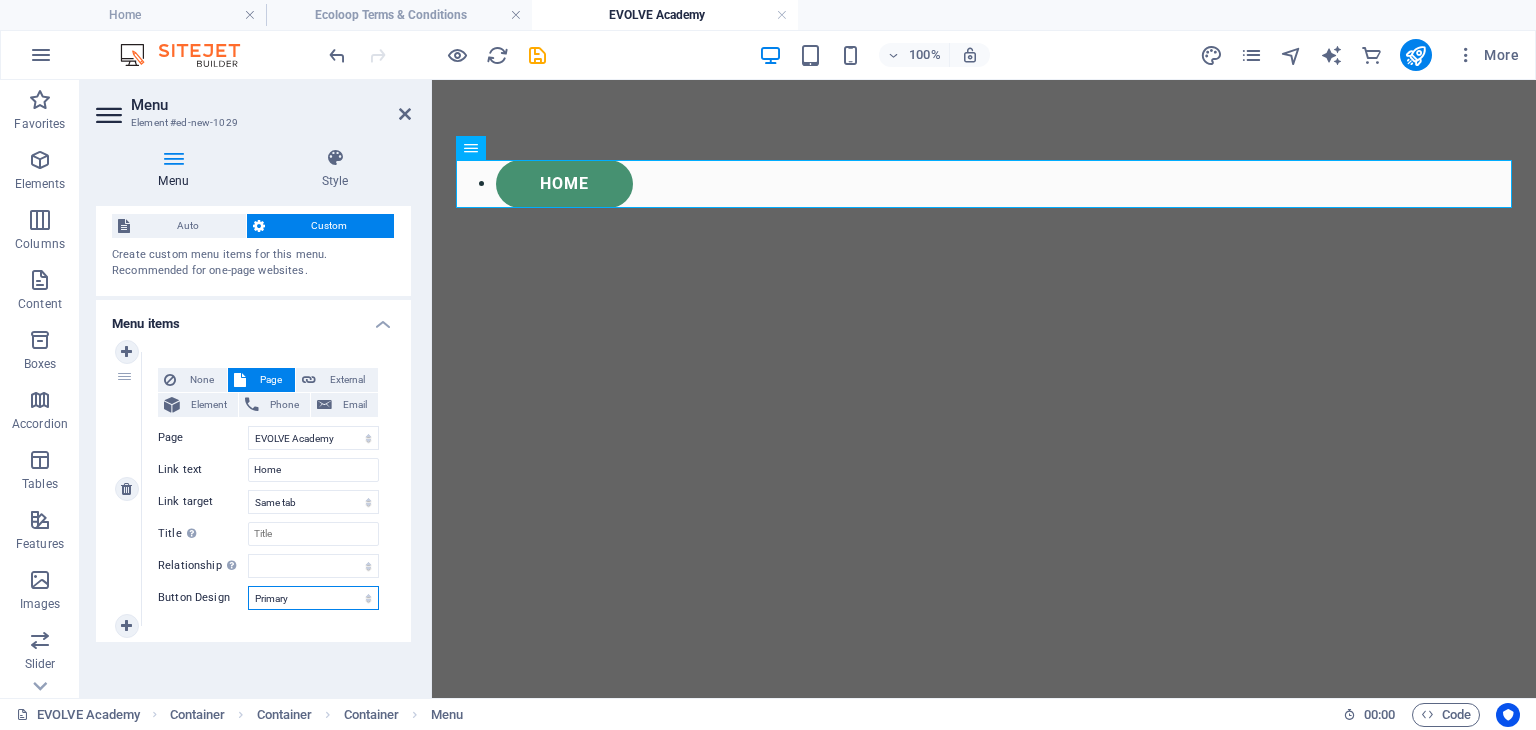 click on "None Default Primary Secondary" at bounding box center [313, 598] 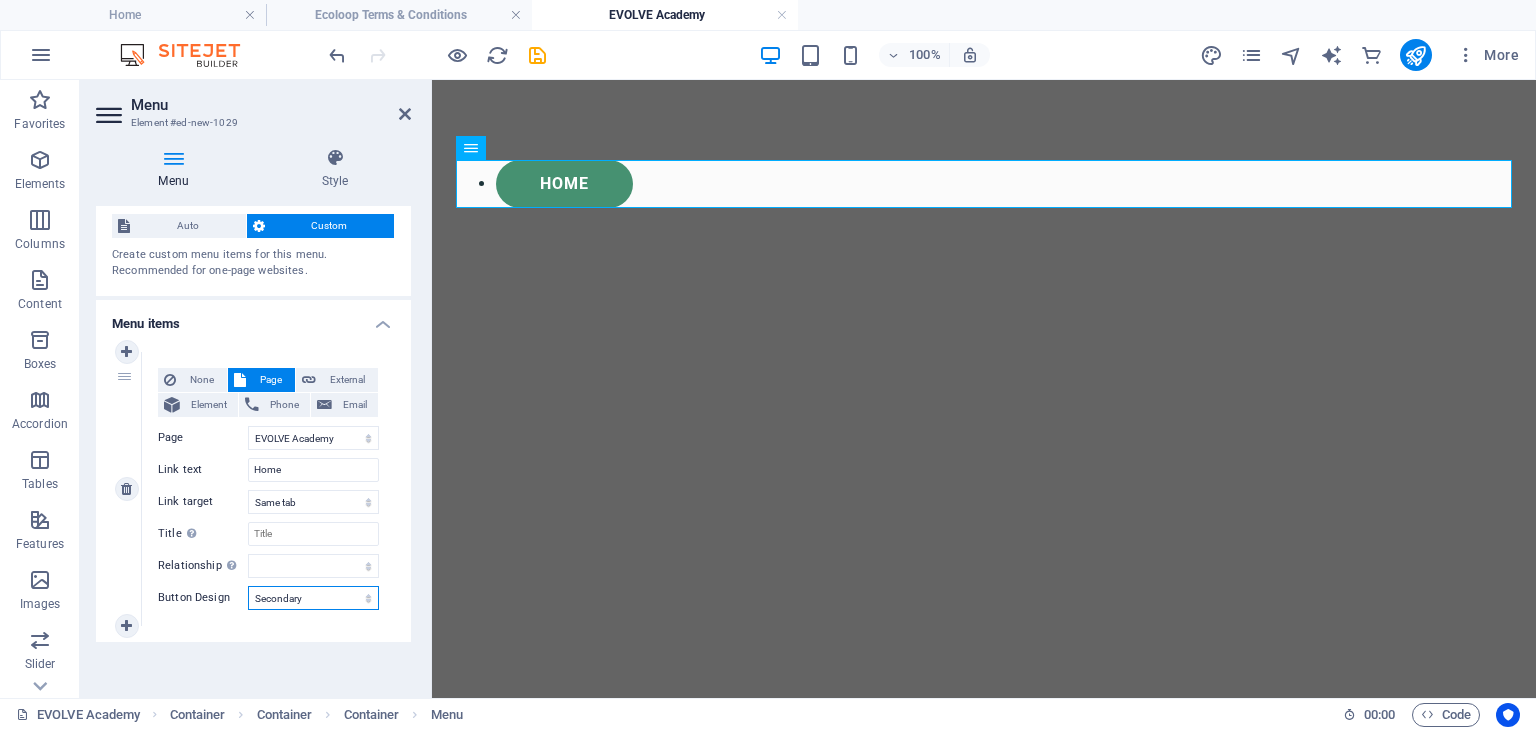click on "None Default Primary Secondary" at bounding box center (313, 598) 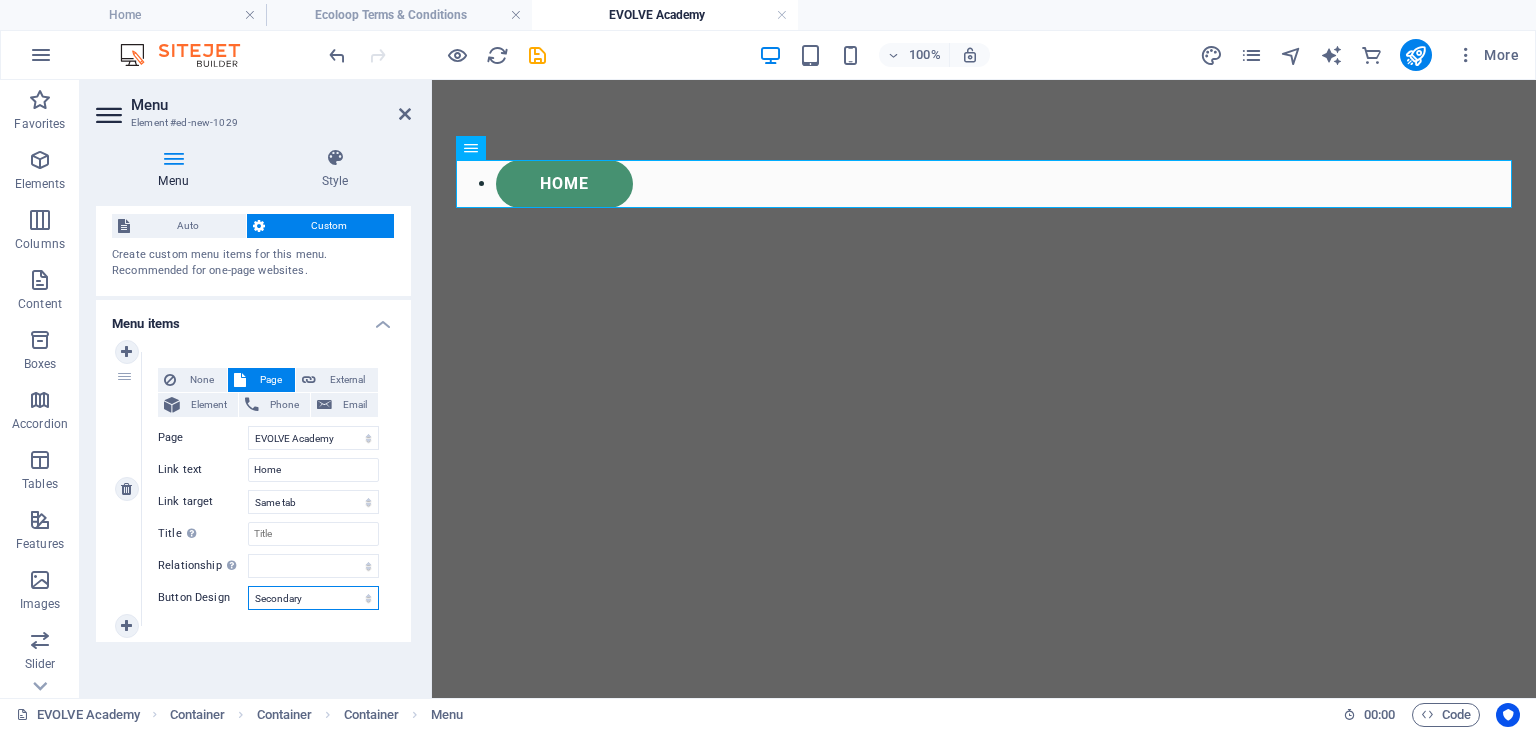 click on "None Default Primary Secondary" at bounding box center (313, 598) 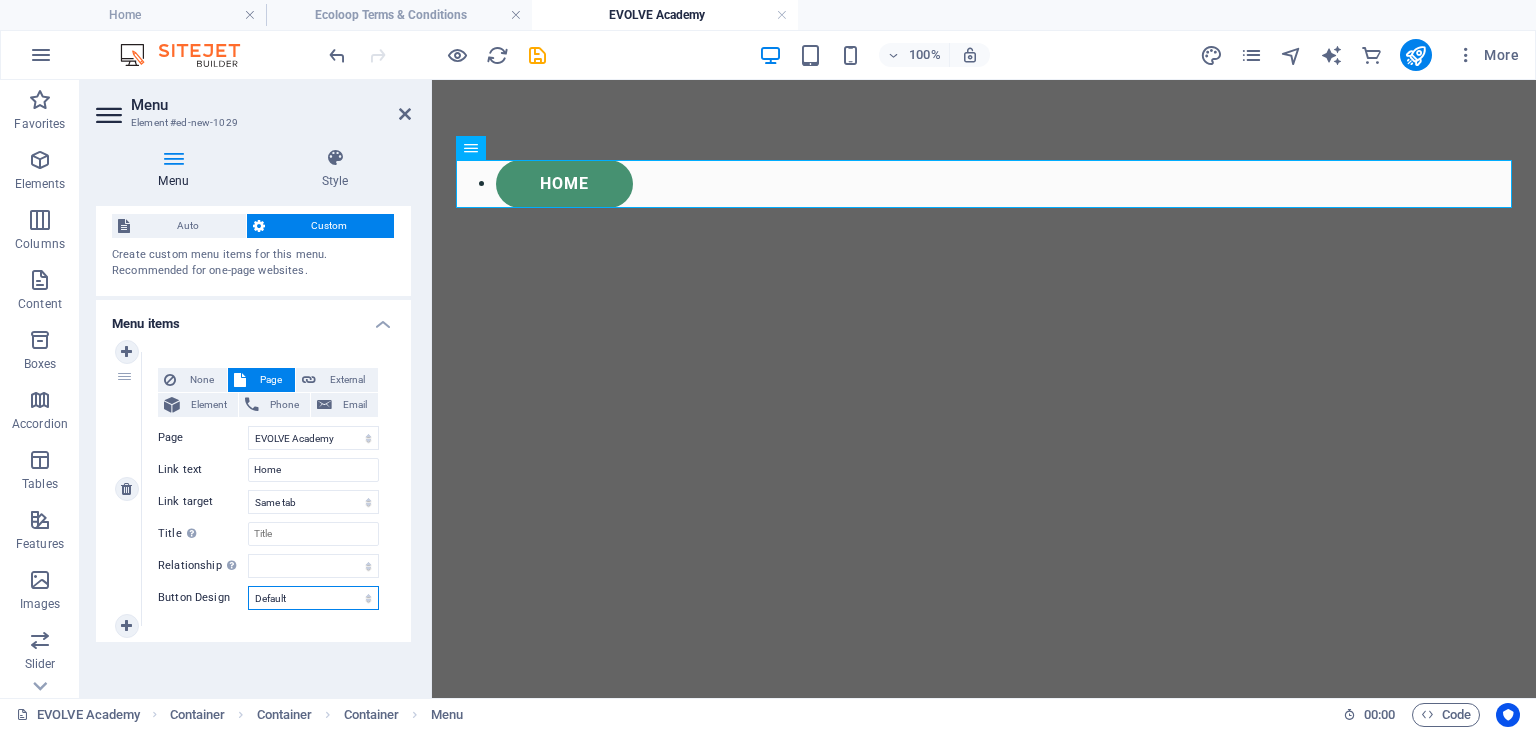 click on "None Default Primary Secondary" at bounding box center [313, 598] 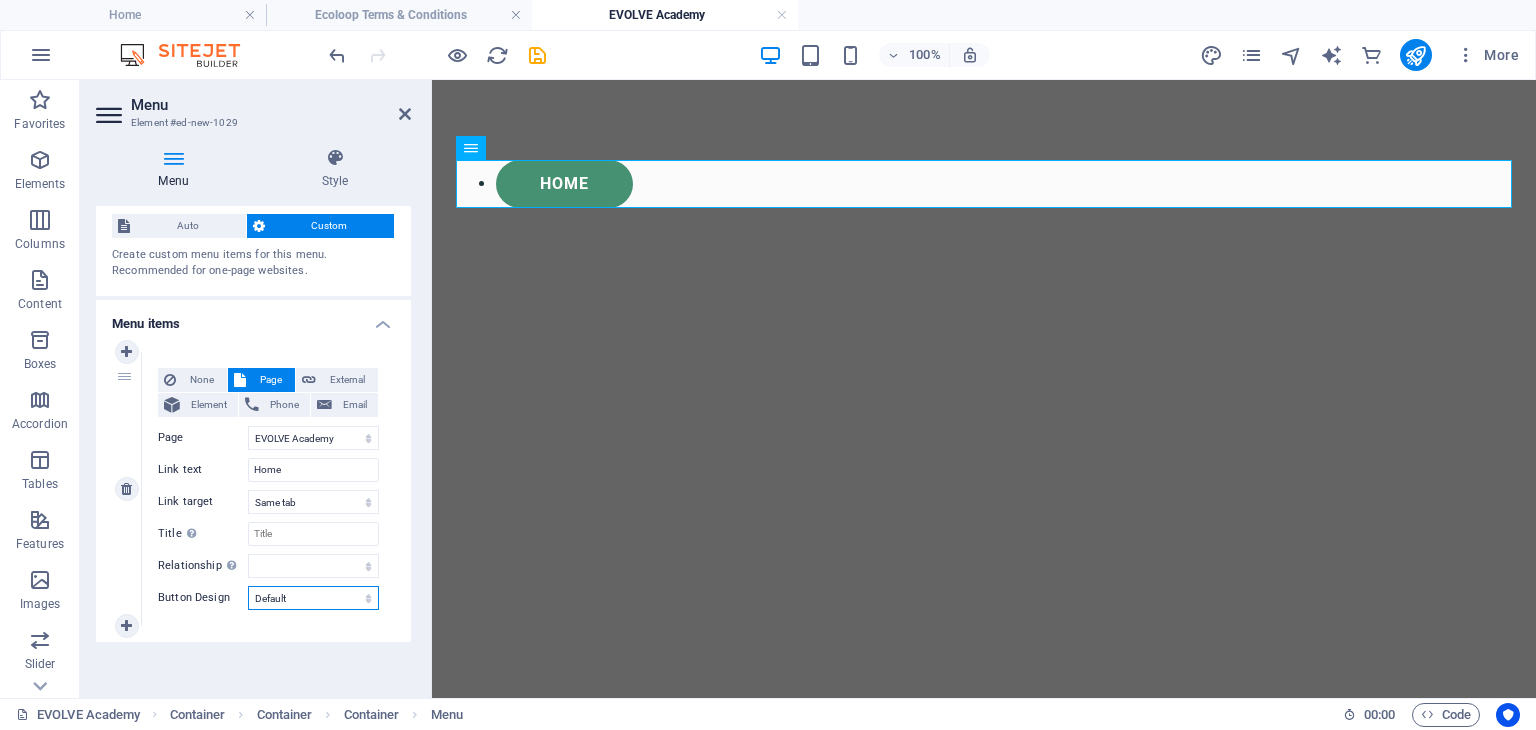 click on "None Default Primary Secondary" at bounding box center (313, 598) 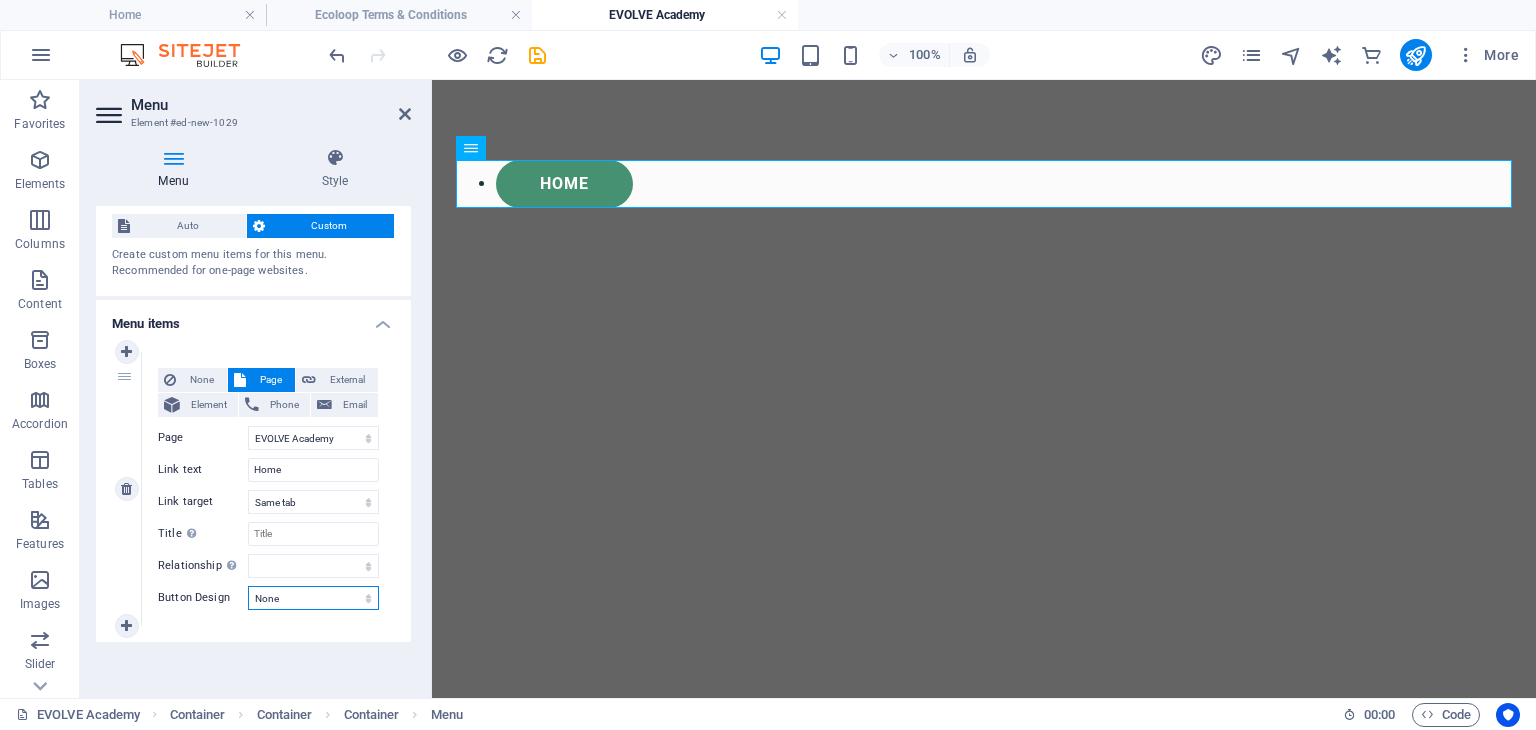 click on "None Default Primary Secondary" at bounding box center (313, 598) 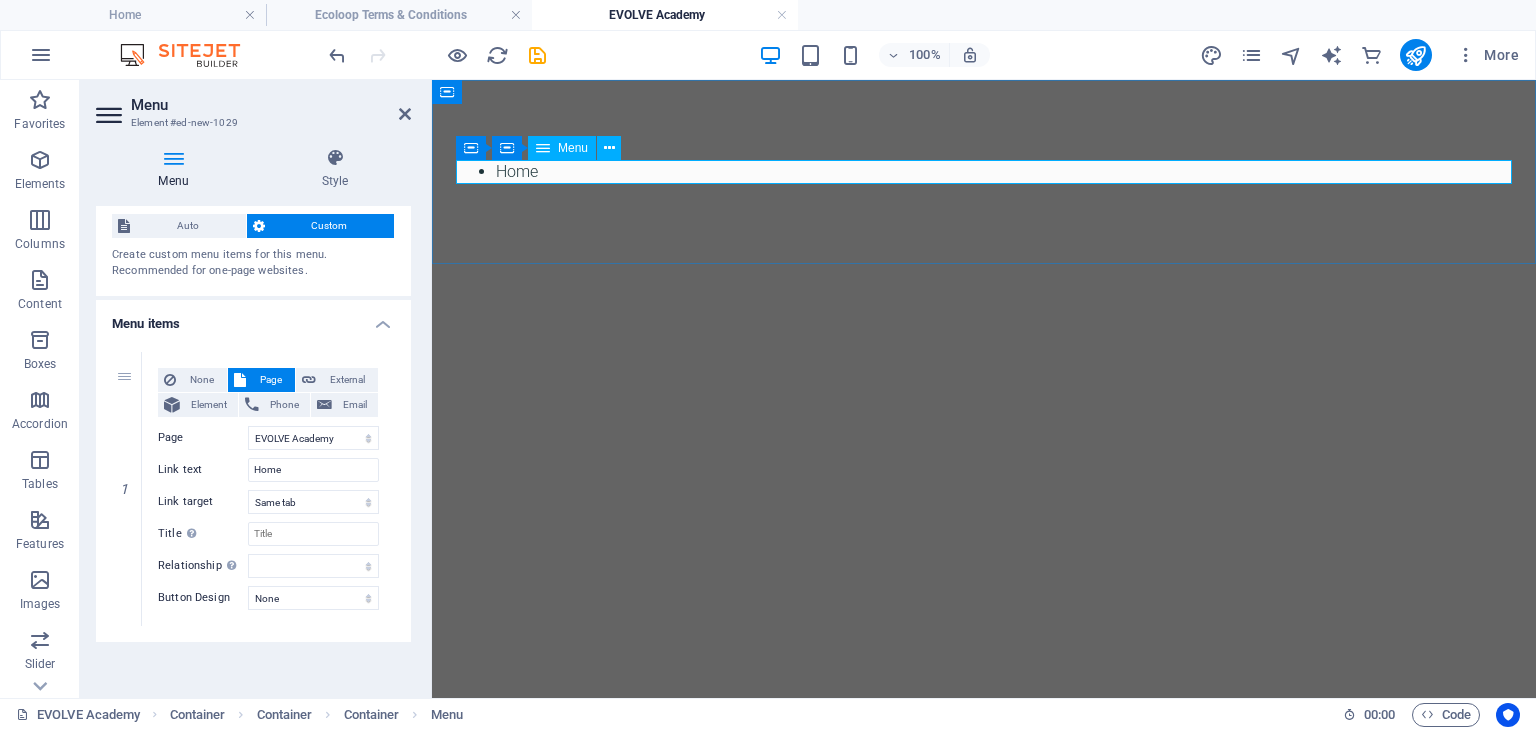 click on "Home" at bounding box center (984, 172) 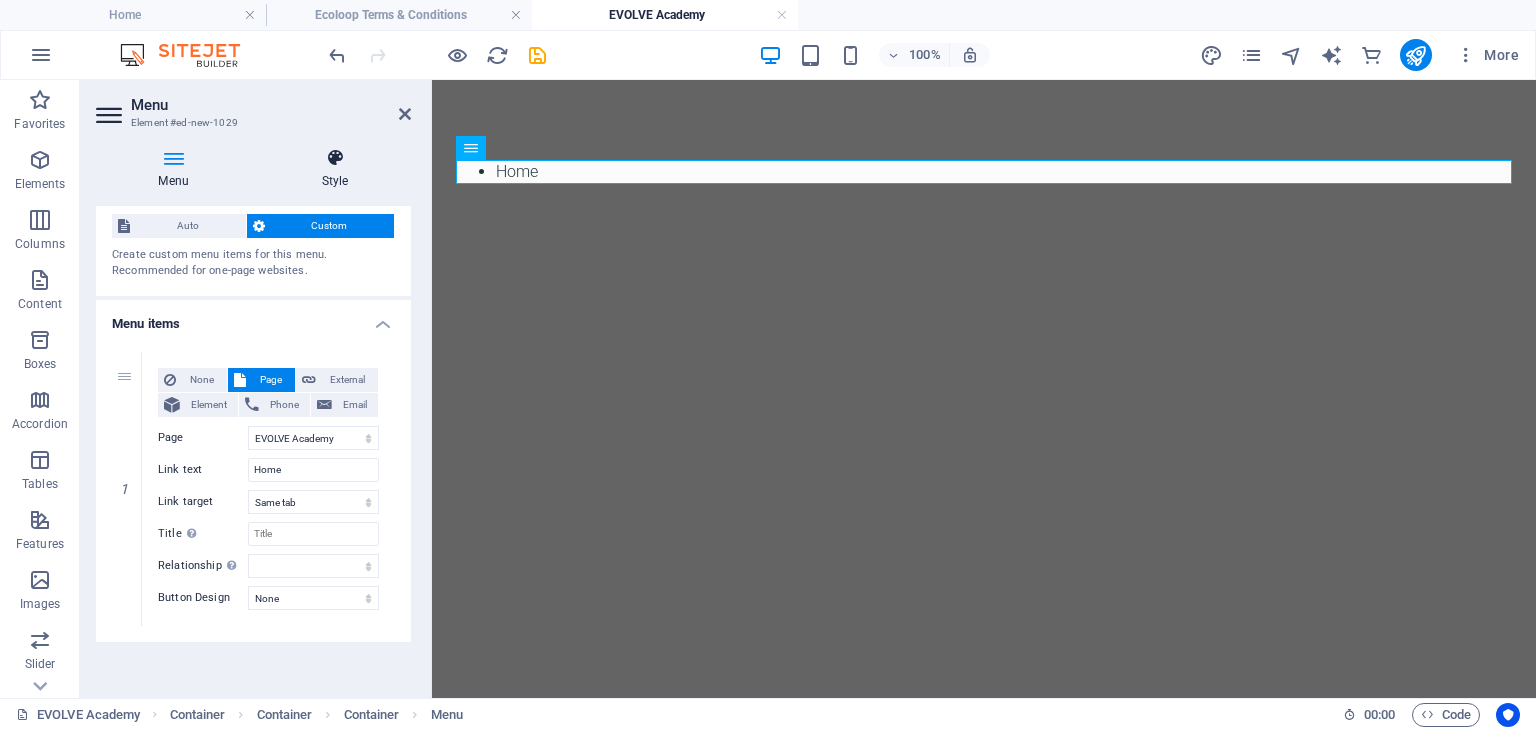 click at bounding box center [335, 158] 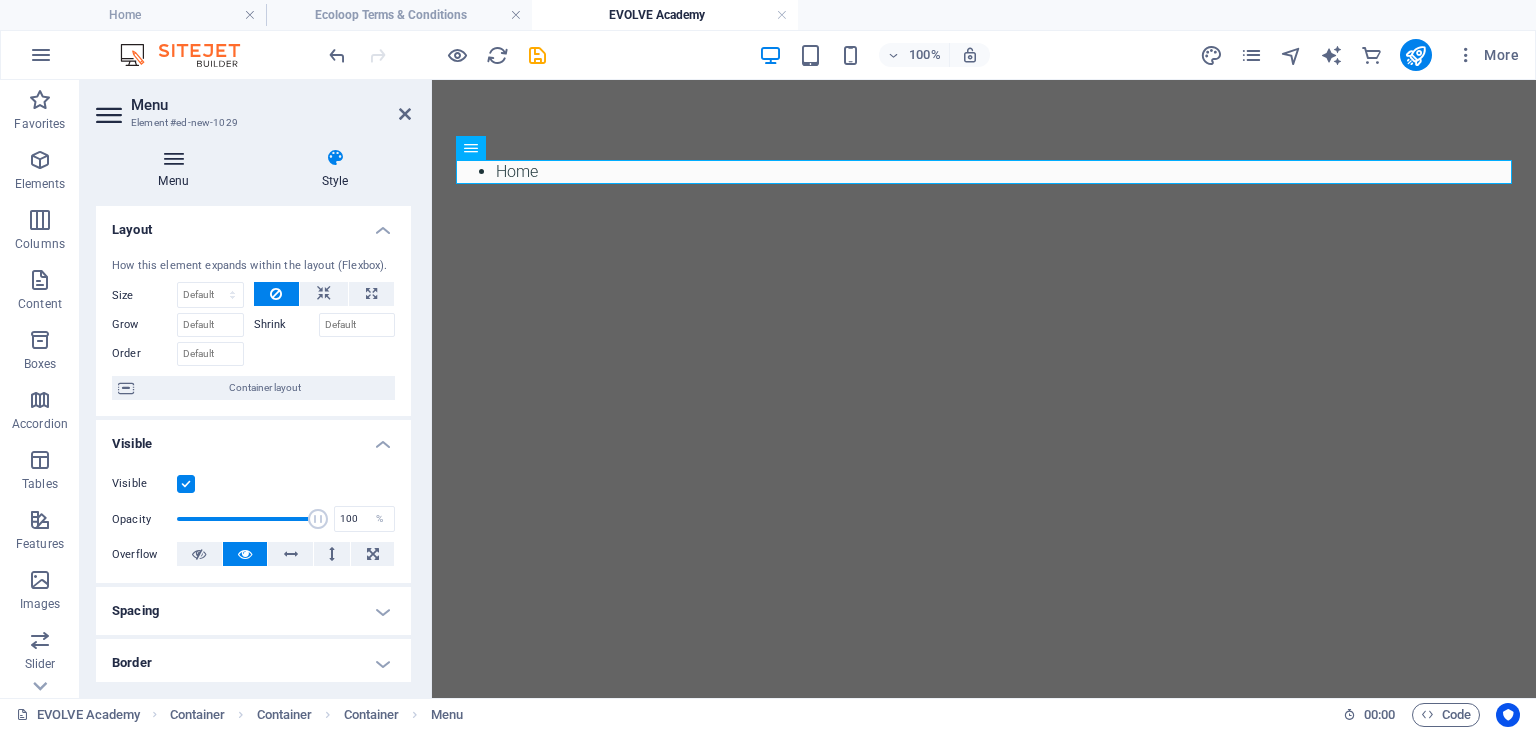 click at bounding box center [173, 158] 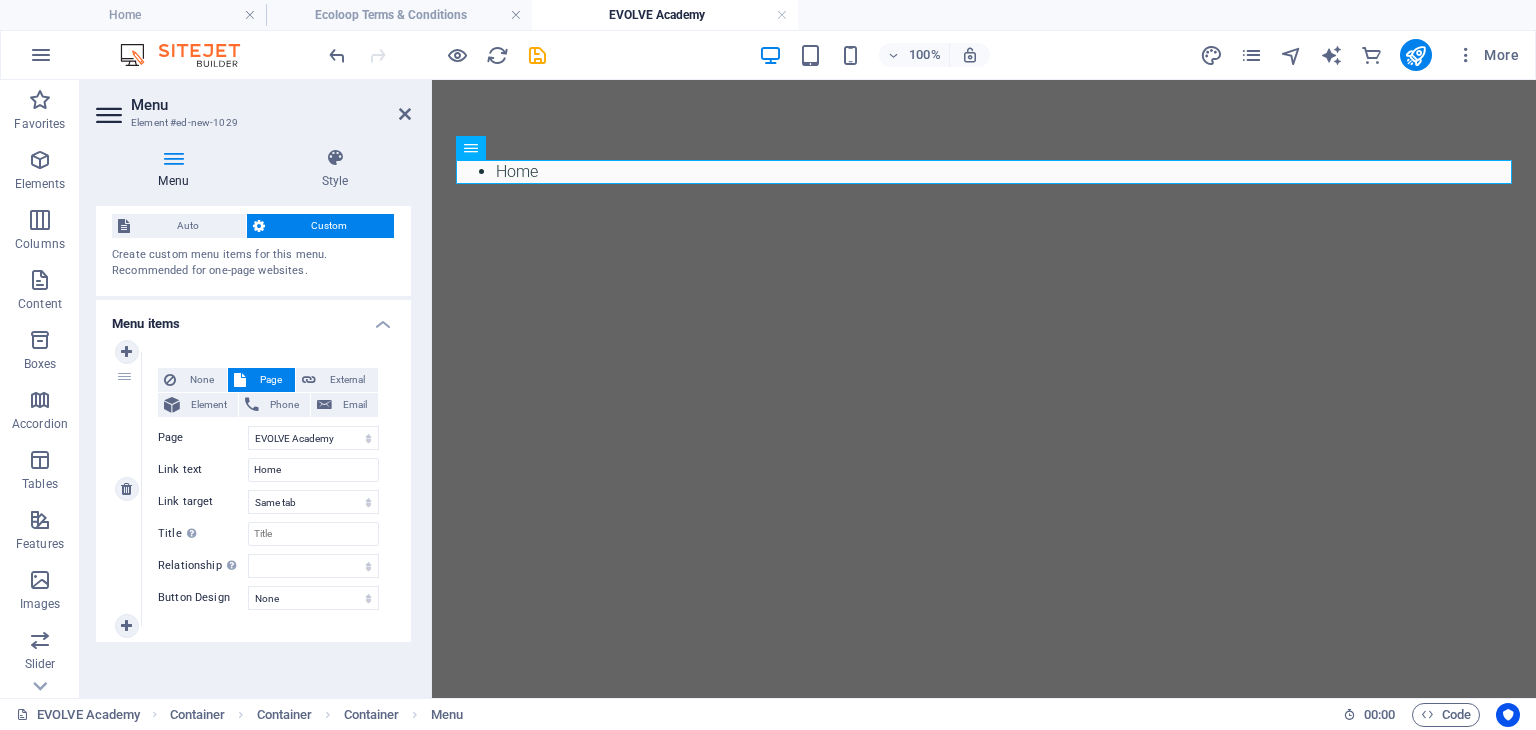 click on "1" at bounding box center (127, 489) 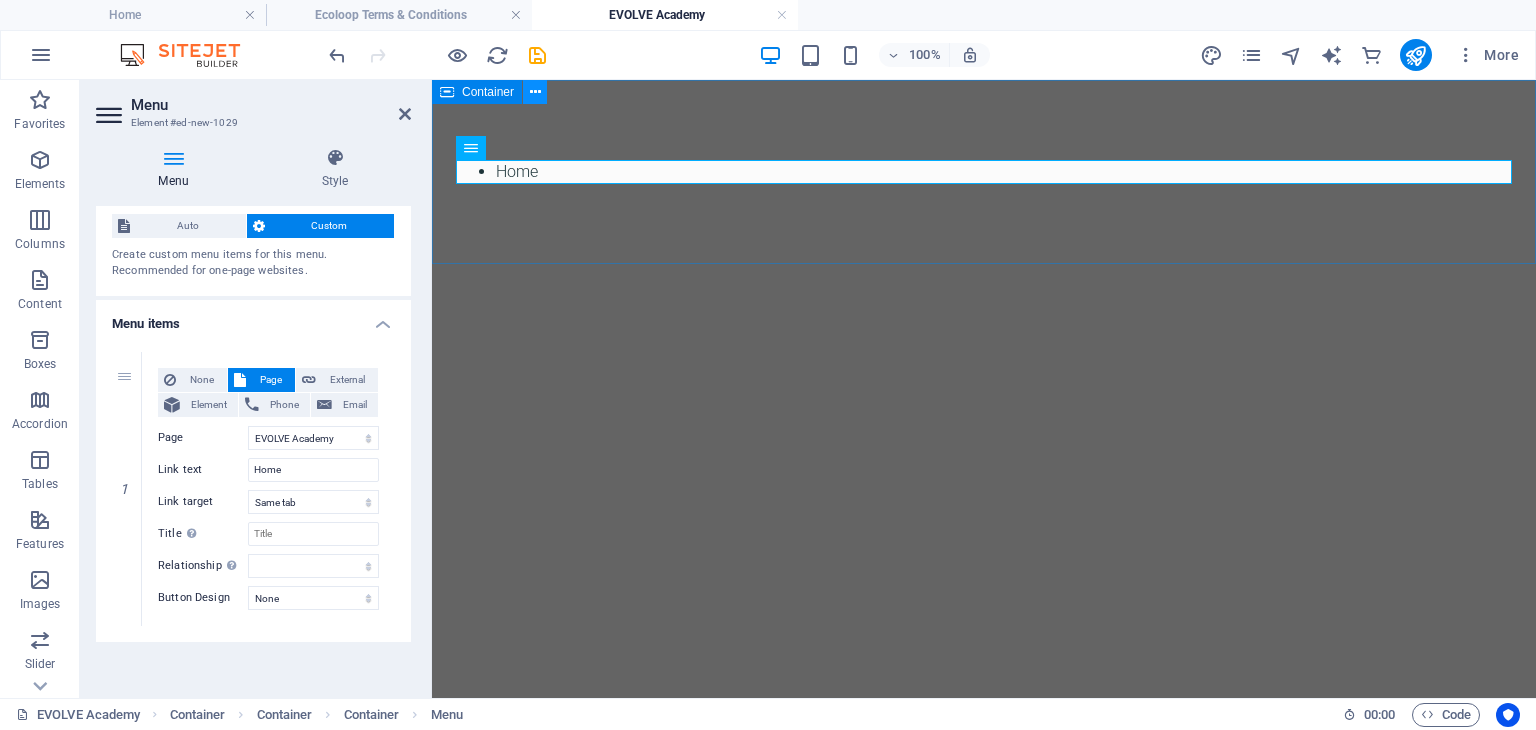 click at bounding box center [535, 92] 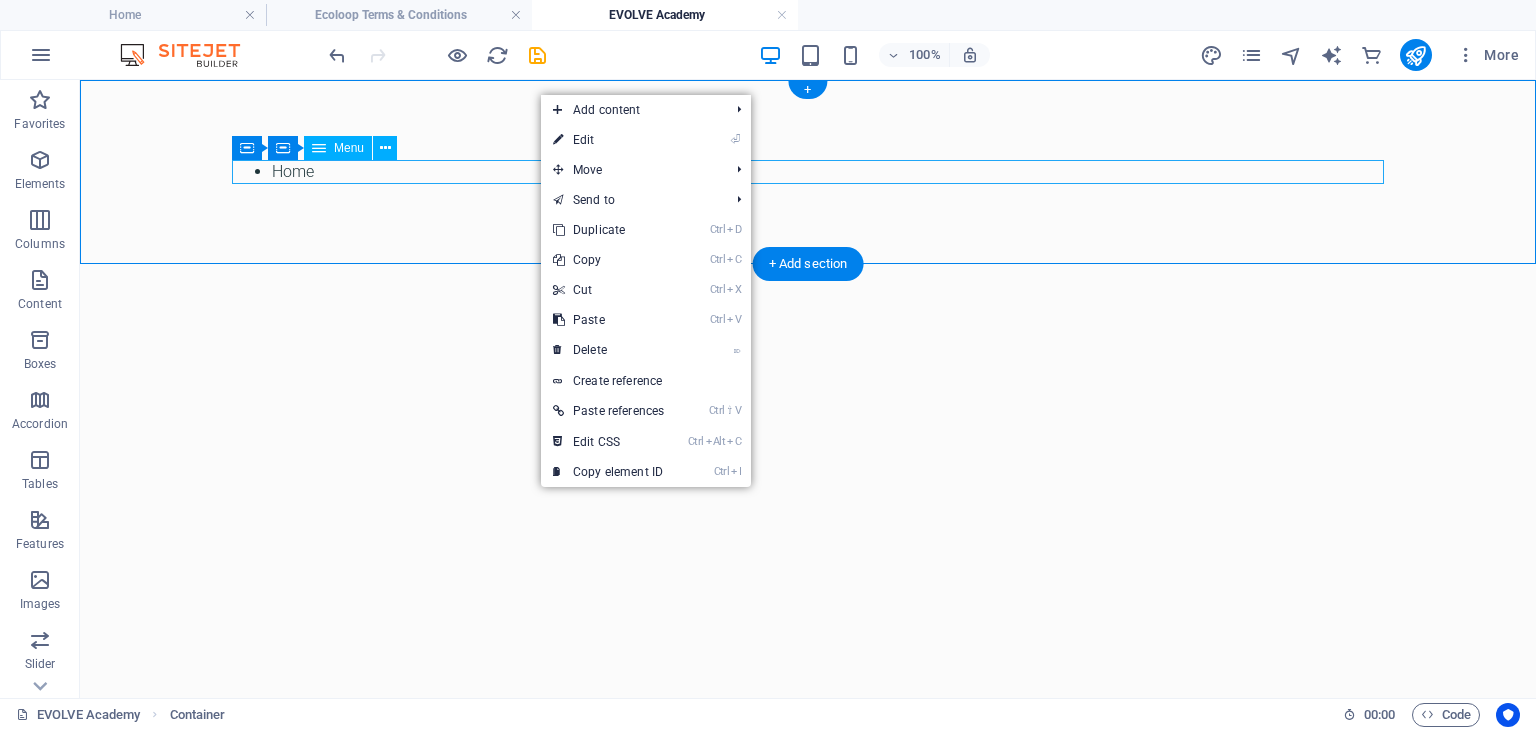 click on "Home" at bounding box center (808, 172) 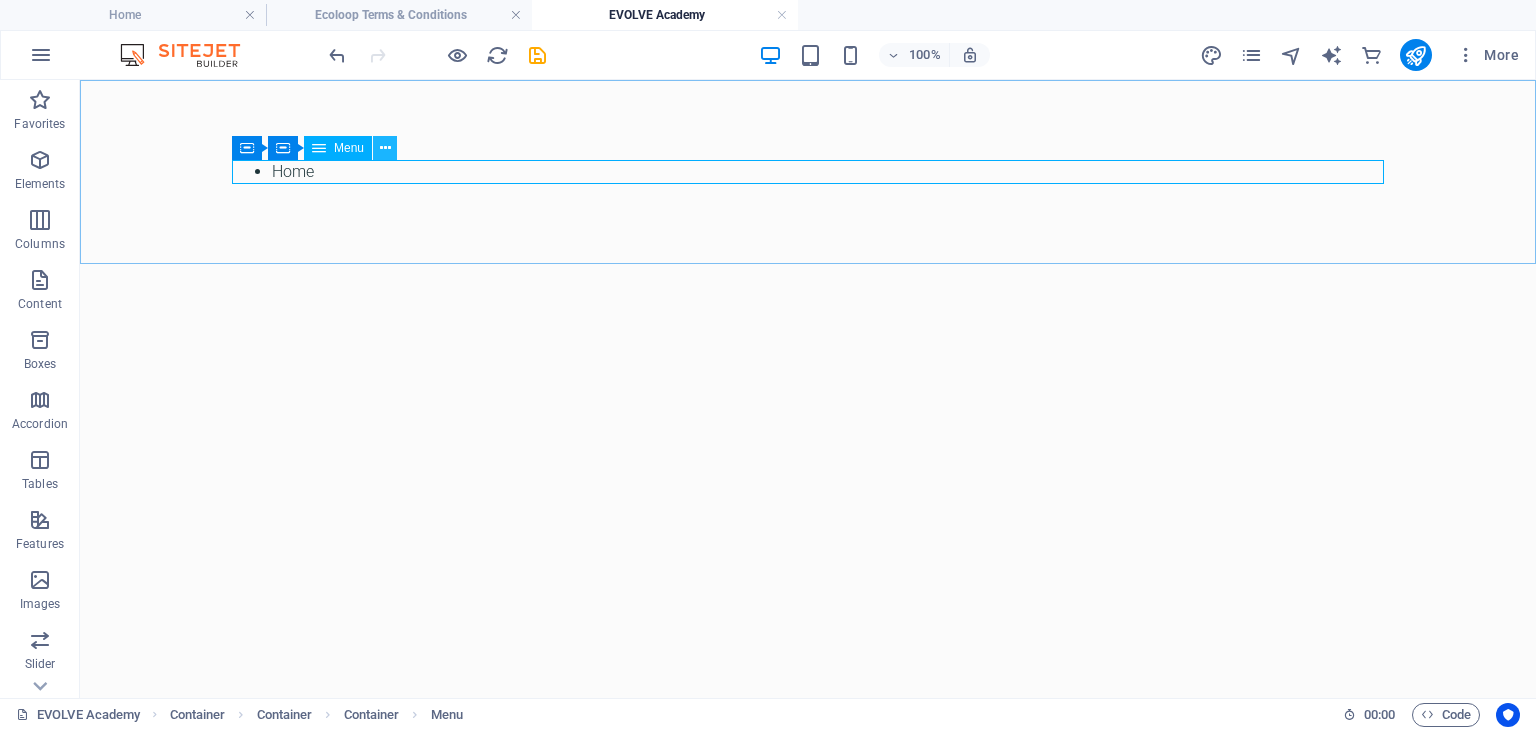 click at bounding box center (385, 148) 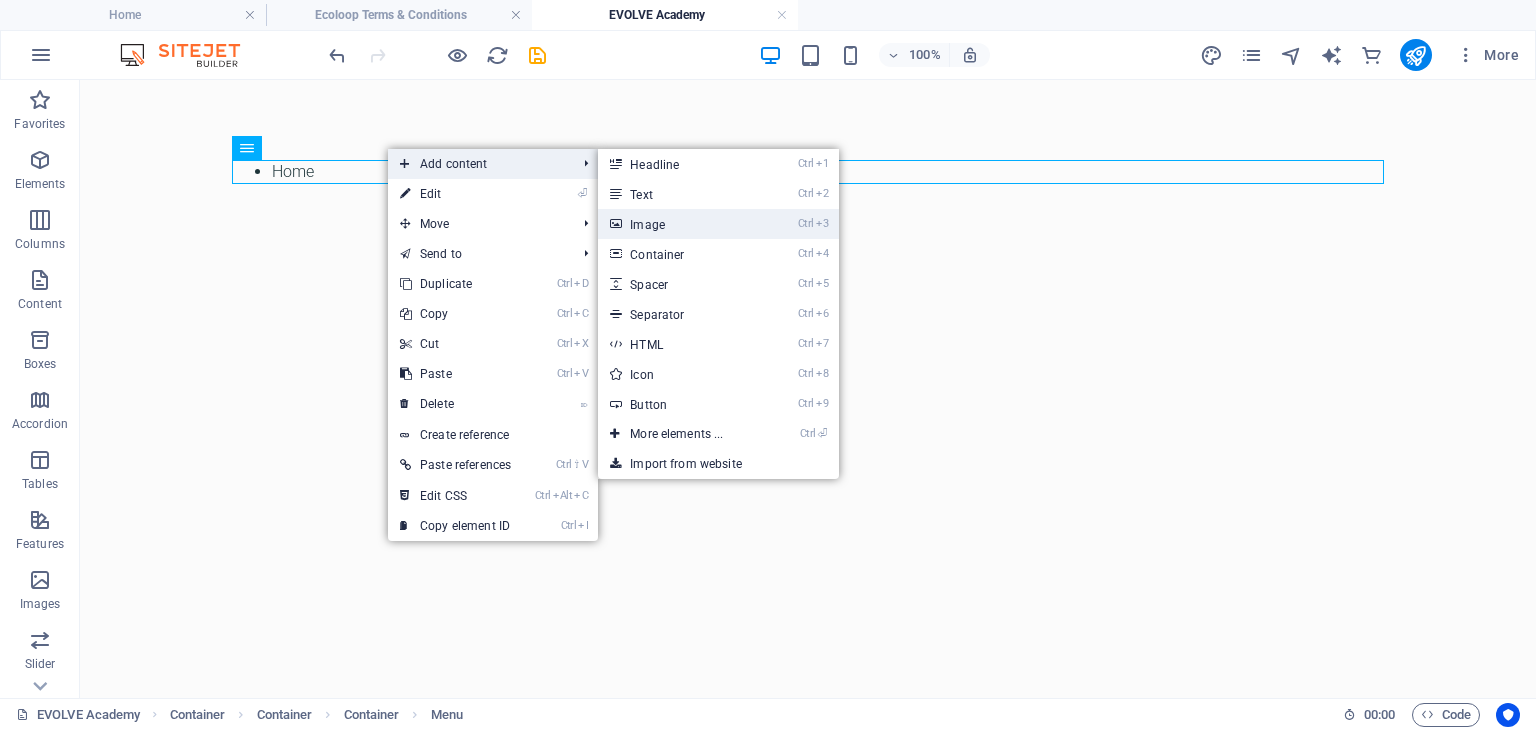 click on "Ctrl 3  Image" at bounding box center (680, 224) 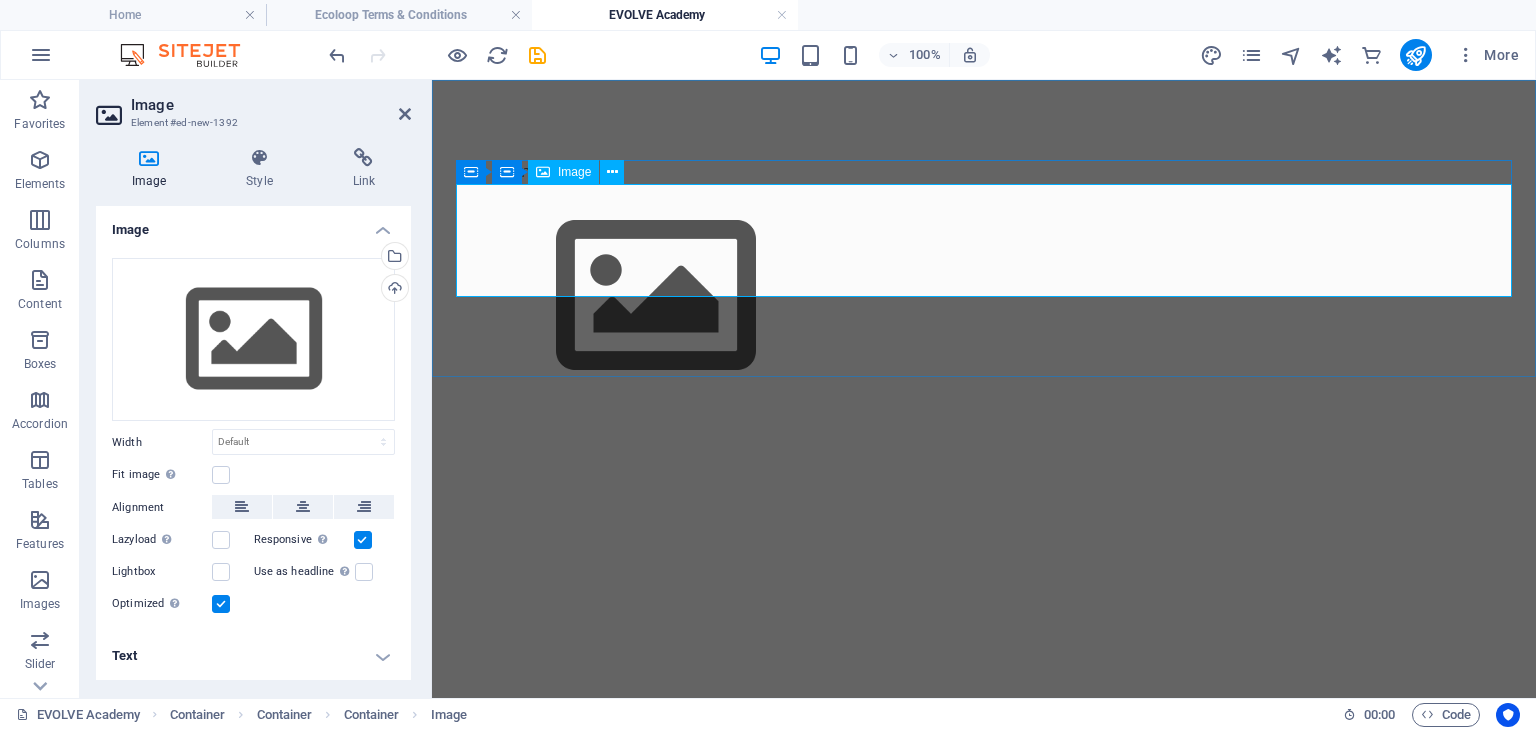click at bounding box center (984, 296) 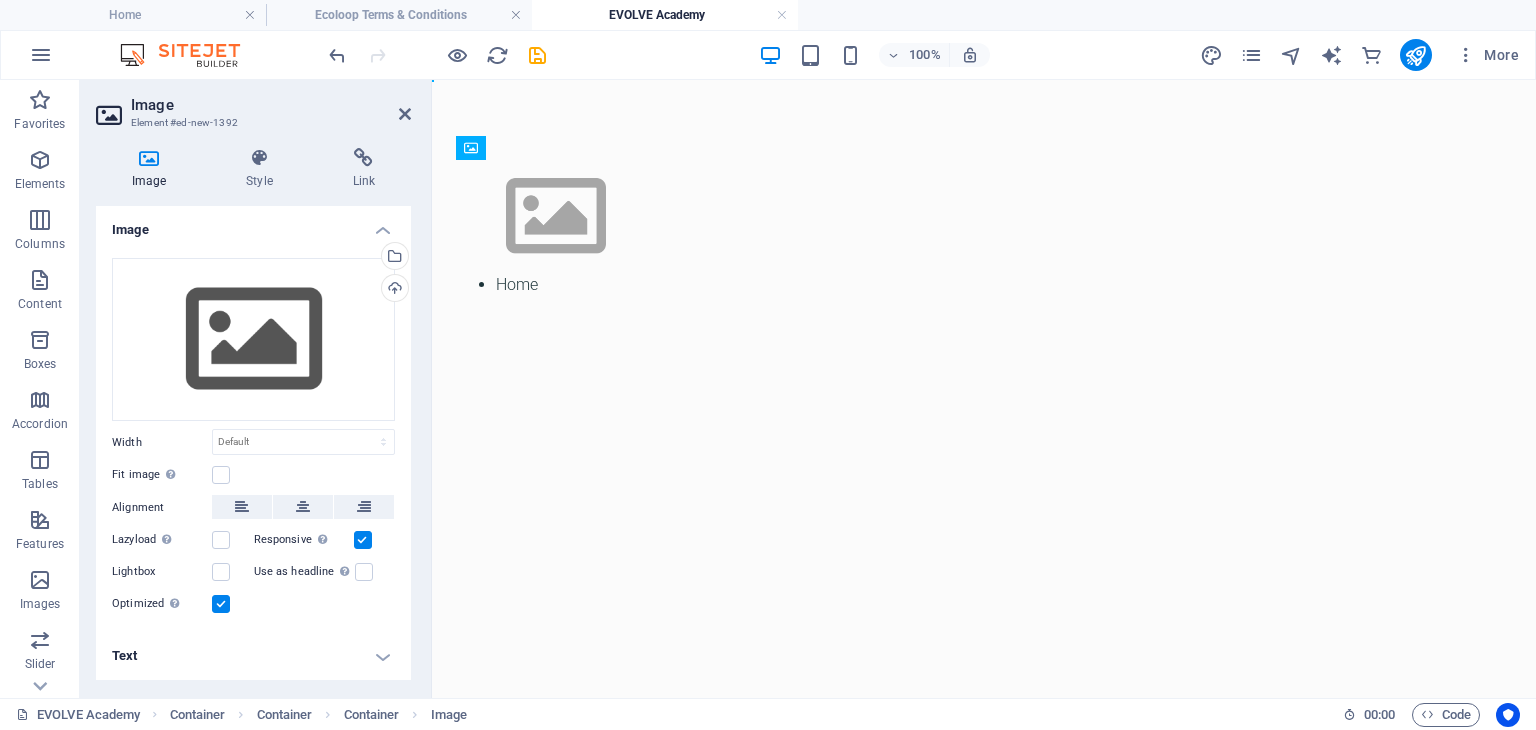 drag, startPoint x: 528, startPoint y: 265, endPoint x: 531, endPoint y: 165, distance: 100.04499 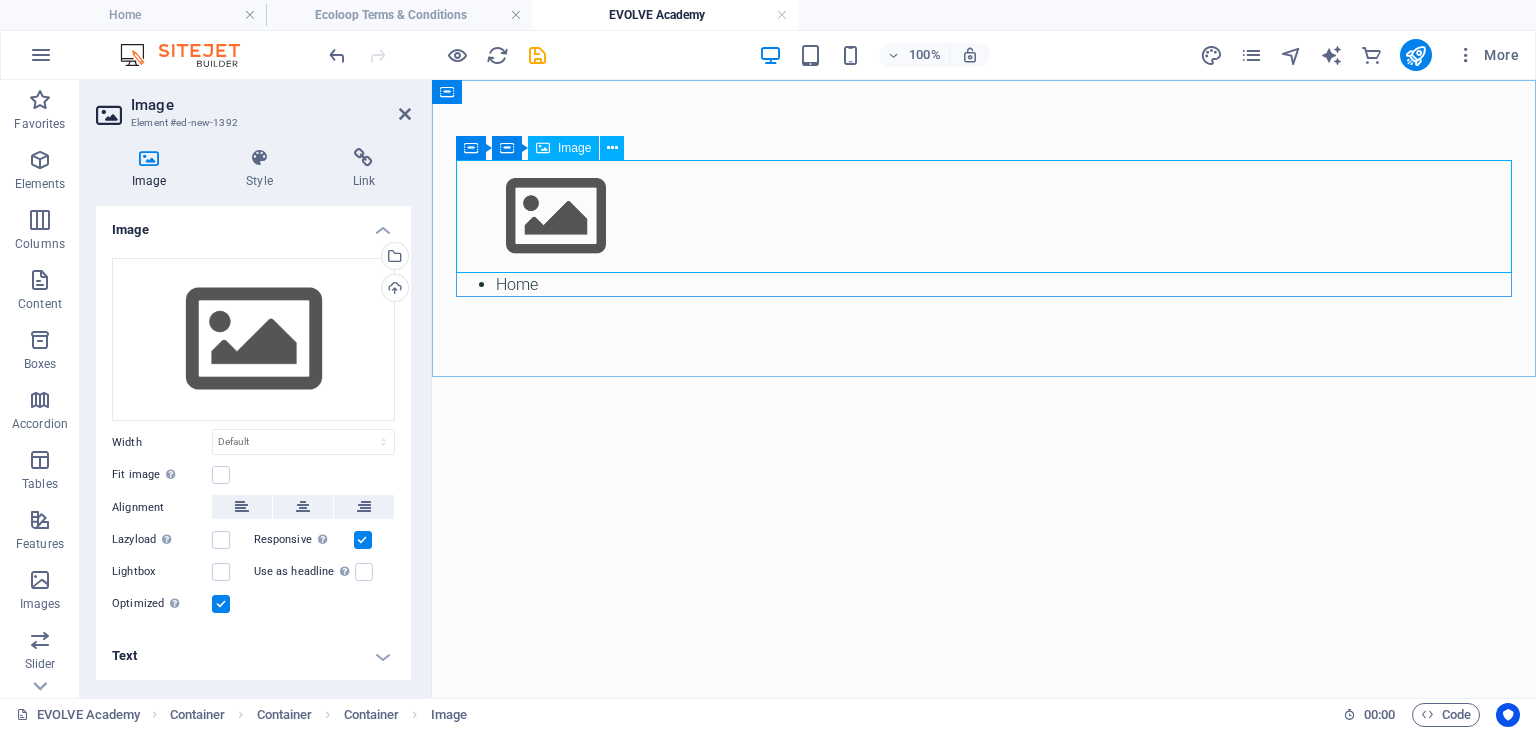 click at bounding box center [984, 216] 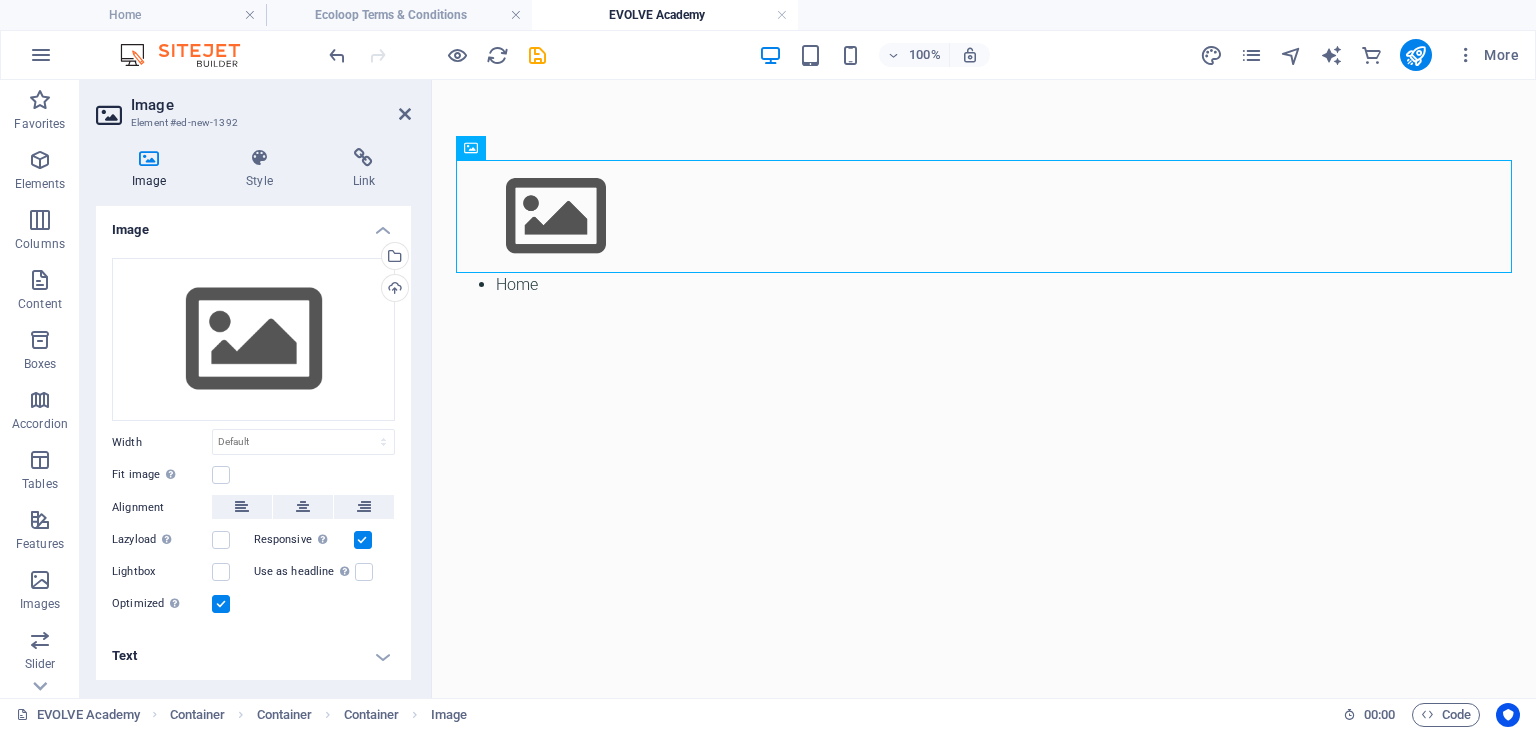 click on "Image Style Link Image Drag files here, click to choose files or select files from Files or our free stock photos & videos Select files from the file manager, stock photos, or upload file(s) Upload Width Default auto px rem % em vh vw Fit image Automatically fit image to a fixed width and height Height Default auto px Alignment Lazyload Loading images after the page loads improves page speed. Responsive Automatically load retina image and smartphone optimized sizes. Lightbox Use as headline The image will be wrapped in an H1 headline tag. Useful for giving alternative text the weight of an H1 headline, e.g. for the logo. Leave unchecked if uncertain. Optimized Images are compressed to improve page speed. Position Direction Custom X offset 50 px rem % vh vw Y offset 50 px rem % vh vw Text Float No float Image left Image right Determine how text should behave around the image. Text Alternative text Image caption Paragraph Format Normal Heading 1 Heading 2 Heading 3 Heading 4 Heading 5 Heading 6 Code Font Family" at bounding box center (253, 415) 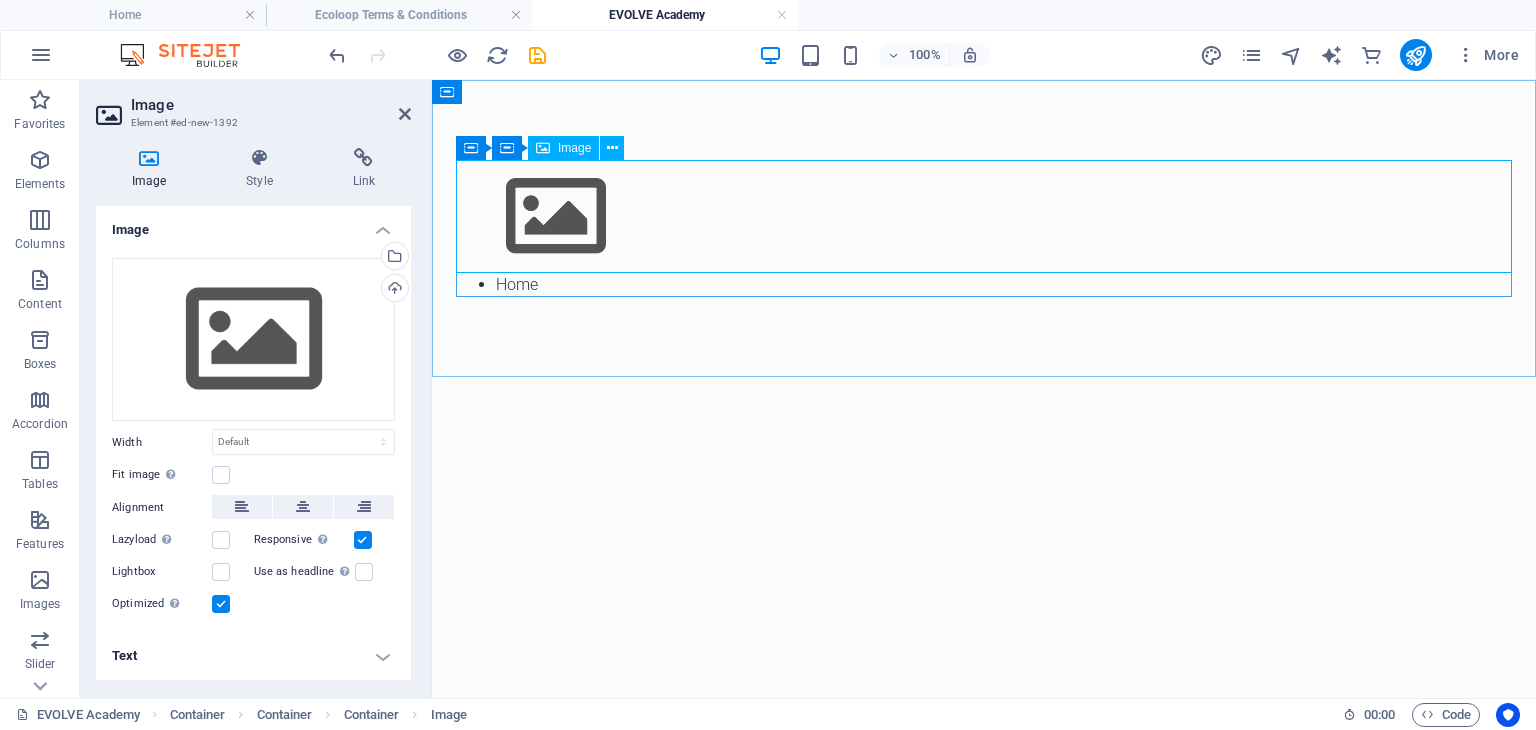 click at bounding box center (984, 216) 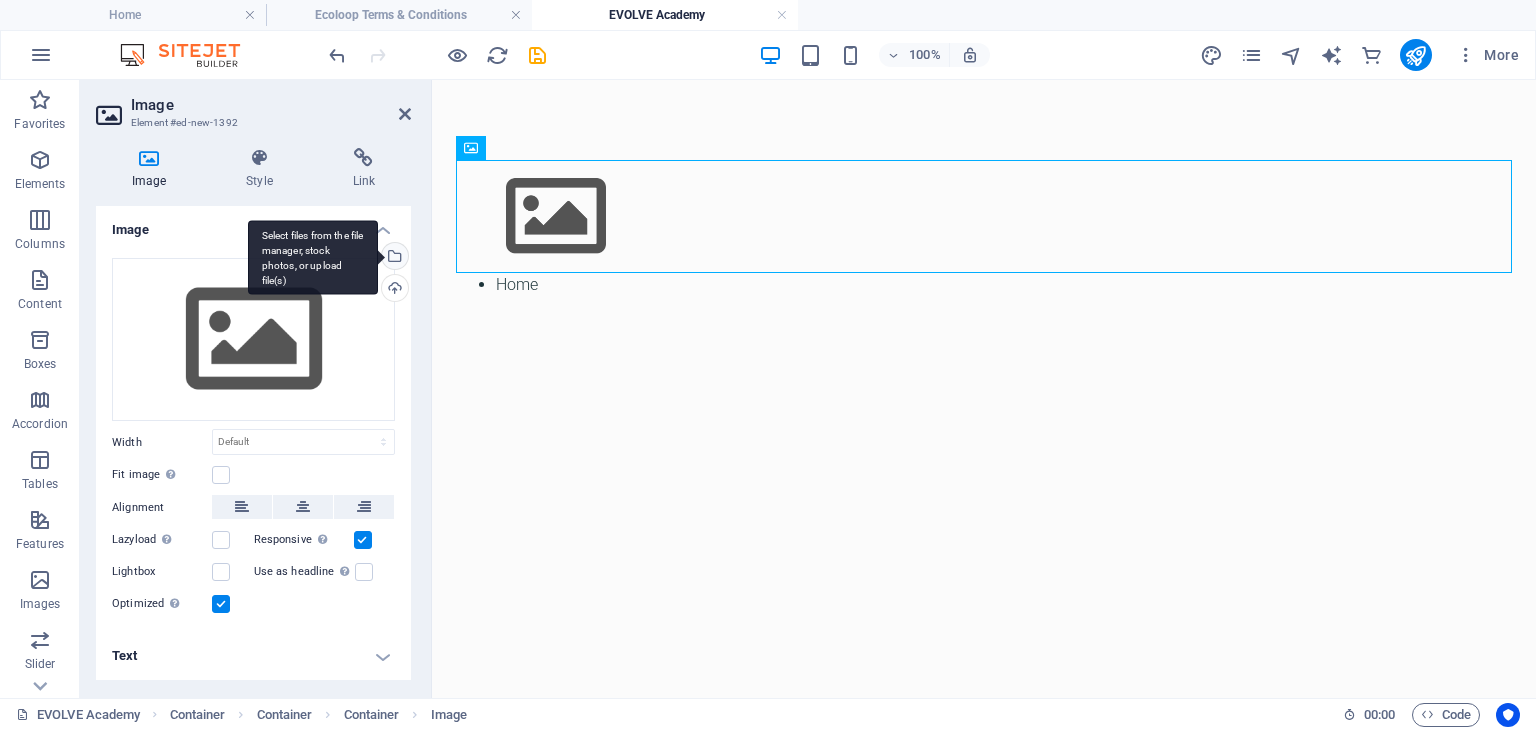 click on "Select files from the file manager, stock photos, or upload file(s)" at bounding box center (393, 258) 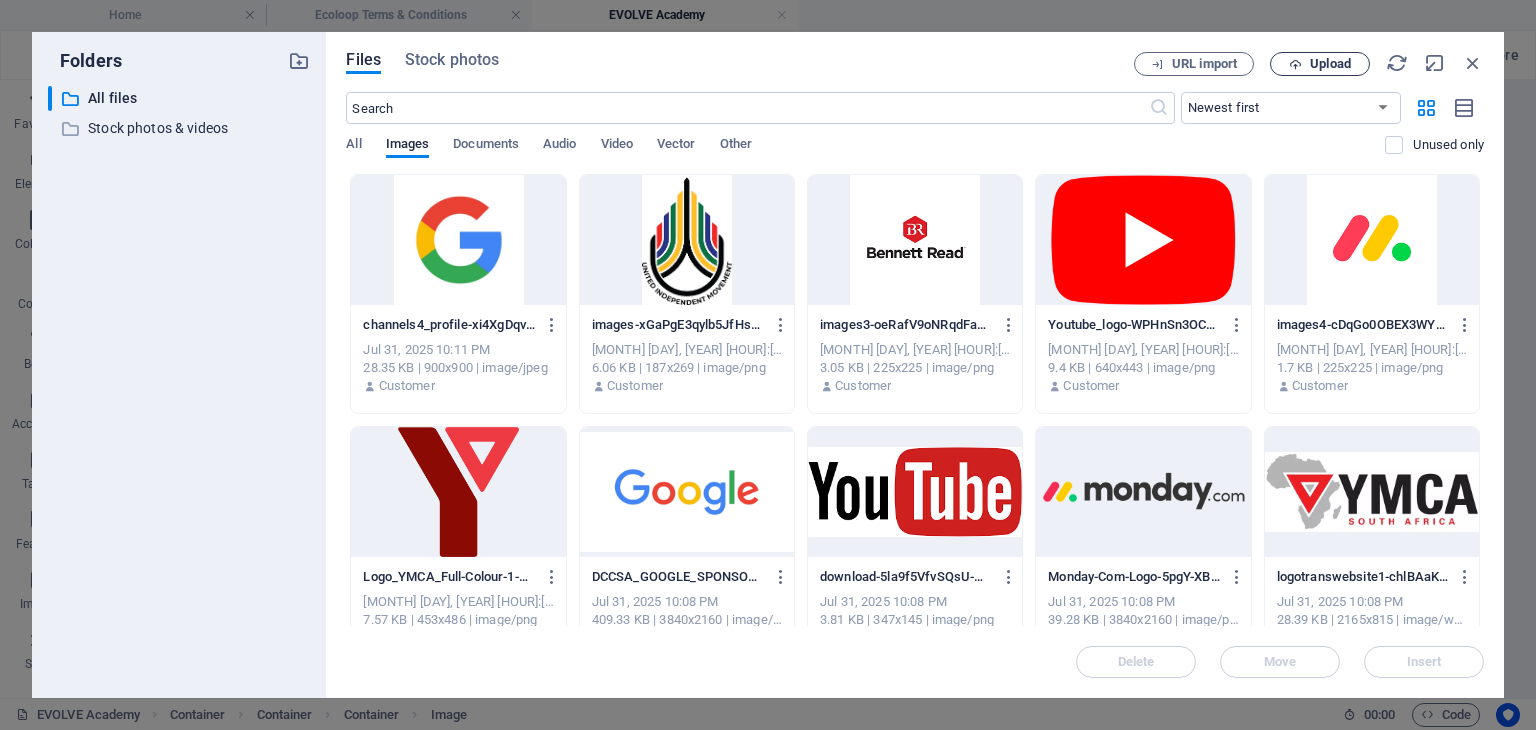 click on "Upload" at bounding box center (1320, 64) 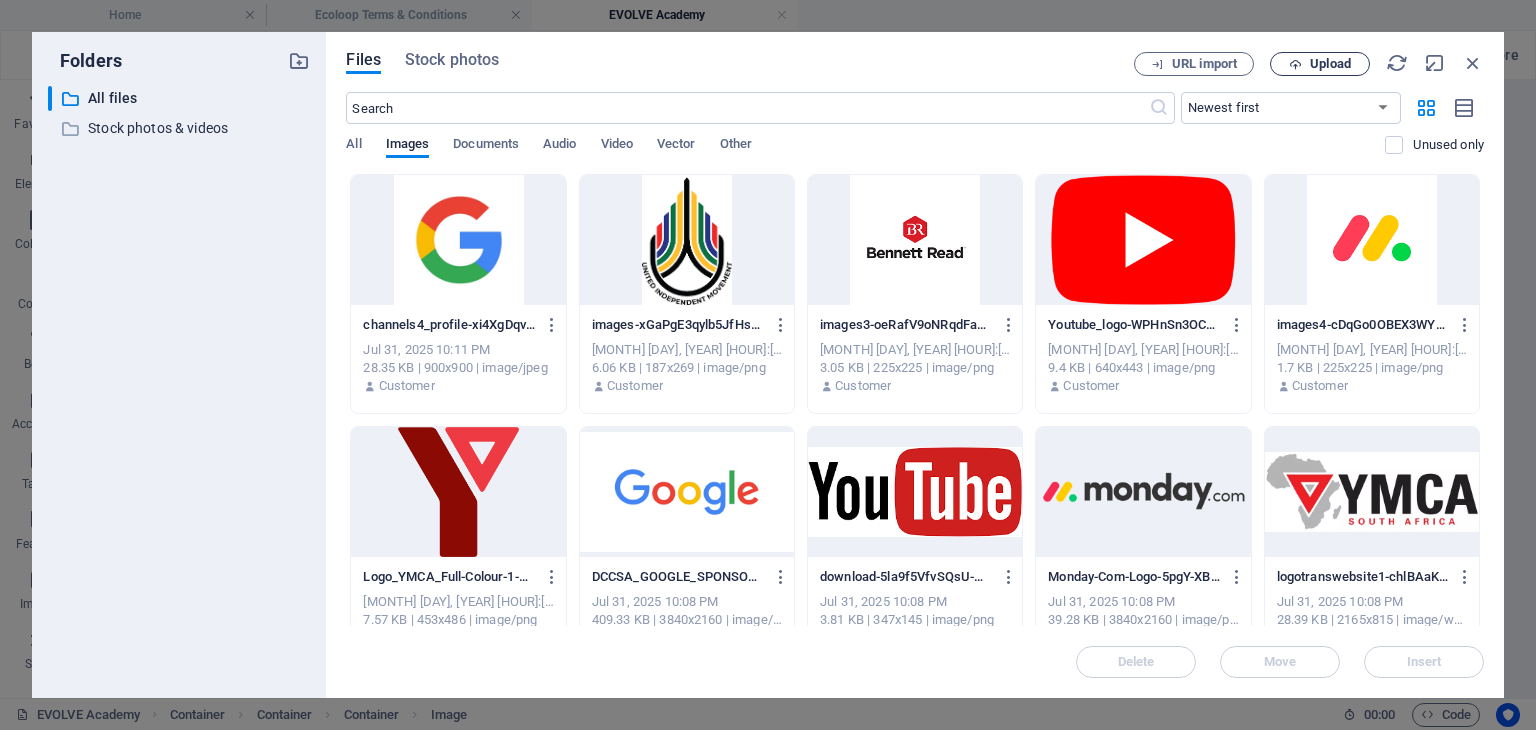 click on "Upload" at bounding box center (1330, 64) 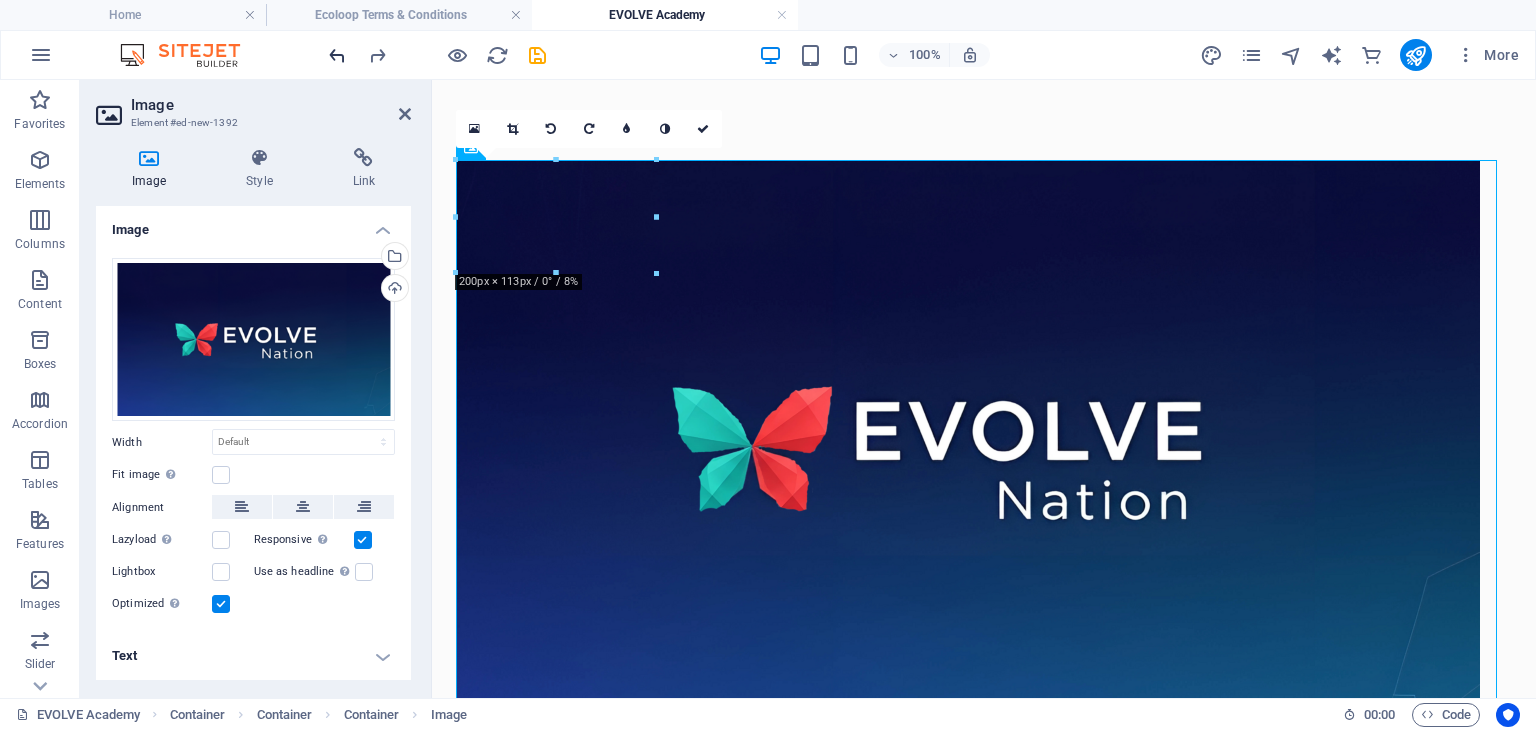 click at bounding box center (337, 55) 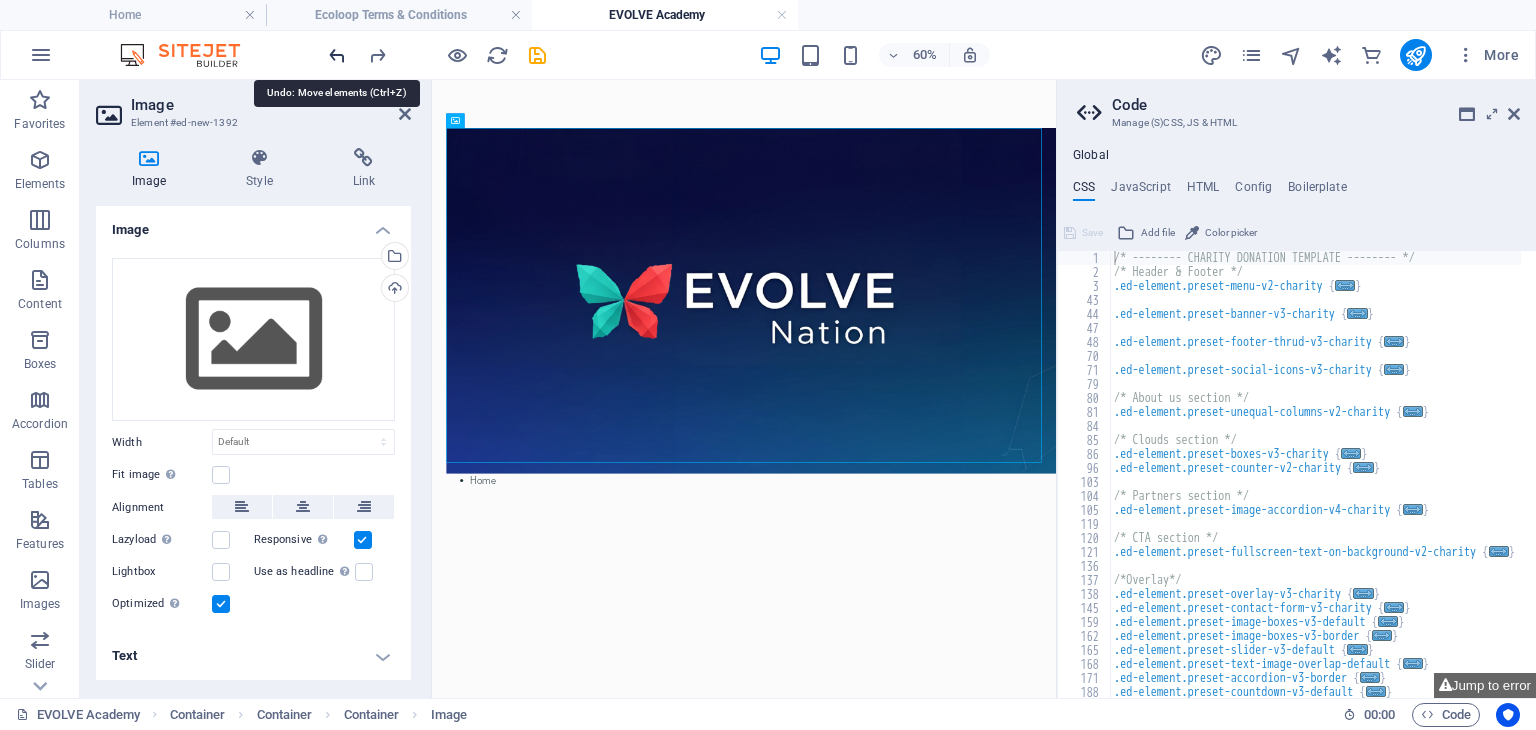 click at bounding box center (337, 55) 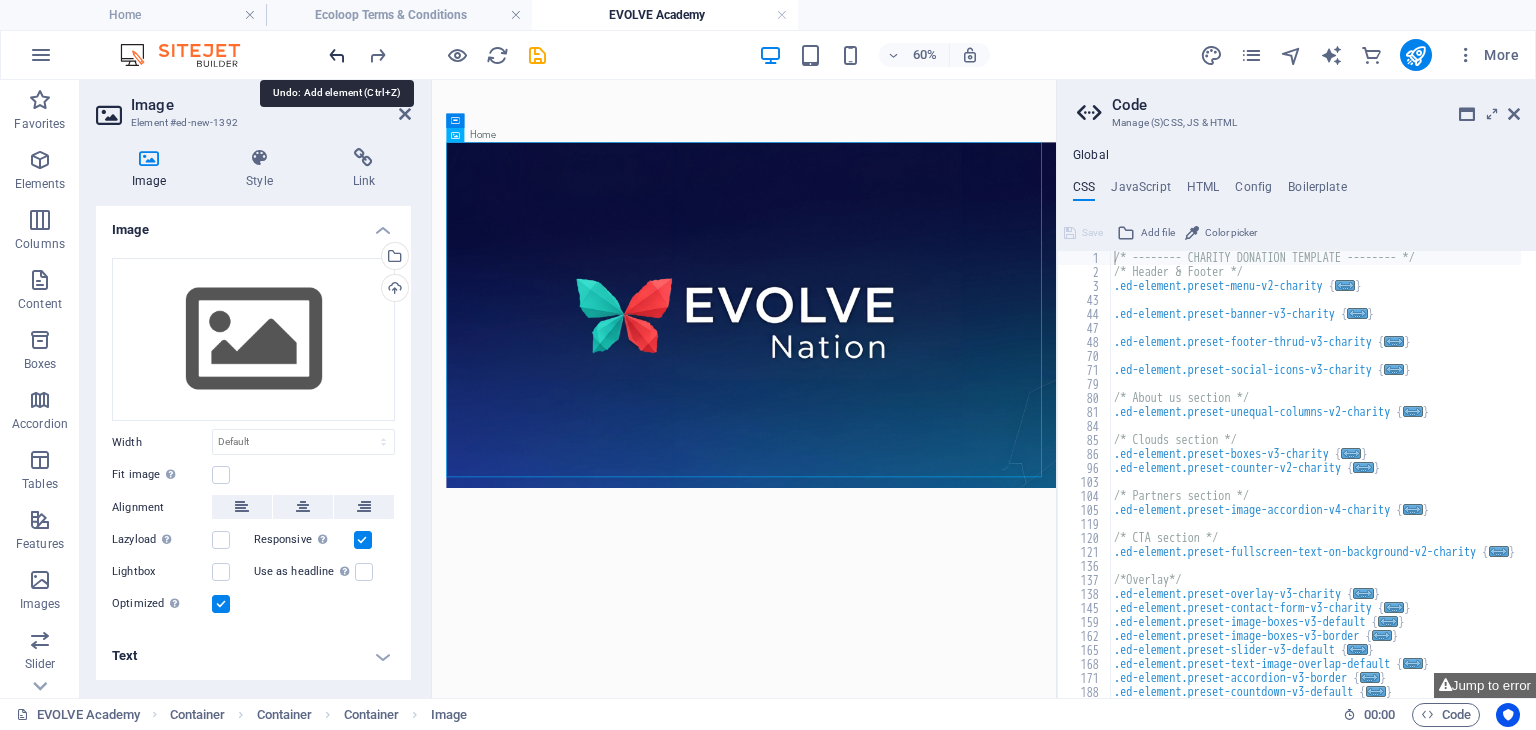 click at bounding box center [337, 55] 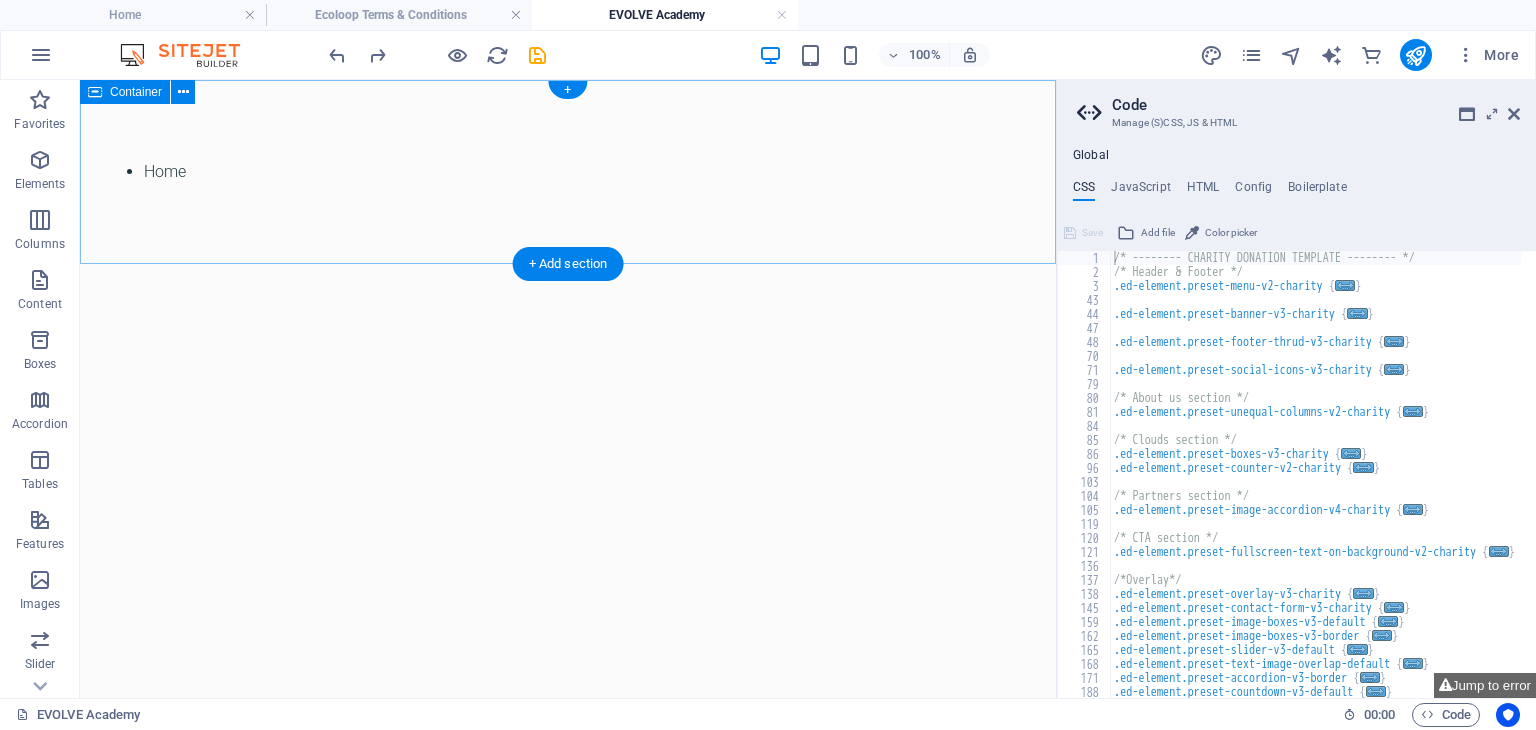click on "Home" at bounding box center (568, 172) 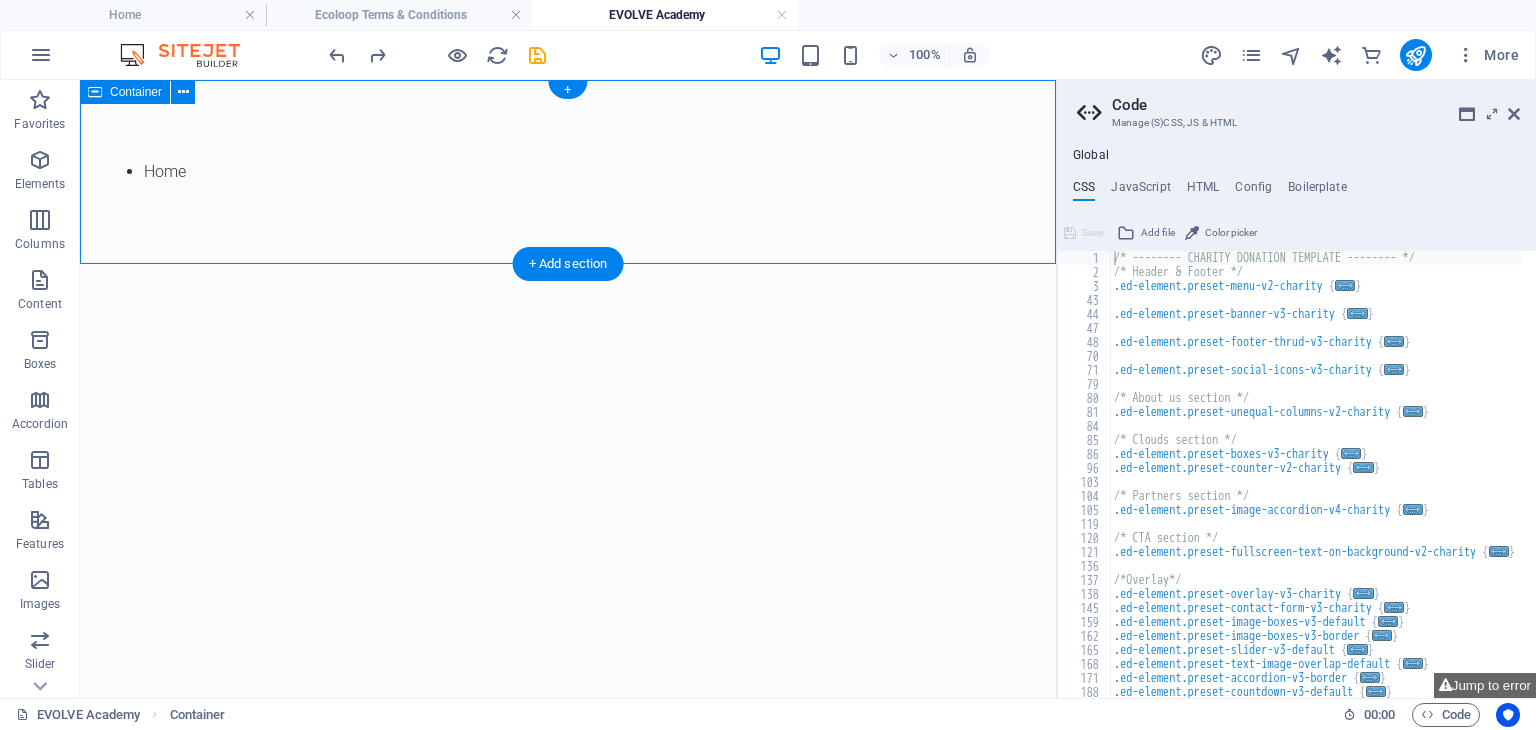 click on "Home" at bounding box center (568, 172) 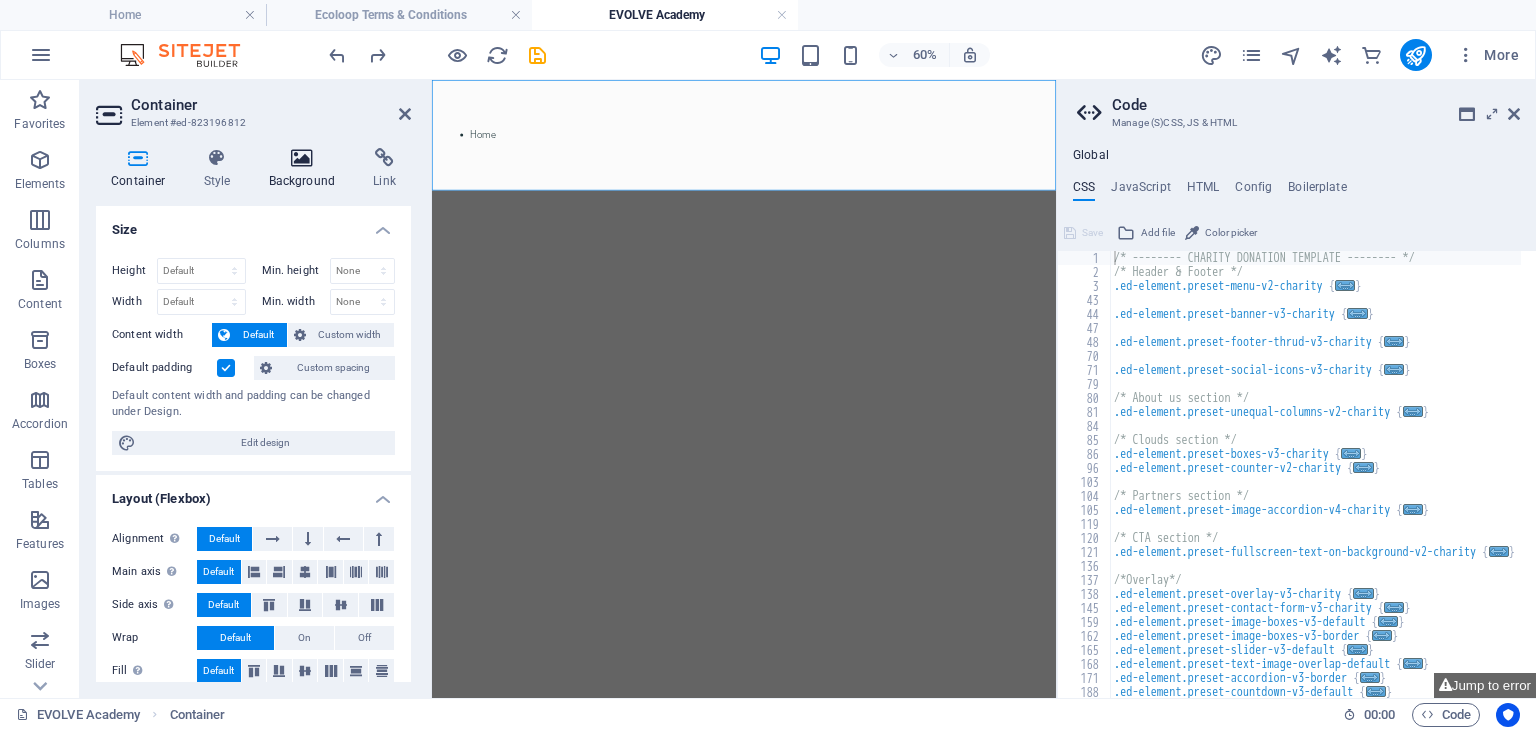click at bounding box center (302, 158) 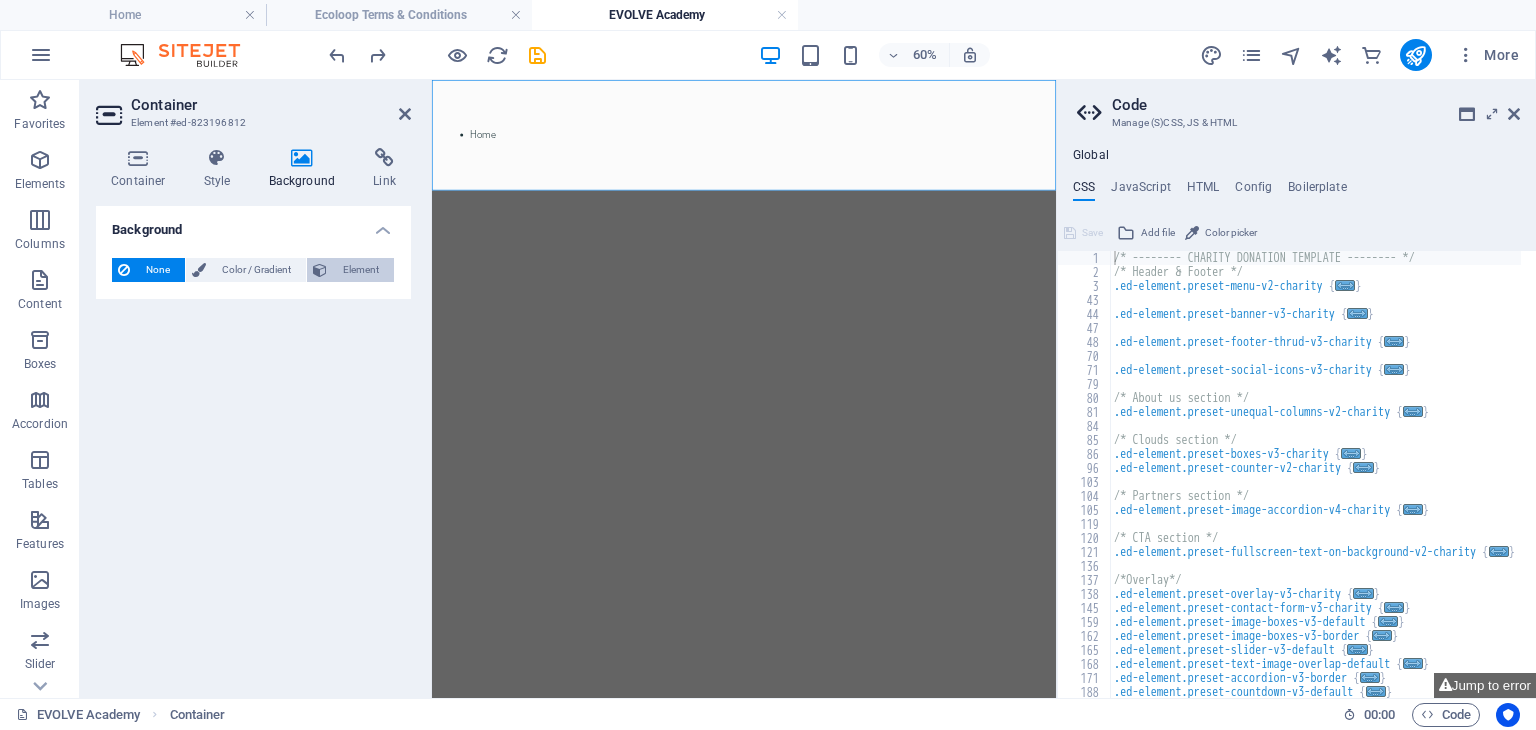 click on "Element" at bounding box center [360, 270] 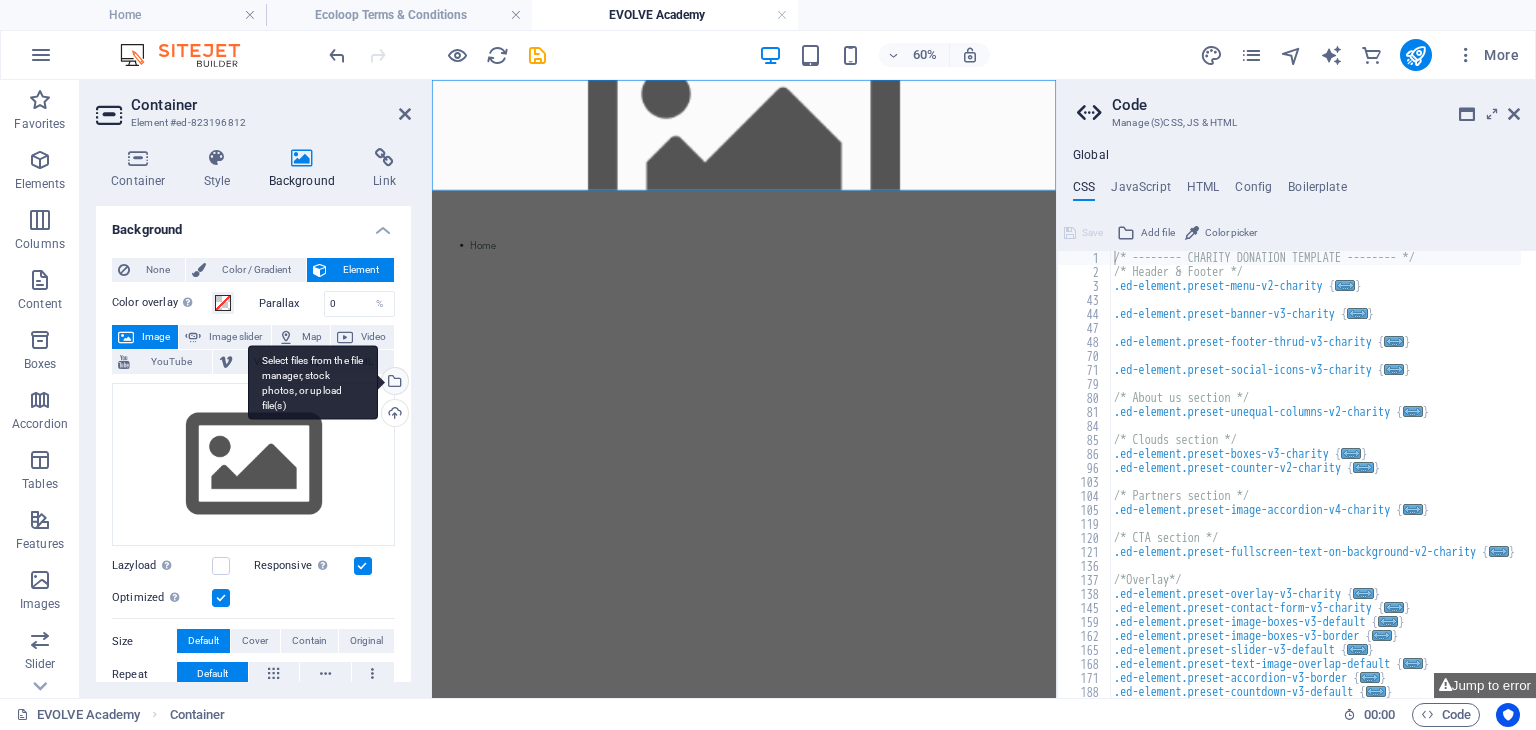 click on "Select files from the file manager, stock photos, or upload file(s)" at bounding box center [393, 383] 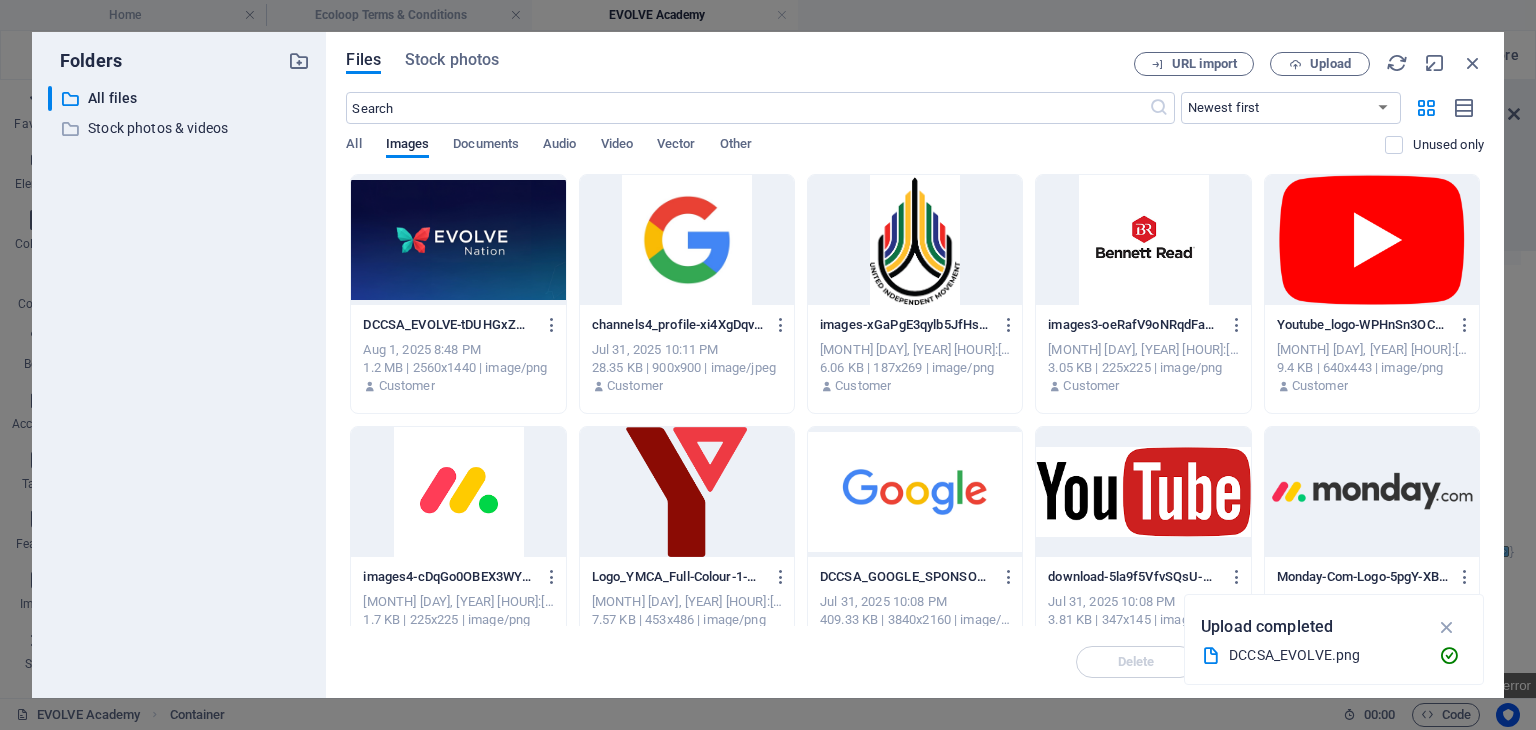 click at bounding box center [458, 240] 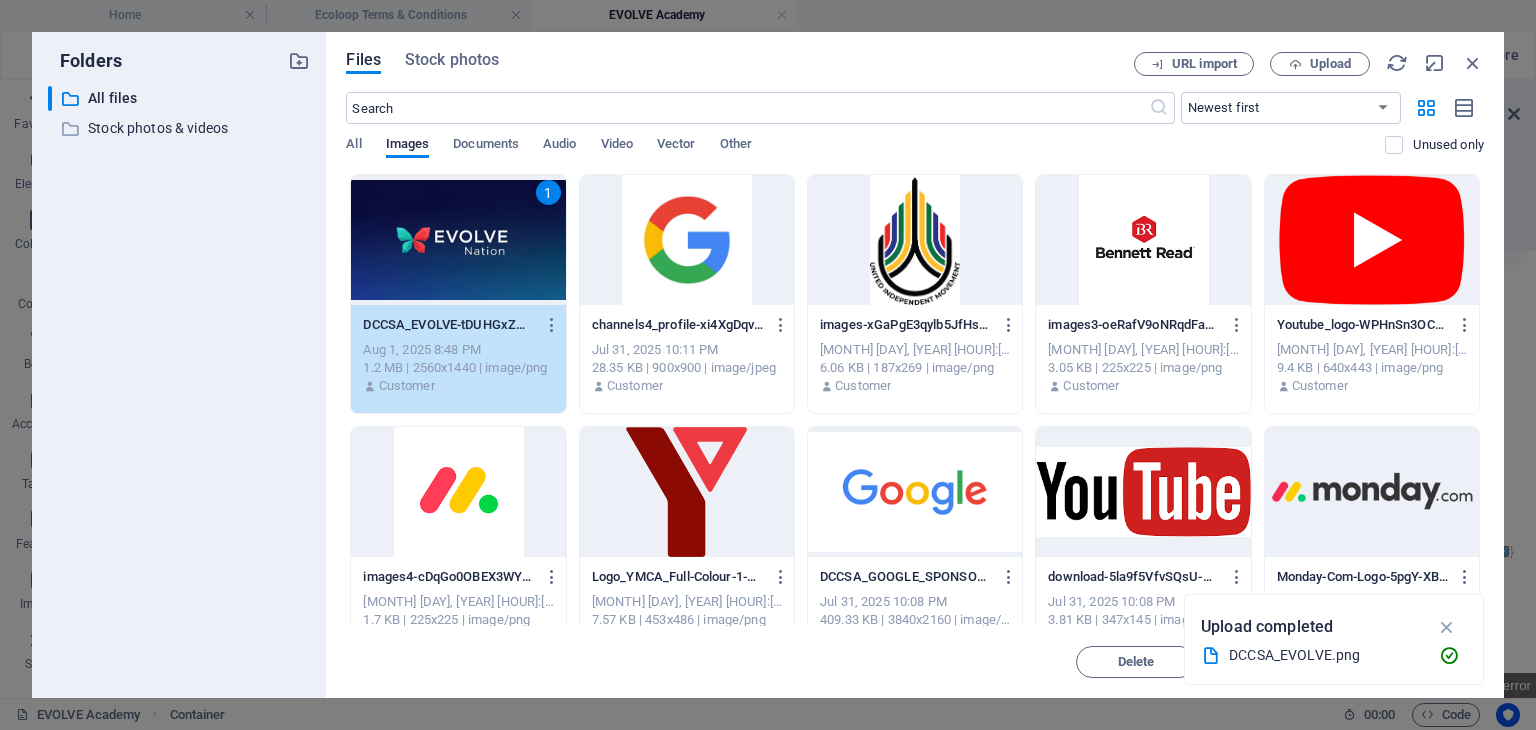click on "1" at bounding box center (458, 240) 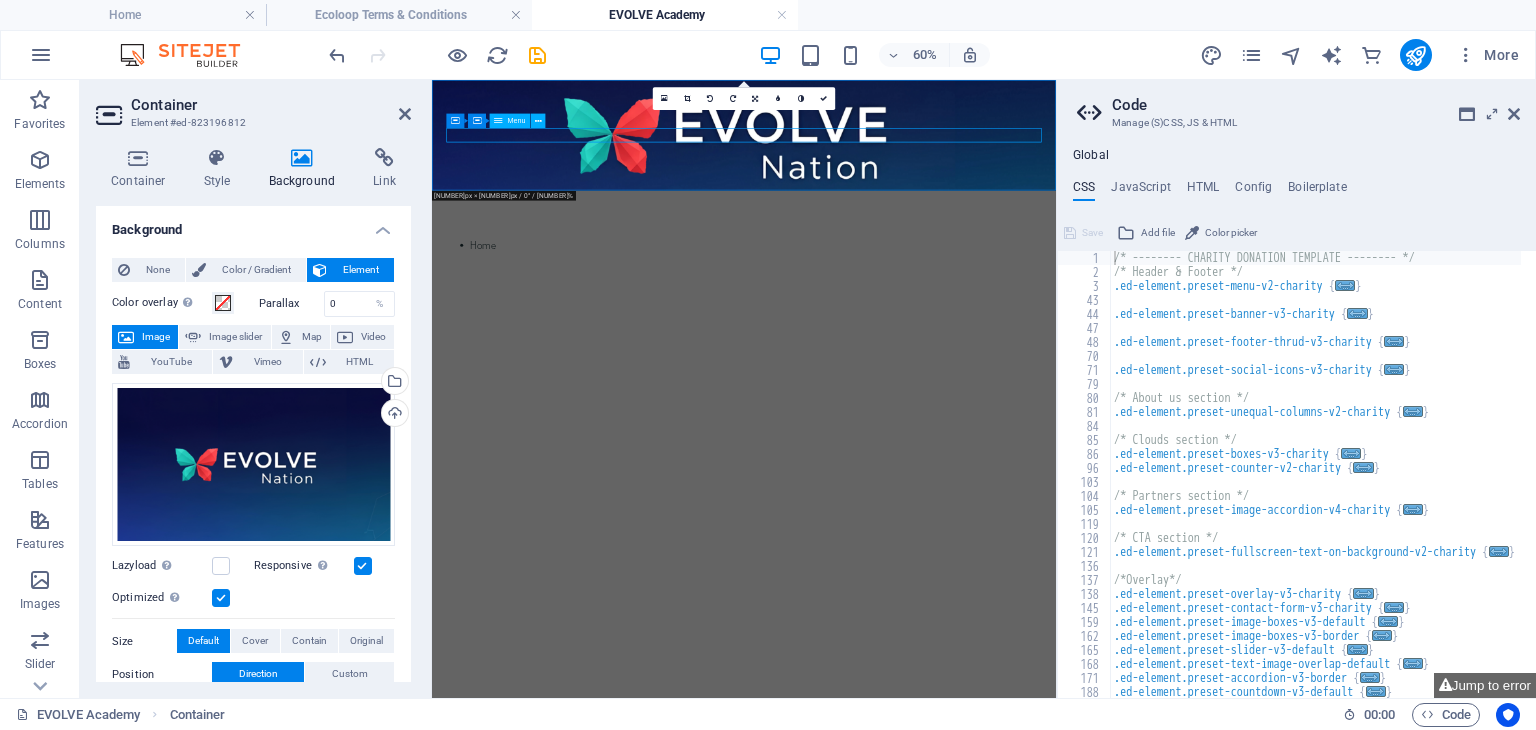 click on "Home" at bounding box center [952, 356] 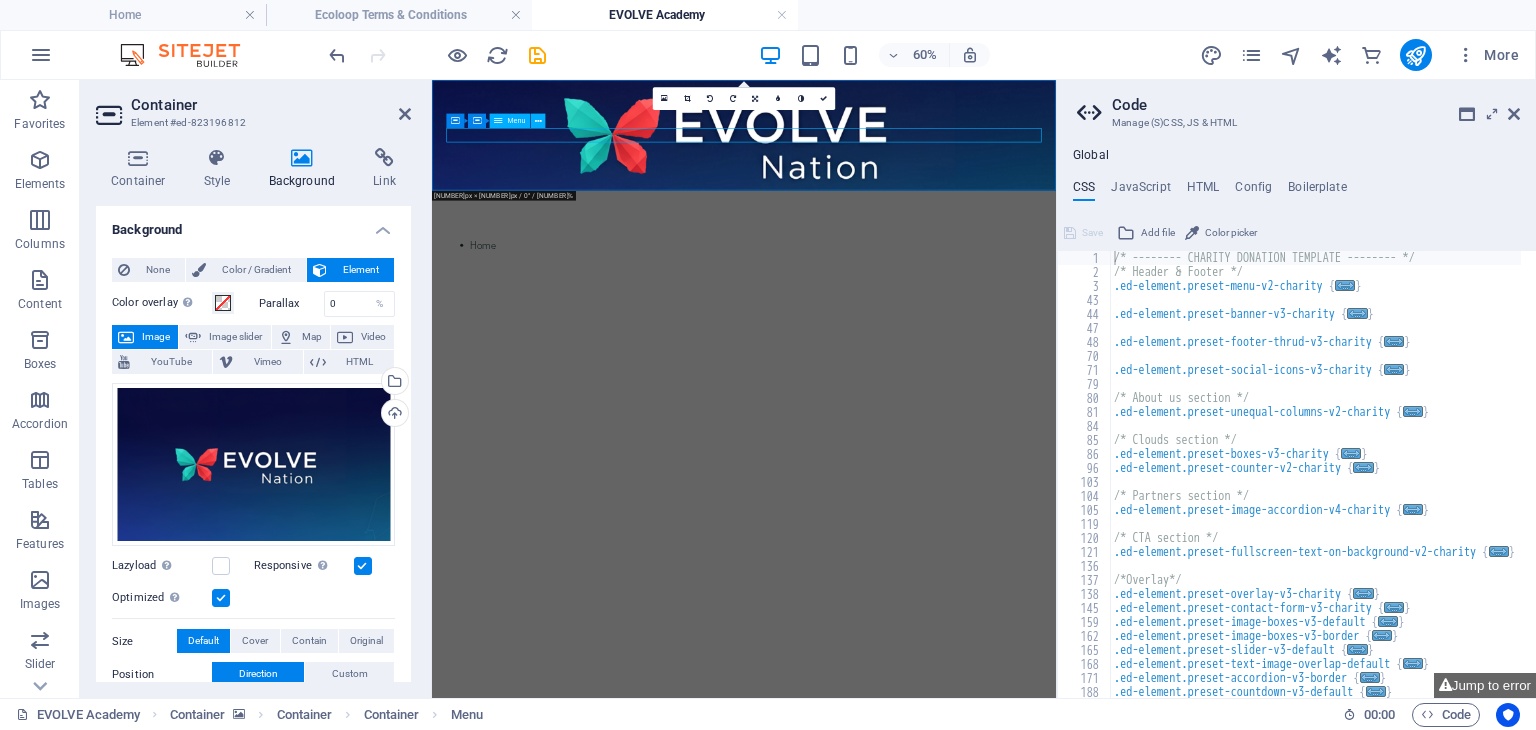 click on "Home" at bounding box center [952, 356] 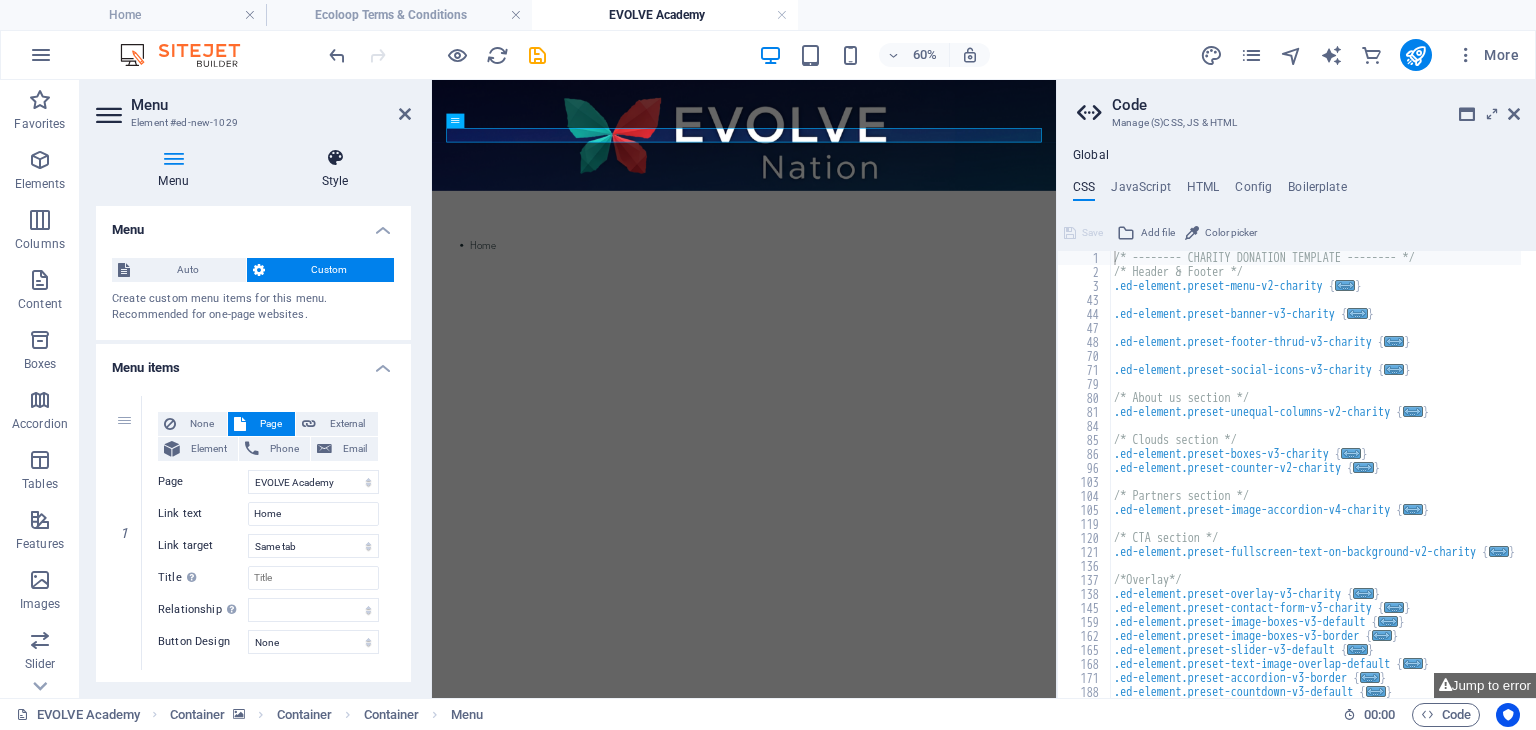 click at bounding box center [335, 158] 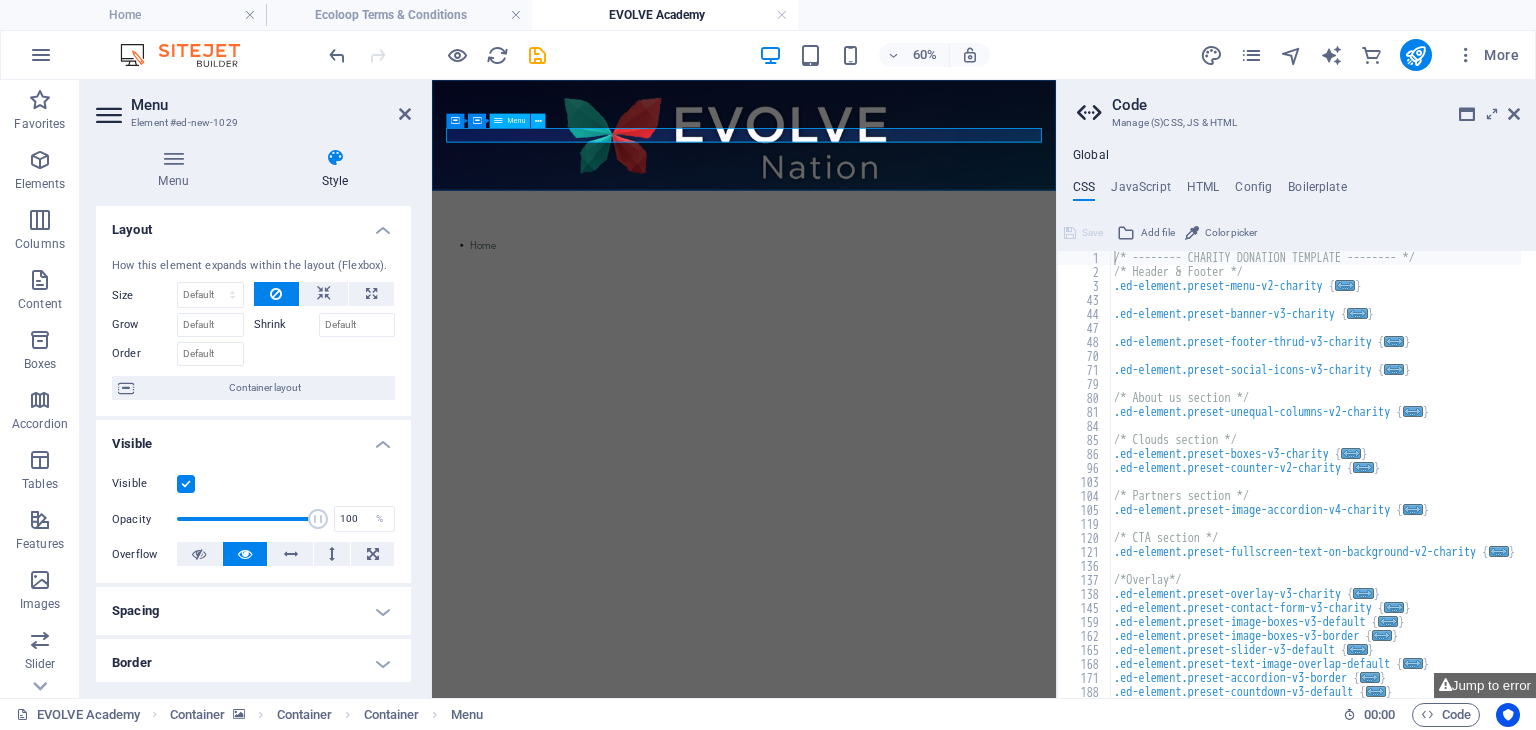 click on "Home" at bounding box center [952, 356] 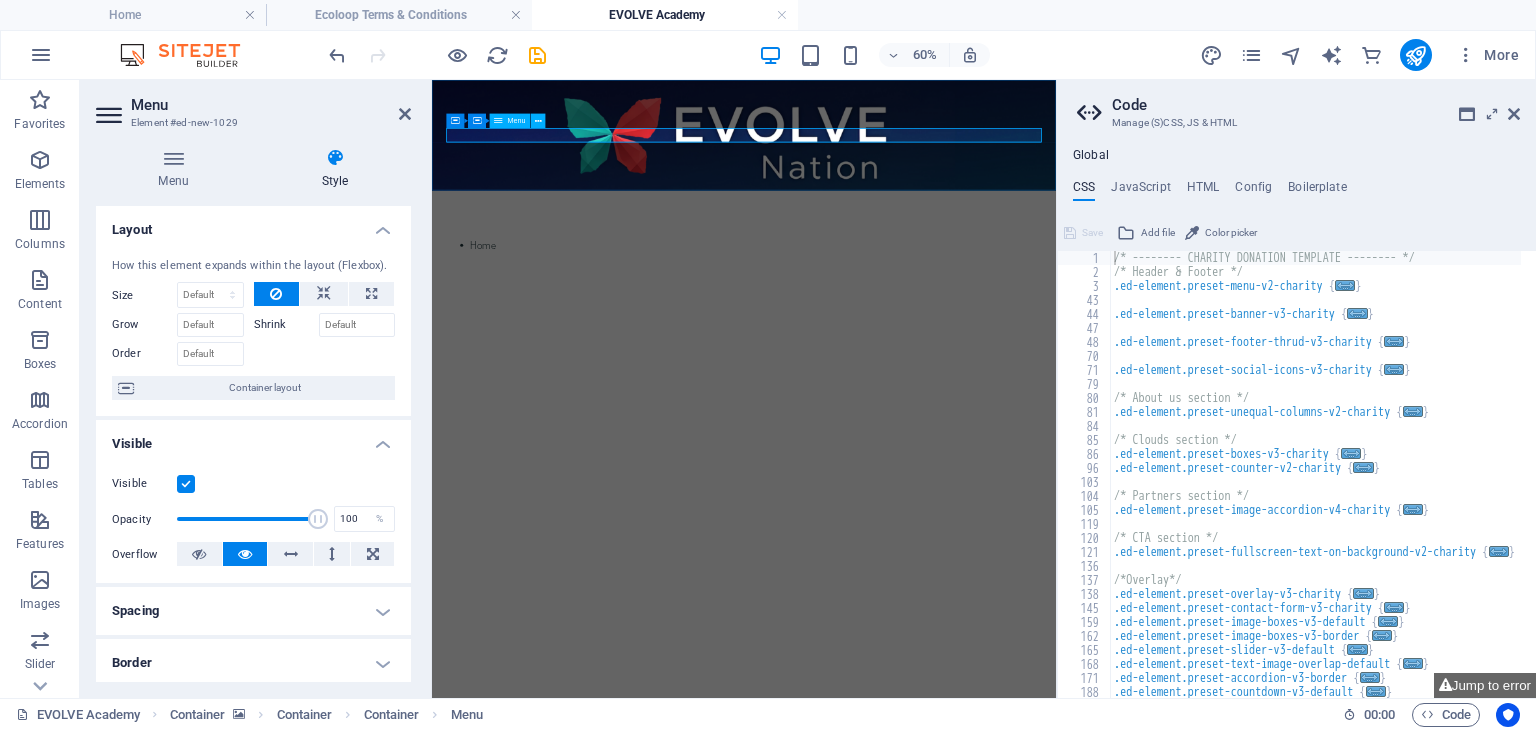 click on "Home" at bounding box center [952, 356] 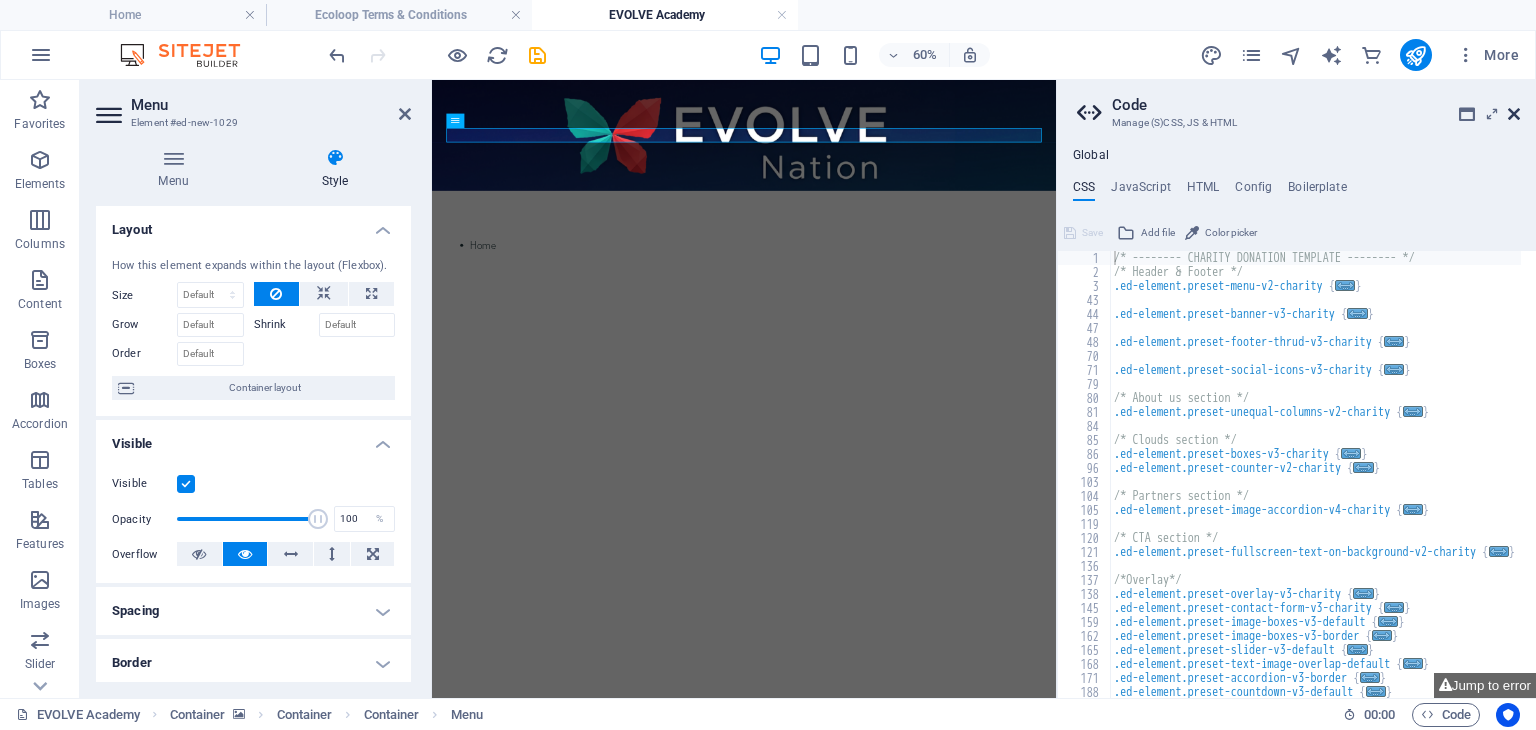 click at bounding box center [1514, 114] 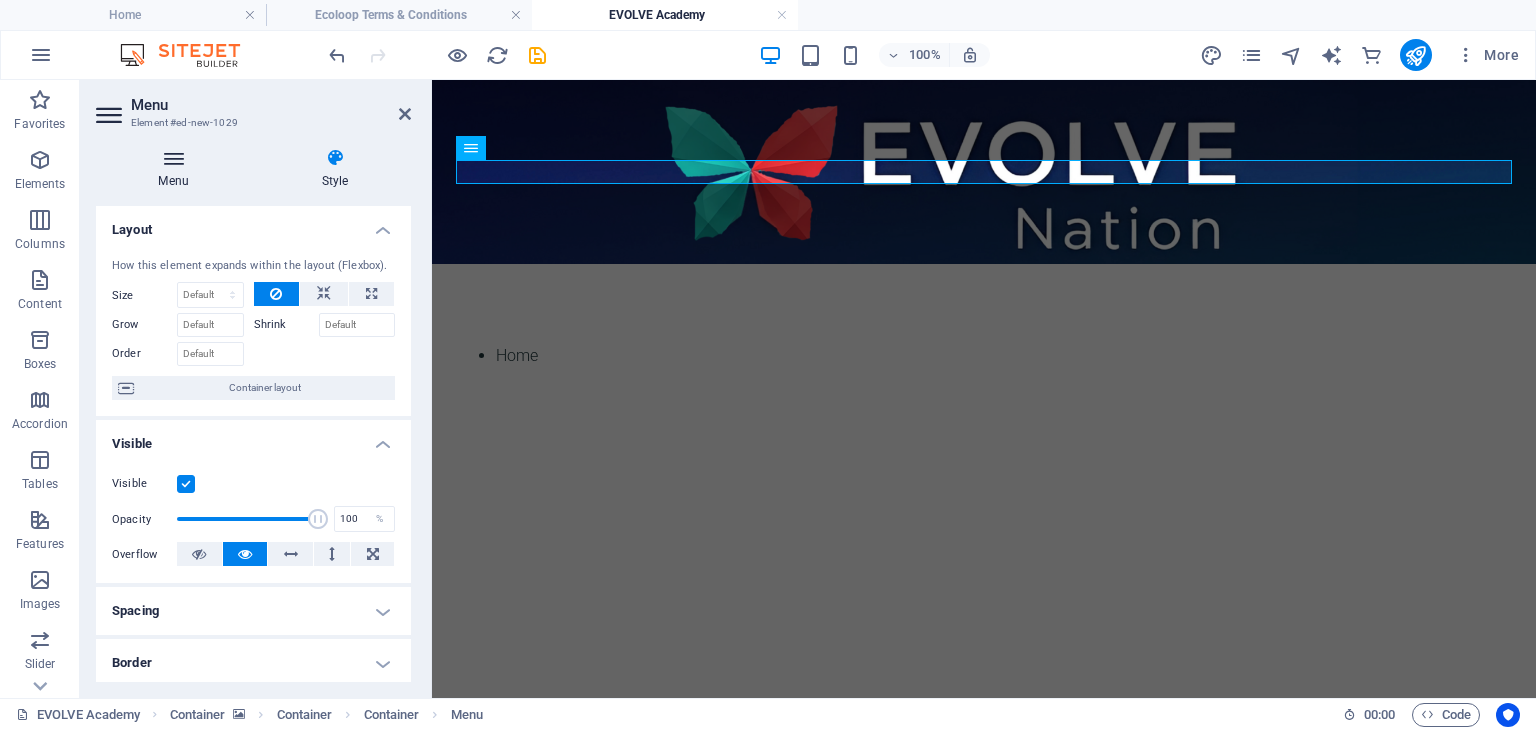 click on "Menu" at bounding box center [177, 169] 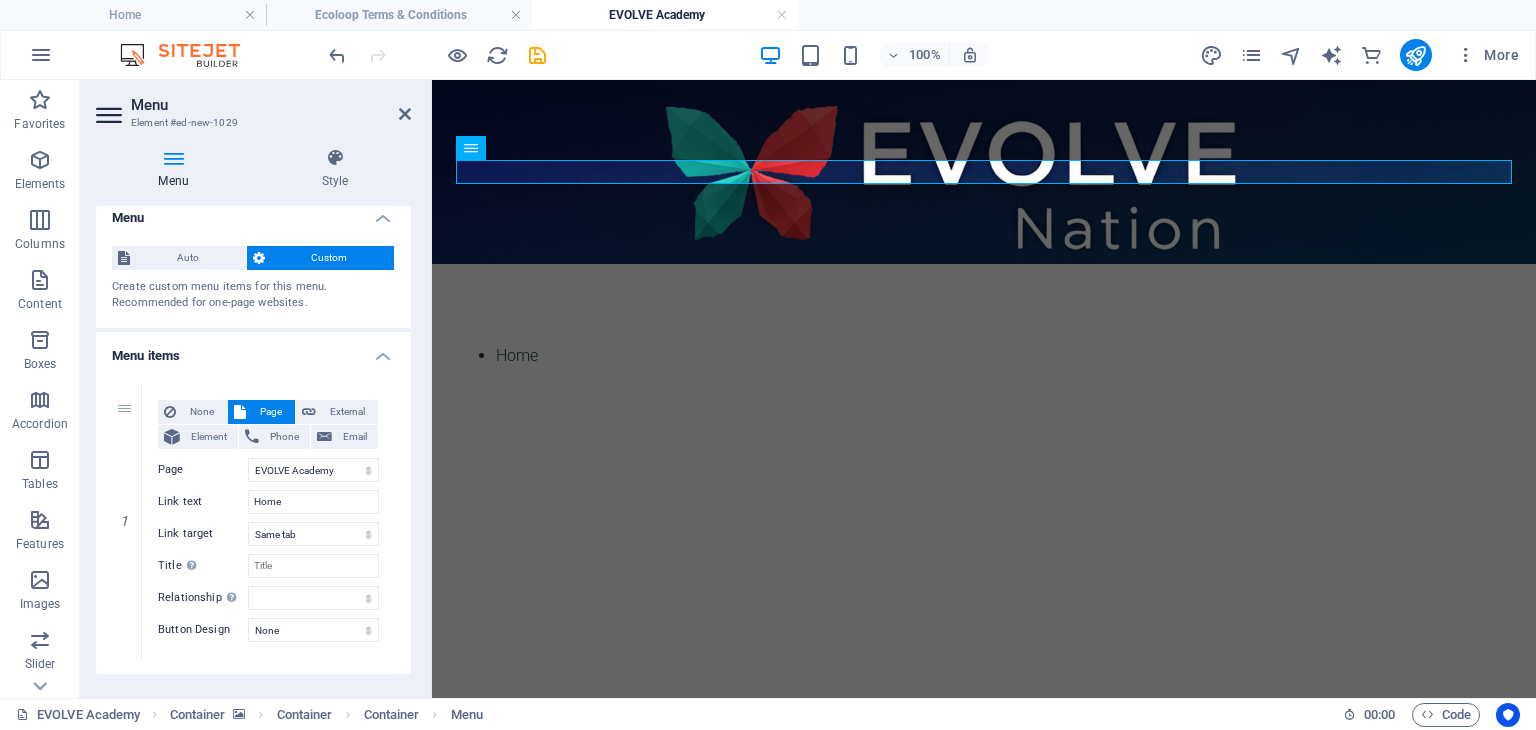 scroll, scrollTop: 0, scrollLeft: 0, axis: both 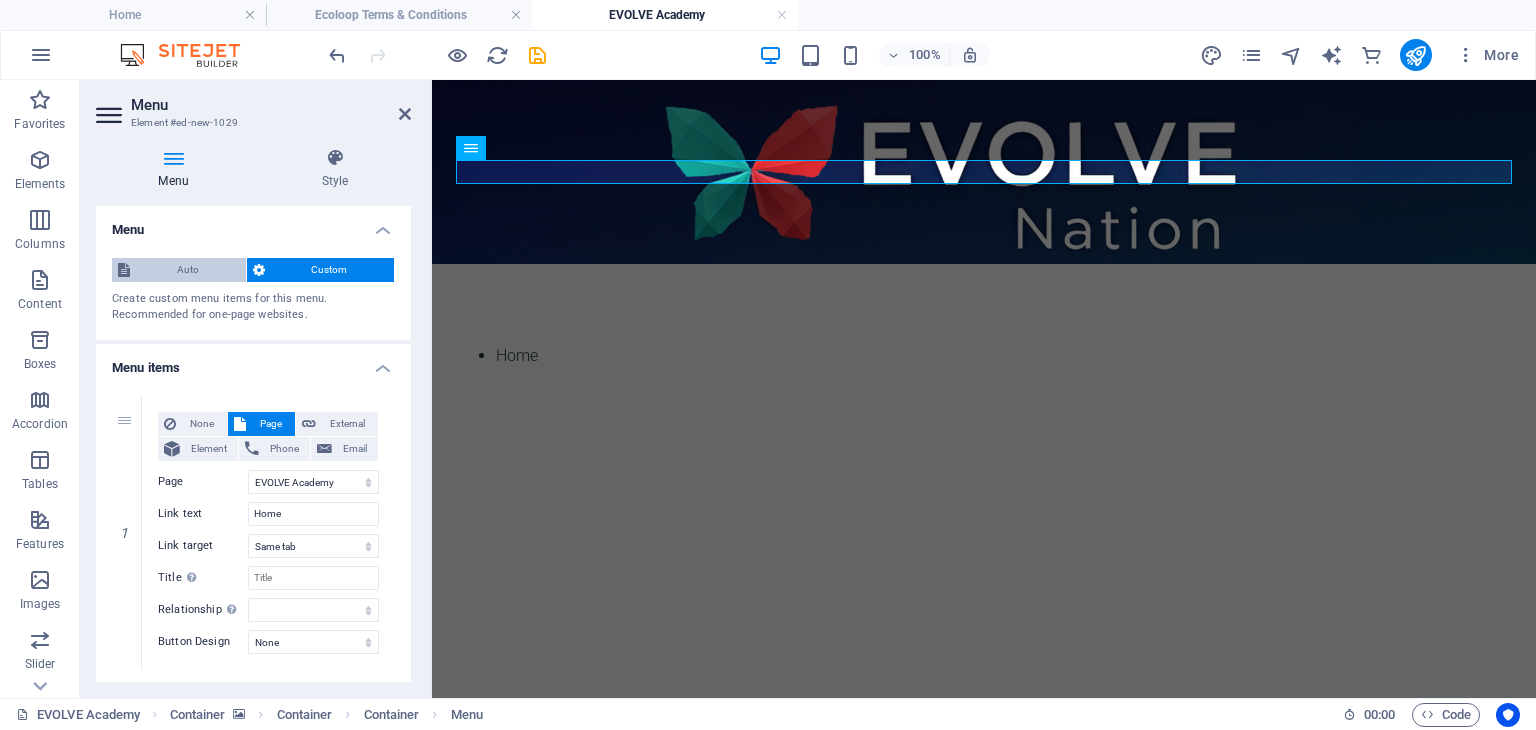 click on "Auto" at bounding box center [188, 270] 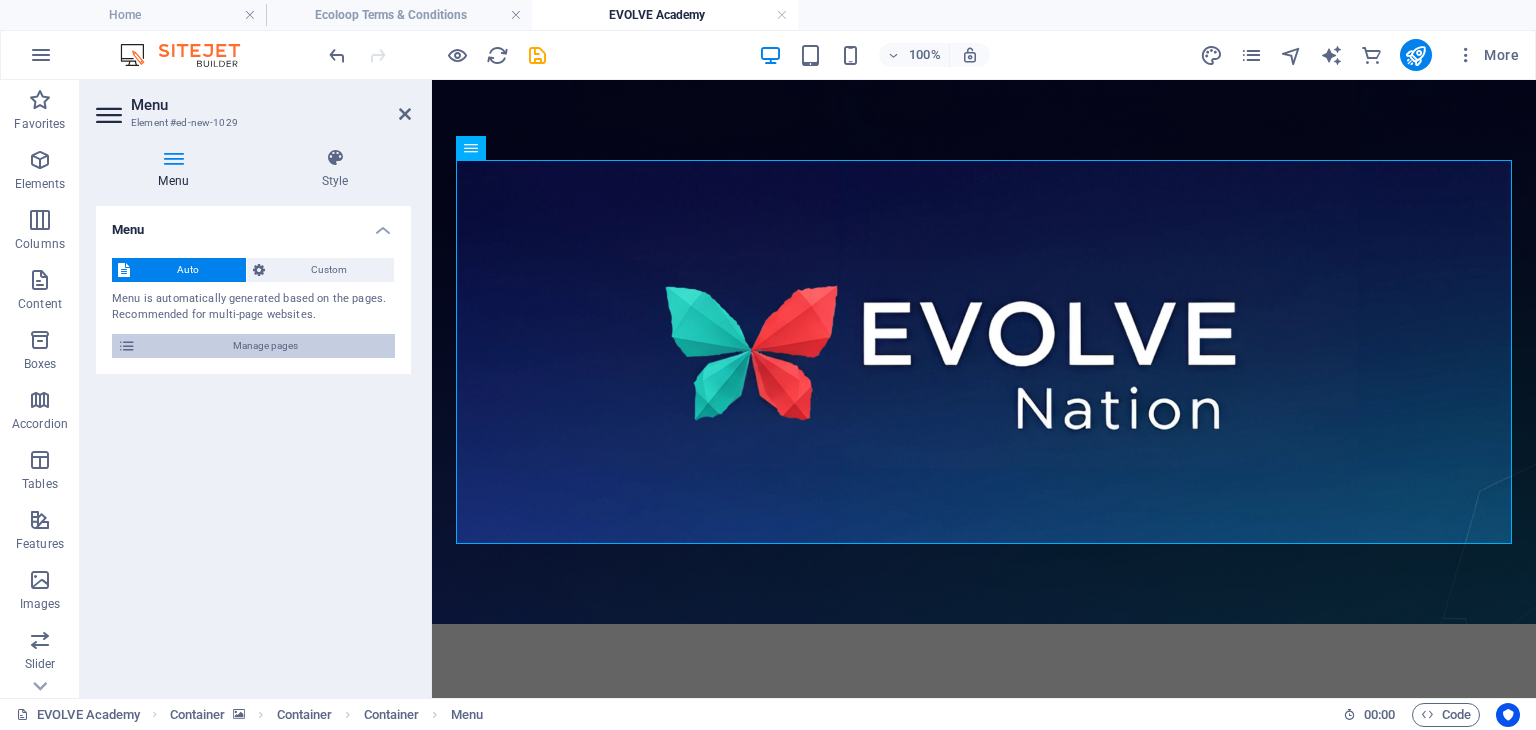 click on "Manage pages" at bounding box center [265, 346] 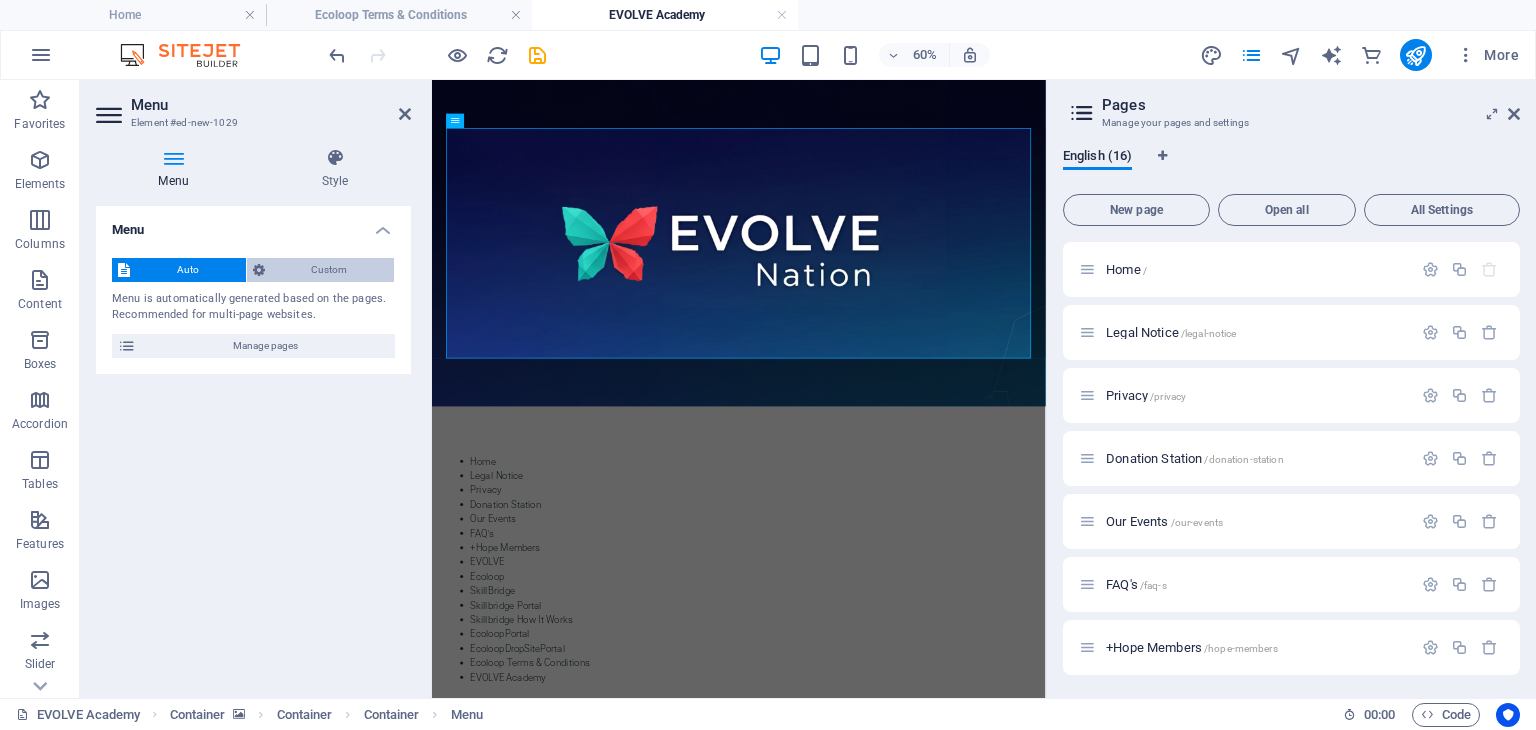 click on "Custom" at bounding box center [330, 270] 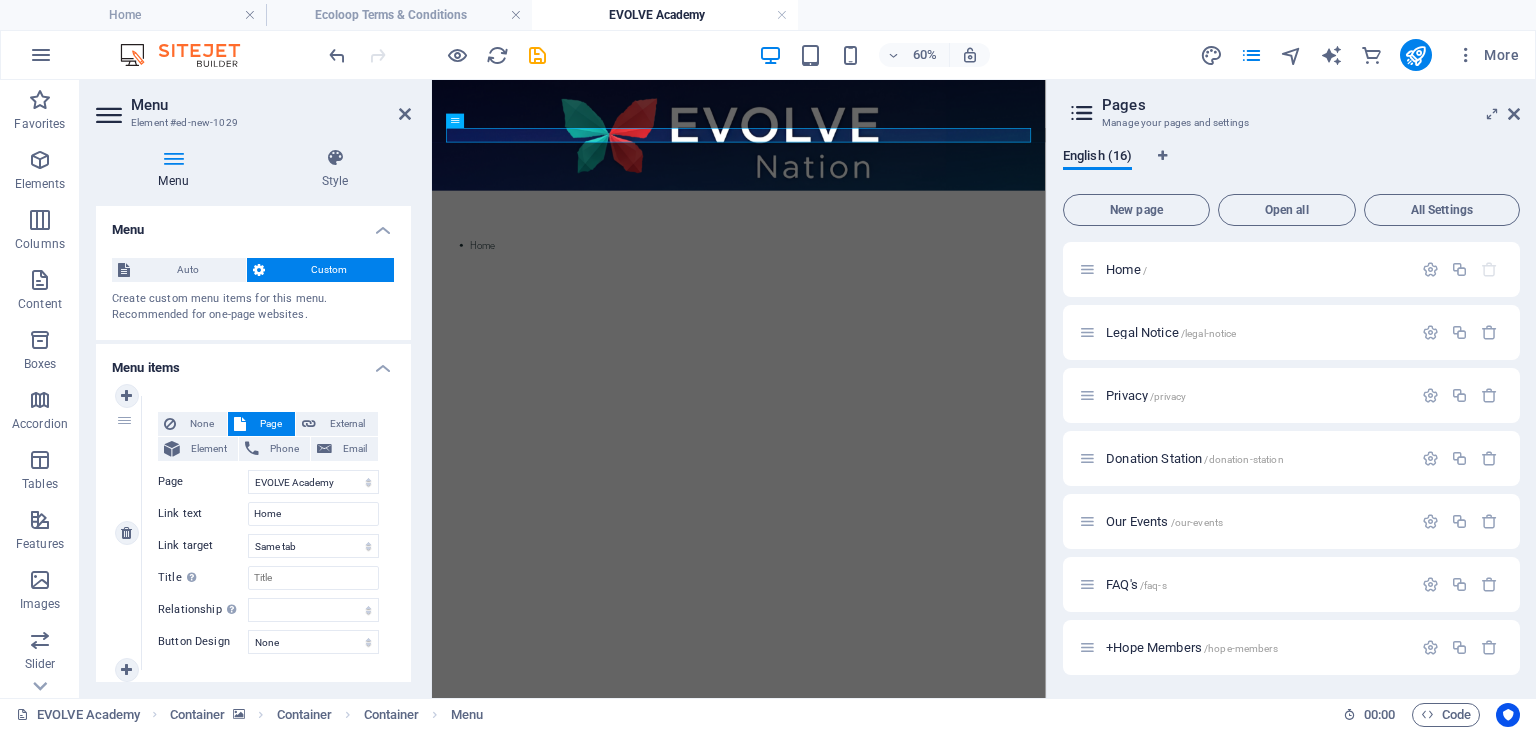 scroll, scrollTop: 44, scrollLeft: 0, axis: vertical 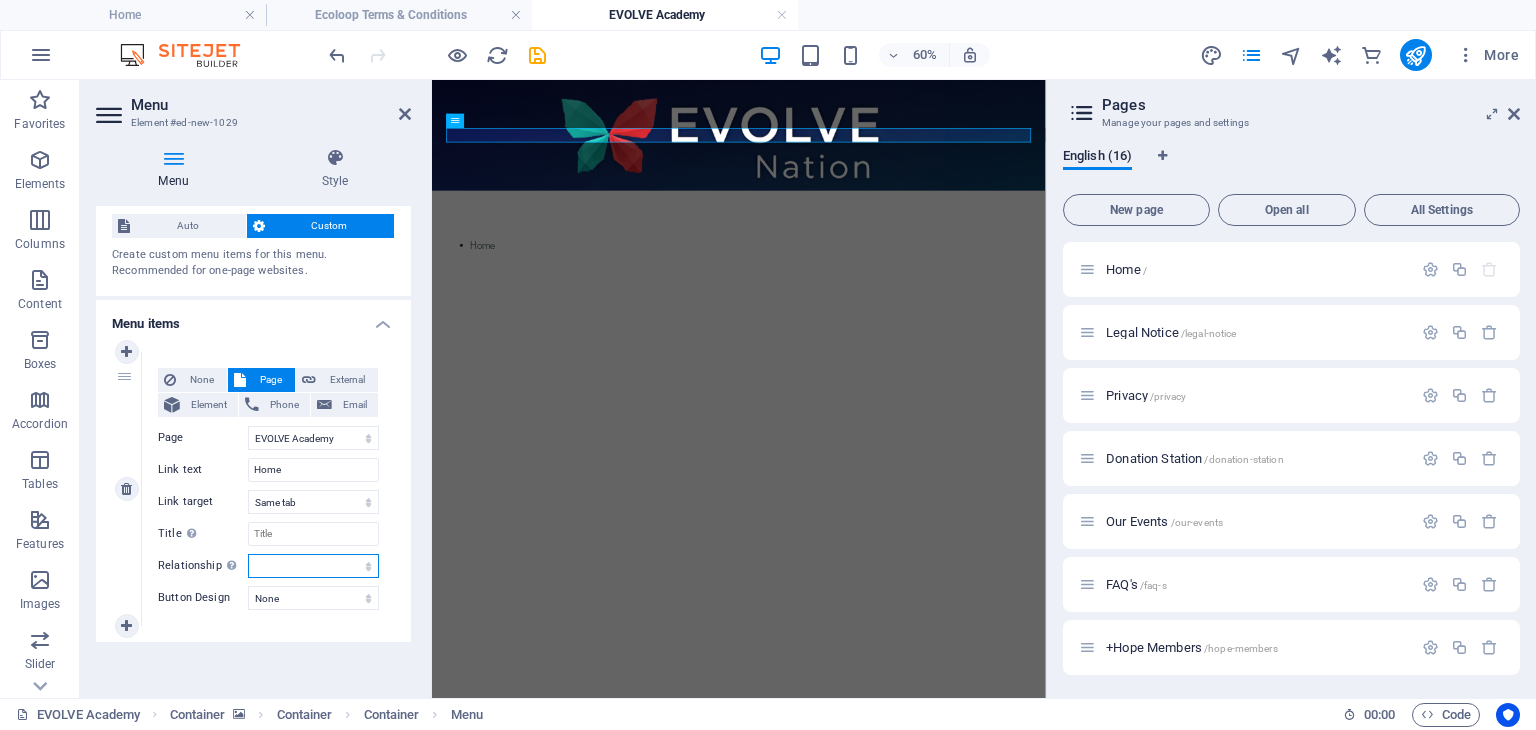 click on "alternate author bookmark external help license next nofollow noreferrer noopener prev search tag" at bounding box center (313, 566) 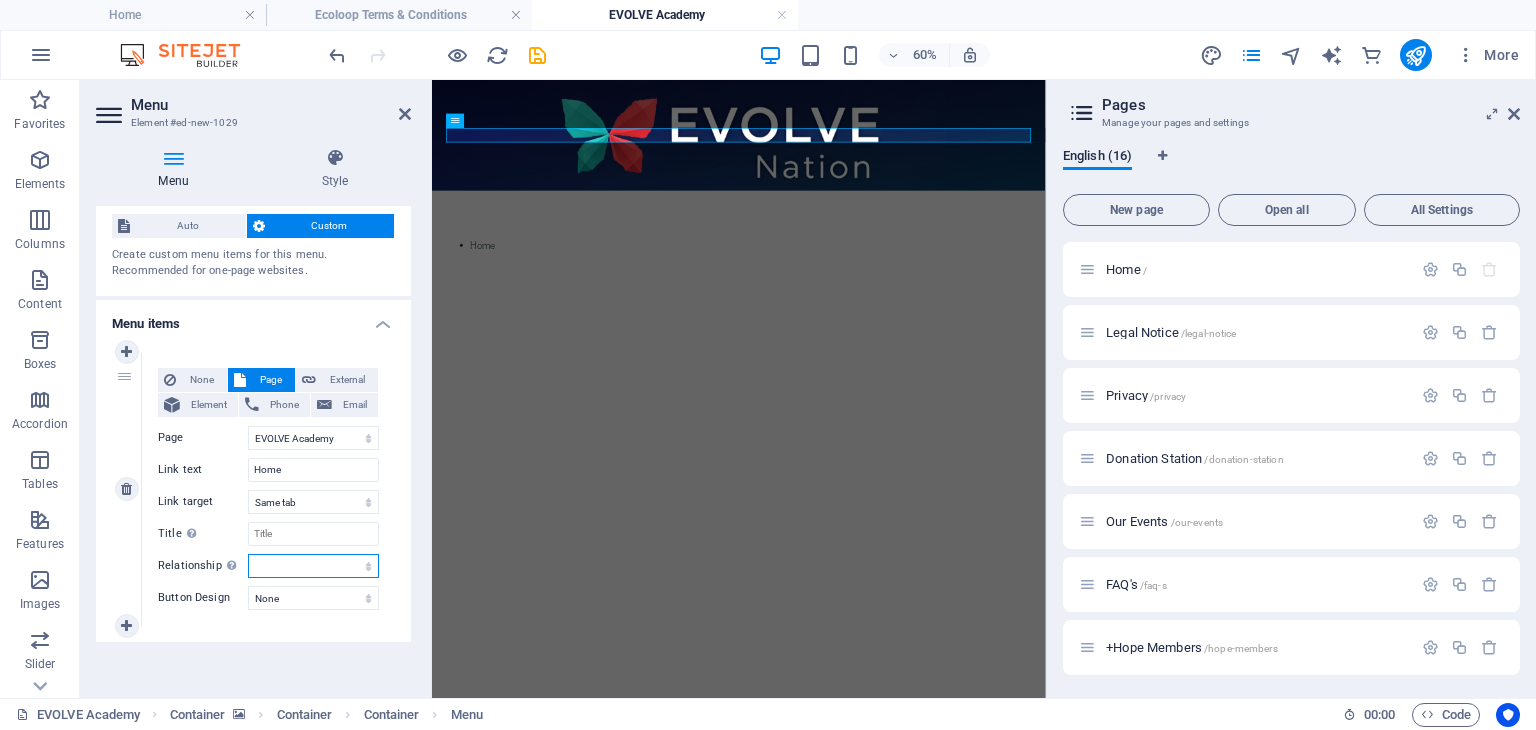 click on "alternate author bookmark external help license next nofollow noreferrer noopener prev search tag" at bounding box center [313, 566] 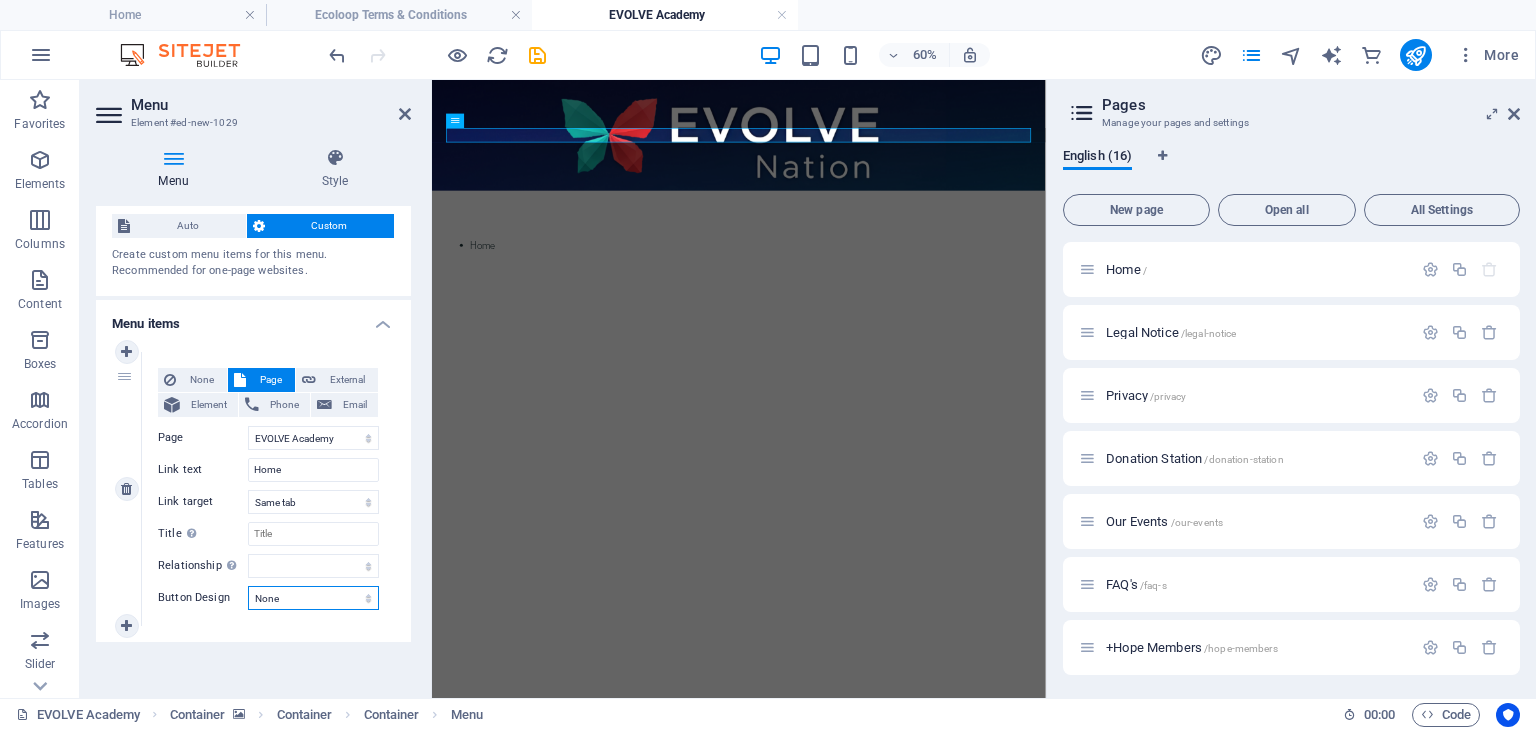 click on "None Default Primary Secondary" at bounding box center (313, 598) 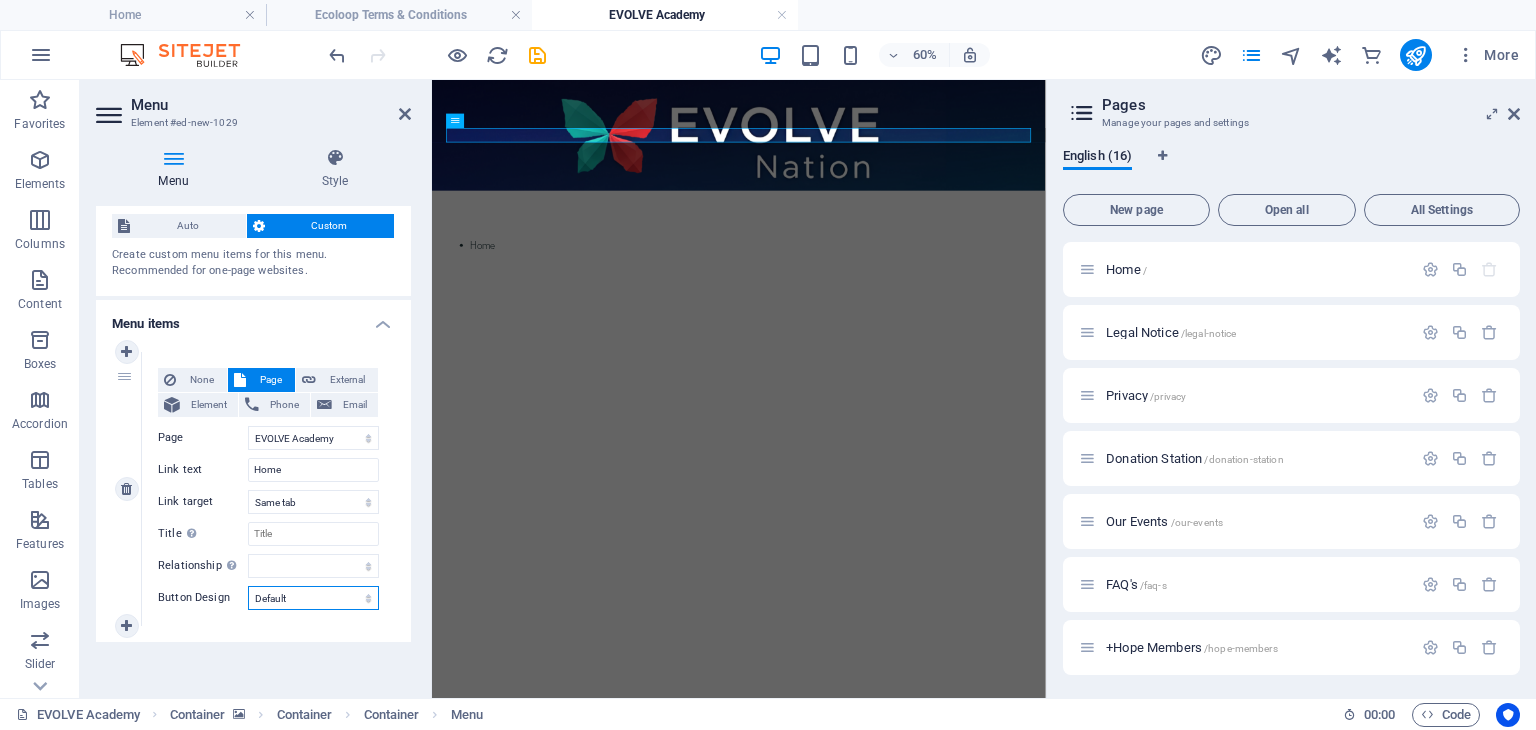 click on "None Default Primary Secondary" at bounding box center [313, 598] 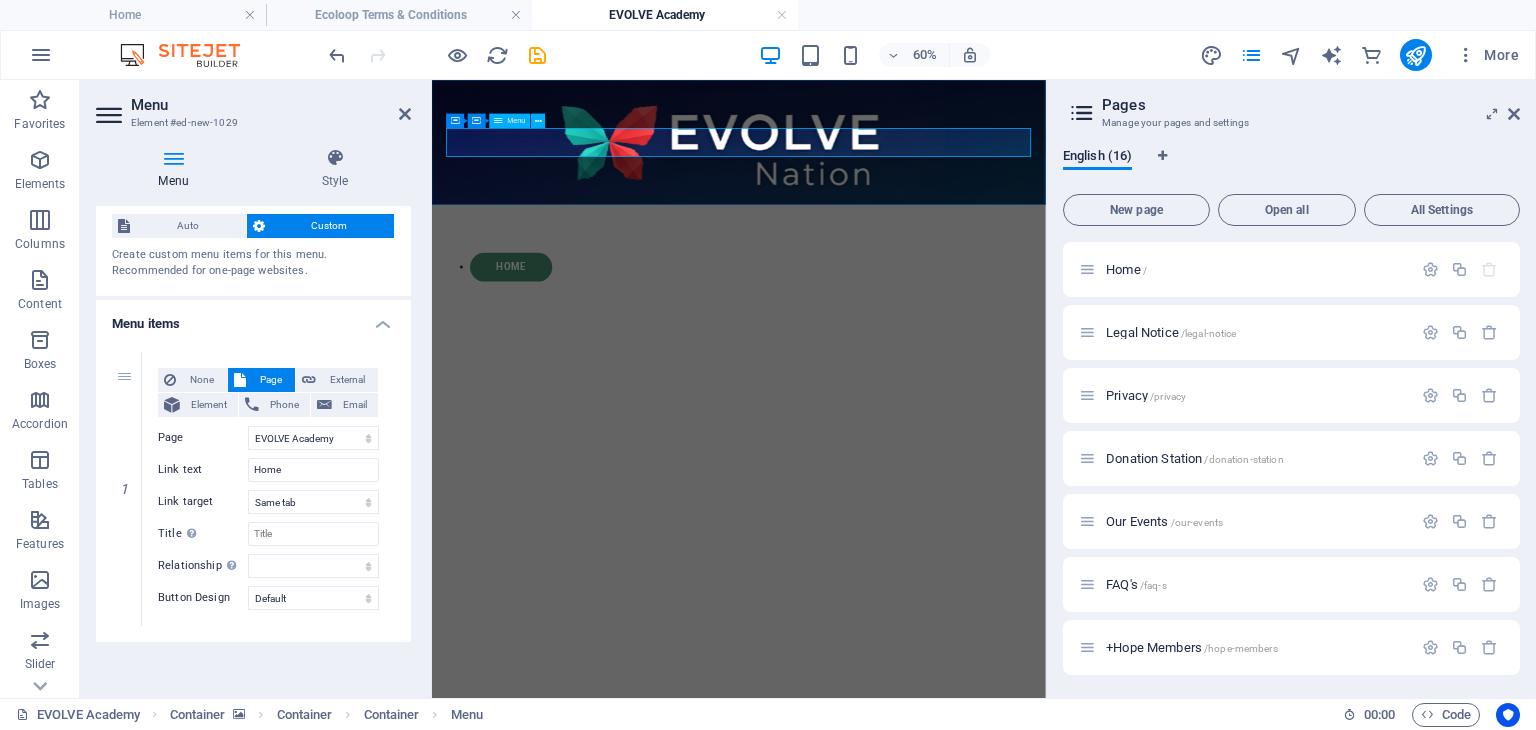 click on "Home" at bounding box center [943, 392] 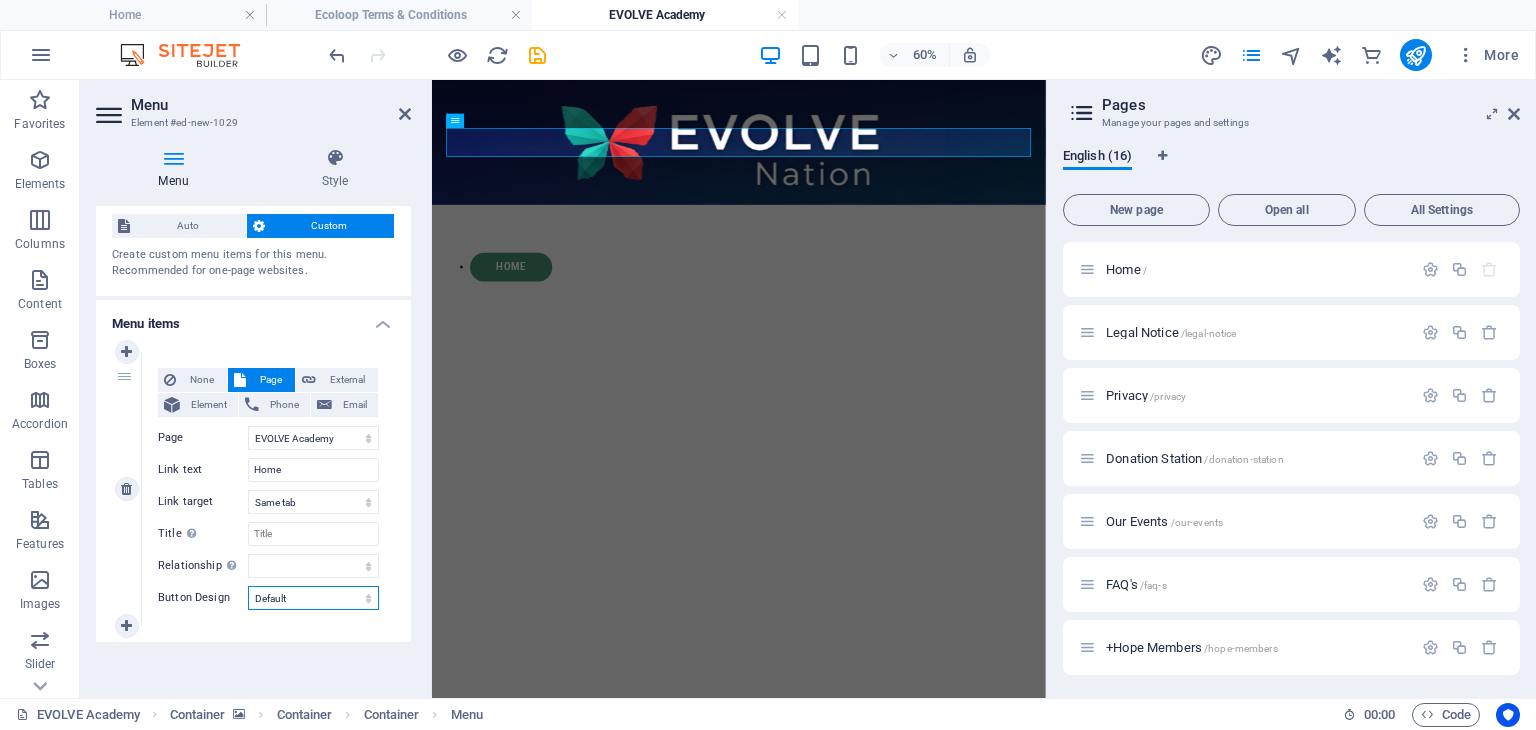 click on "None Default Primary Secondary" at bounding box center (313, 598) 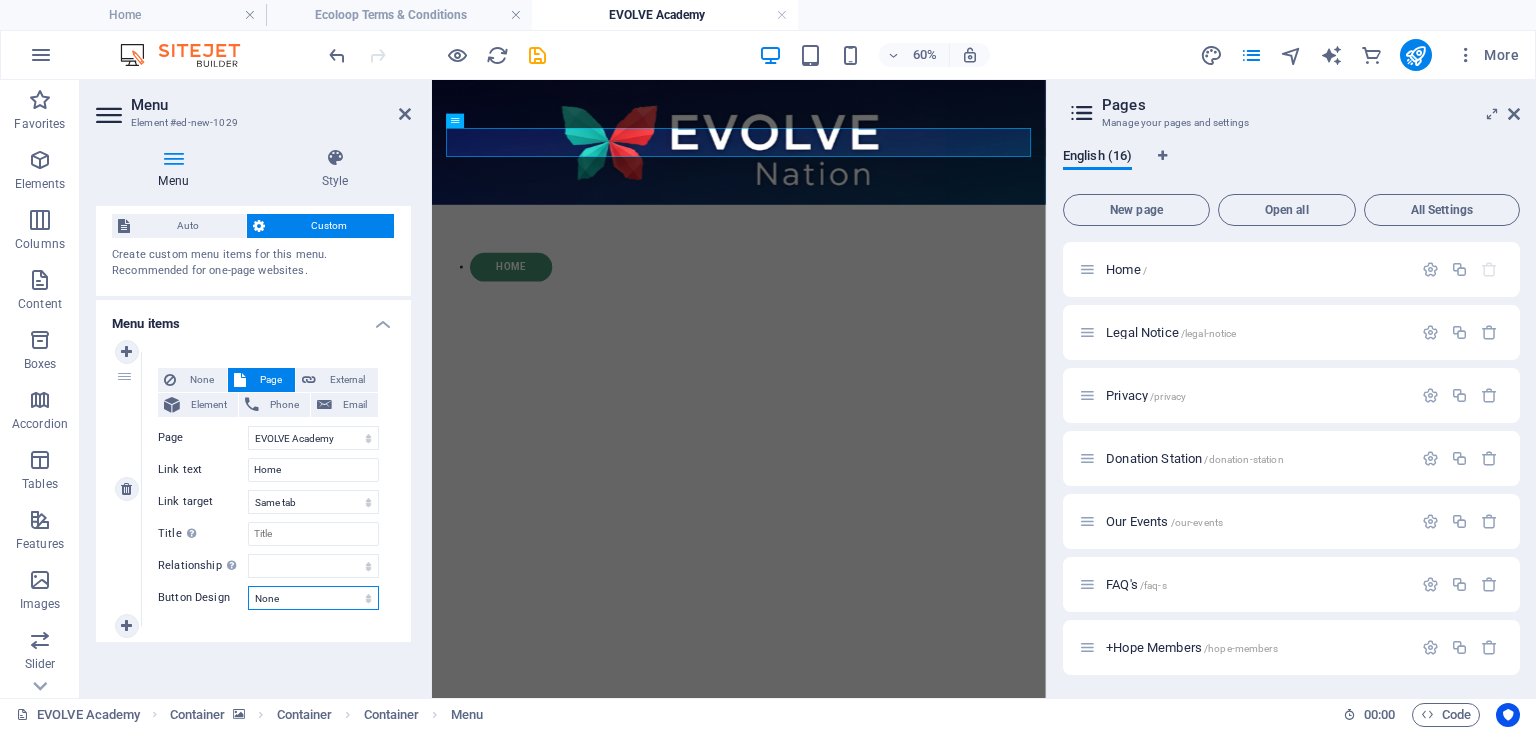 click on "None Default Primary Secondary" at bounding box center [313, 598] 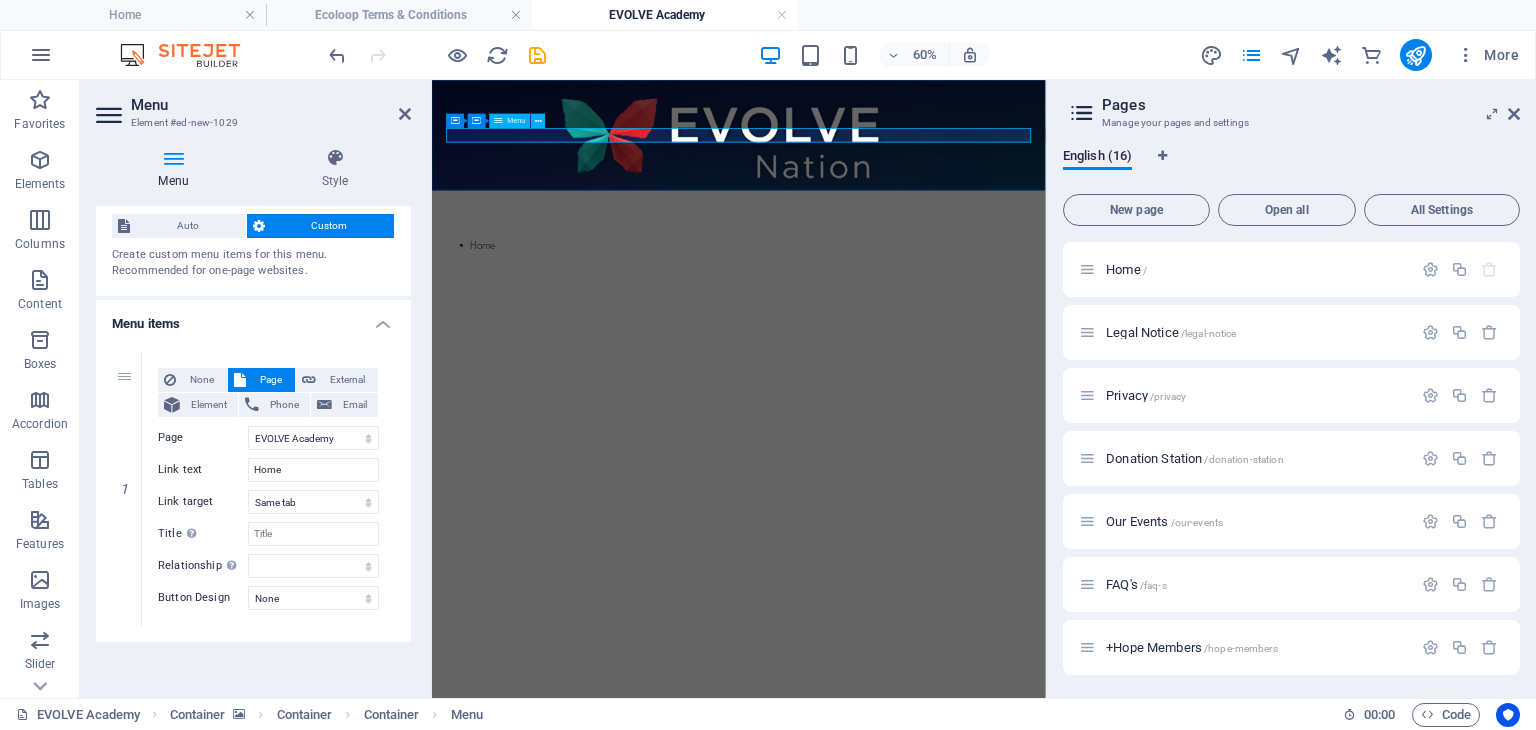 click on "Home" at bounding box center [943, 356] 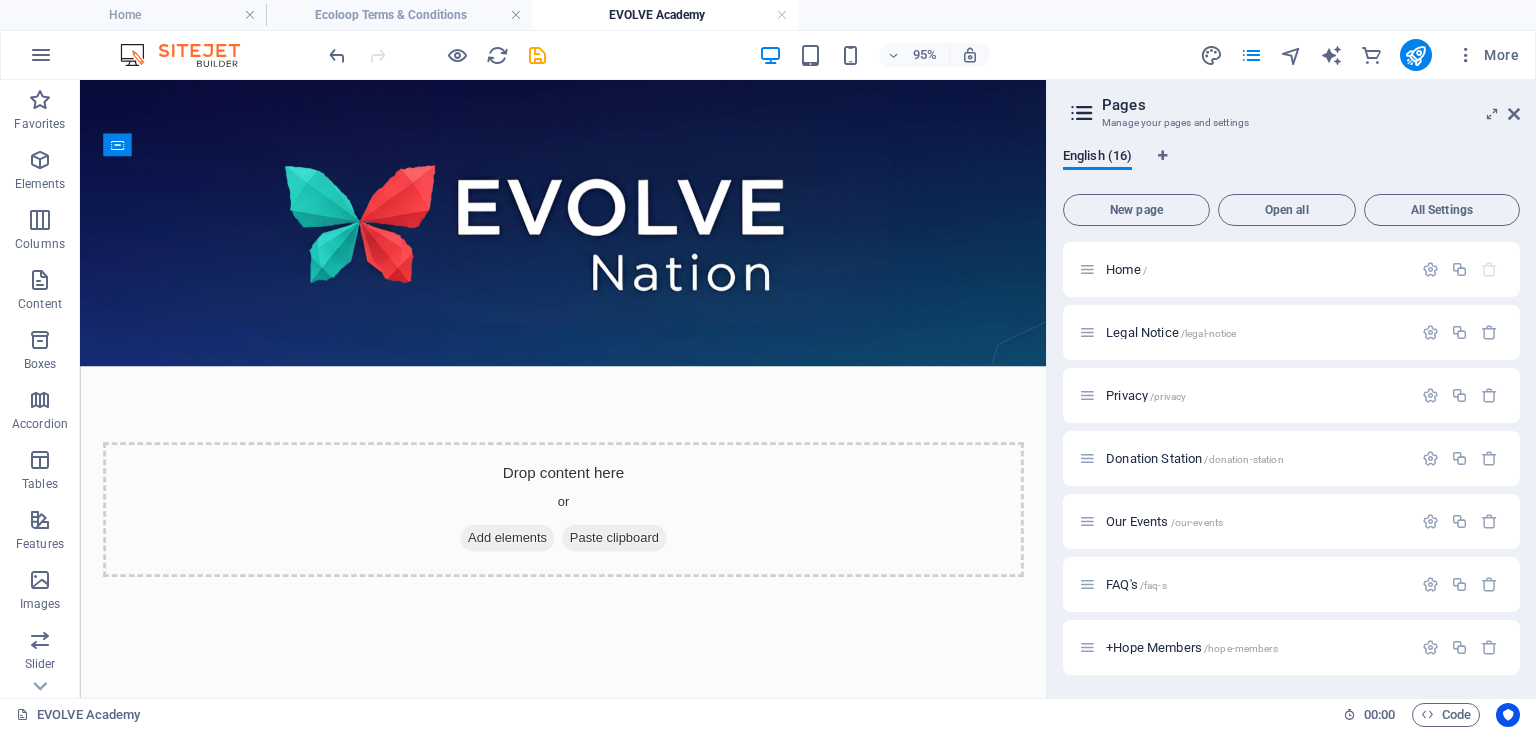 click on "Skip to main content
Drop content here or  Add elements  Paste clipboard" at bounding box center [588, 381] 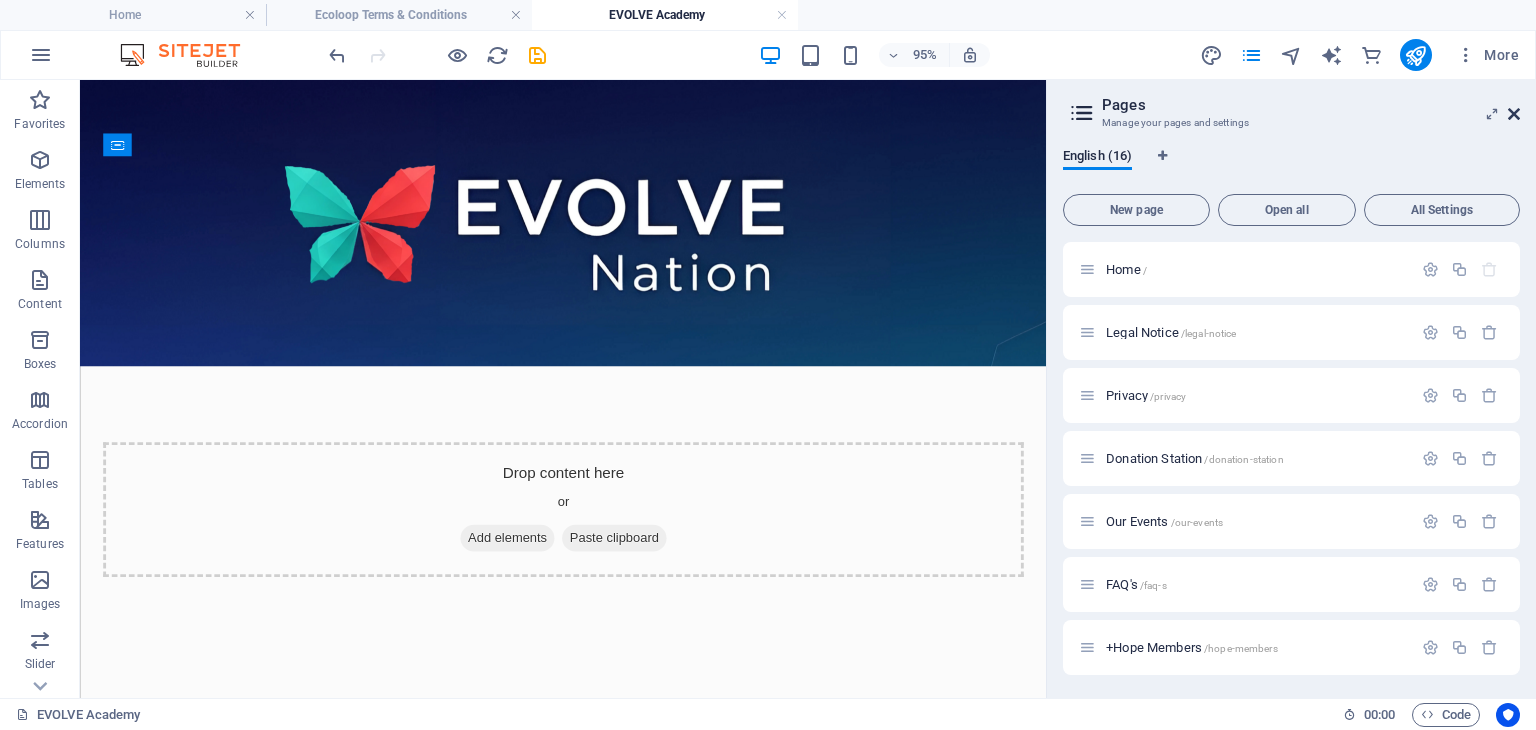 click at bounding box center (1514, 114) 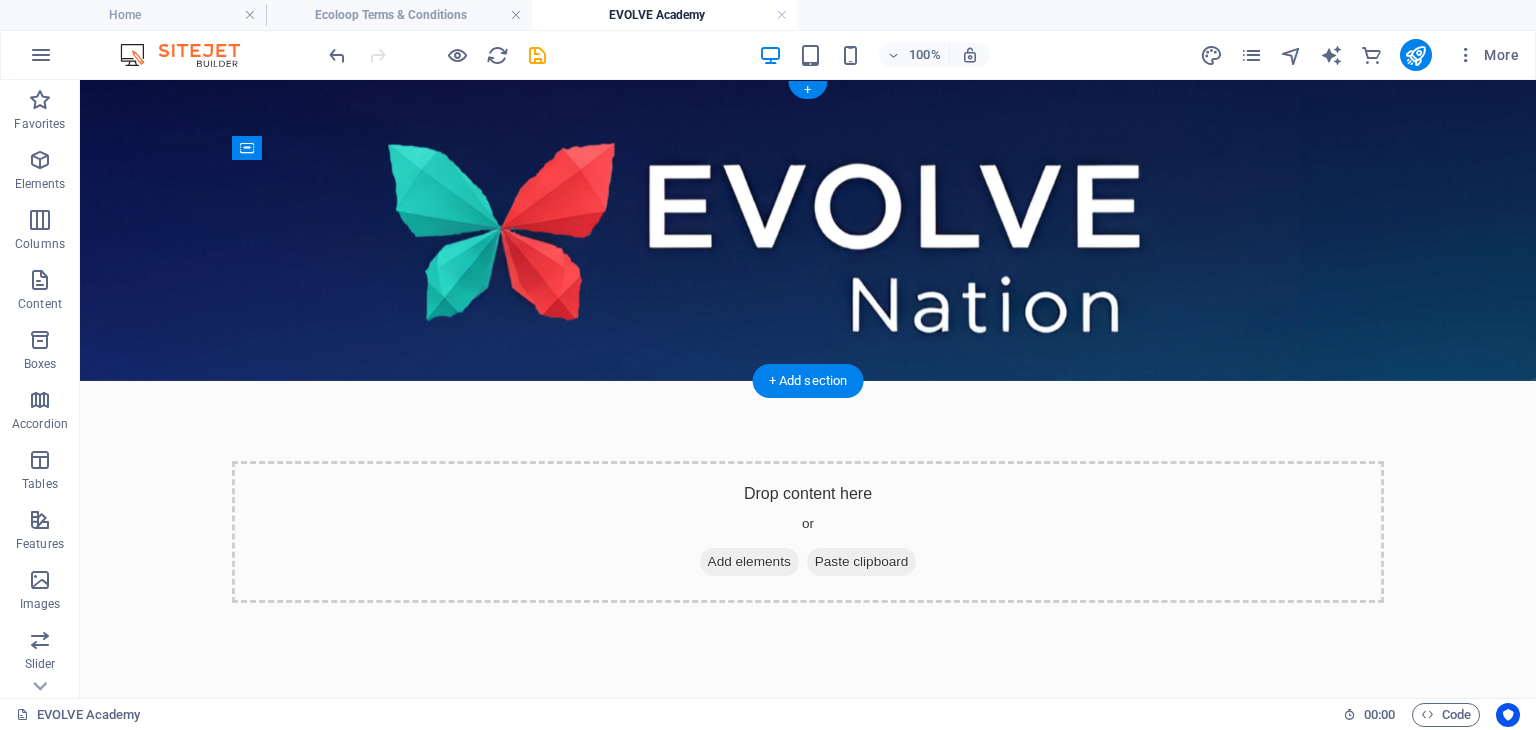 click at bounding box center (808, 230) 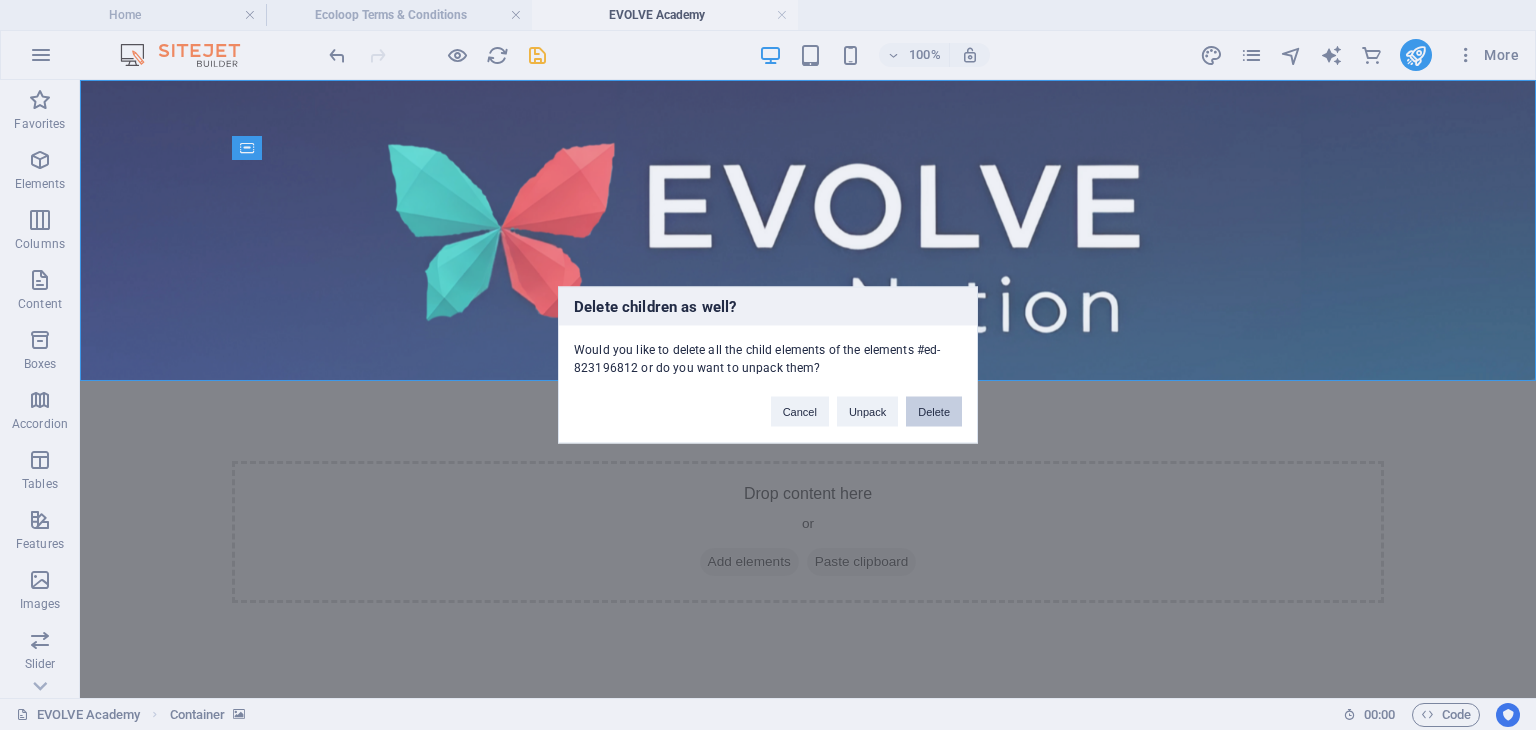 click on "Delete" at bounding box center (934, 412) 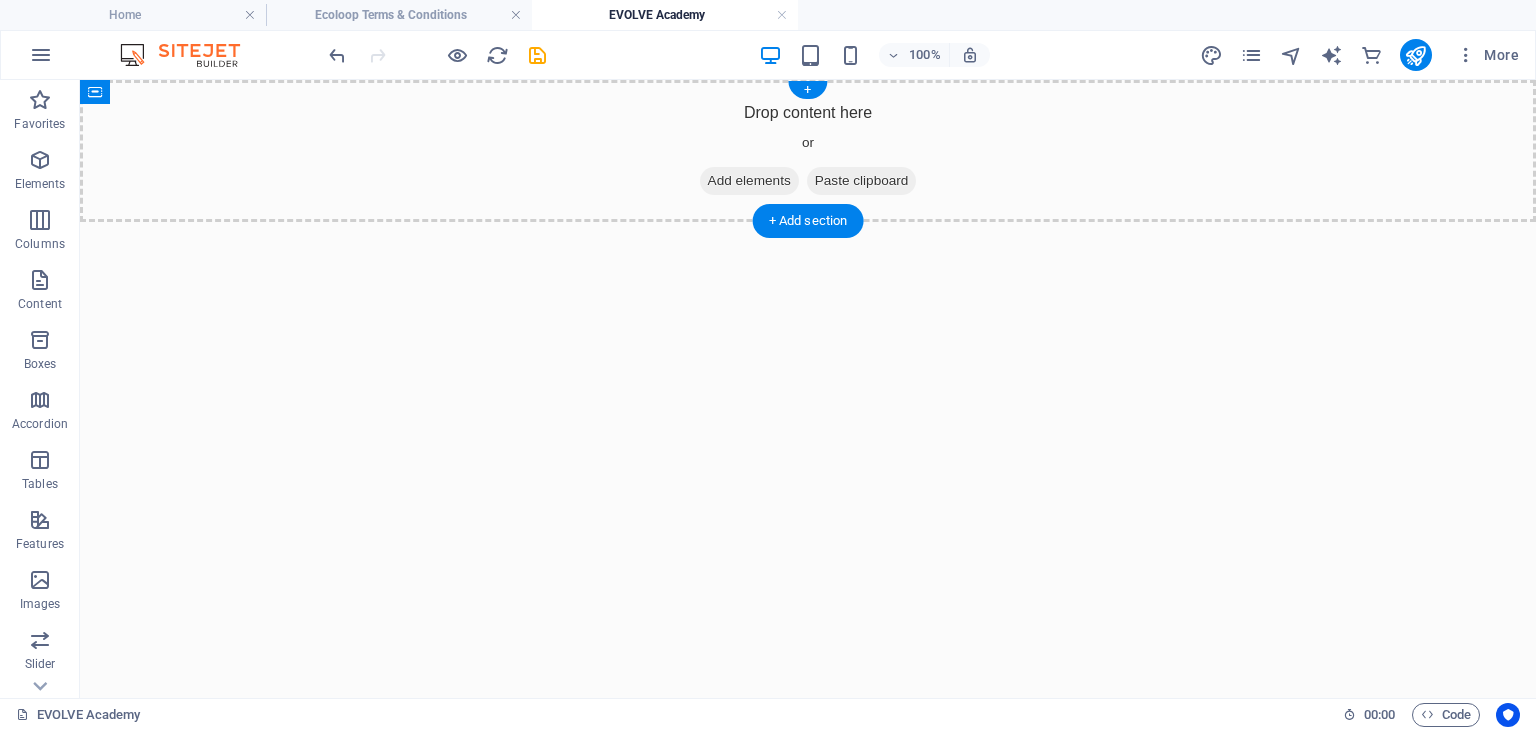 click on "Add elements" at bounding box center [749, 181] 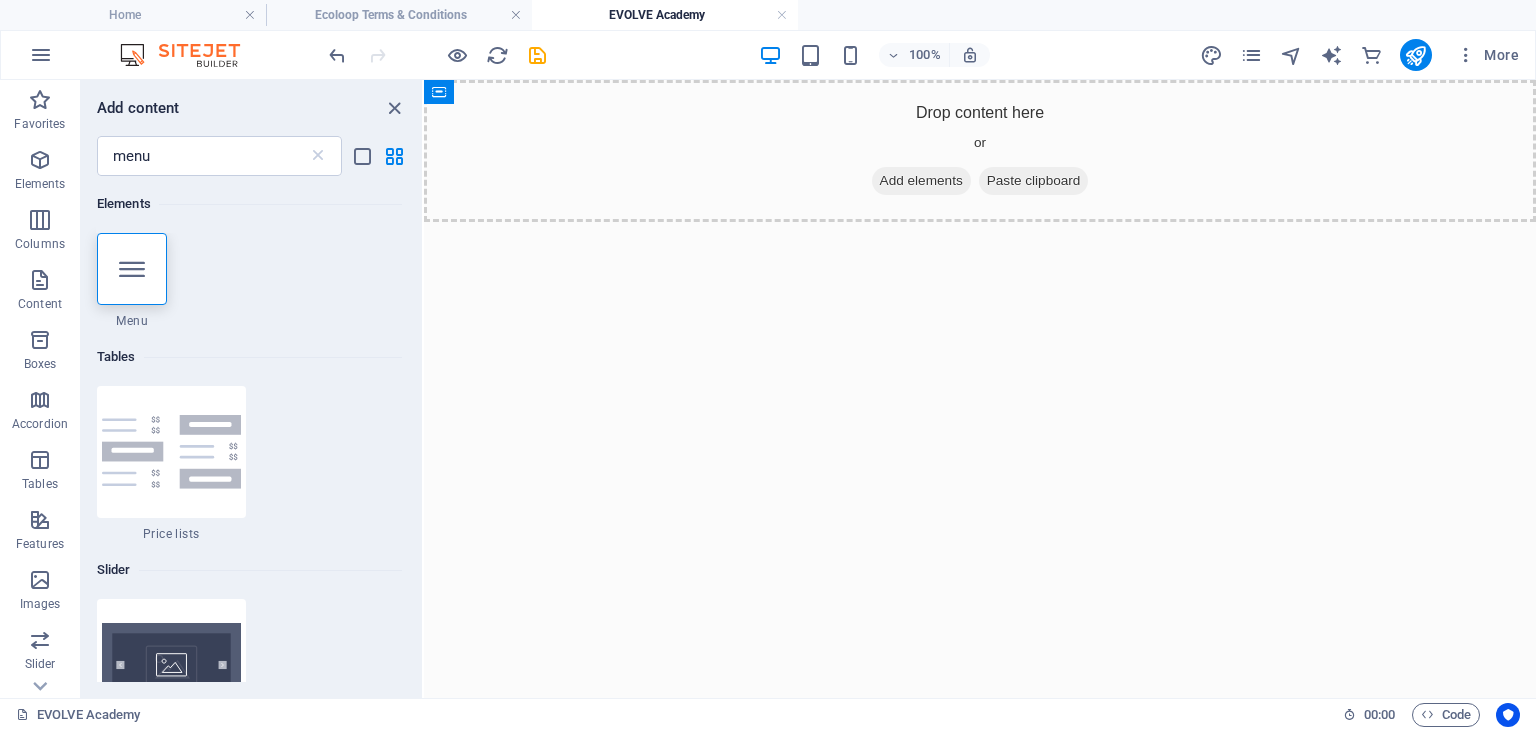 click on "Skip to main content
Drop content here or  Add elements  Paste clipboard" at bounding box center [980, 151] 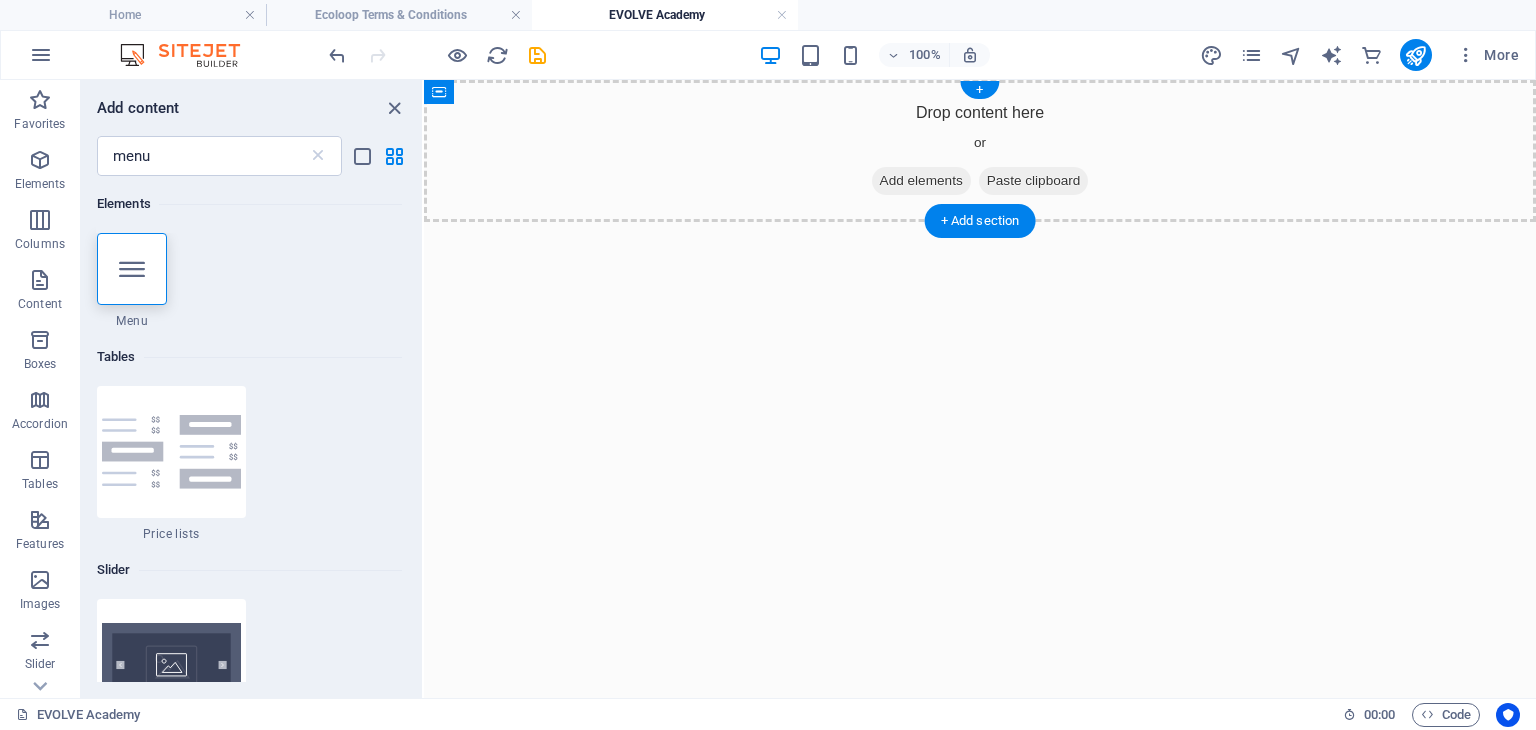 click on "Drop content here or  Add elements  Paste clipboard" at bounding box center (980, 151) 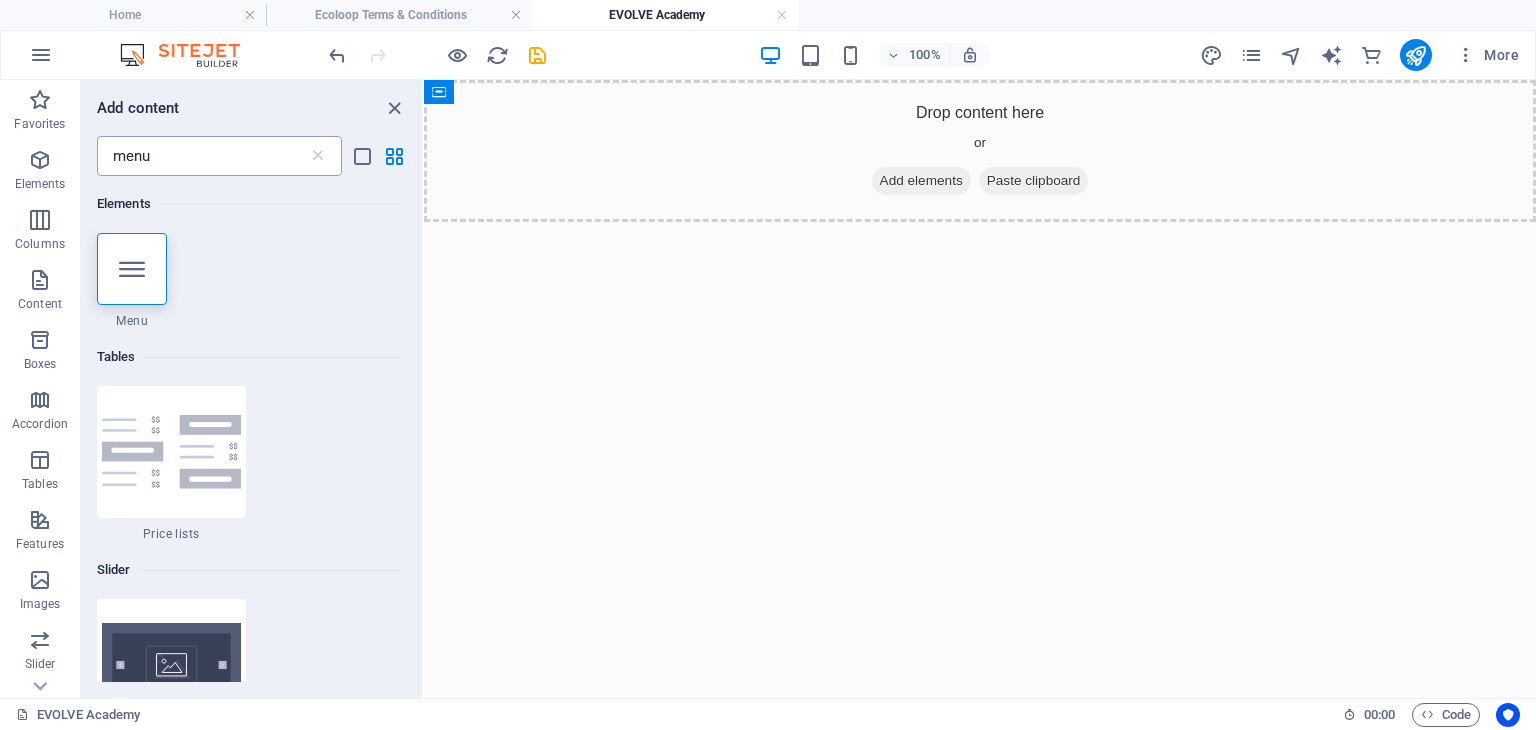 click on "menu" at bounding box center [202, 156] 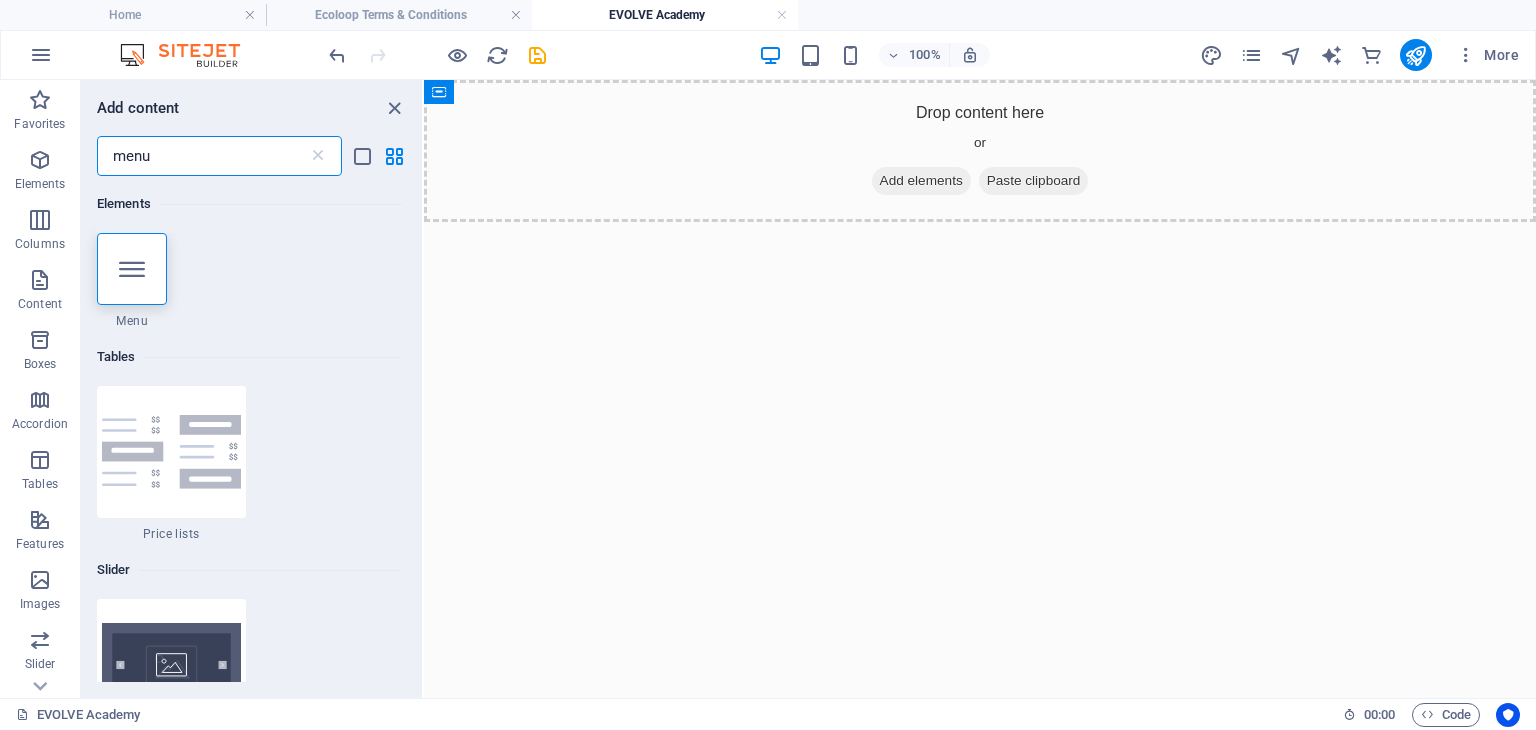 click on "menu" at bounding box center (202, 156) 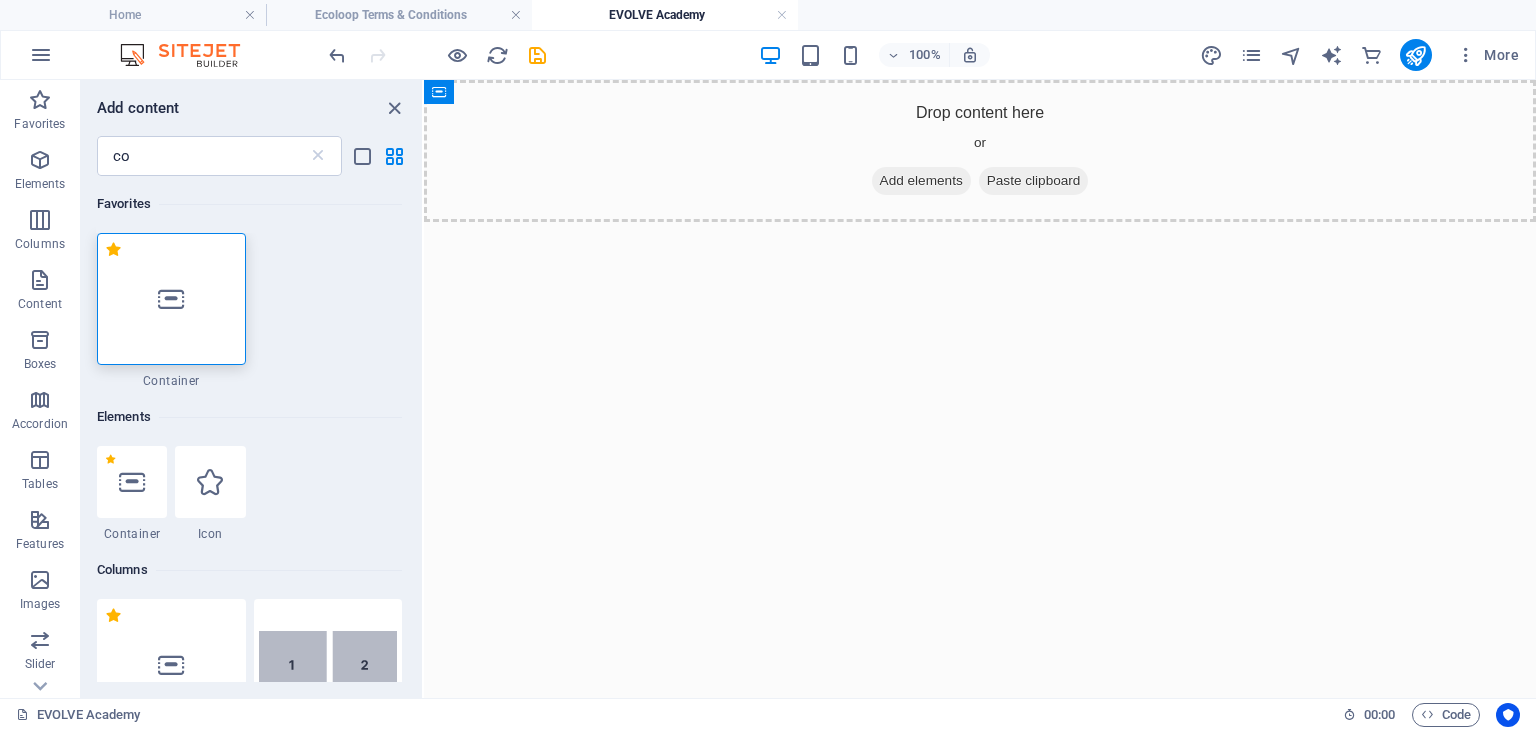 click at bounding box center (171, 299) 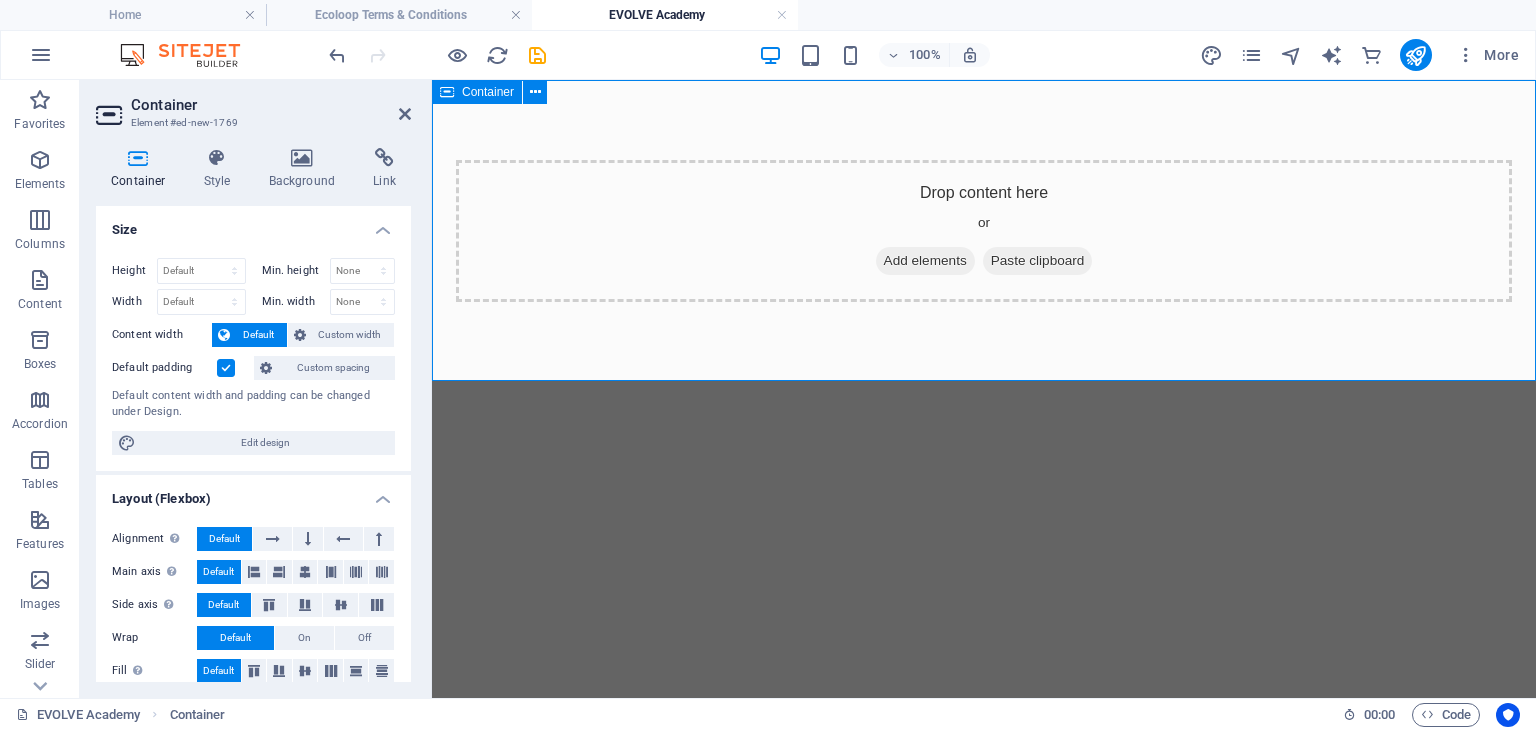 click on "Drop content here or  Add elements  Paste clipboard" at bounding box center [984, 231] 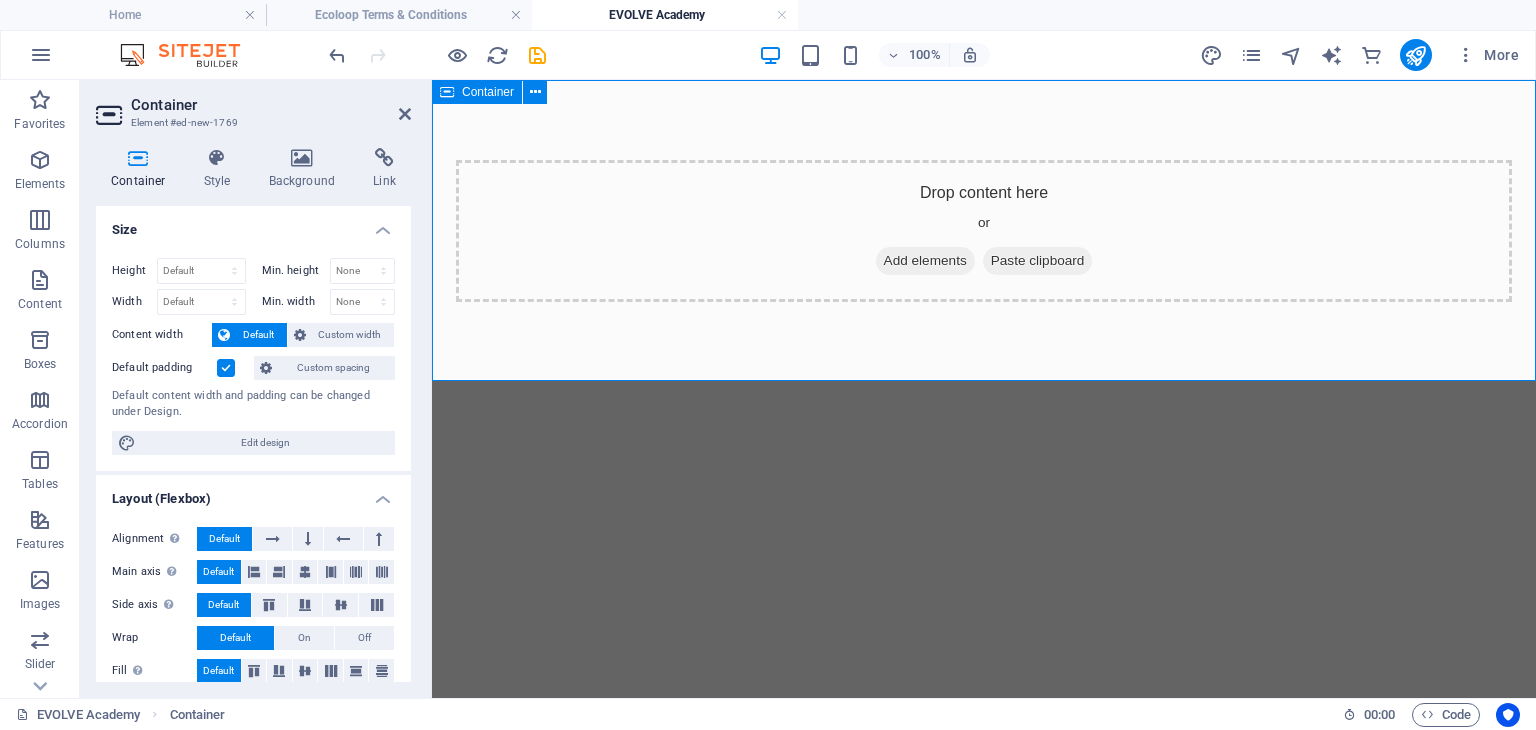 click on "Drop content here or  Add elements  Paste clipboard" at bounding box center (984, 231) 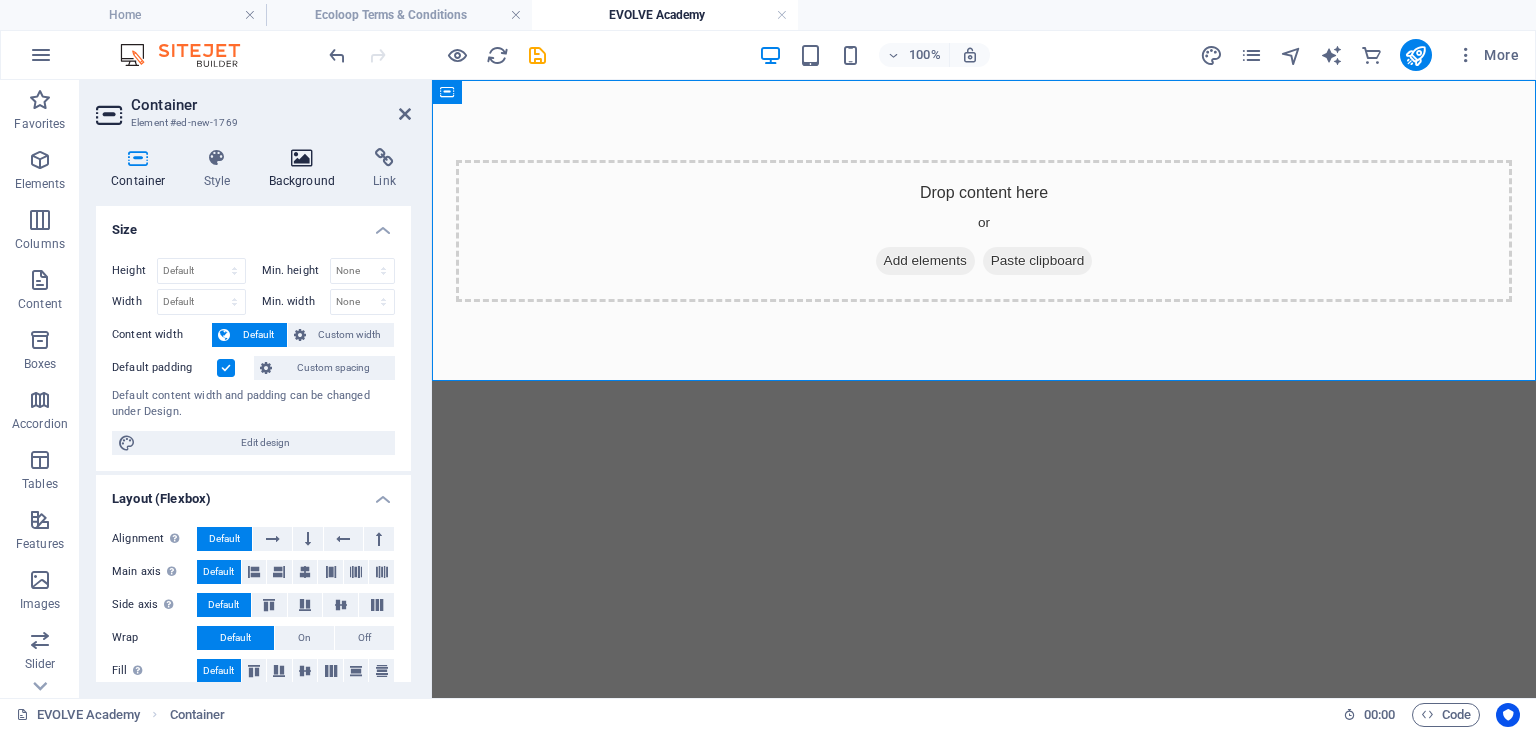 click at bounding box center [302, 158] 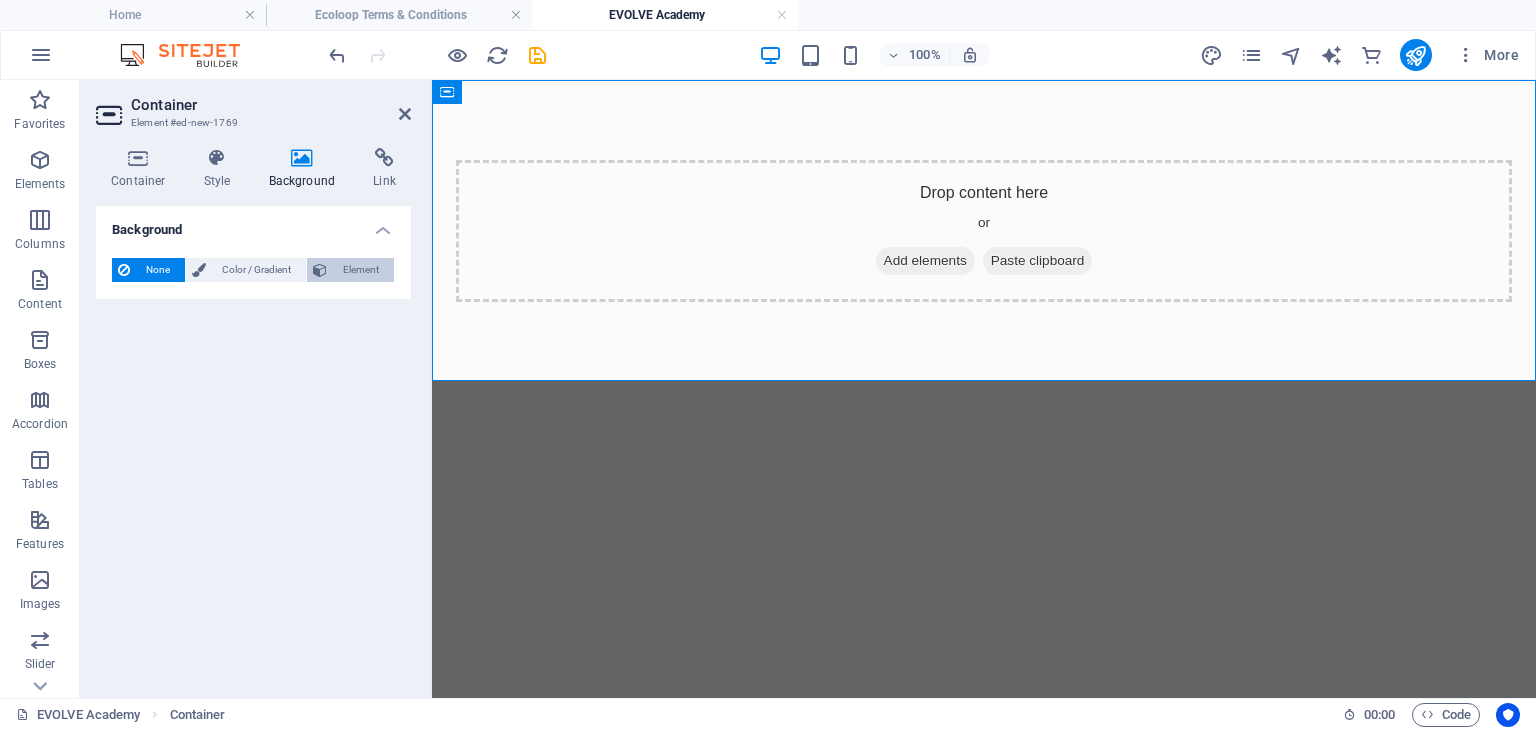 click on "Element" at bounding box center (360, 270) 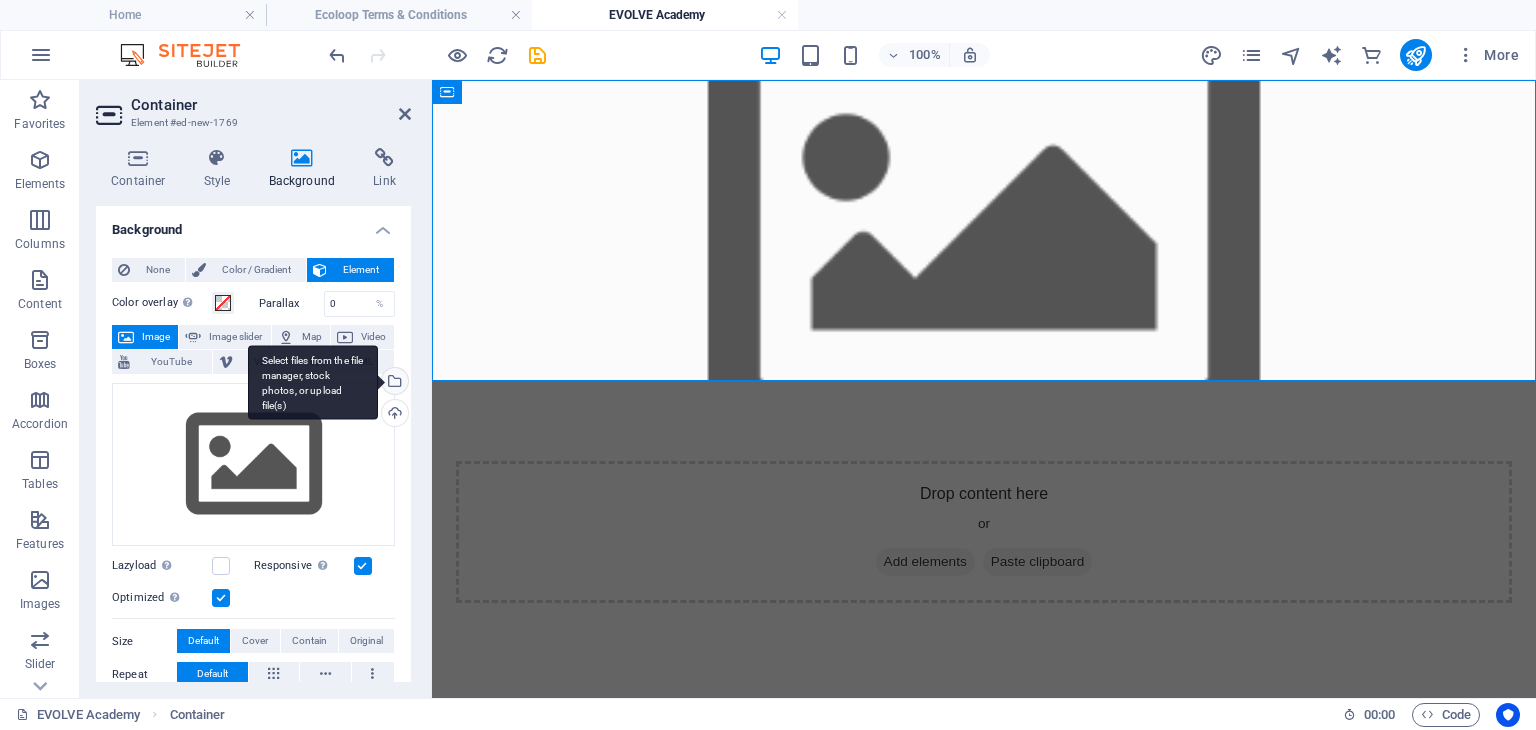 click on "Select files from the file manager, stock photos, or upload file(s)" at bounding box center (393, 383) 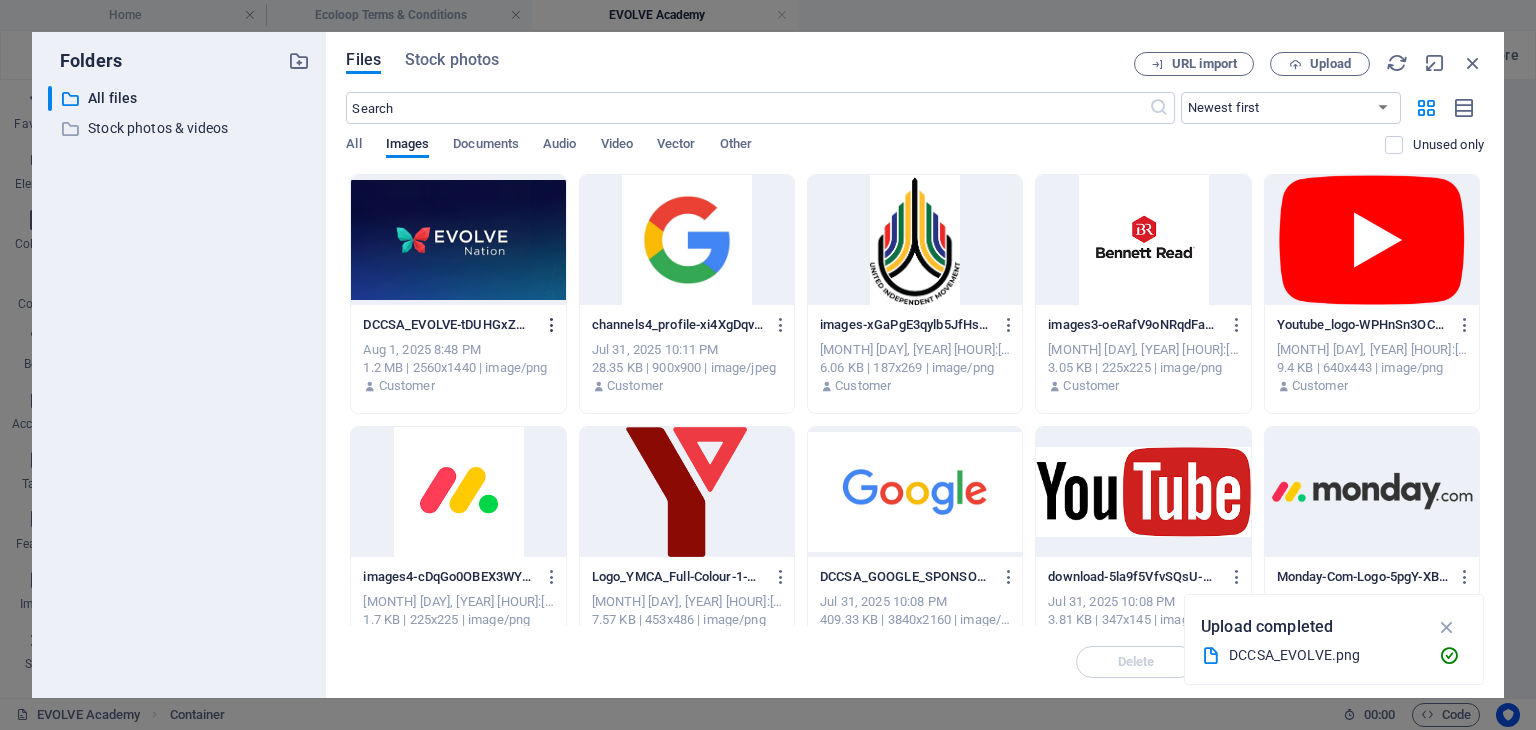 click at bounding box center (552, 325) 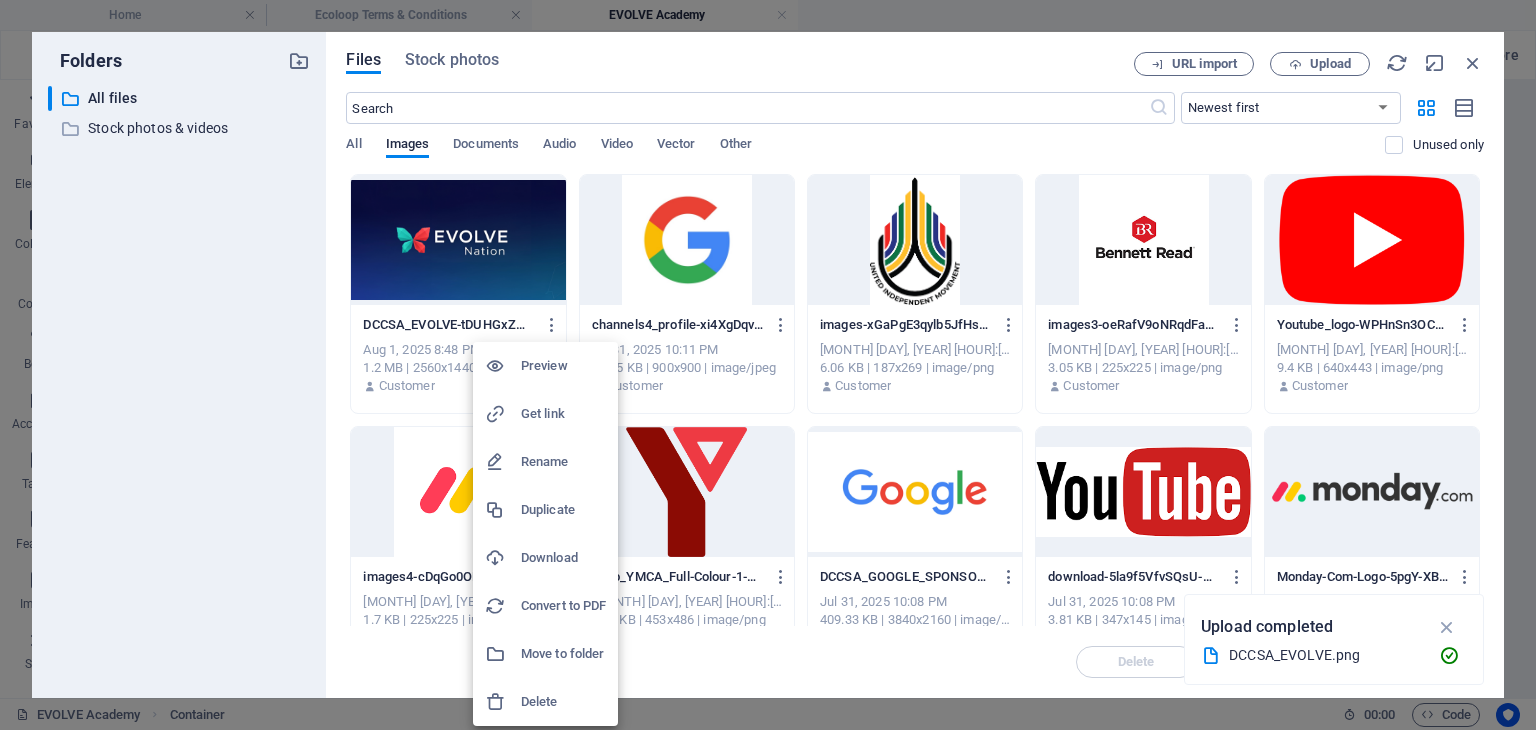 click on "Delete" at bounding box center [563, 702] 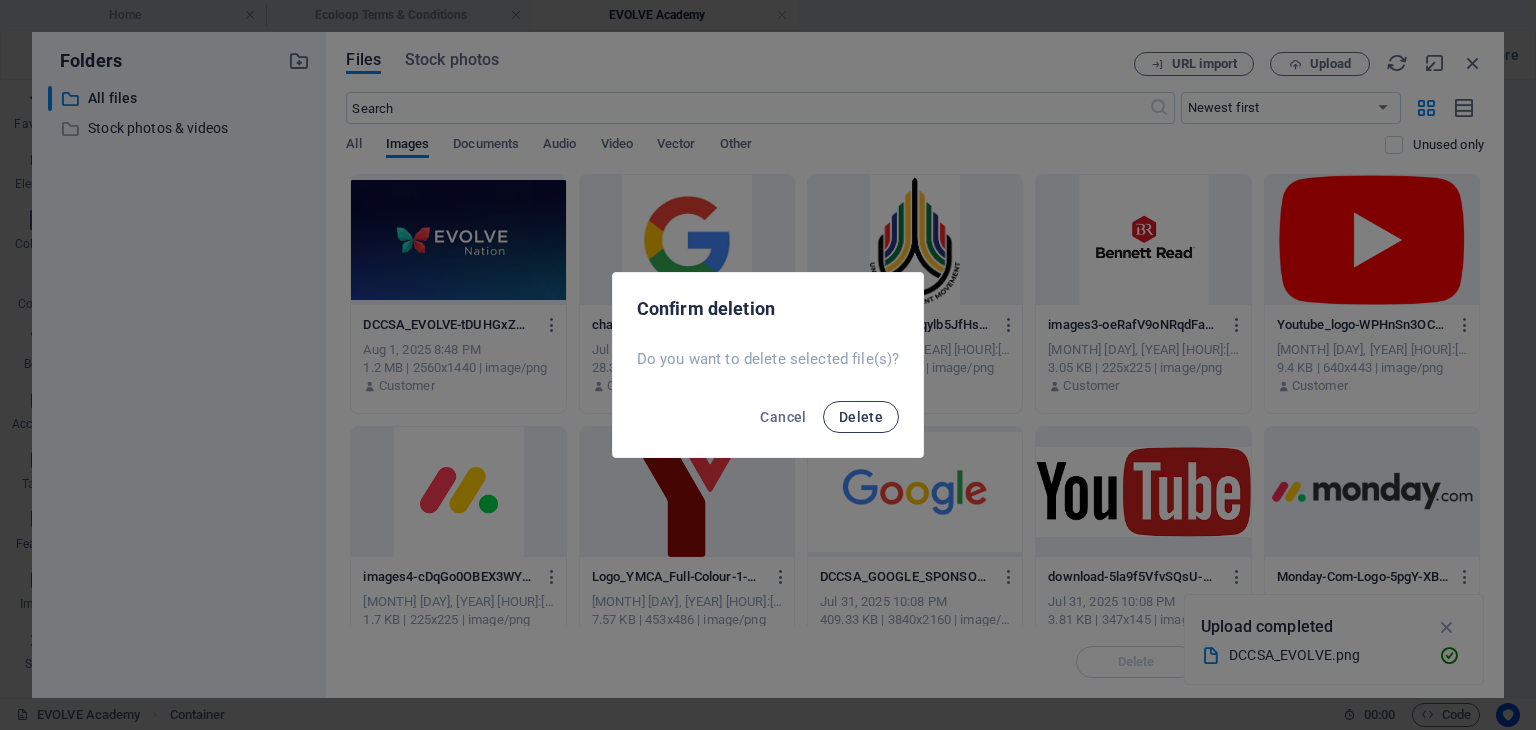 click on "Delete" at bounding box center [861, 417] 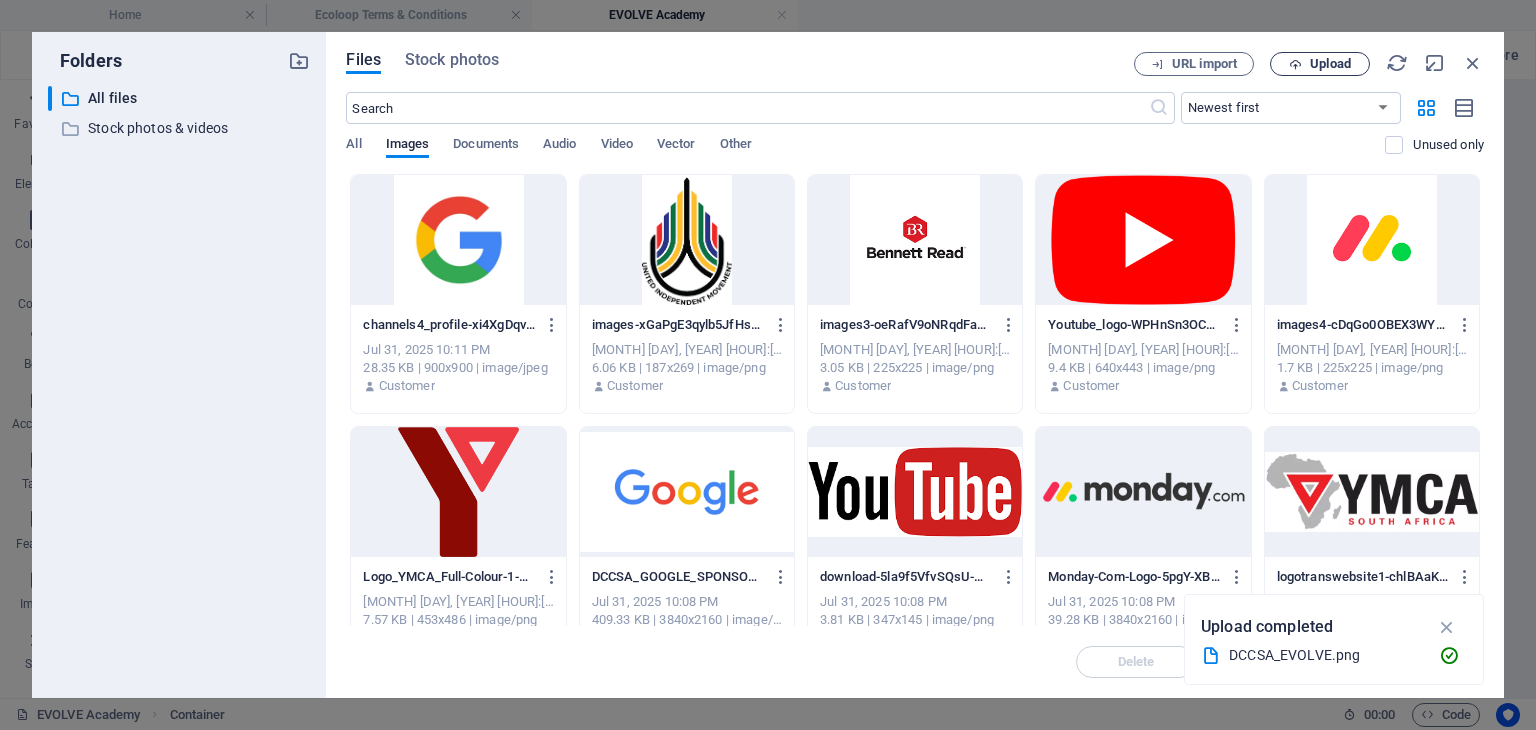 click on "Upload" at bounding box center [1330, 64] 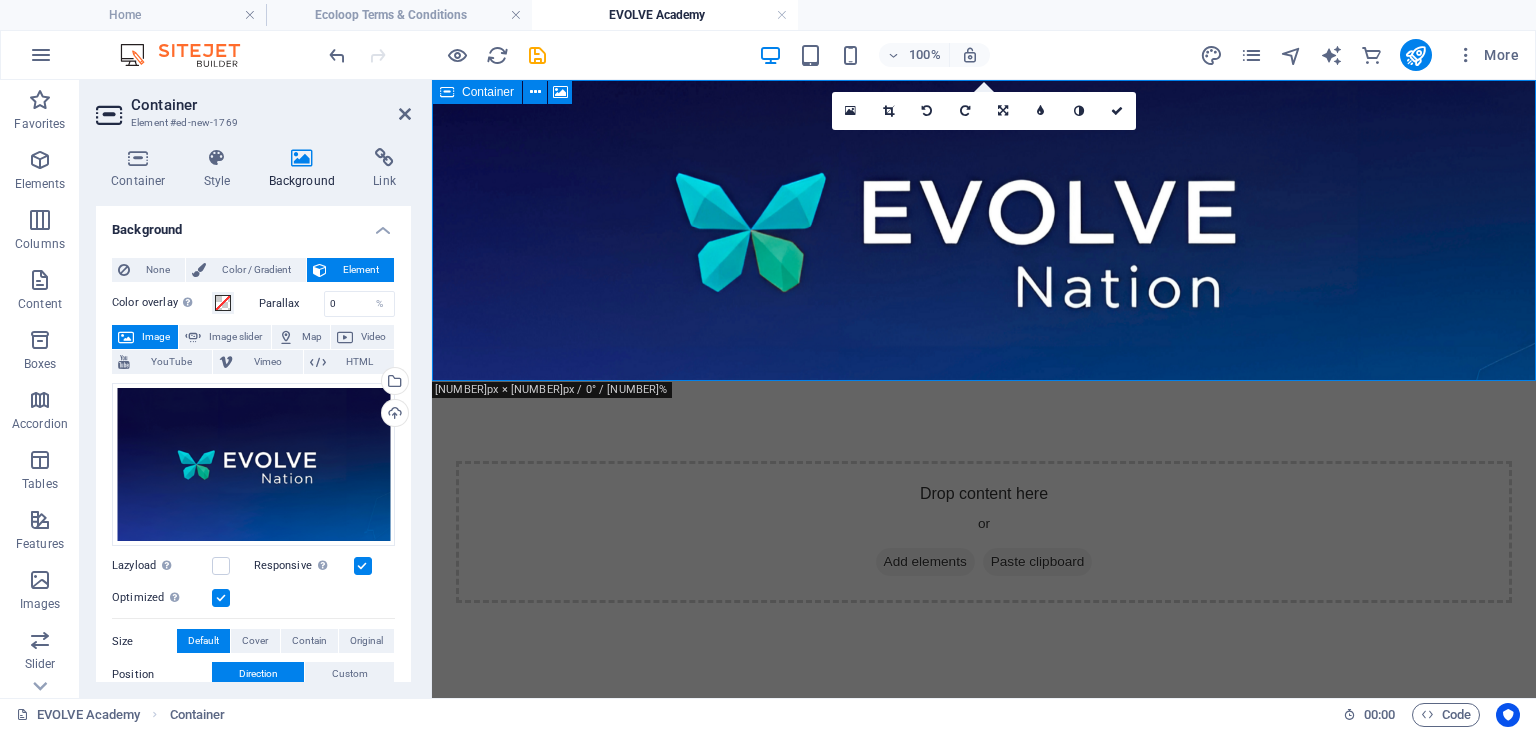click on "Add elements" at bounding box center (925, 562) 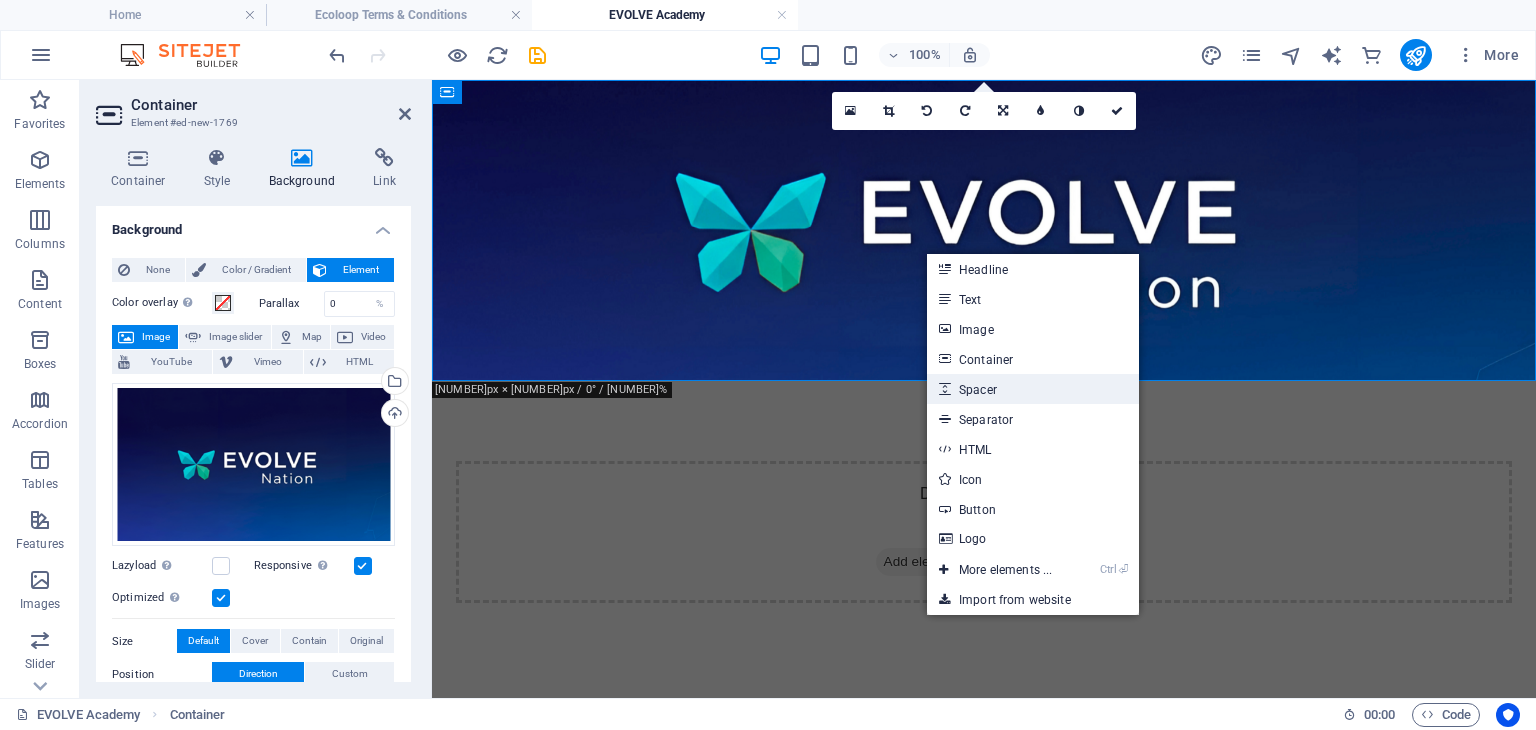 click on "Spacer" at bounding box center (1033, 389) 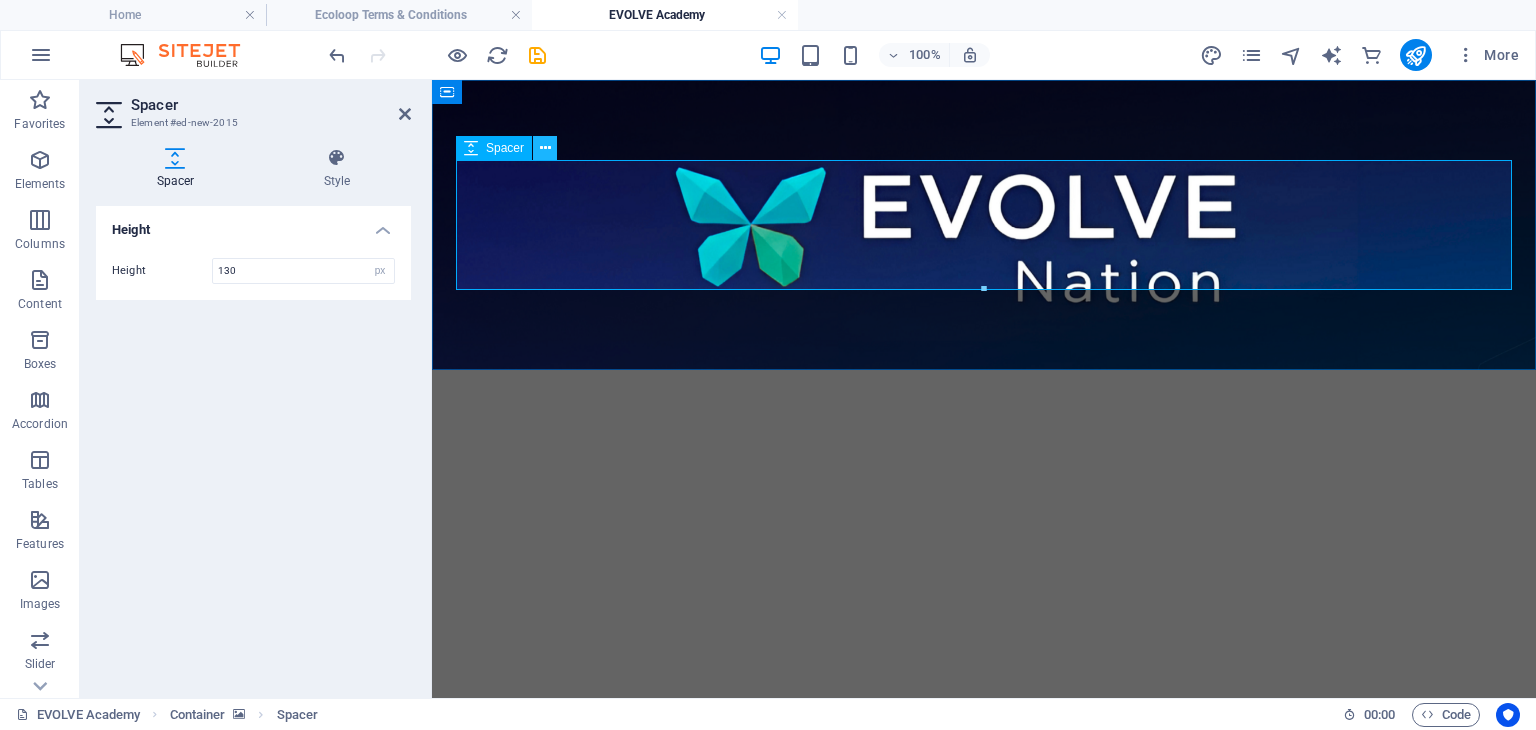 click at bounding box center [545, 148] 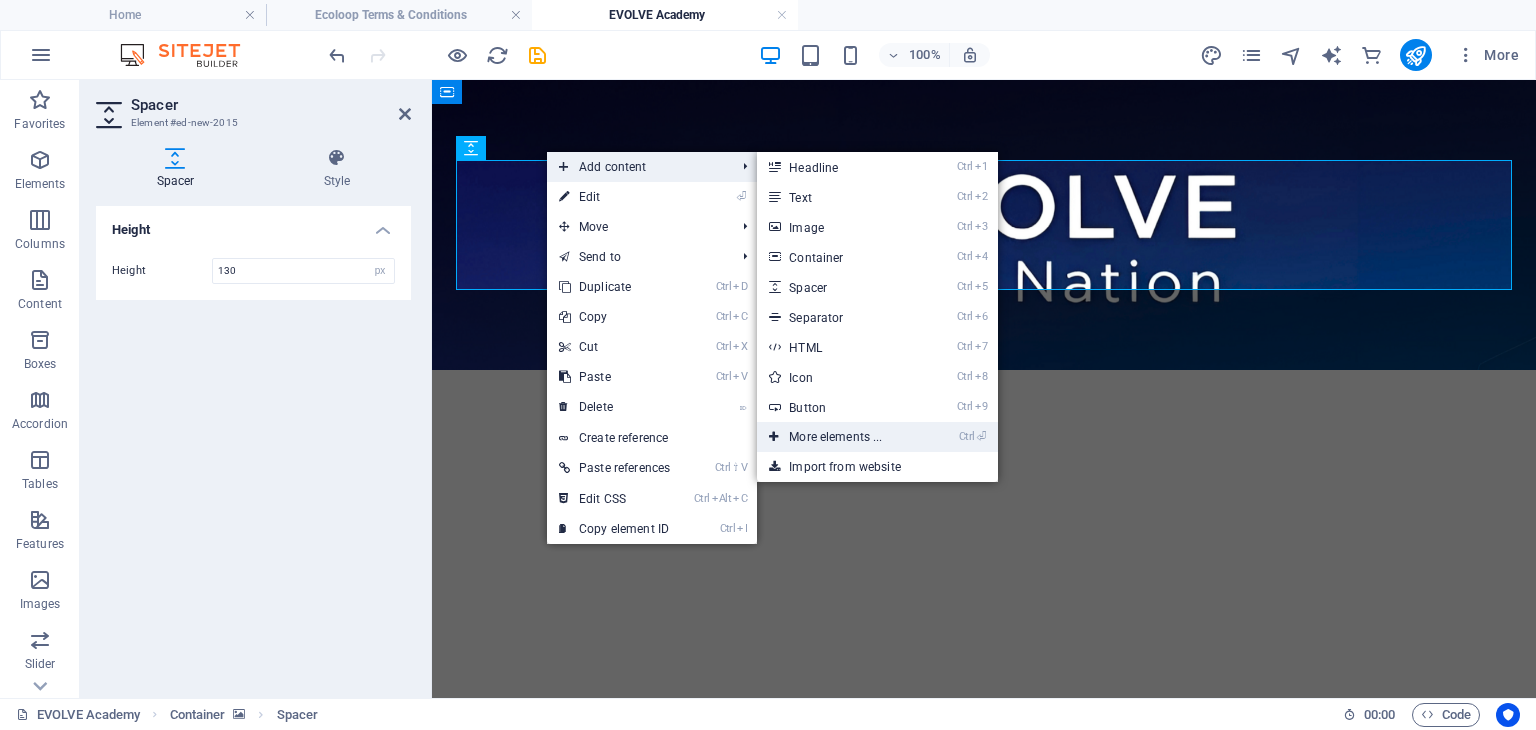click on "Ctrl ⏎  More elements ..." at bounding box center (839, 437) 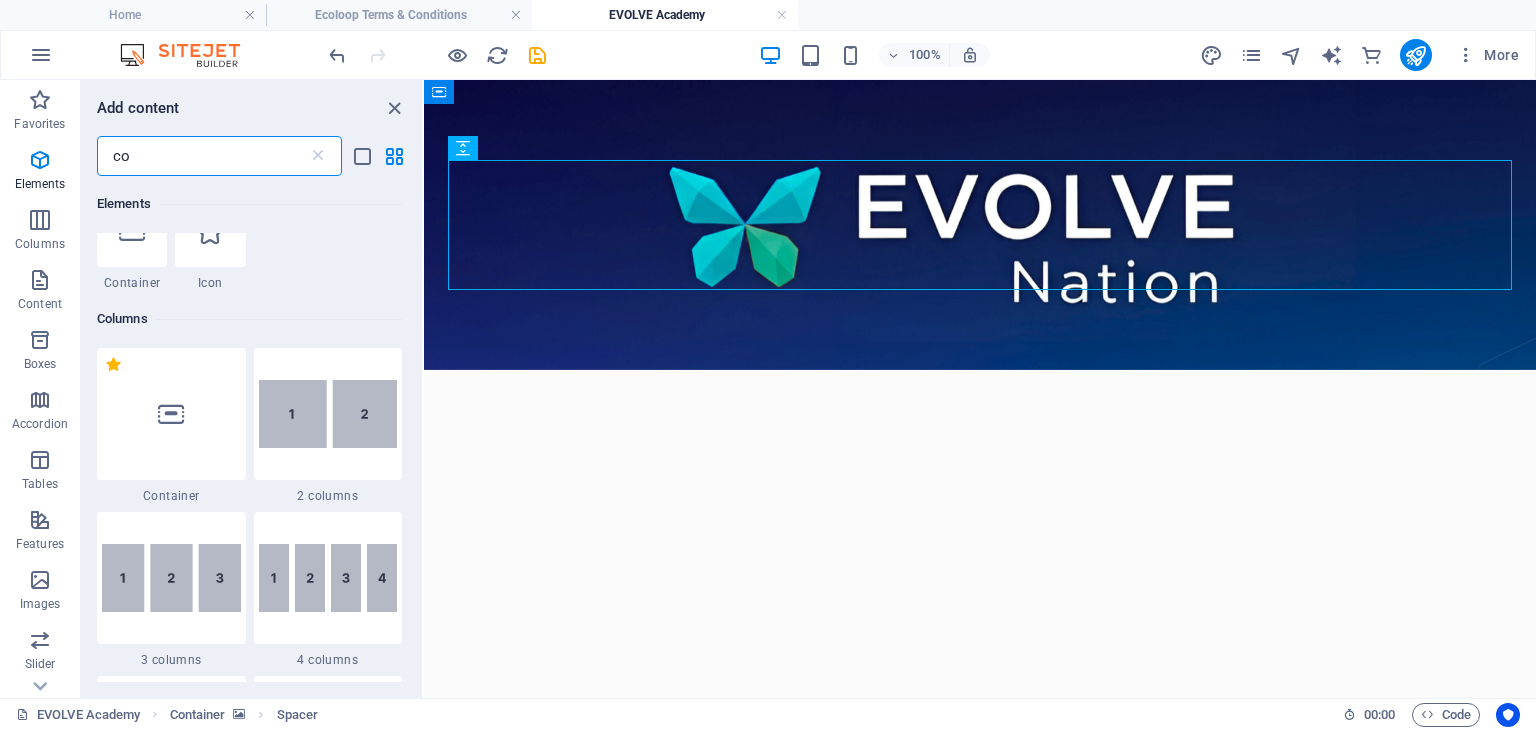 scroll, scrollTop: 252, scrollLeft: 0, axis: vertical 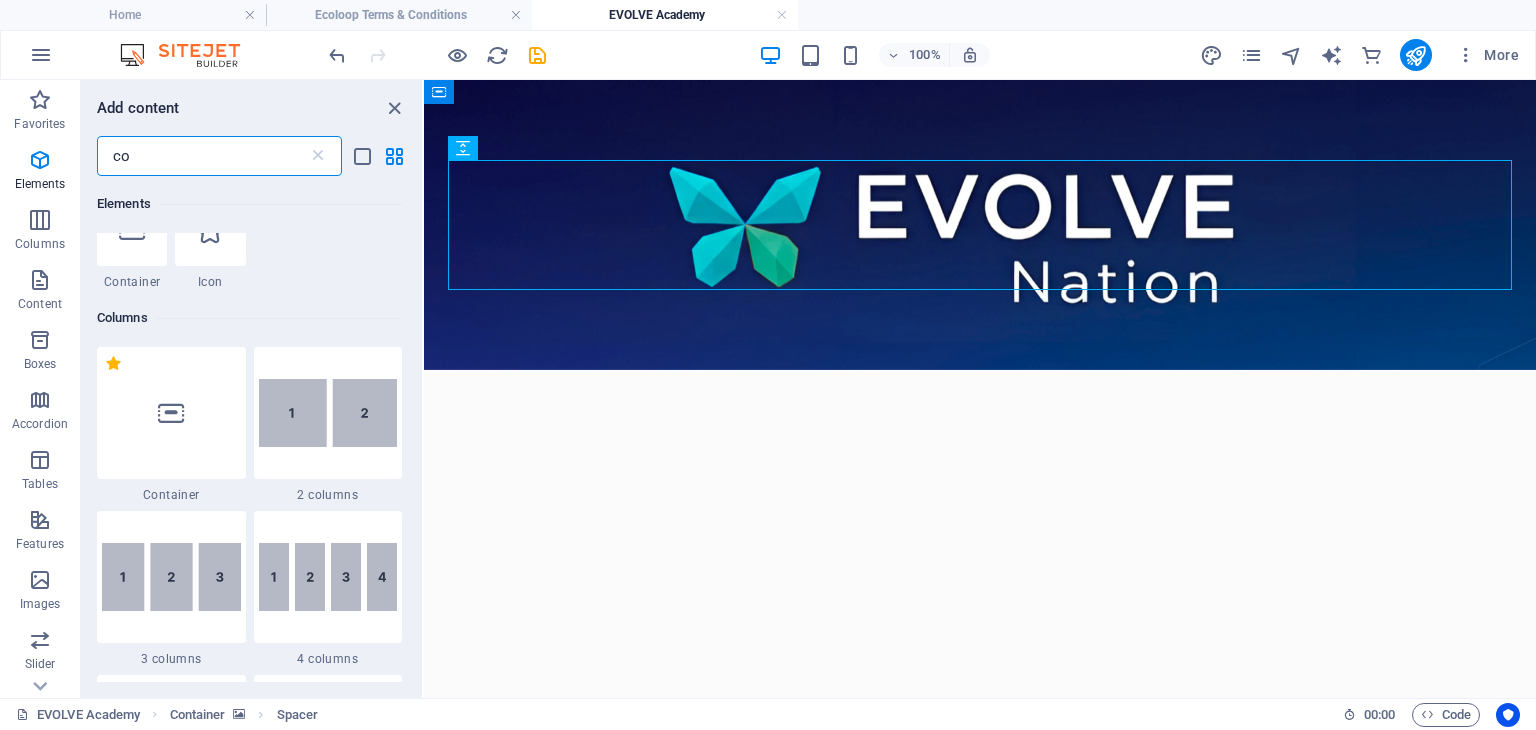 click on "co" at bounding box center (202, 156) 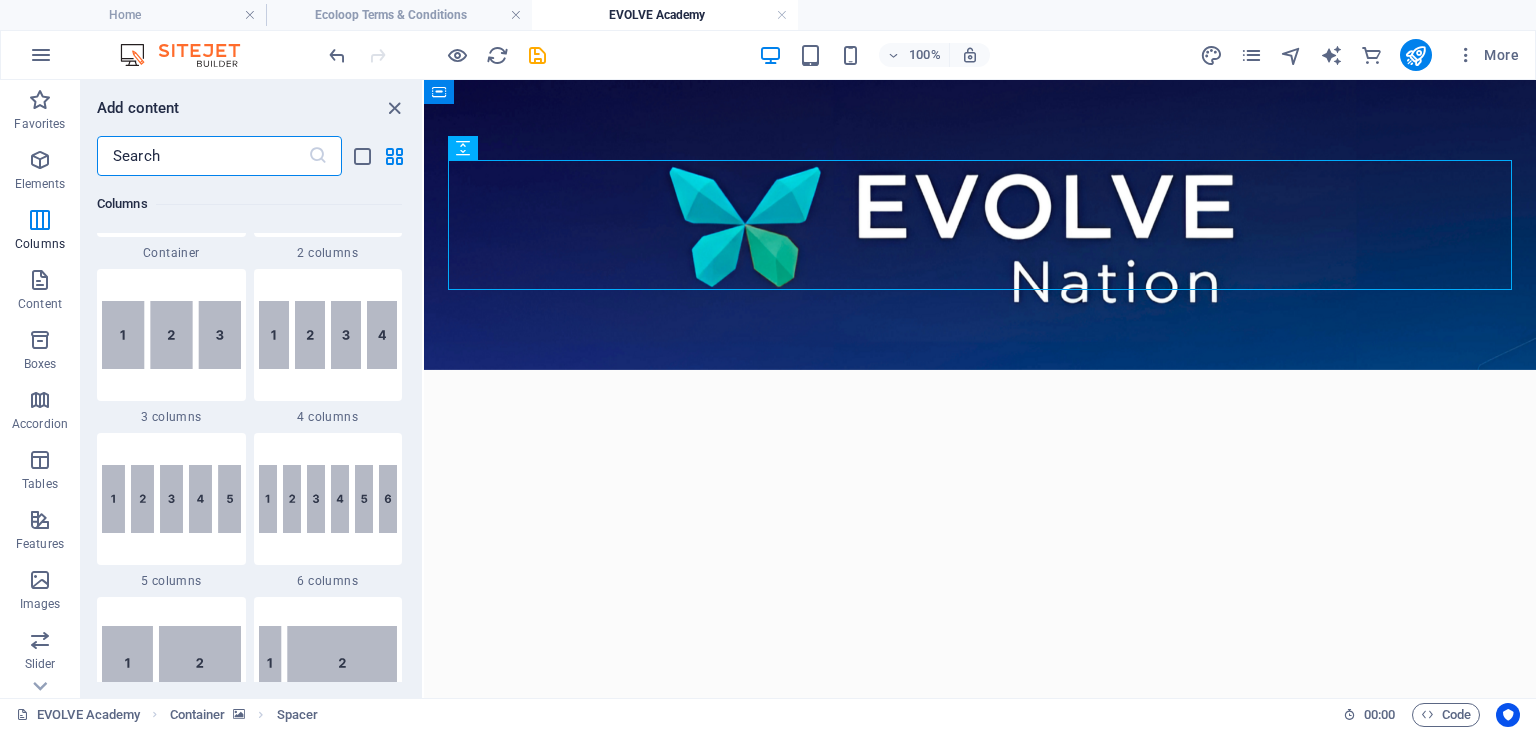 scroll, scrollTop: 1119, scrollLeft: 0, axis: vertical 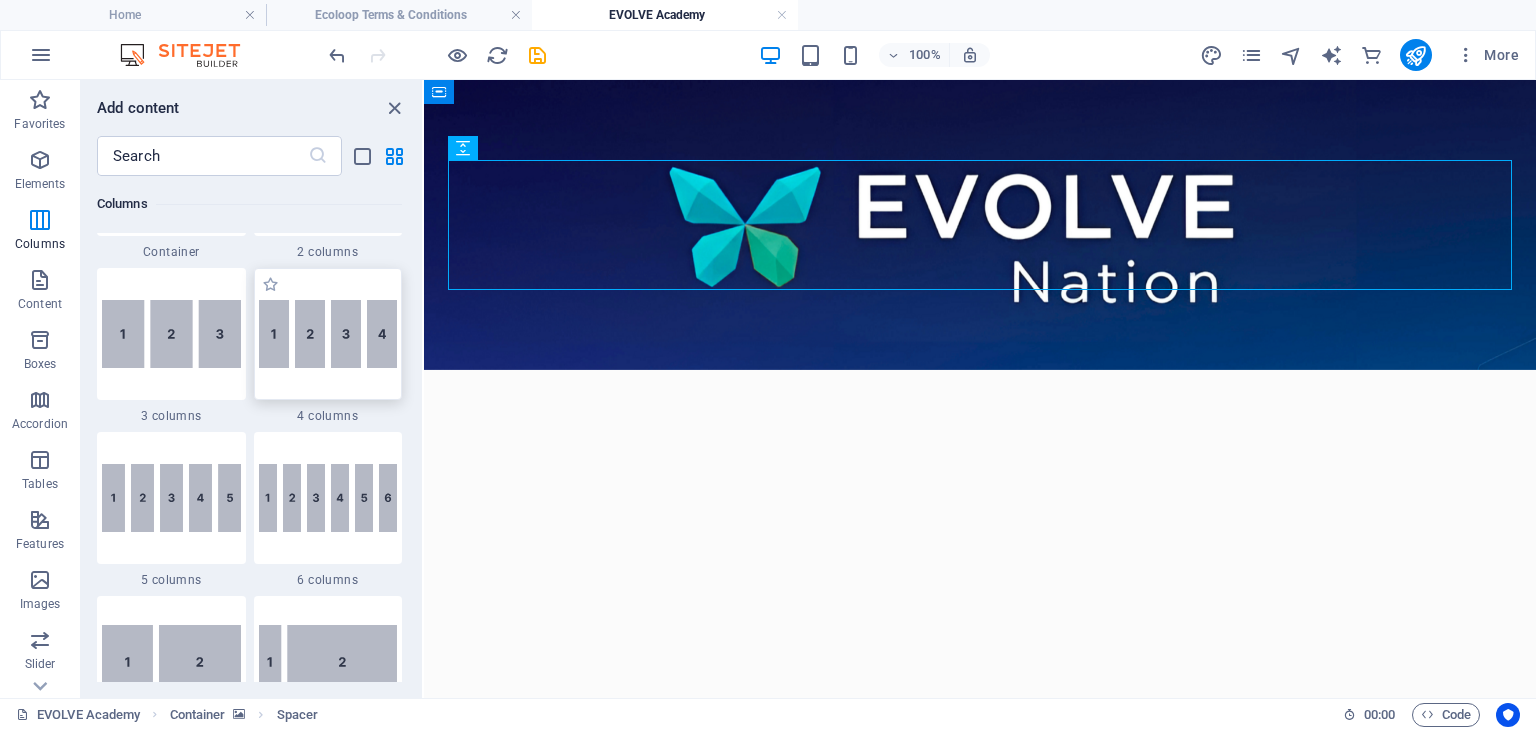 click at bounding box center [328, 334] 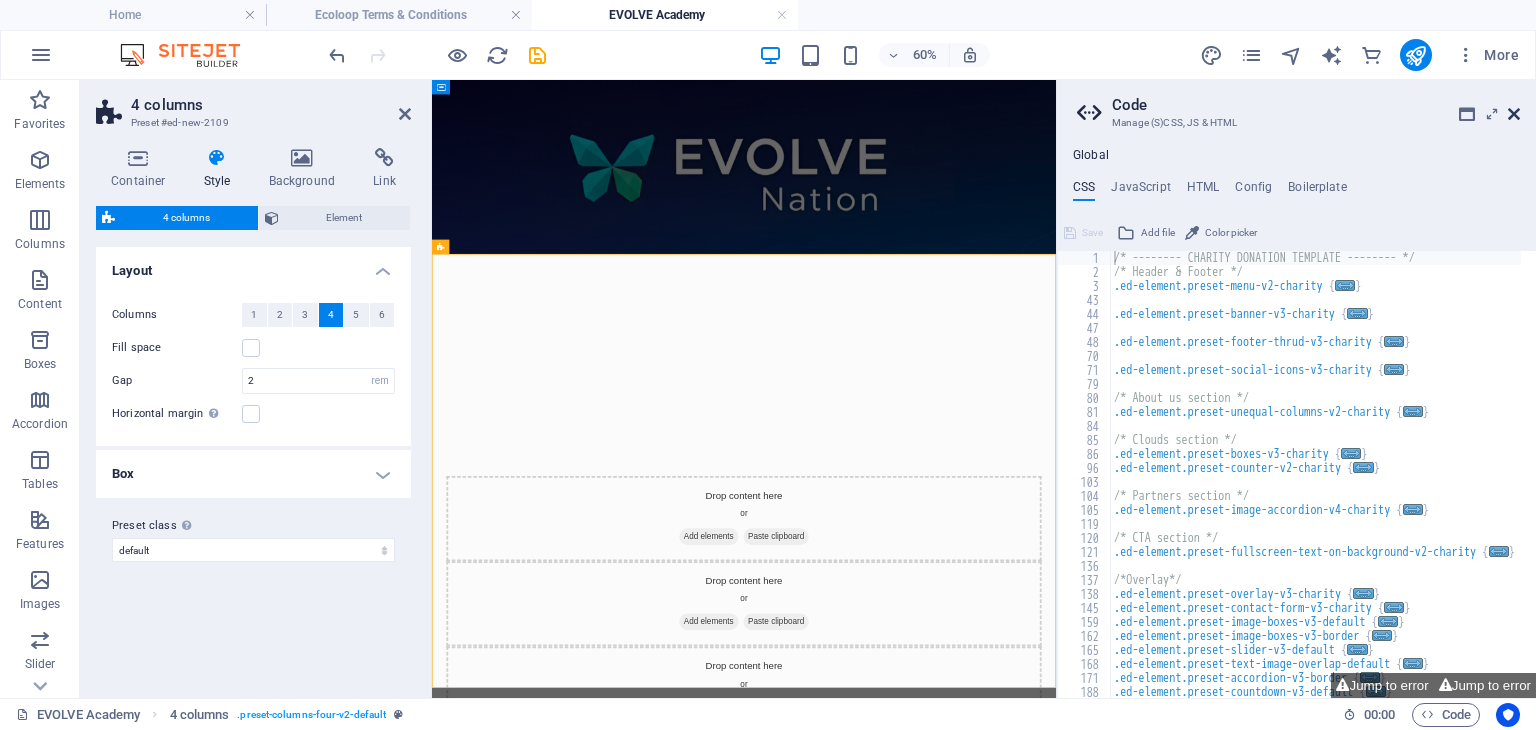 click at bounding box center [1514, 114] 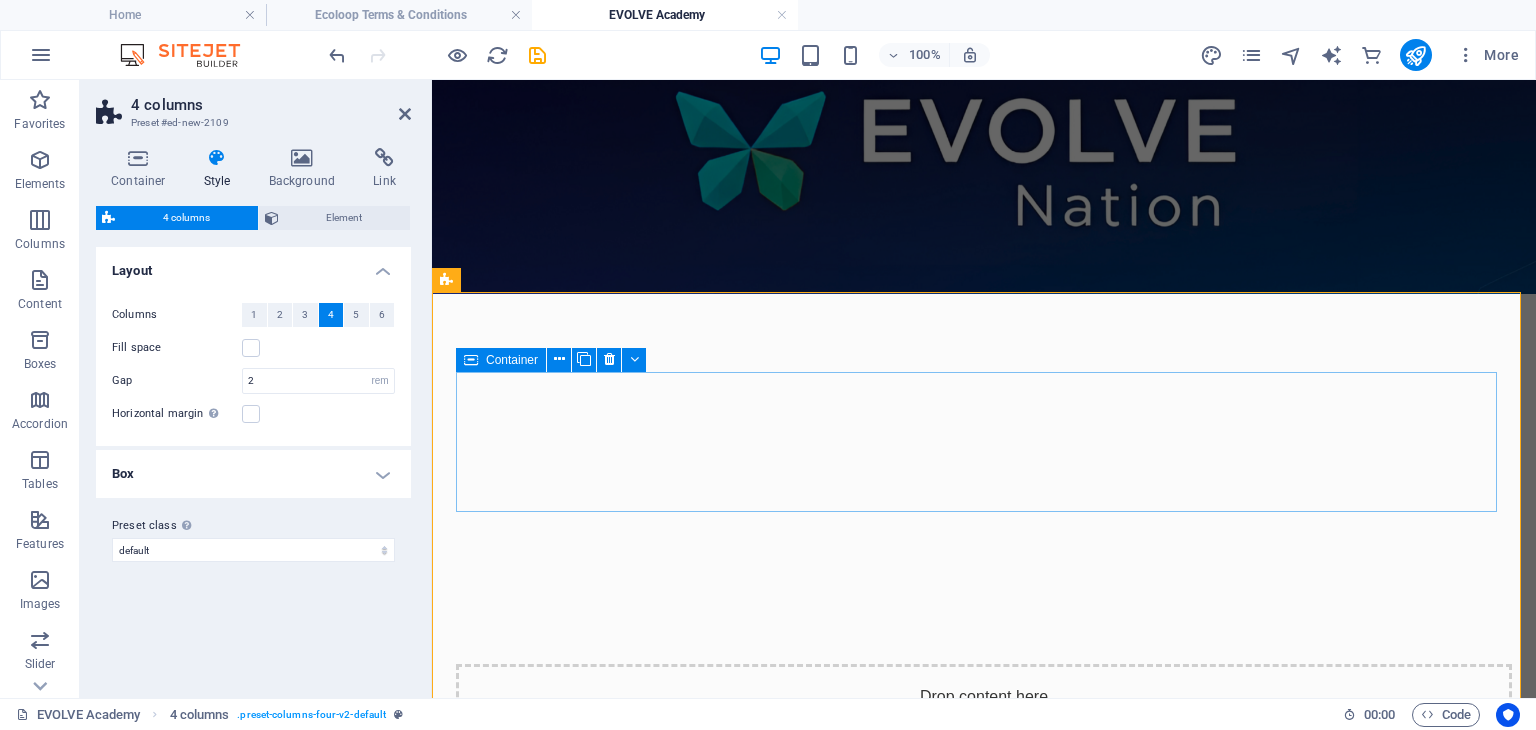 scroll, scrollTop: 82, scrollLeft: 0, axis: vertical 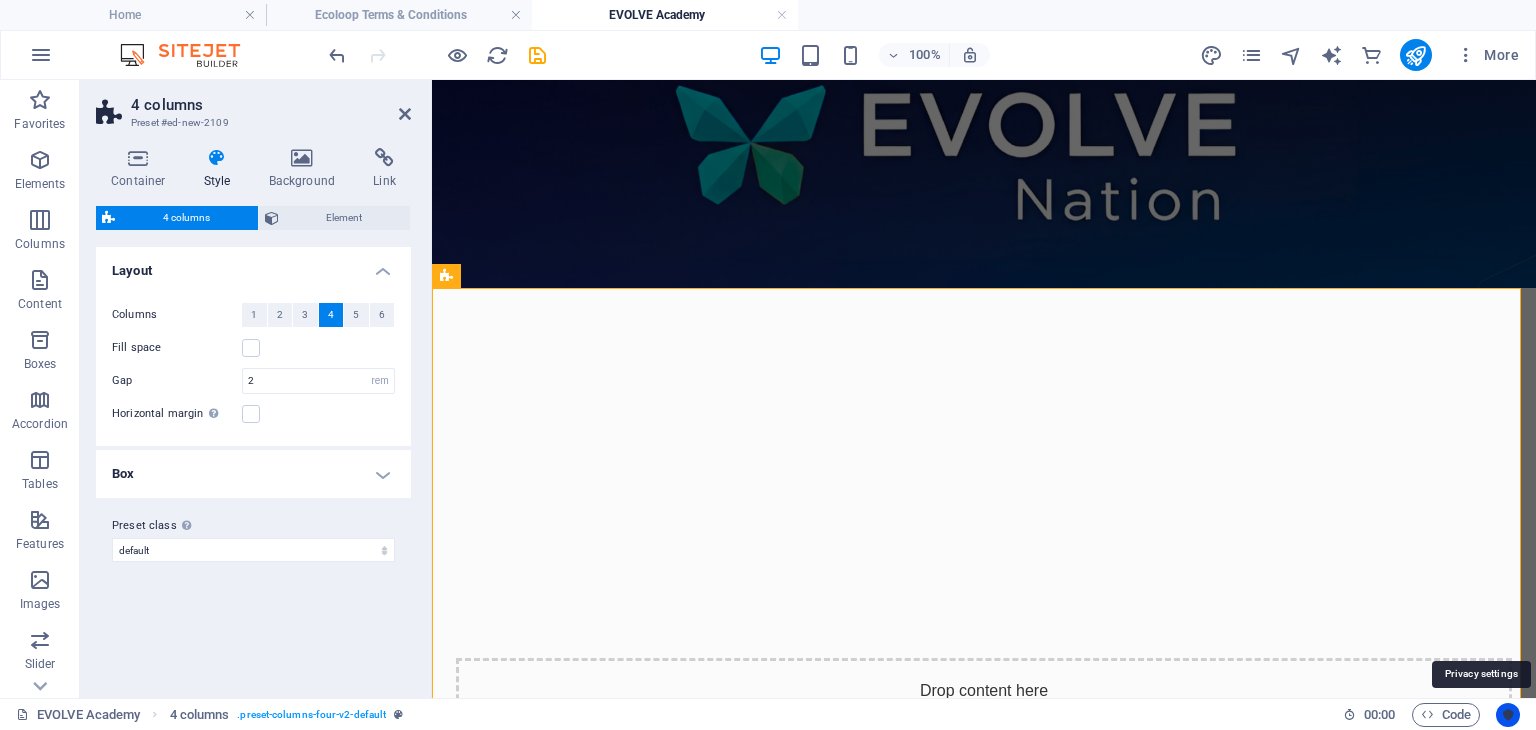 click at bounding box center [1508, 715] 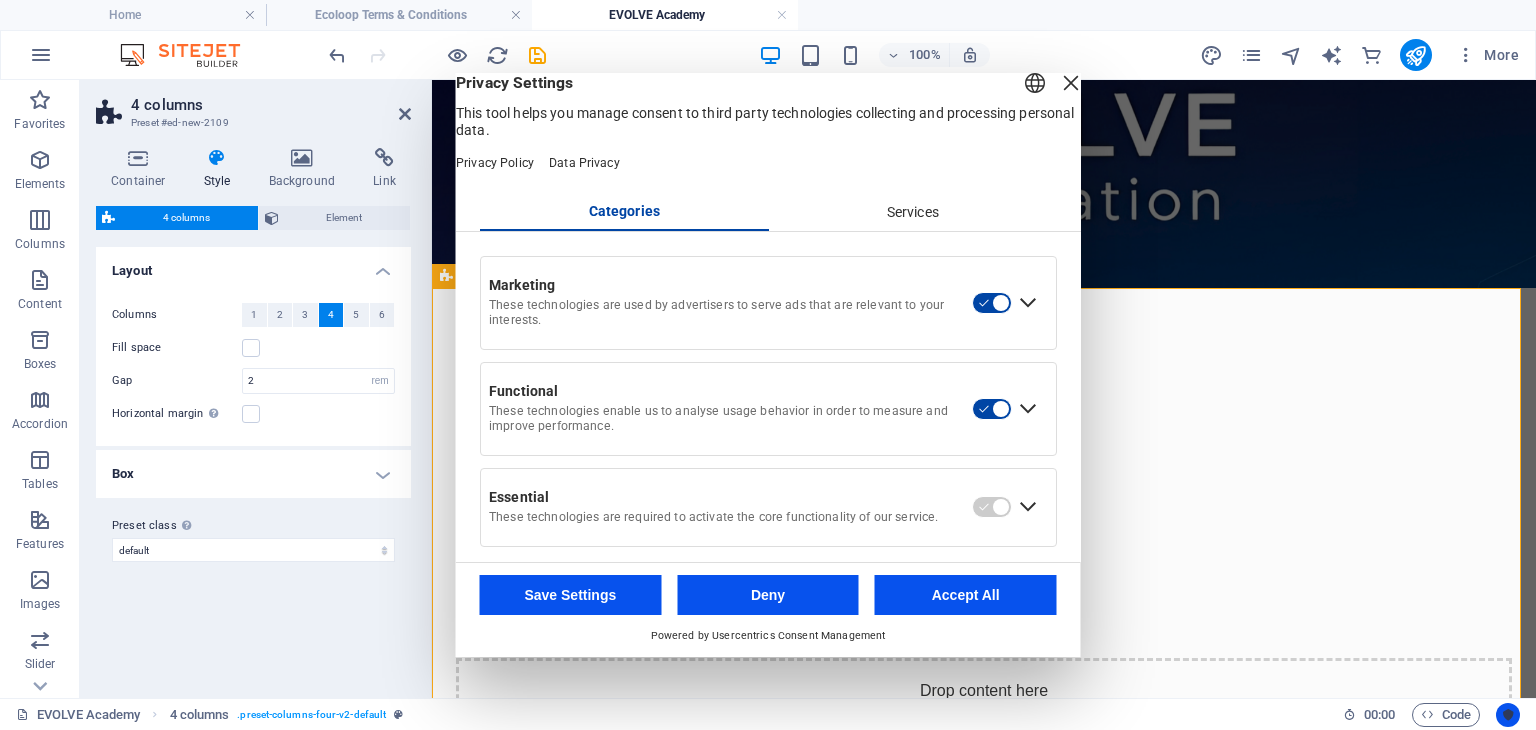 click at bounding box center [1508, 715] 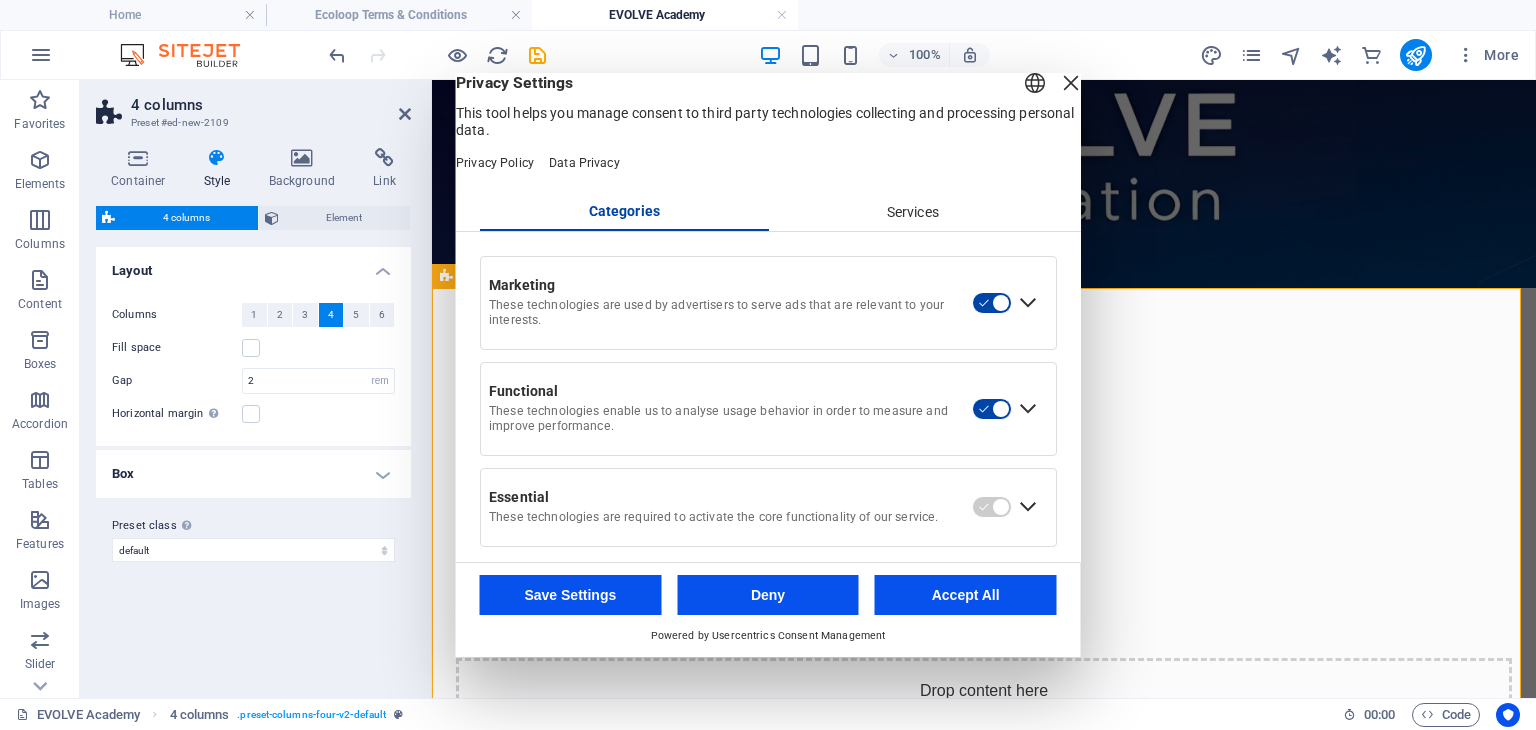 click on "Accept All" at bounding box center (966, 595) 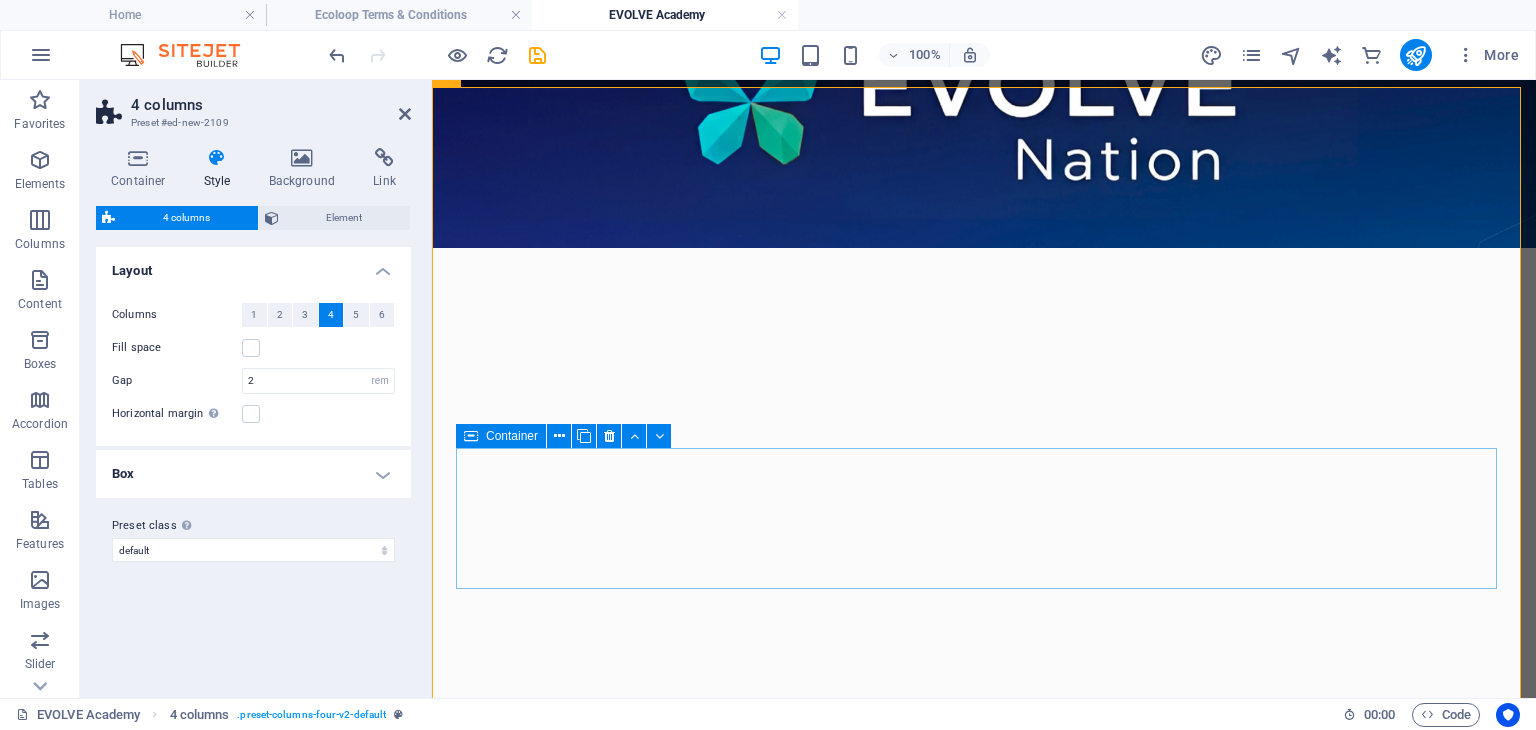 scroll, scrollTop: 0, scrollLeft: 0, axis: both 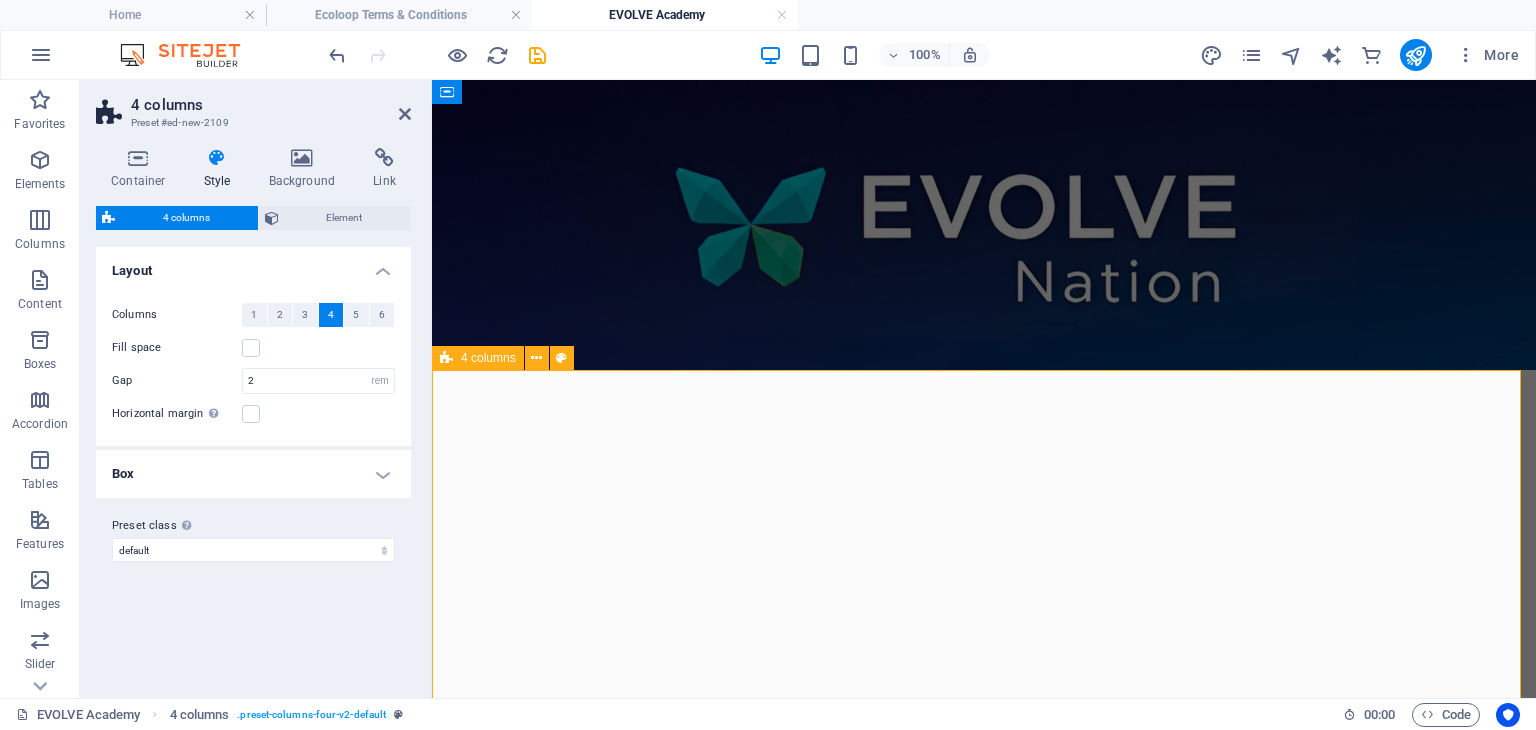 click on "Drop content here or  Add elements  Paste clipboard Drop content here or  Add elements  Paste clipboard Drop content here or  Add elements  Paste clipboard Drop content here or  Add elements  Paste clipboard" at bounding box center (984, 1024) 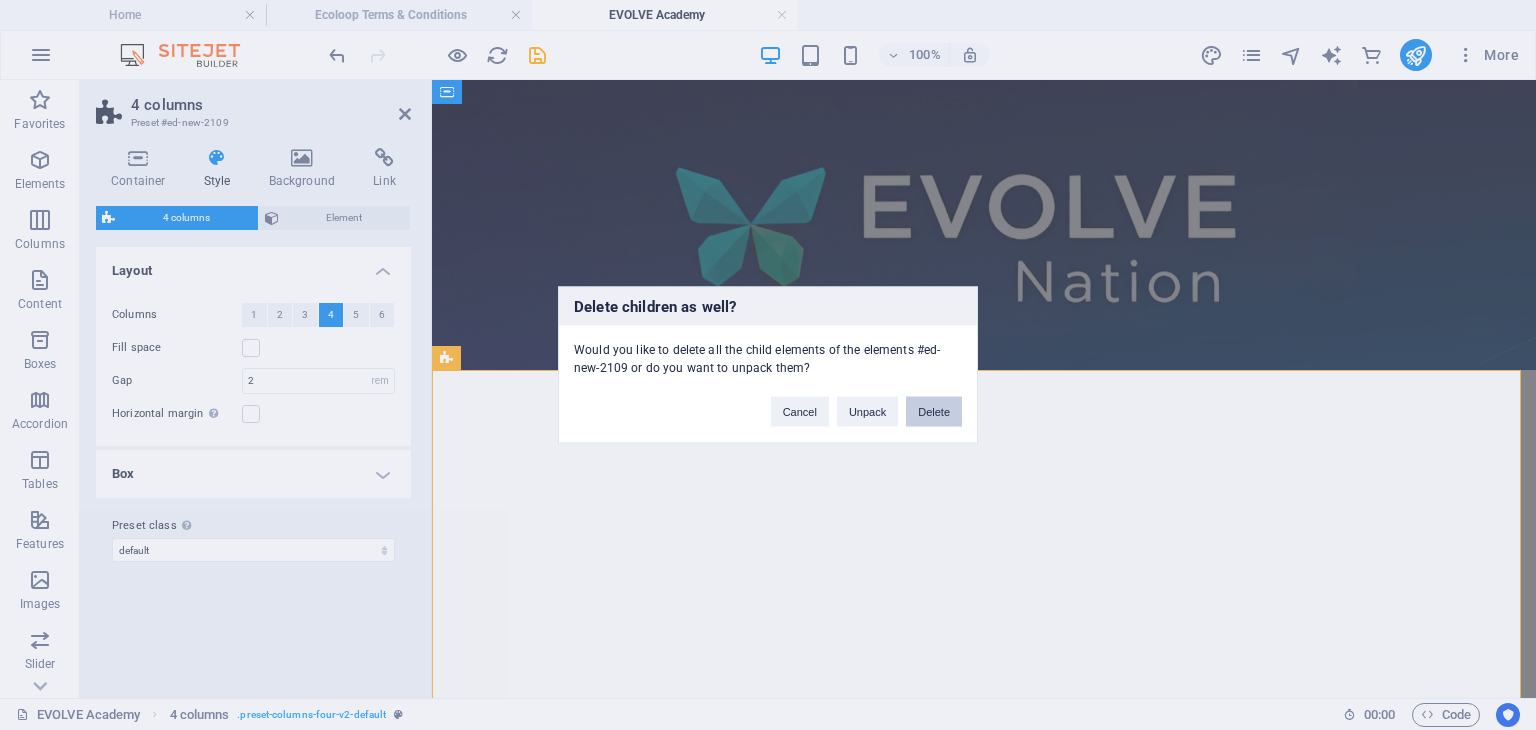 click on "Delete" at bounding box center (934, 412) 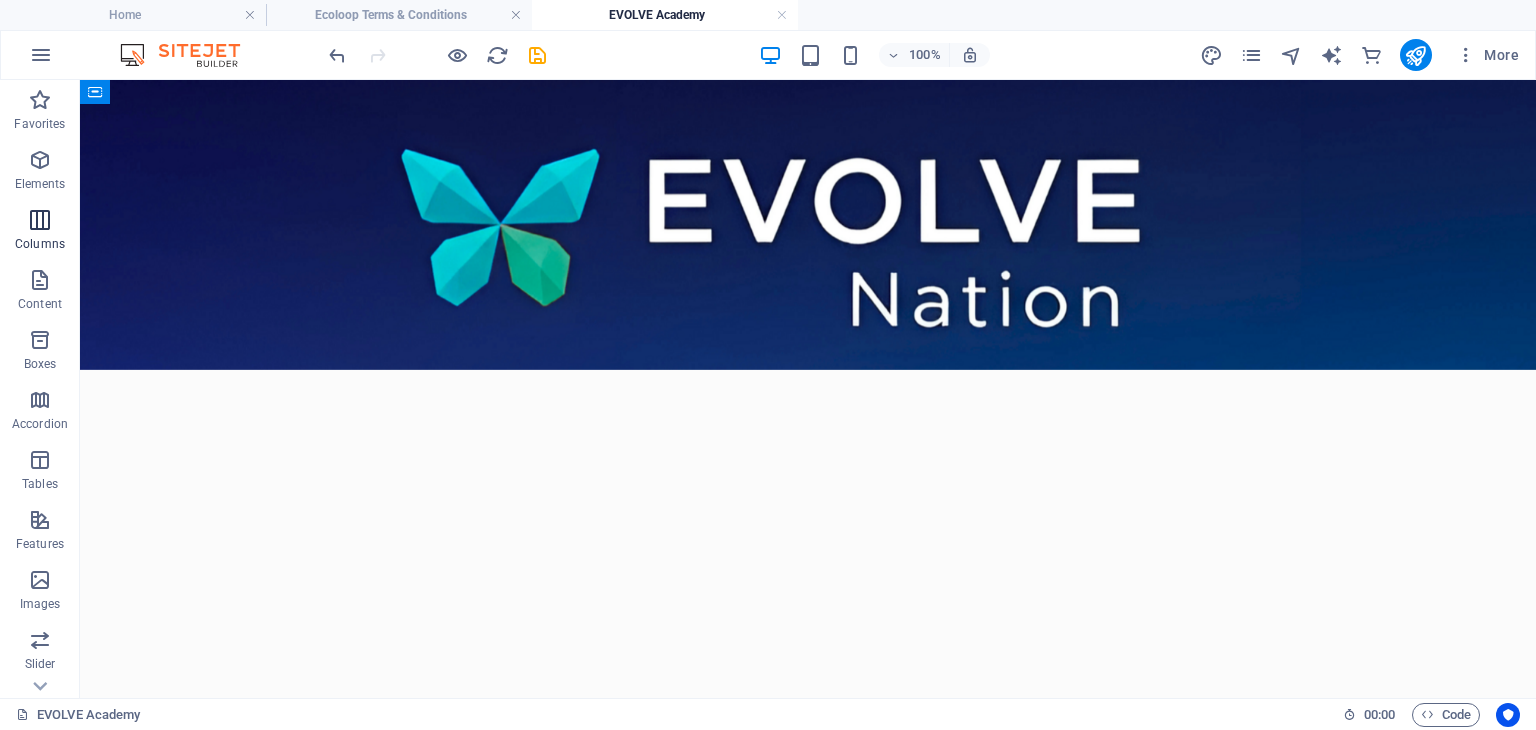 click at bounding box center [40, 220] 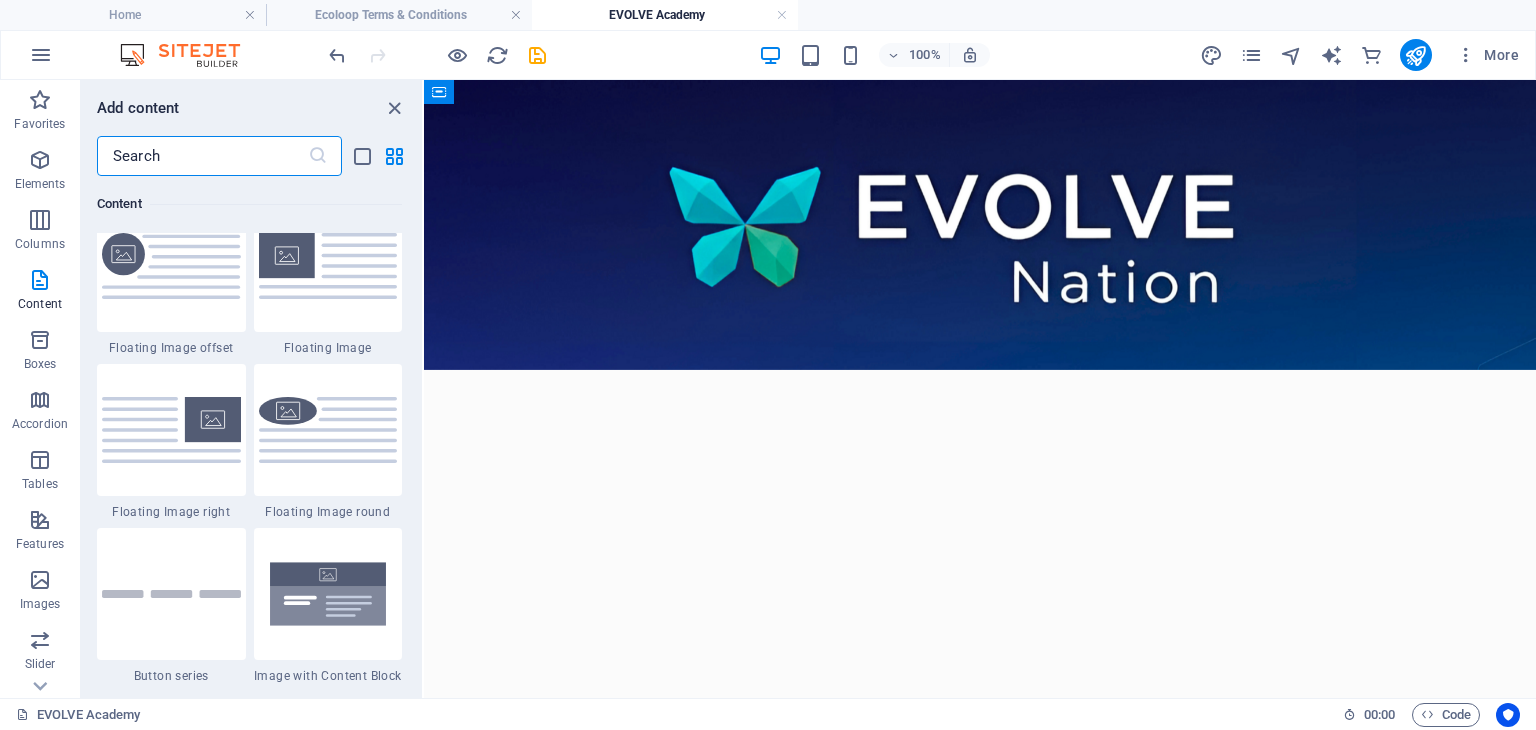 scroll, scrollTop: 4636, scrollLeft: 0, axis: vertical 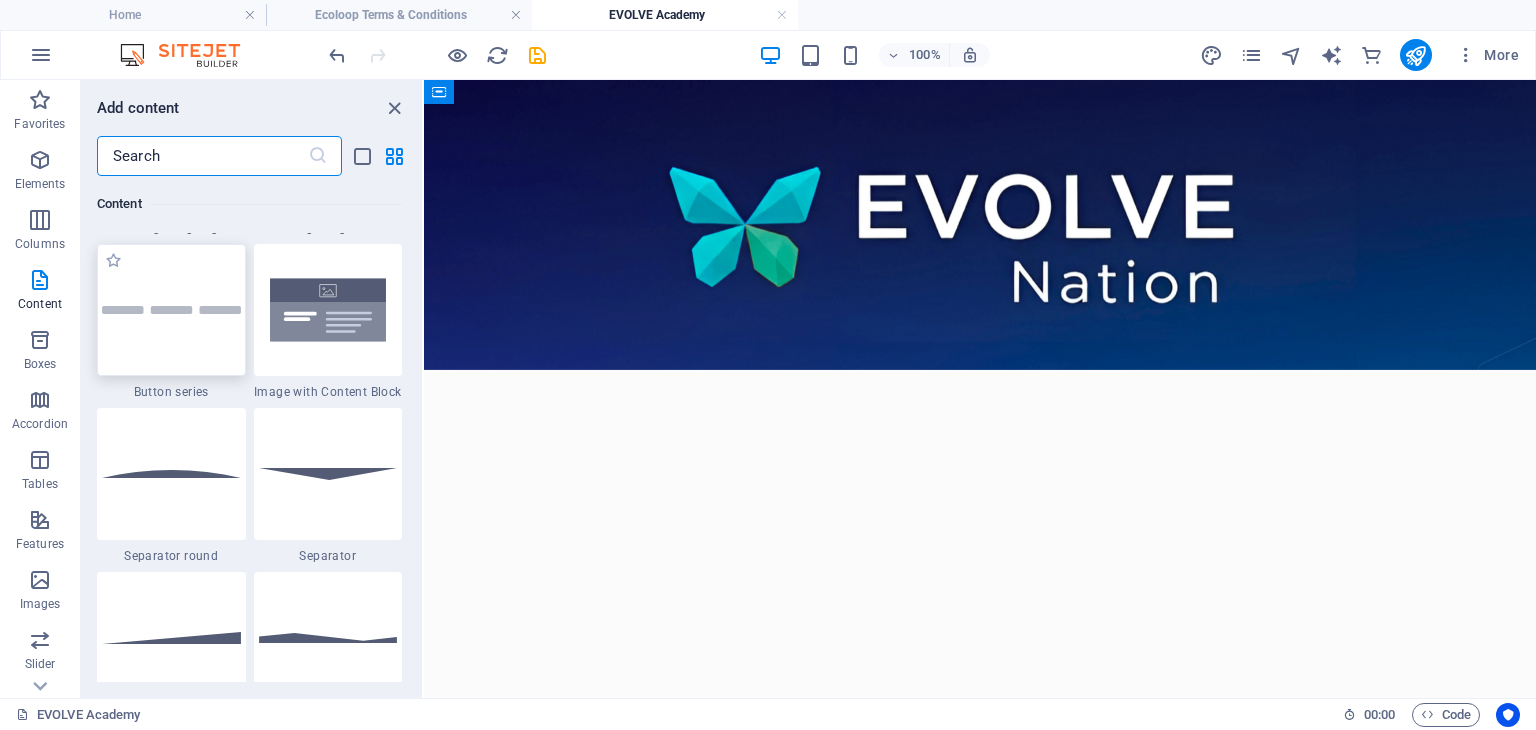 click at bounding box center (171, 310) 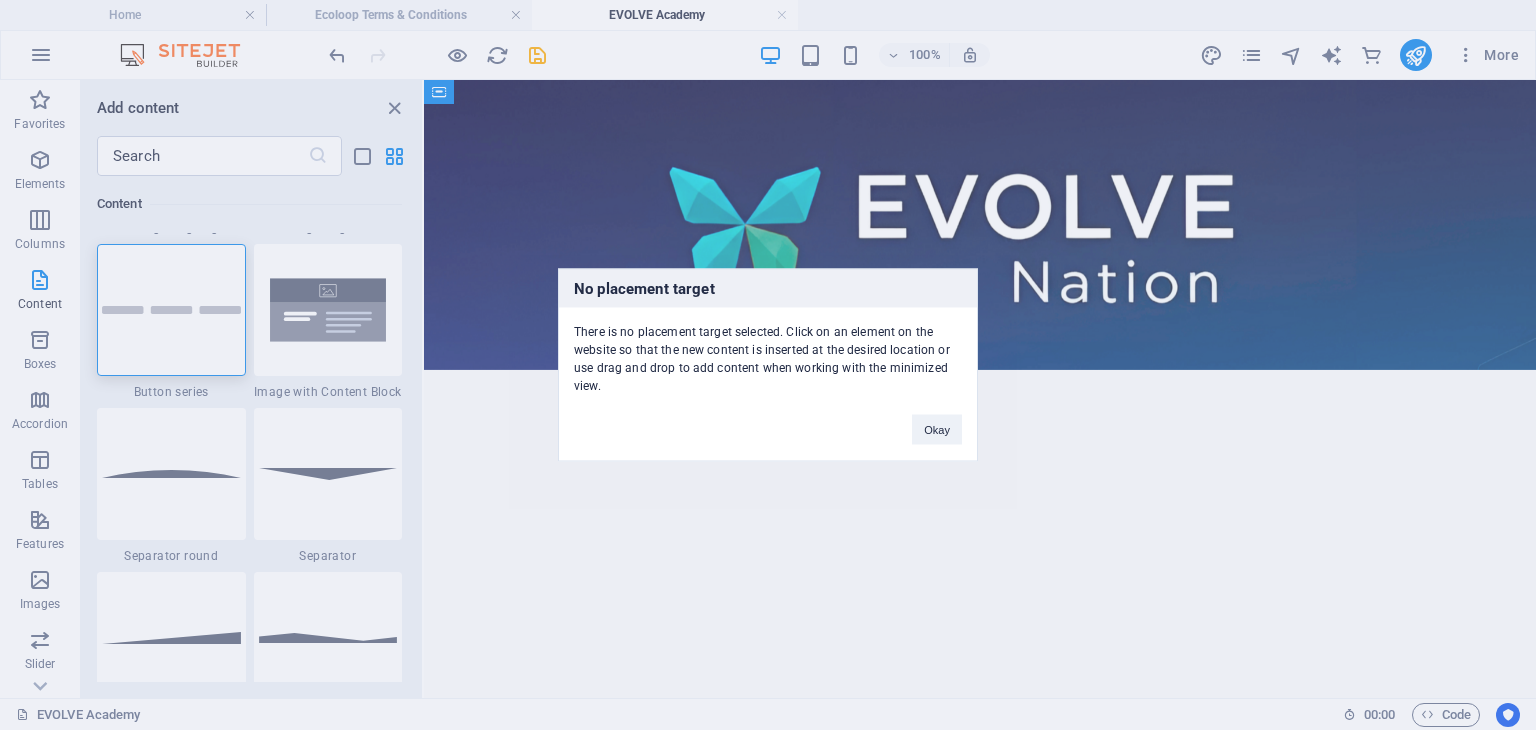 click on "No placement target There is no placement target selected. Click on an element on the website so that the new content is inserted at the desired location or use drag and drop to add content when working with the minimized view. Okay" at bounding box center (768, 365) 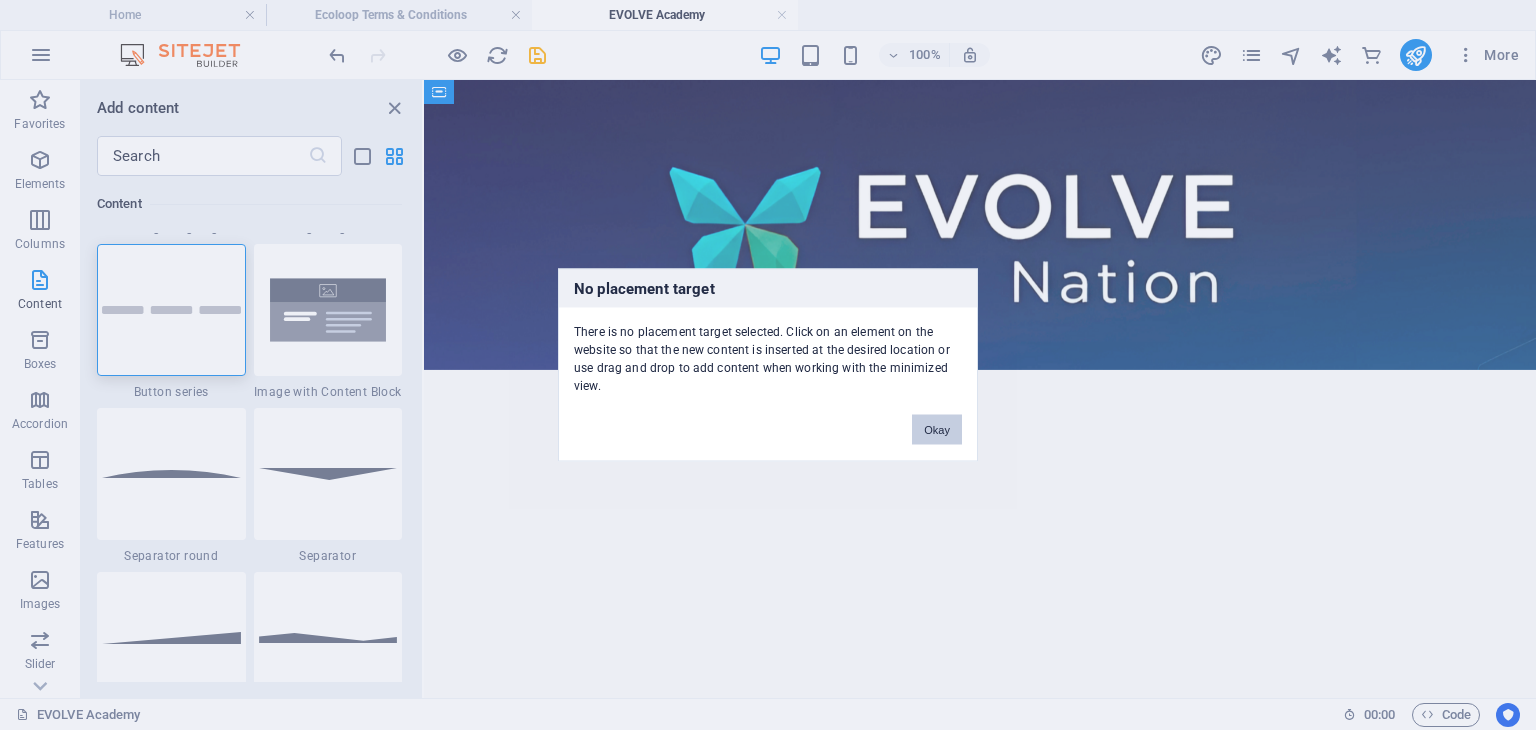click on "Okay" at bounding box center [937, 430] 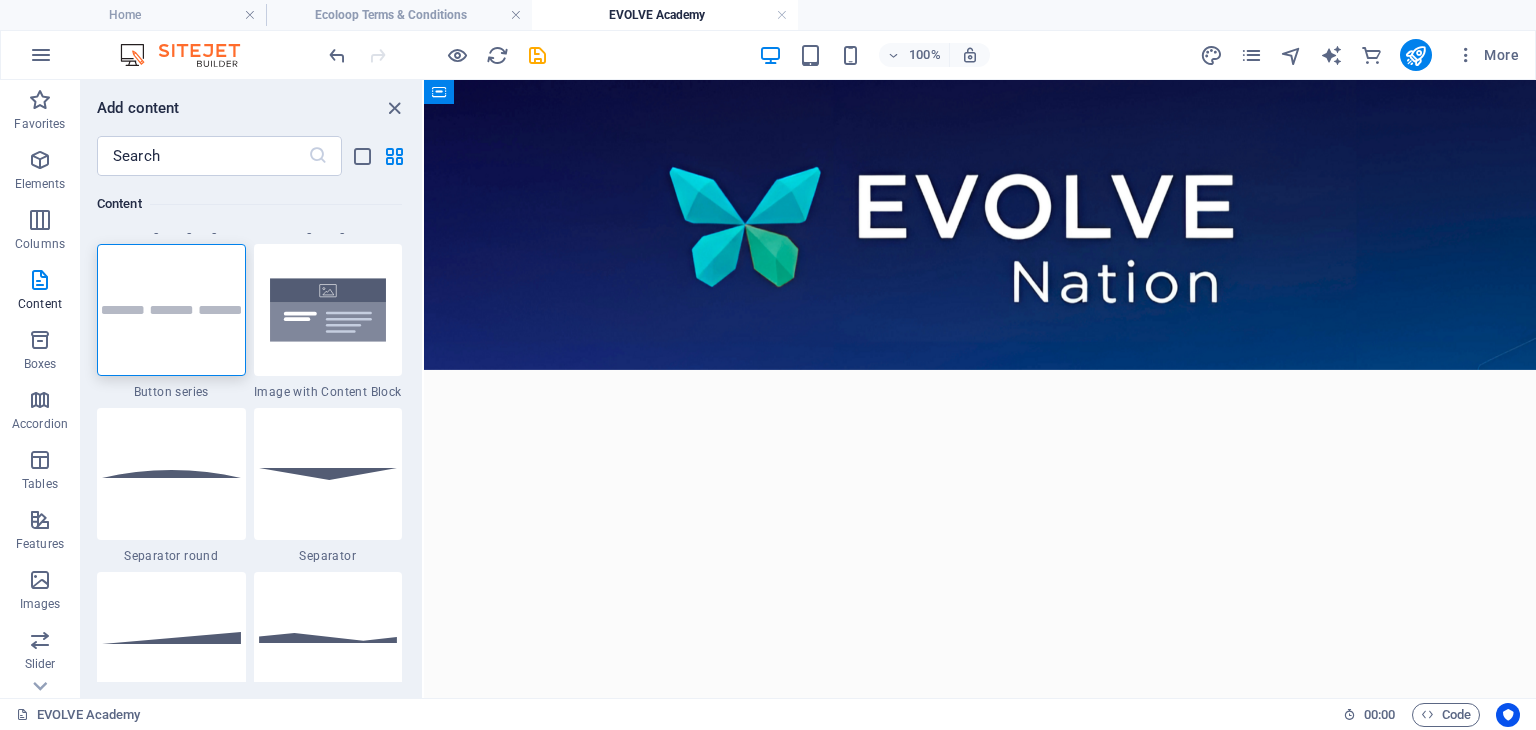 click on "Skip to main content" at bounding box center [980, 370] 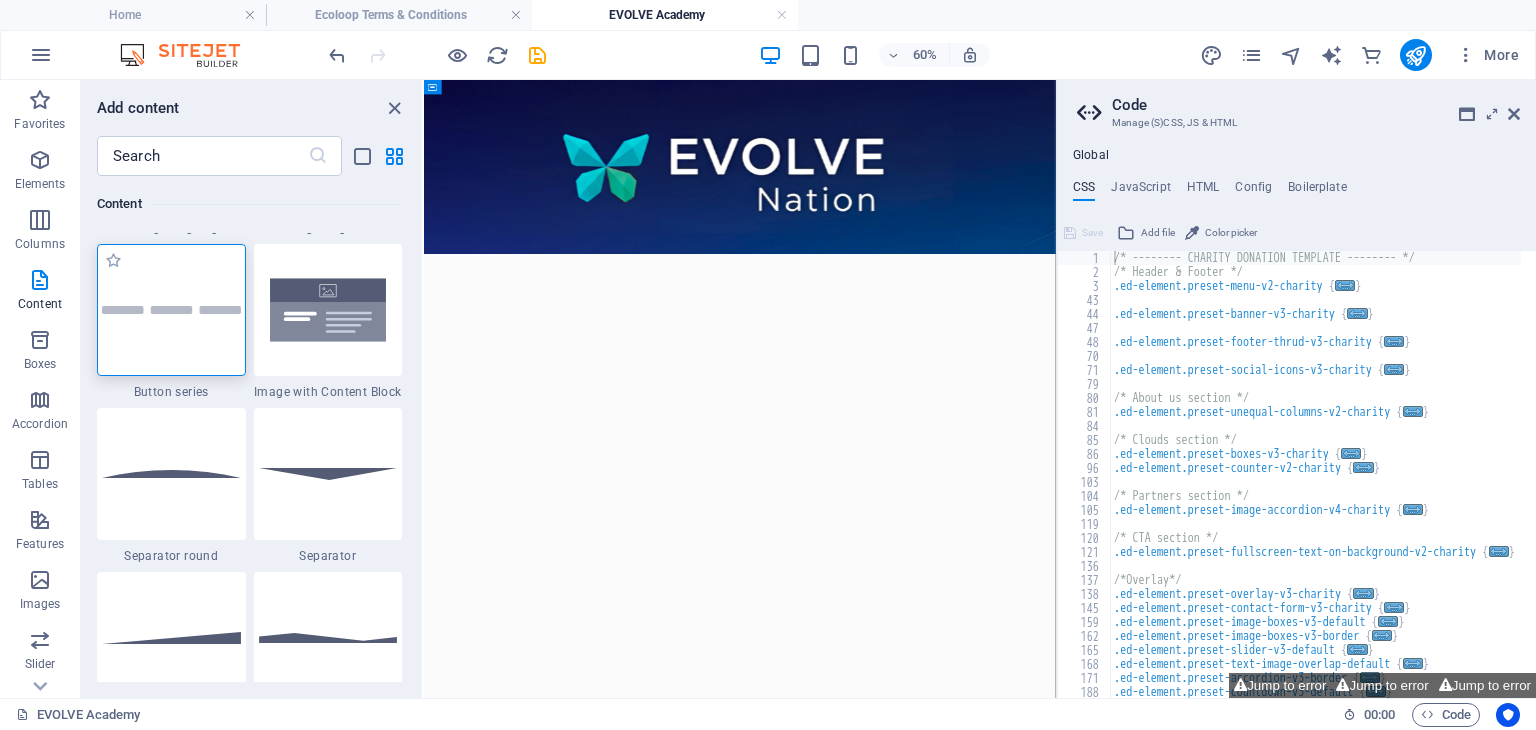 click at bounding box center [171, 310] 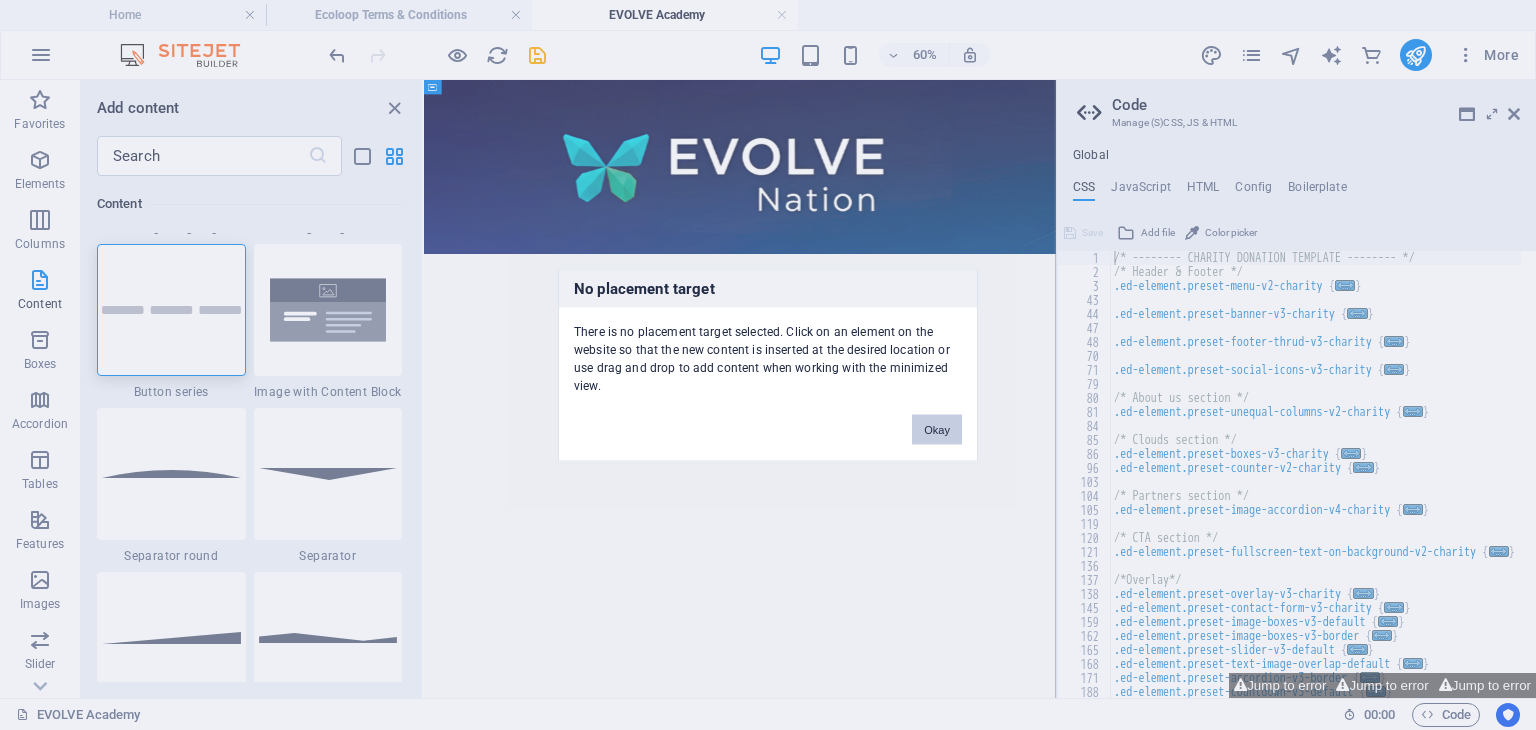 click on "Okay" at bounding box center (937, 430) 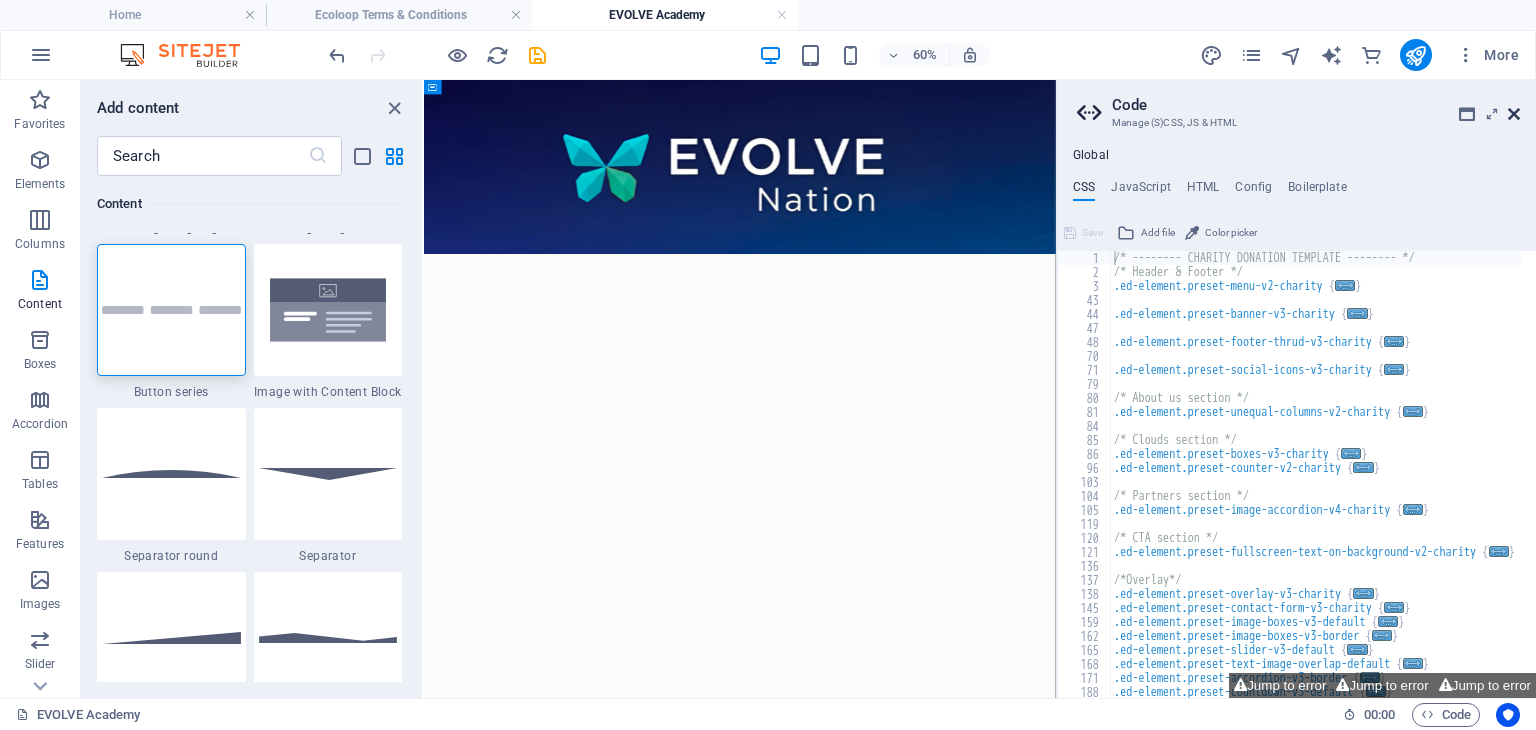 click at bounding box center [1514, 114] 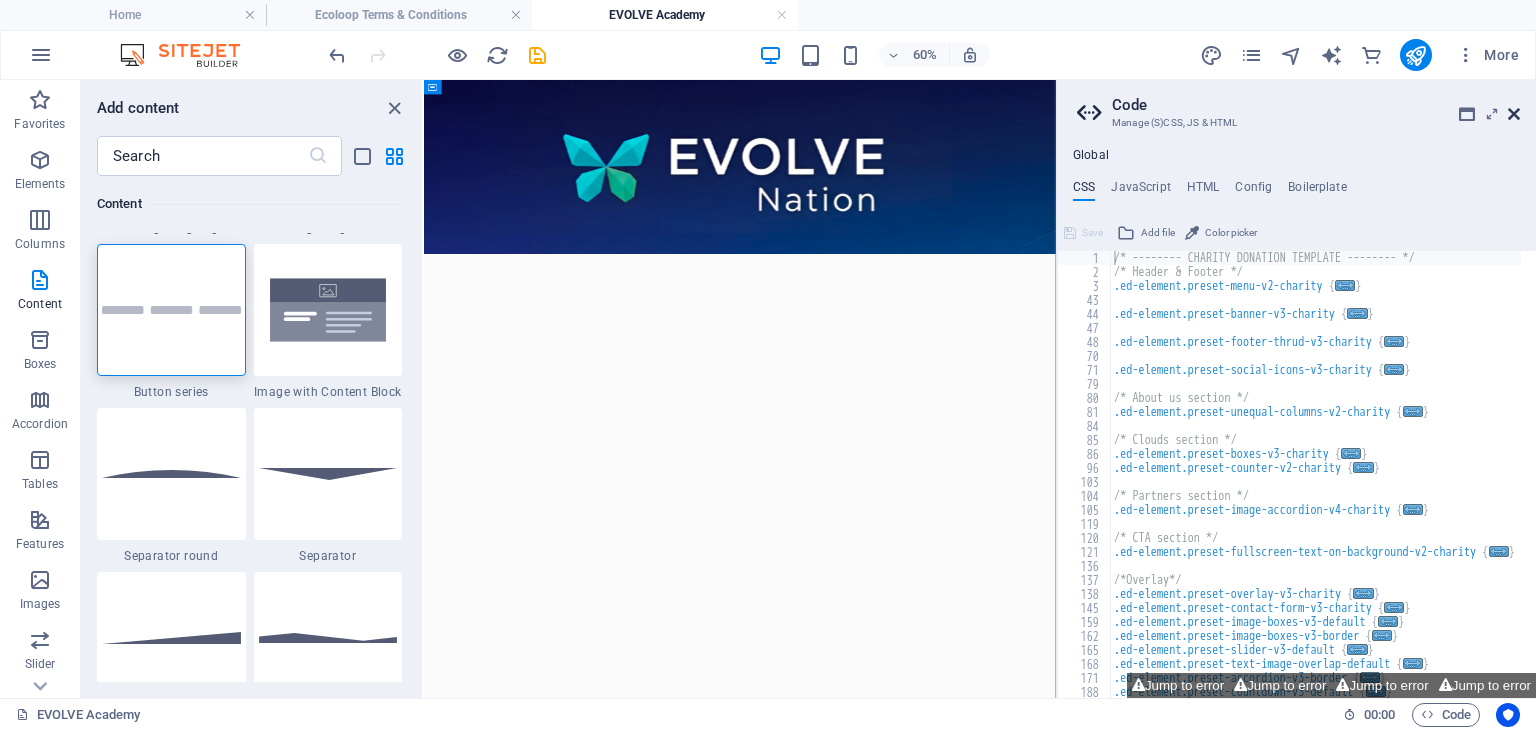 click at bounding box center [1514, 114] 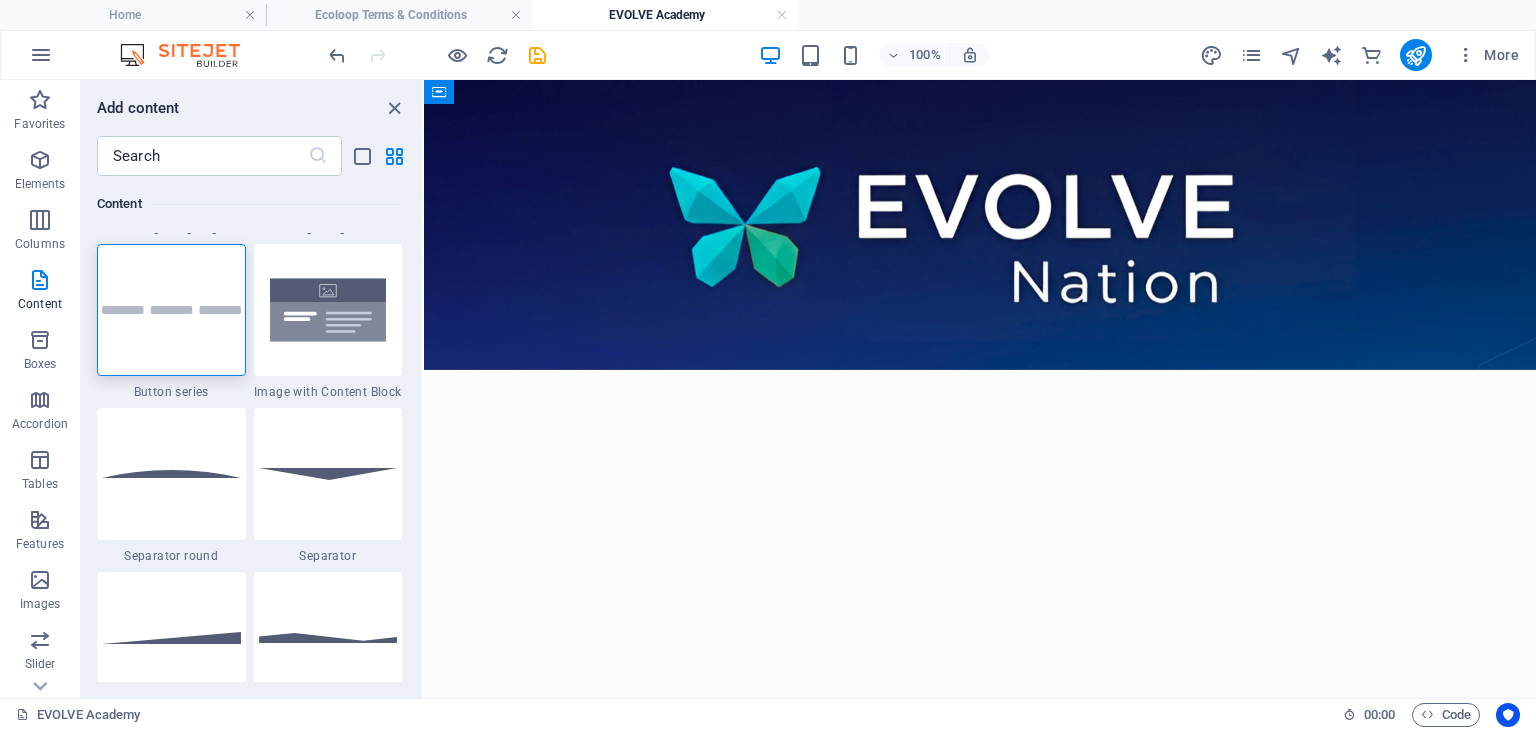 click on "Skip to main content" at bounding box center (980, 370) 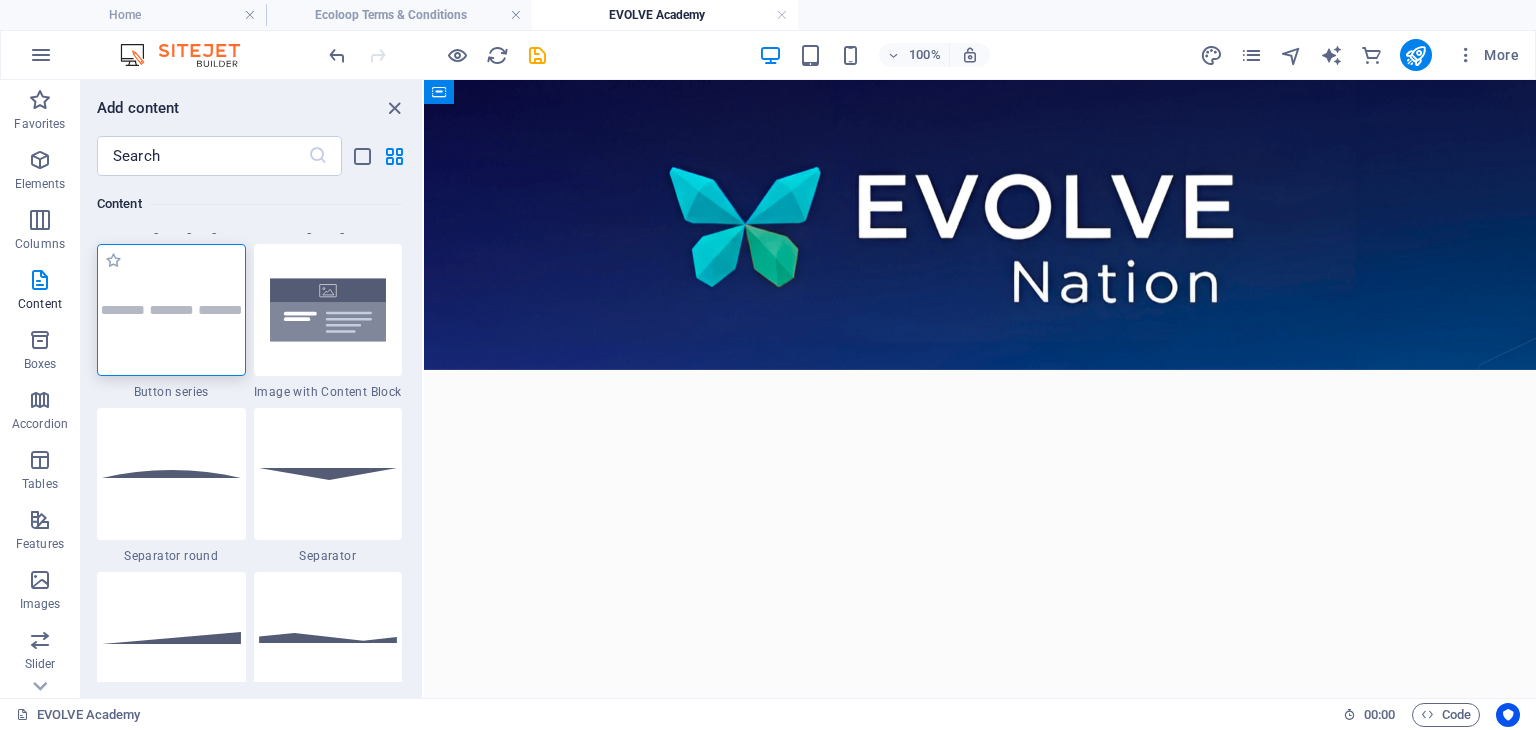 click at bounding box center [171, 310] 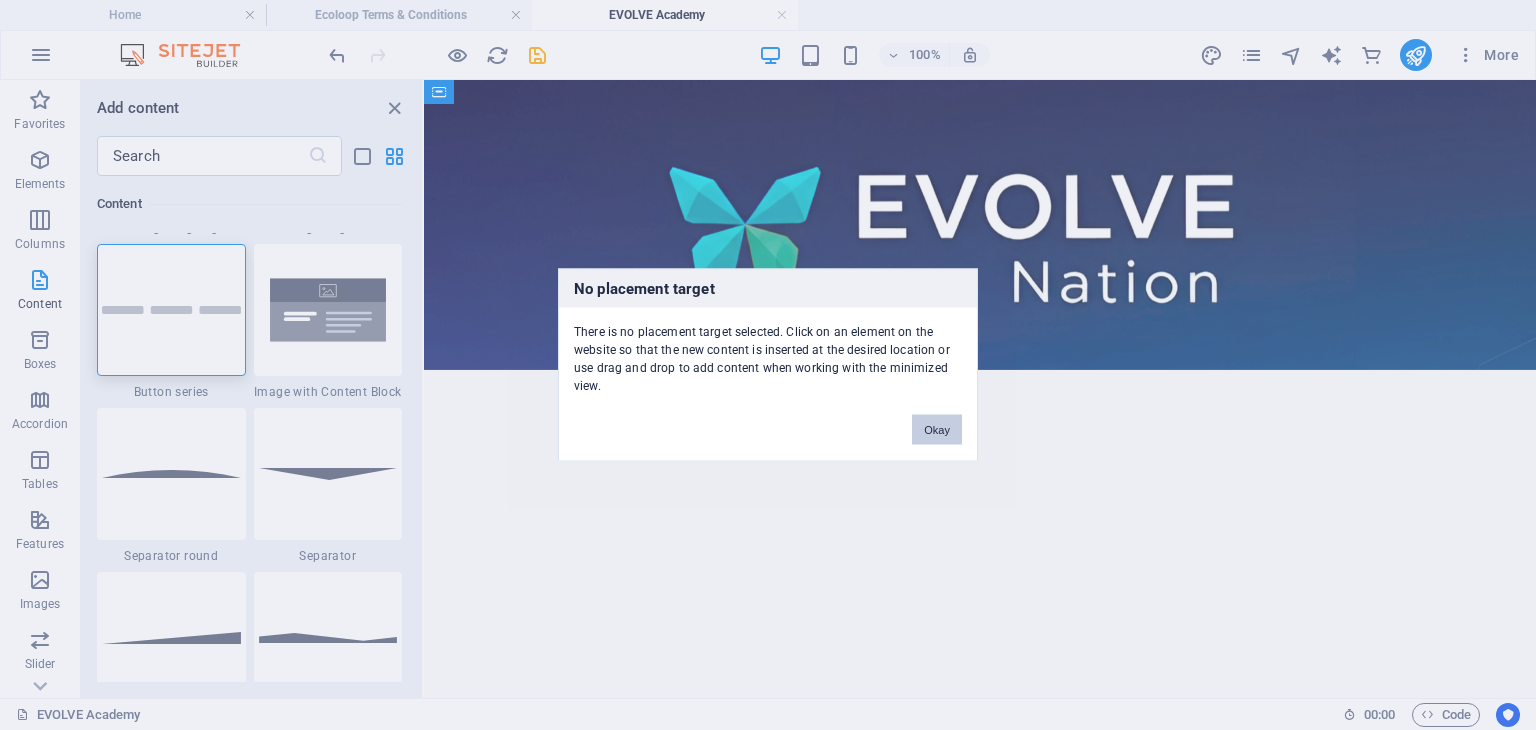 click on "Okay" at bounding box center (937, 430) 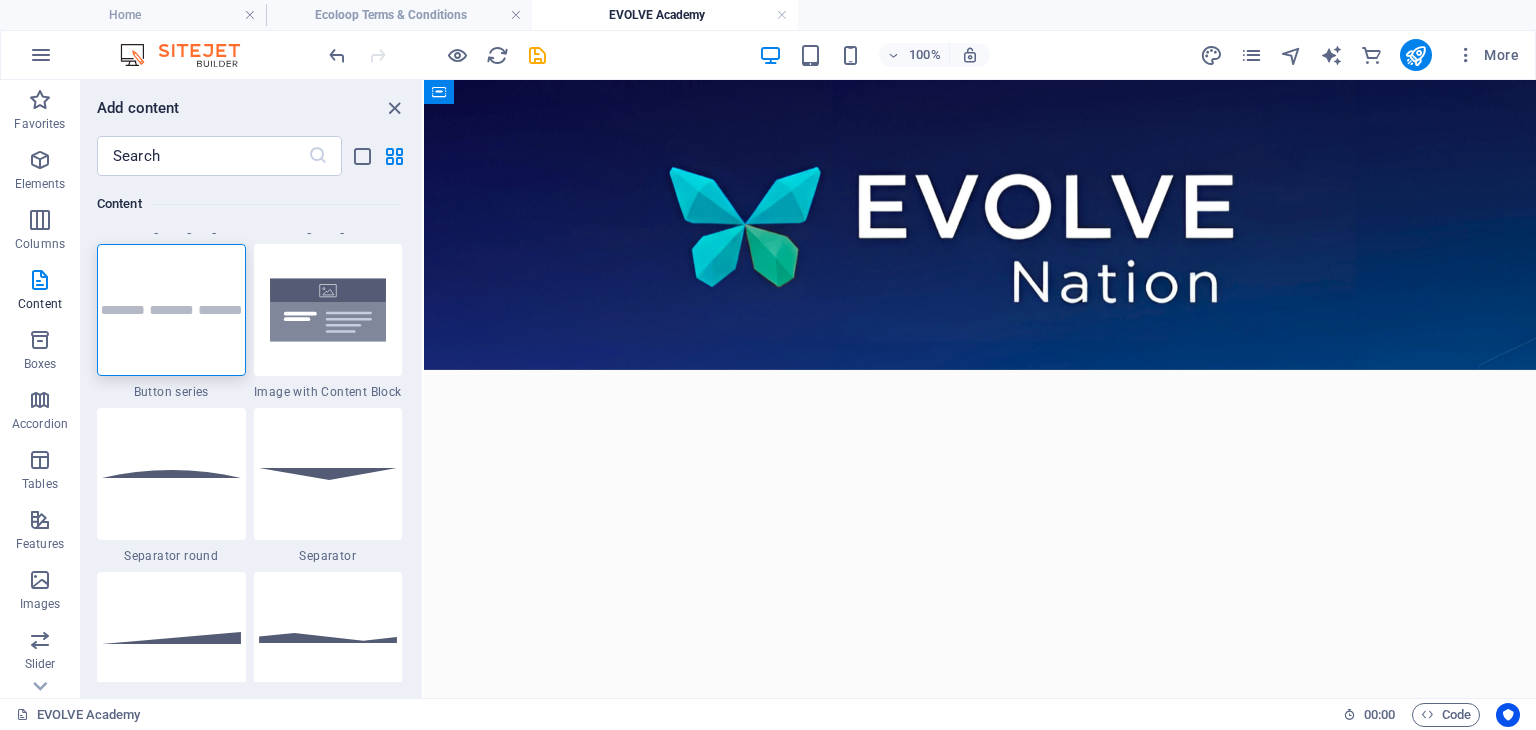 click on "Skip to main content" at bounding box center (980, 370) 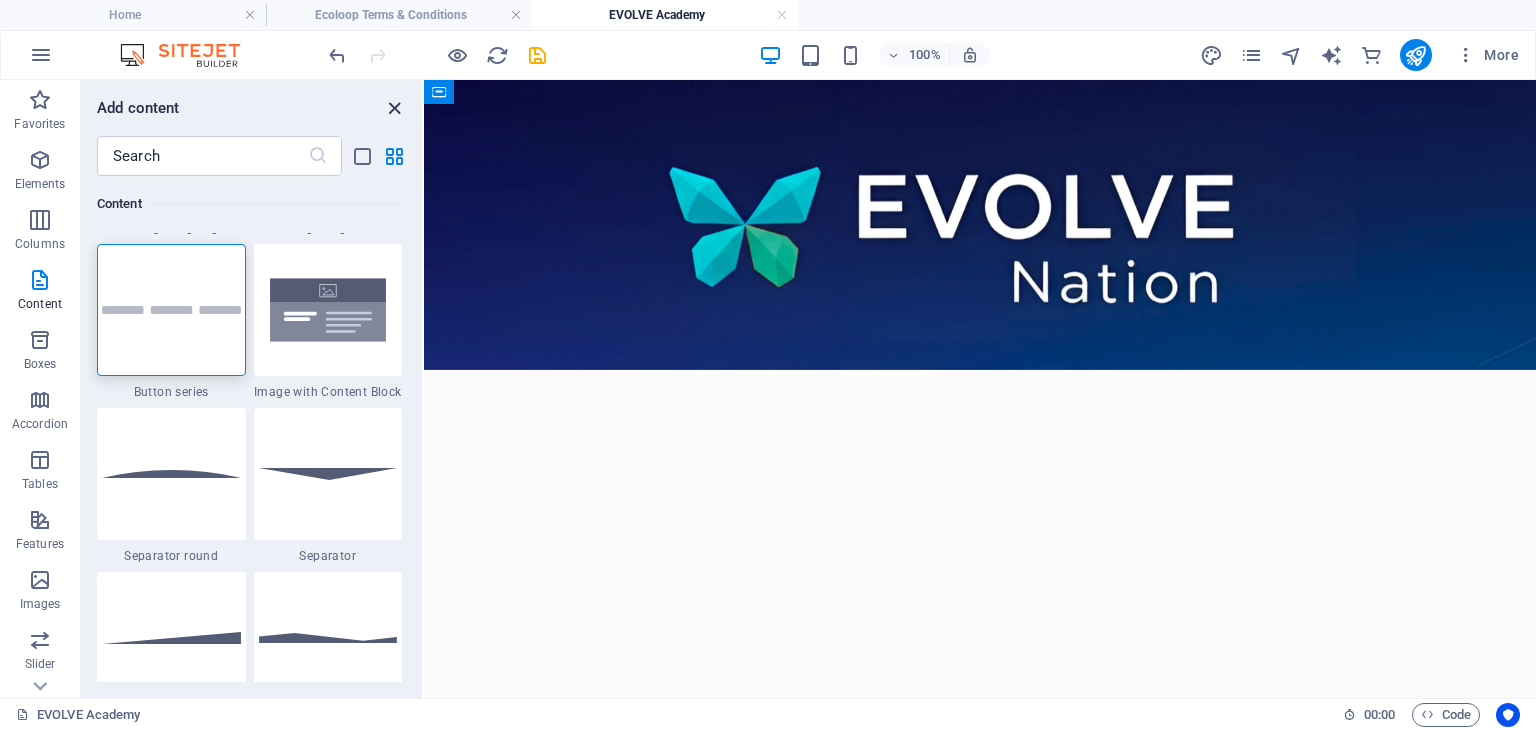 click at bounding box center [394, 108] 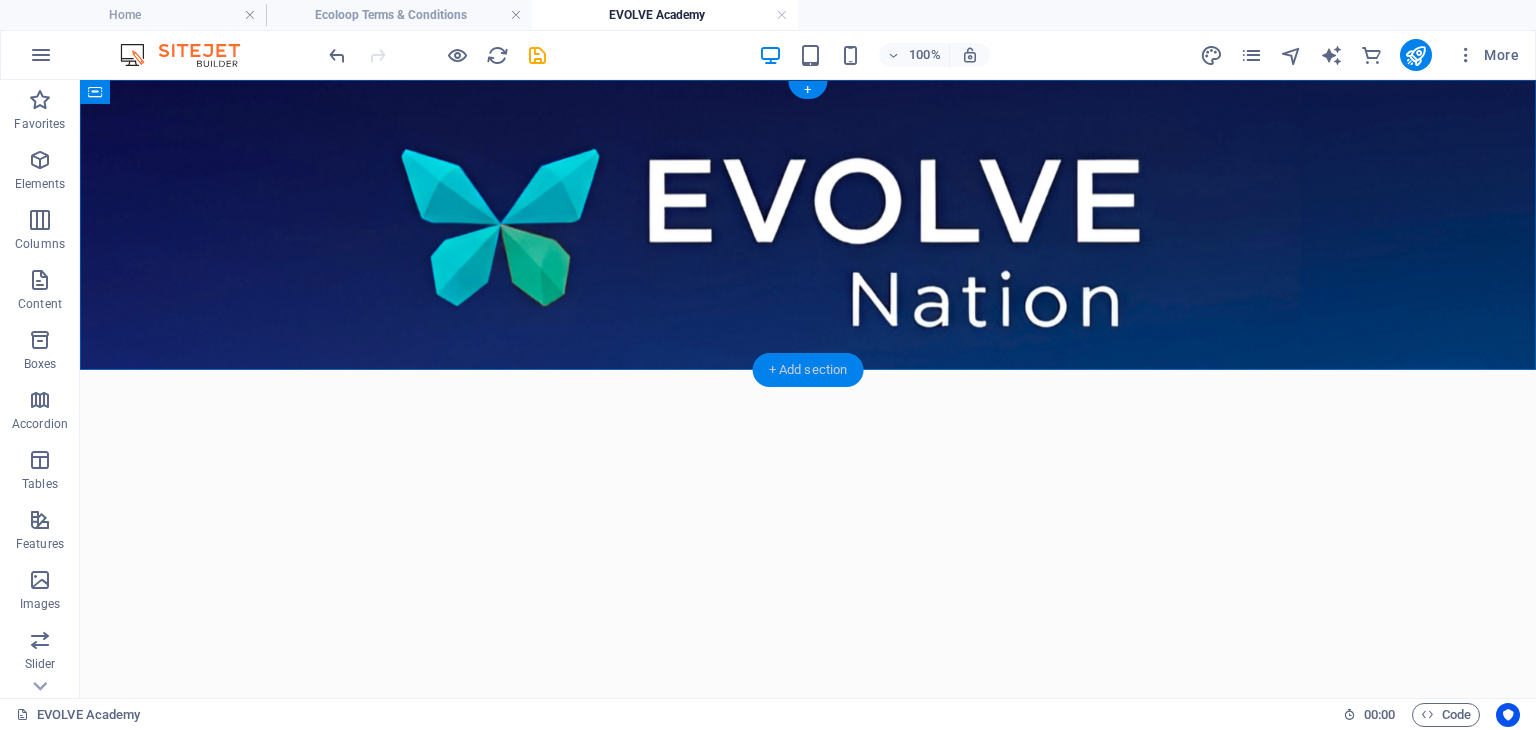 click on "+ Add section" at bounding box center (808, 370) 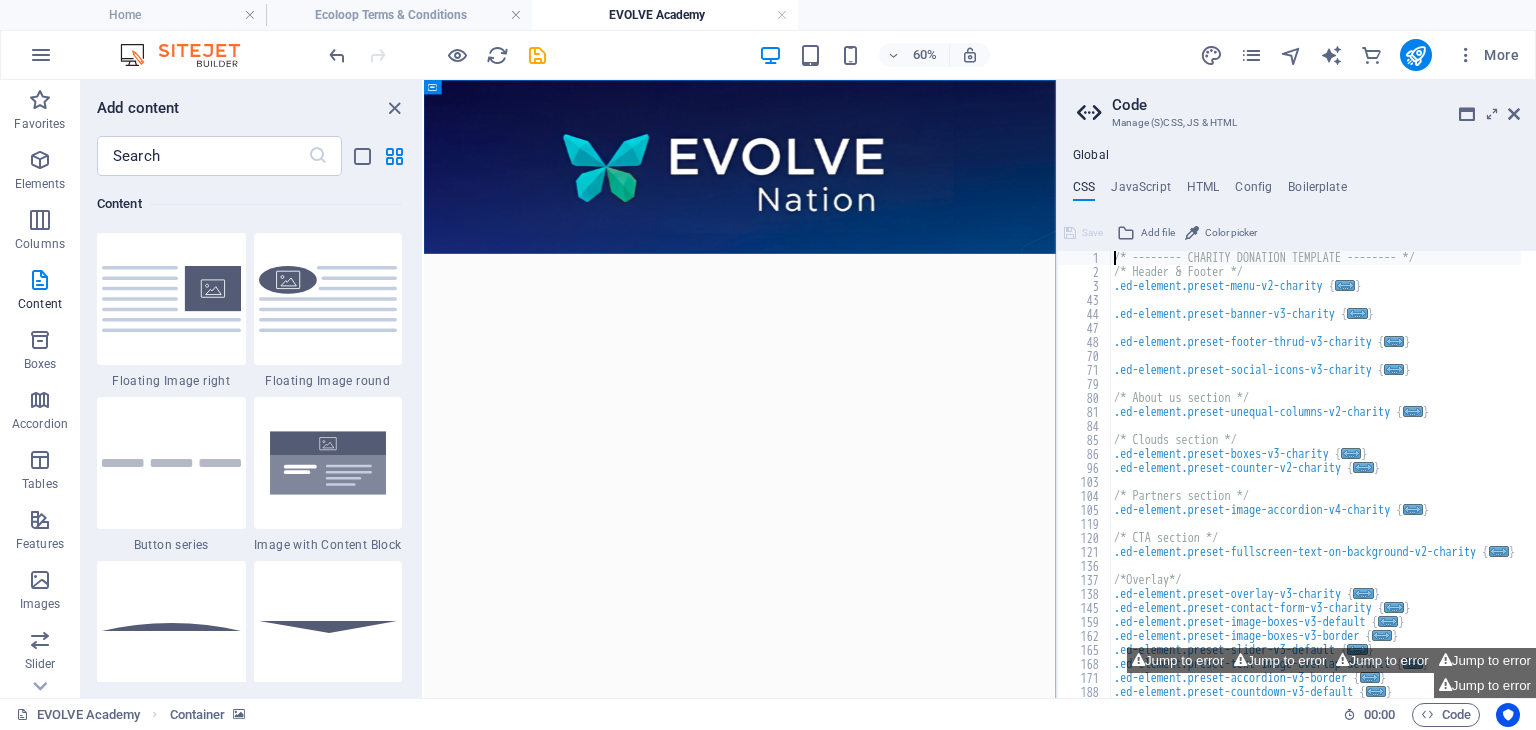 scroll, scrollTop: 4493, scrollLeft: 0, axis: vertical 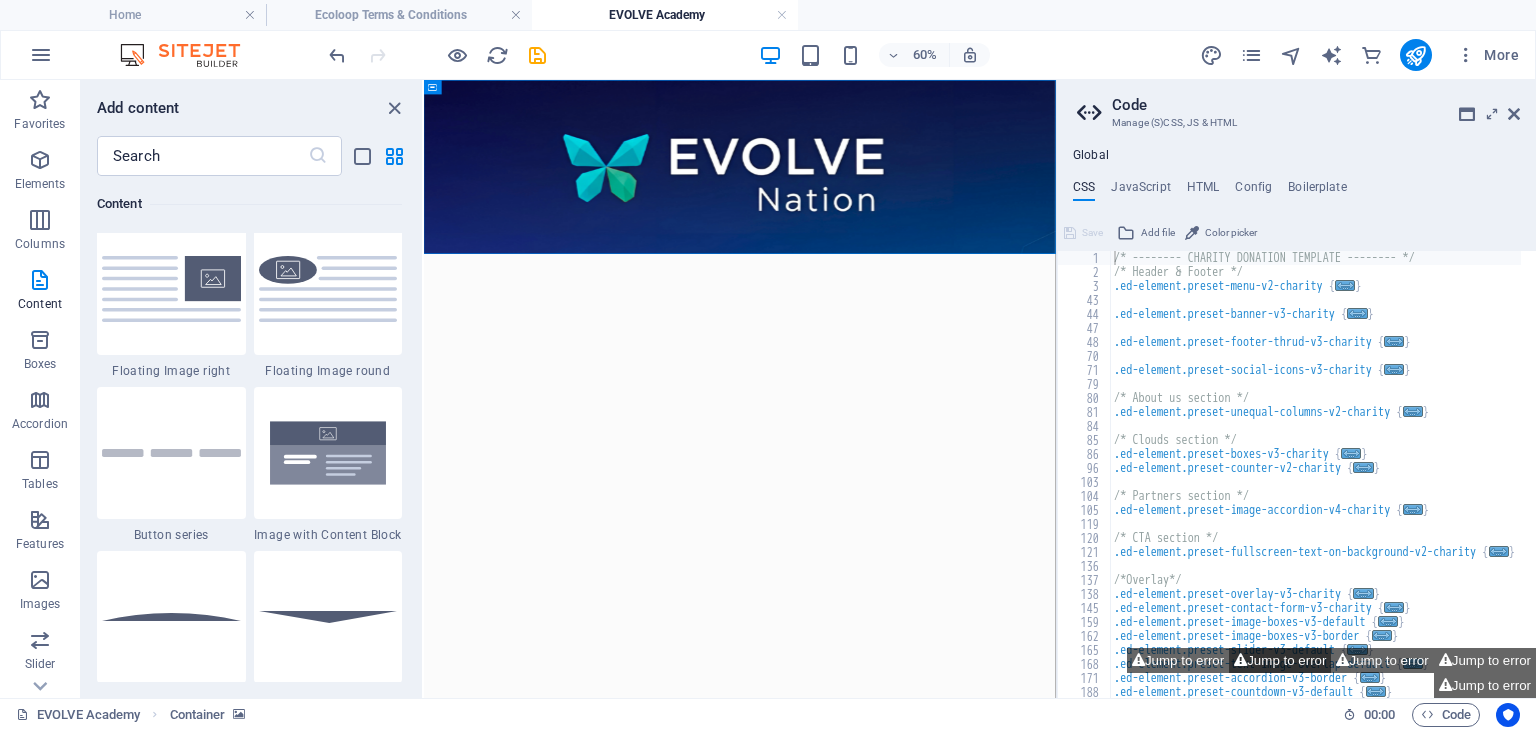 click on "Jump to error" at bounding box center (1280, 660) 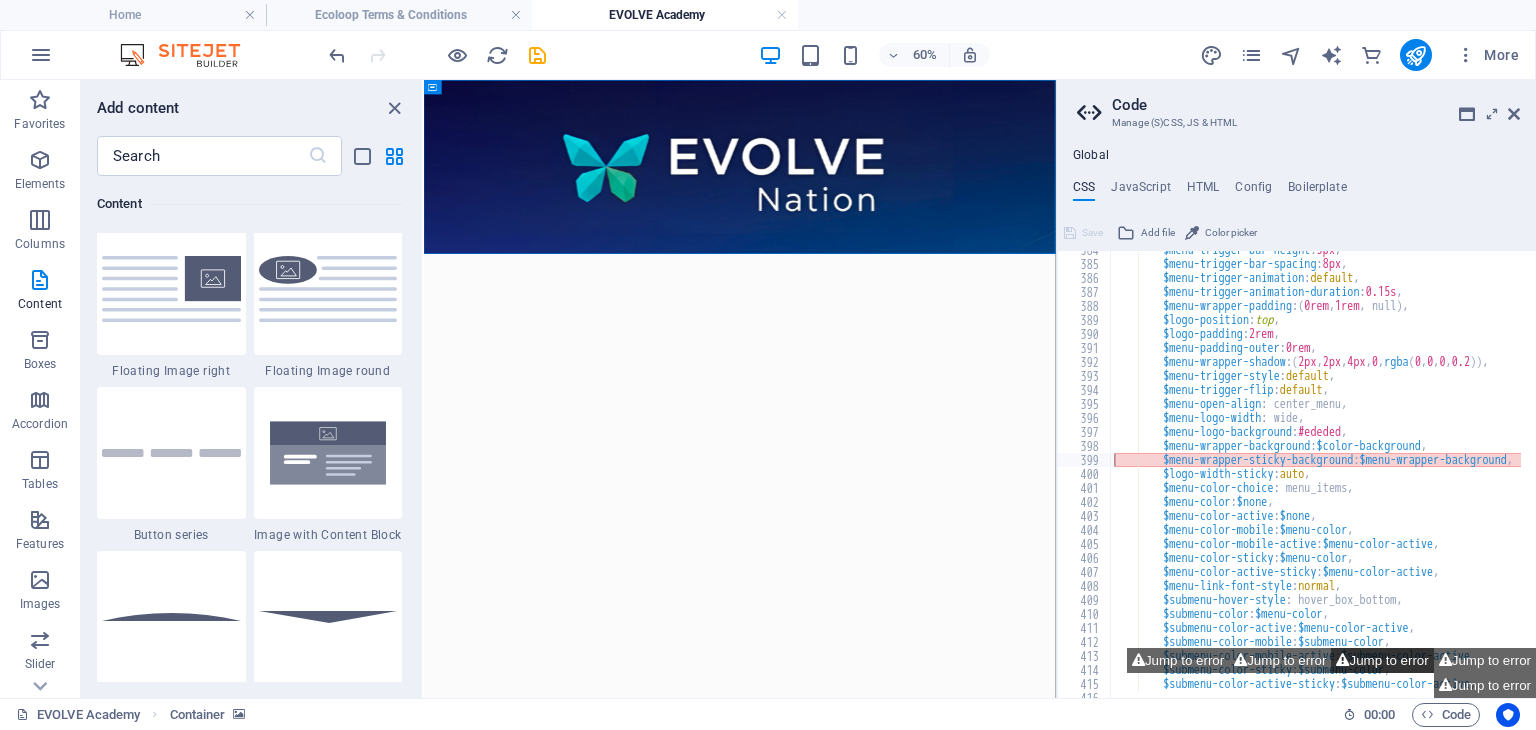 click on "Jump to error" at bounding box center (1382, 660) 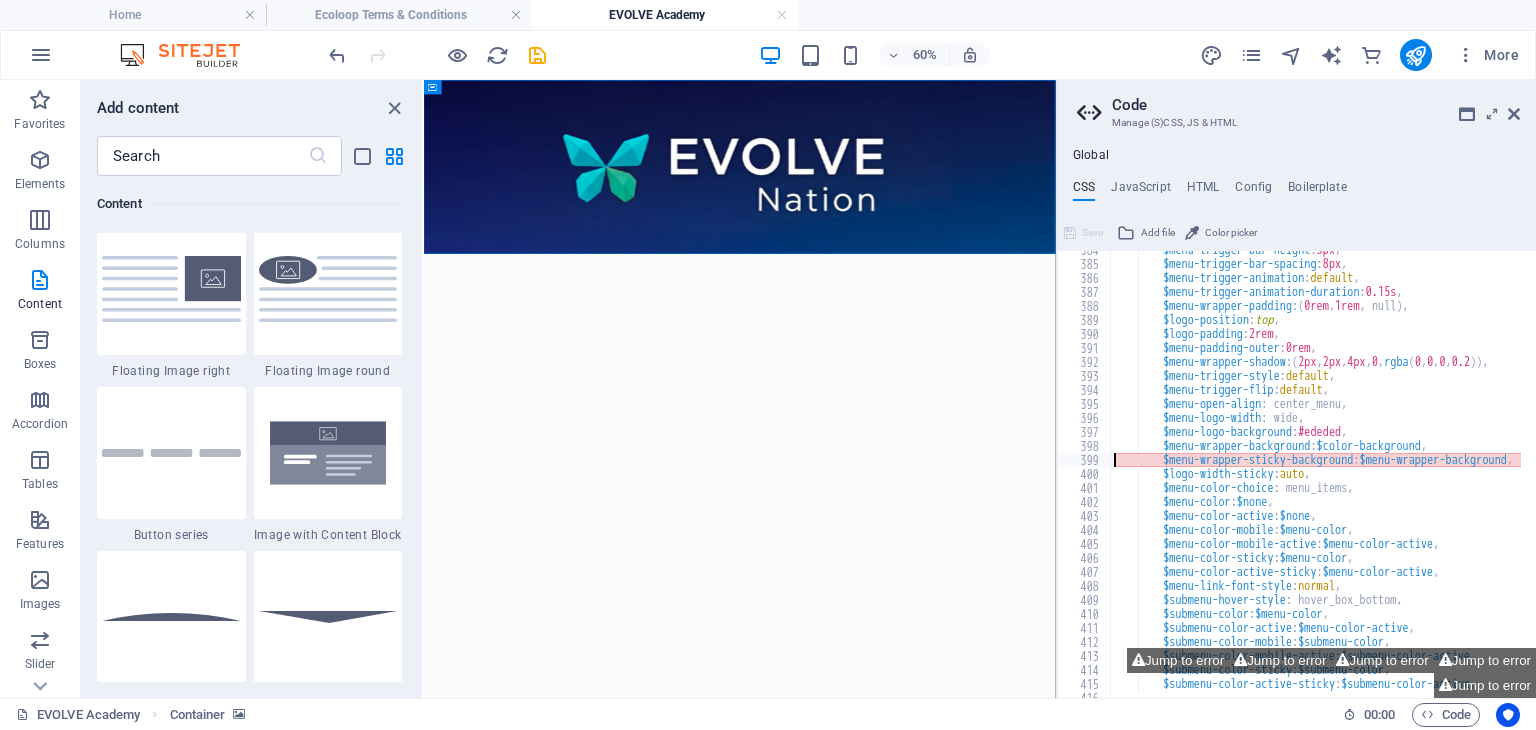 click on "$menu-trigger-bar-height :  3px ,            $menu-trigger-bar-spacing :  8px ,            $menu-trigger-animation :  default ,            $menu-trigger-animation-duration :  0.15s ,            $menu-wrapper-padding :  ( 0rem ,  1rem , null ) ,            $logo-position :  top ,            $logo-padding :  2rem ,            $menu-padding-outer :  0rem ,            $menu-wrapper-shadow :  ( 2px ,  2px ,  4px ,  0 ,  rgba ( 0 ,  0 ,  0 ,  0.2 )) ,            $menu-trigger-style :  default ,            $menu-trigger-flip :  default ,            $menu-open-align : center_menu,            $menu-logo-width : wide,            $menu-logo-background :  #ededed ,            $menu-wrapper-background :  $color-background ,            $menu-wrapper-sticky-background :  $menu-wrapper-background ,            $logo-width-sticky :  auto ,            $menu-color-choice : menu_items,            $menu-color :  $none ,            $menu-color-active :  $none ,            $menu-color-mobile :  $menu-color ,            :" at bounding box center (1353, 473) 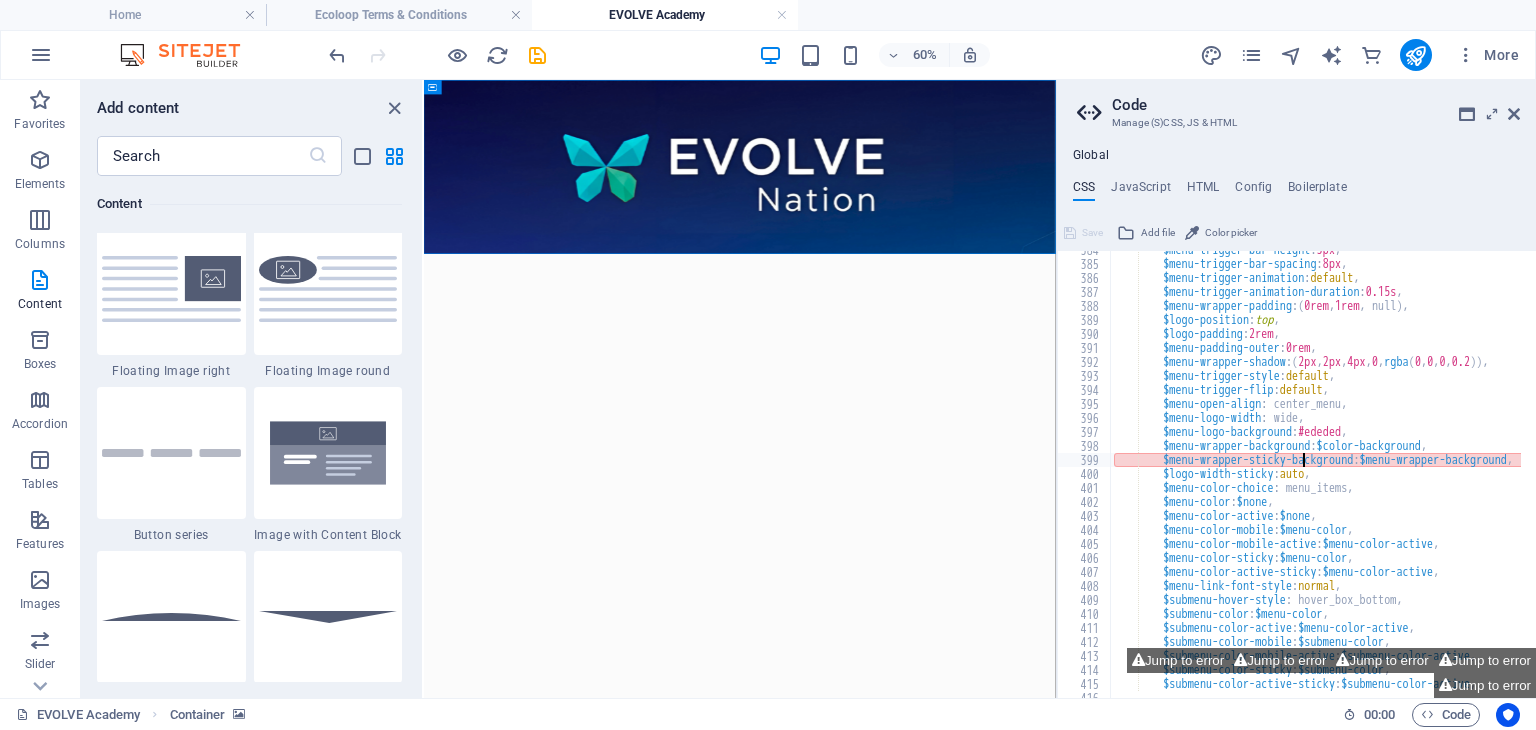 click on "$menu-trigger-bar-height :  3px ,            $menu-trigger-bar-spacing :  8px ,            $menu-trigger-animation :  default ,            $menu-trigger-animation-duration :  0.15s ,            $menu-wrapper-padding :  ( 0rem ,  1rem , null ) ,            $logo-position :  top ,            $logo-padding :  2rem ,            $menu-padding-outer :  0rem ,            $menu-wrapper-shadow :  ( 2px ,  2px ,  4px ,  0 ,  rgba ( 0 ,  0 ,  0 ,  0.2 )) ,            $menu-trigger-style :  default ,            $menu-trigger-flip :  default ,            $menu-open-align : center_menu,            $menu-logo-width : wide,            $menu-logo-background :  #ededed ,            $menu-wrapper-background :  $color-background ,            $menu-wrapper-sticky-background :  $menu-wrapper-background ,            $logo-width-sticky :  auto ,            $menu-color-choice : menu_items,            $menu-color :  $none ,            $menu-color-active :  $none ,            $menu-color-mobile :  $menu-color ,            :" at bounding box center [1353, 473] 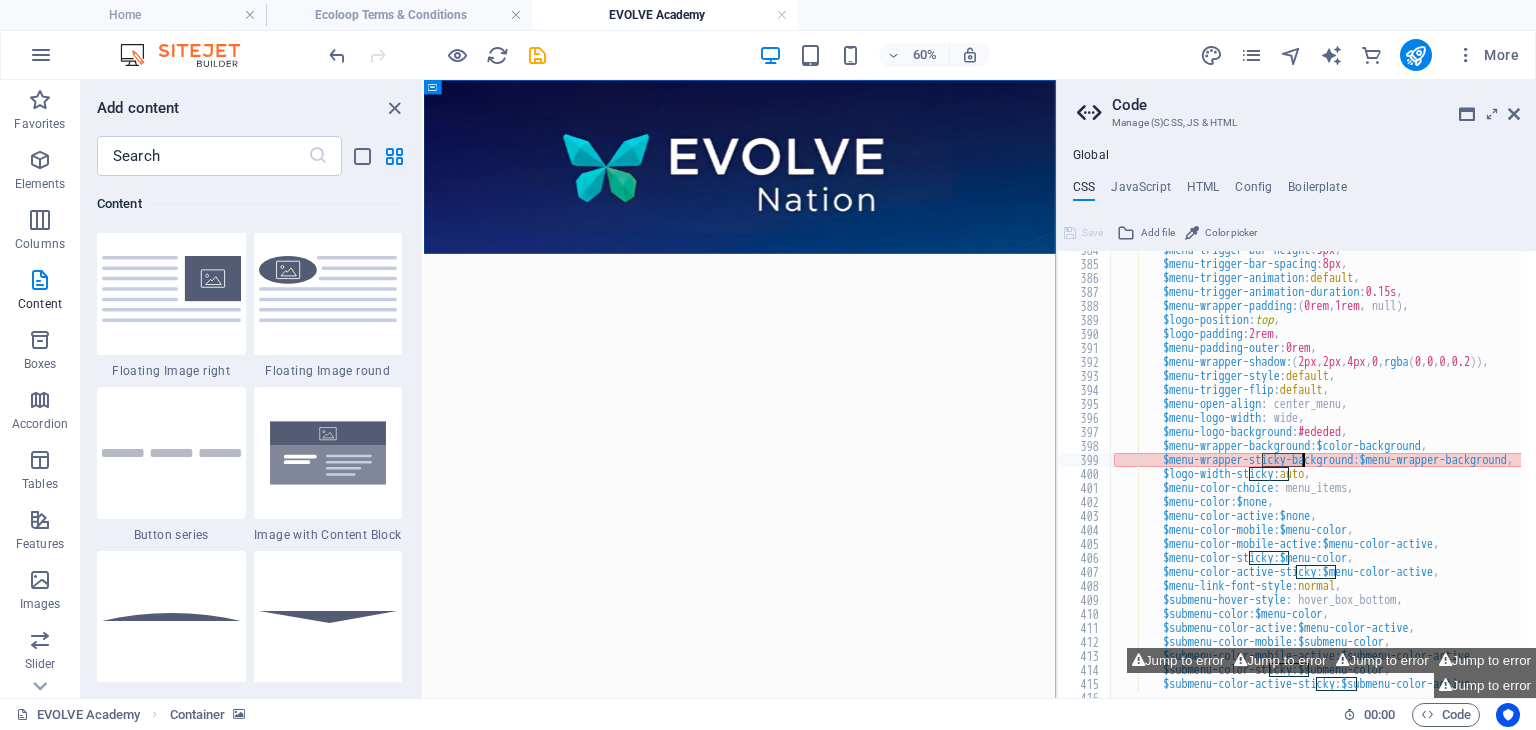 click on "$menu-trigger-bar-height :  3px ,            $menu-trigger-bar-spacing :  8px ,            $menu-trigger-animation :  default ,            $menu-trigger-animation-duration :  0.15s ,            $menu-wrapper-padding :  ( 0rem ,  1rem , null ) ,            $logo-position :  top ,            $logo-padding :  2rem ,            $menu-padding-outer :  0rem ,            $menu-wrapper-shadow :  ( 2px ,  2px ,  4px ,  0 ,  rgba ( 0 ,  0 ,  0 ,  0.2 )) ,            $menu-trigger-style :  default ,            $menu-trigger-flip :  default ,            $menu-open-align : center_menu,            $menu-logo-width : wide,            $menu-logo-background :  #ededed ,            $menu-wrapper-background :  $color-background ,            $menu-wrapper-sticky-background :  $menu-wrapper-background ,            $logo-width-sticky :  auto ,            $menu-color-choice : menu_items,            $menu-color :  $none ,            $menu-color-active :  $none ,            $menu-color-mobile :  $menu-color ,            :" at bounding box center [1315, 474] 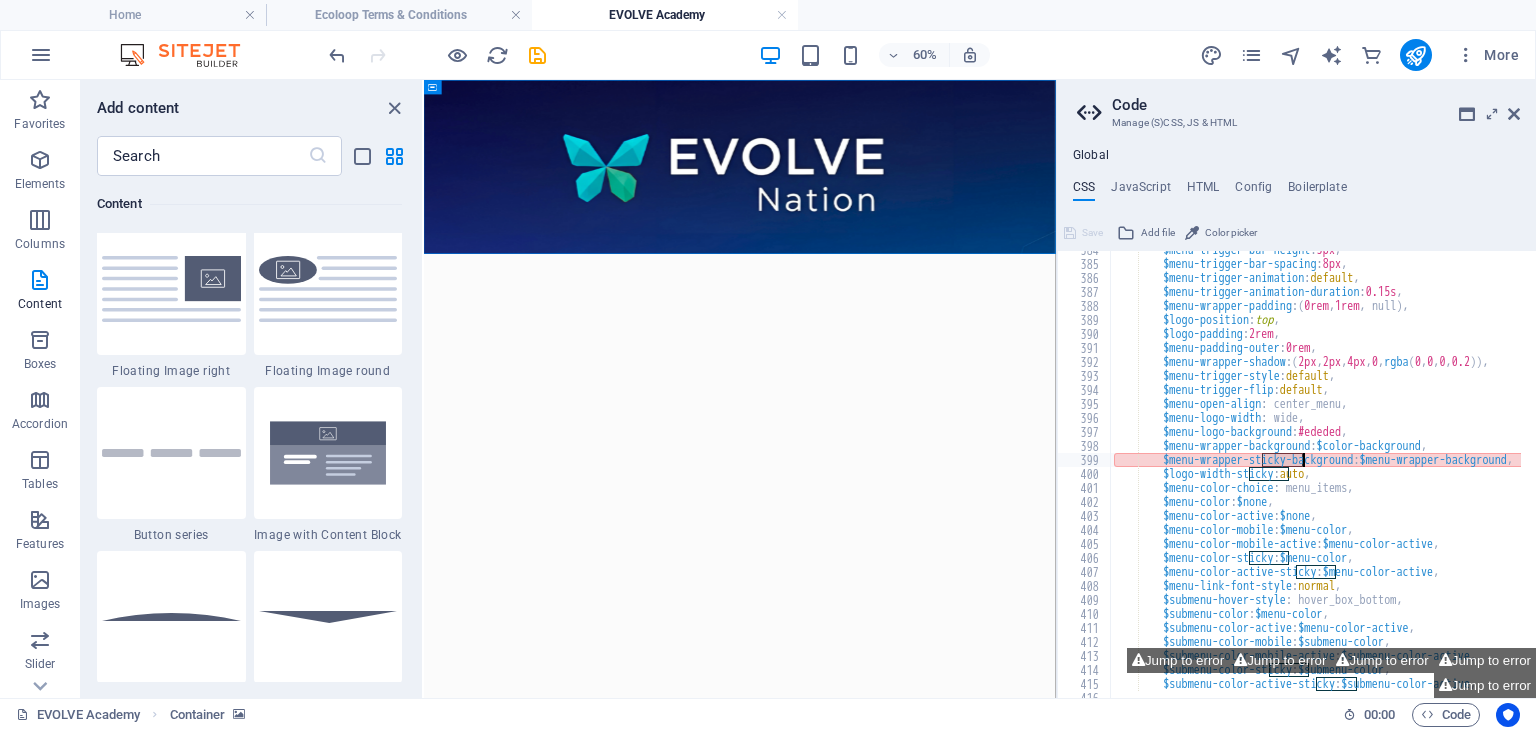 click on "$menu-trigger-bar-height :  3px ,            $menu-trigger-bar-spacing :  8px ,            $menu-trigger-animation :  default ,            $menu-trigger-animation-duration :  0.15s ,            $menu-wrapper-padding :  ( 0rem ,  1rem , null ) ,            $logo-position :  top ,            $logo-padding :  2rem ,            $menu-padding-outer :  0rem ,            $menu-wrapper-shadow :  ( 2px ,  2px ,  4px ,  0 ,  rgba ( 0 ,  0 ,  0 ,  0.2 )) ,            $menu-trigger-style :  default ,            $menu-trigger-flip :  default ,            $menu-open-align : center_menu,            $menu-logo-width : wide,            $menu-logo-background :  #ededed ,            $menu-wrapper-background :  $color-background ,            $menu-wrapper-sticky-background :  $menu-wrapper-background ,            $logo-width-sticky :  auto ,            $menu-color-choice : menu_items,            $menu-color :  $none ,            $menu-color-active :  $none ,            $menu-color-mobile :  $menu-color ,            :" at bounding box center [1353, 473] 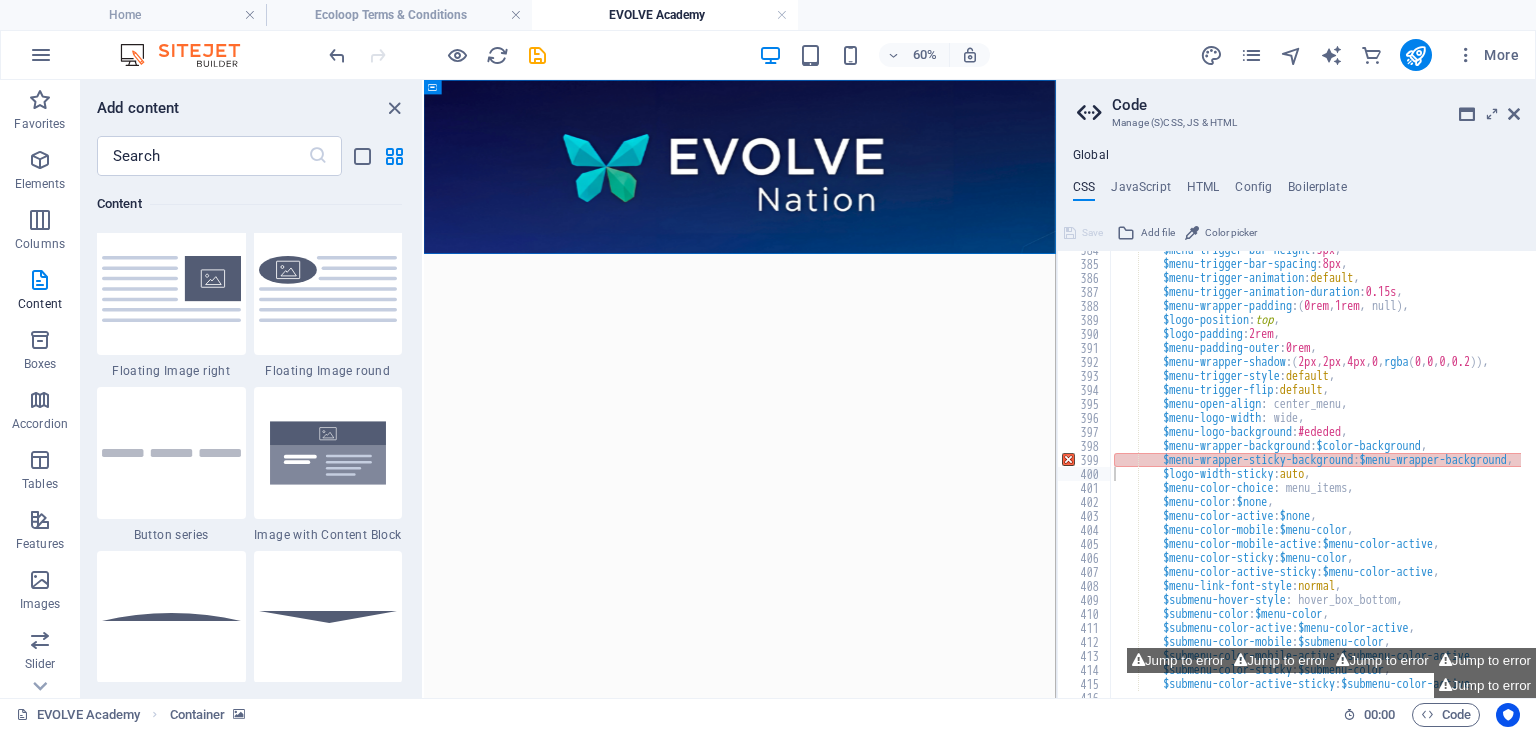 click on "Skip to main content" at bounding box center (950, 370) 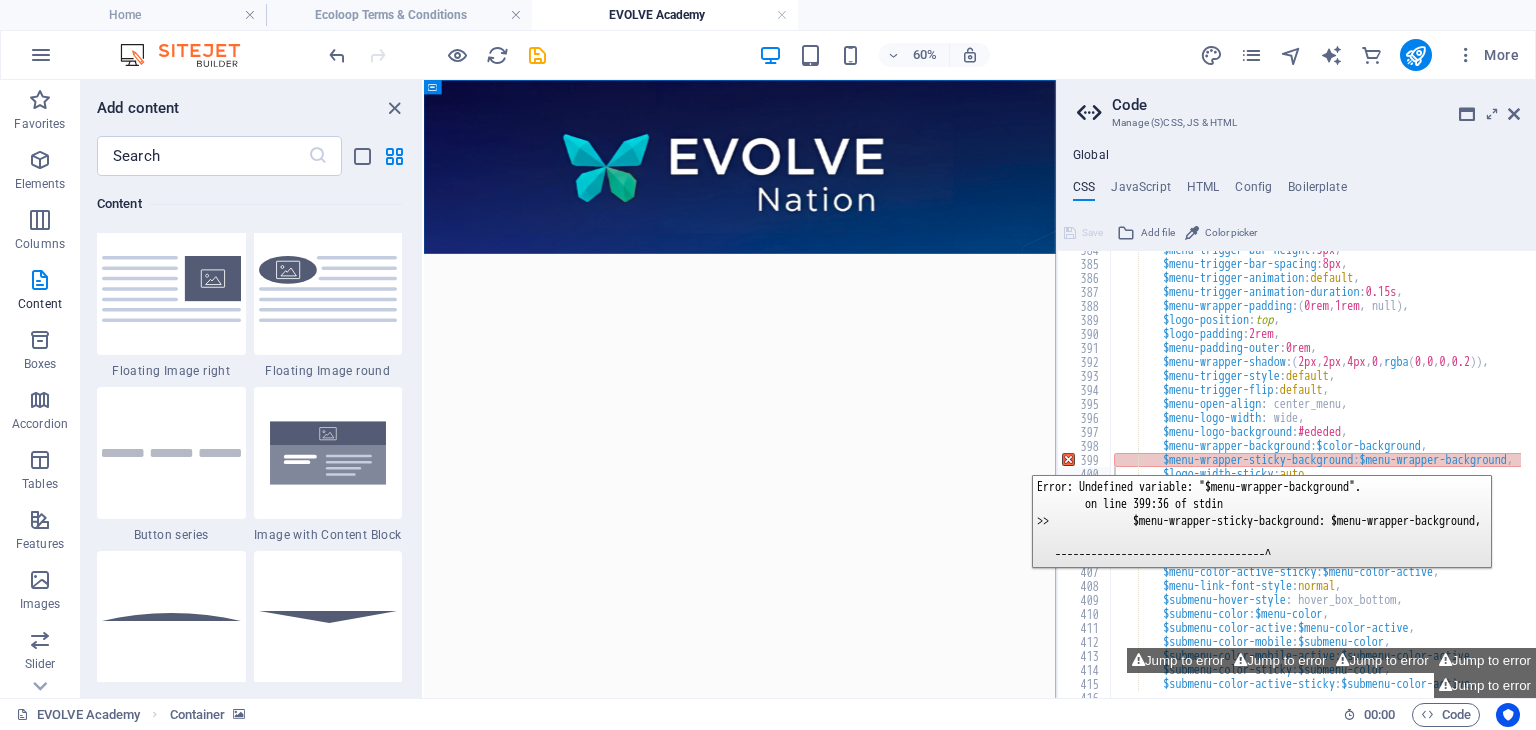 click on "399" at bounding box center [1085, 460] 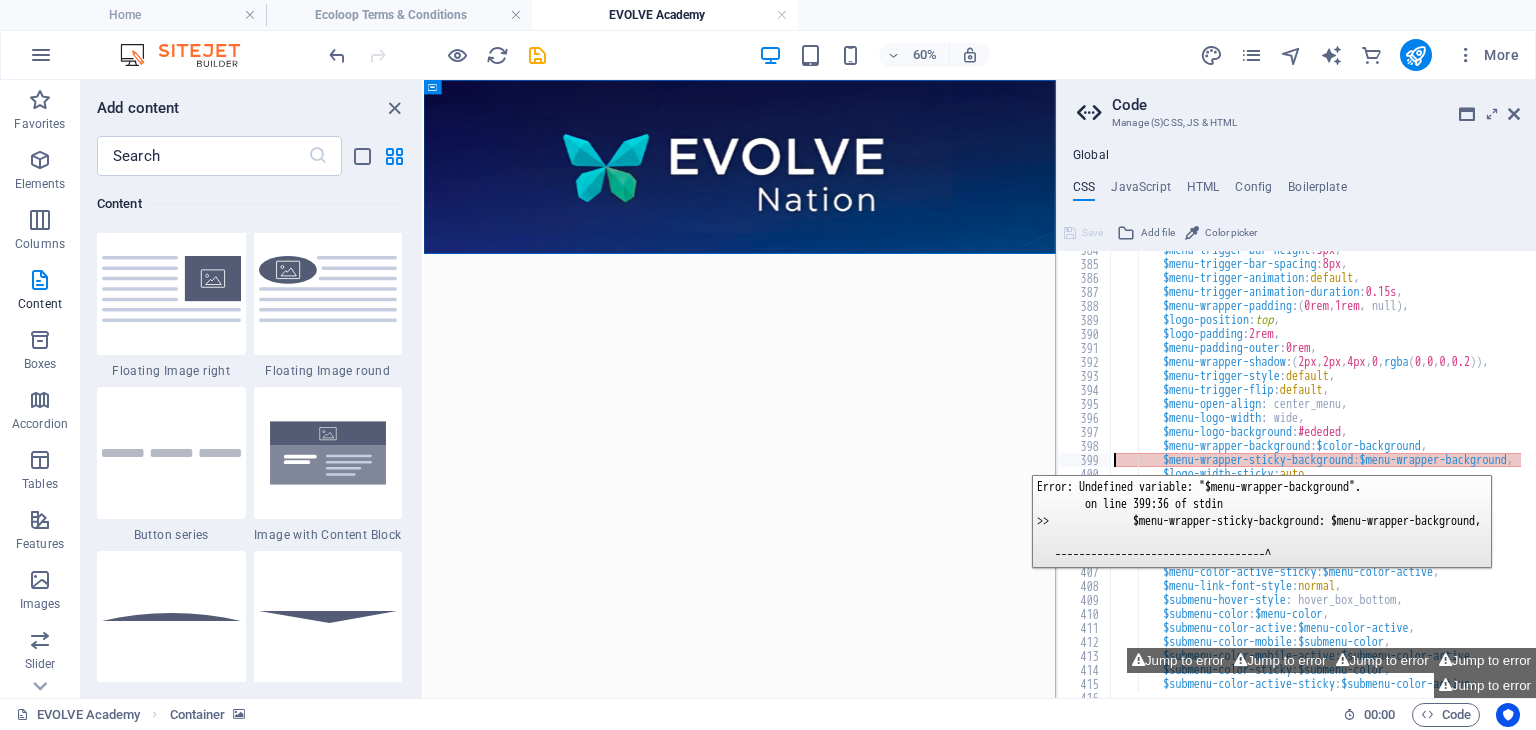 click on "399" at bounding box center [1085, 460] 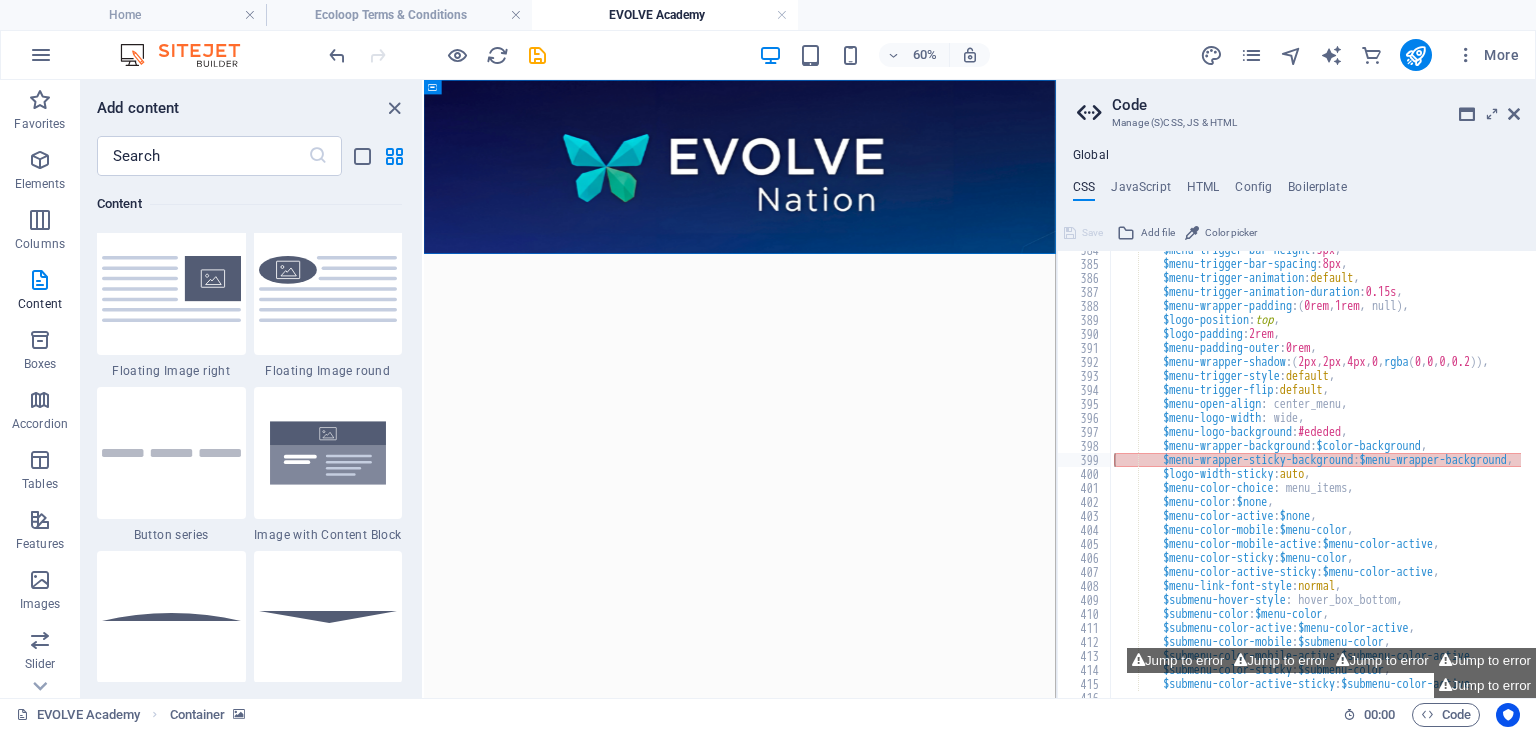 click on "Skip to main content" at bounding box center (950, 370) 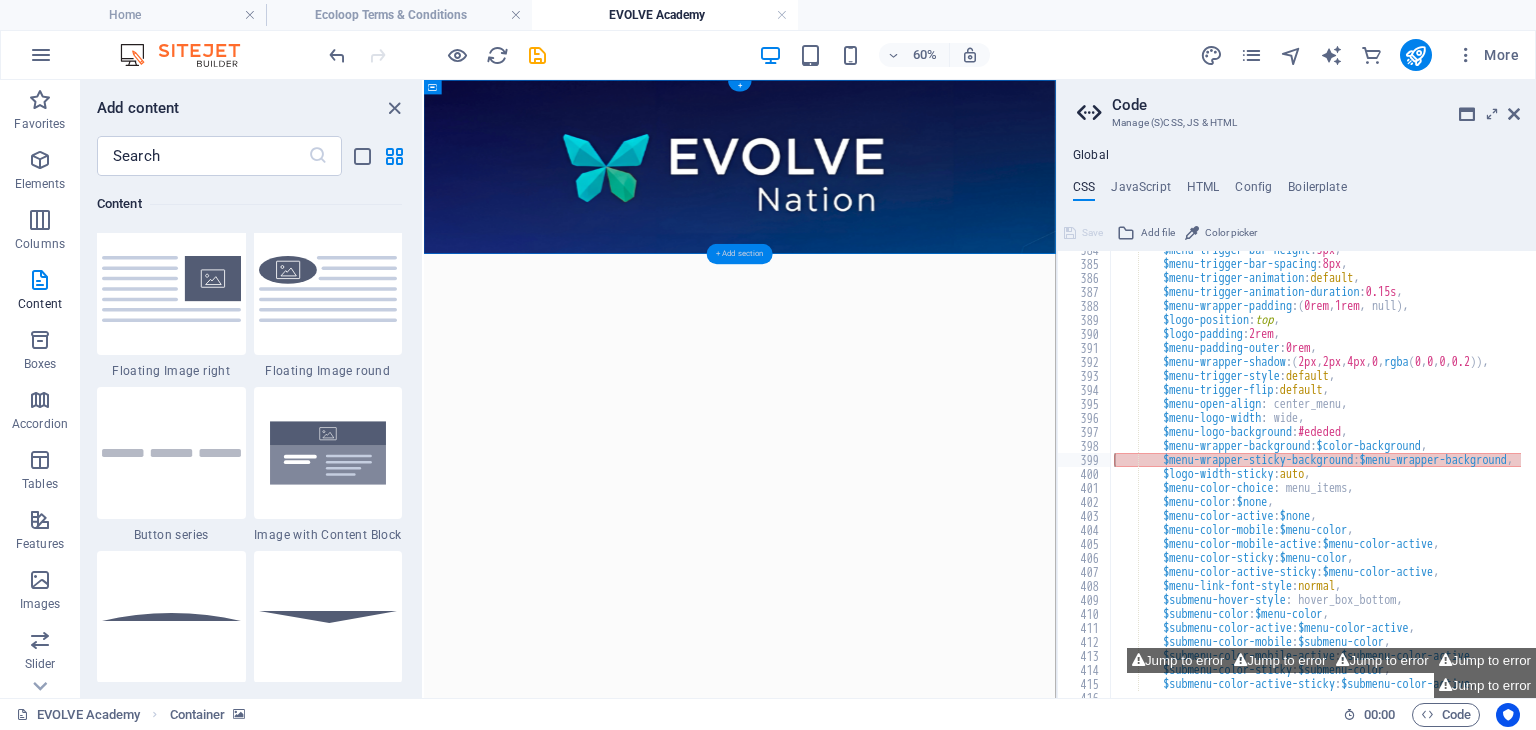click on "+ Add section" at bounding box center (740, 254) 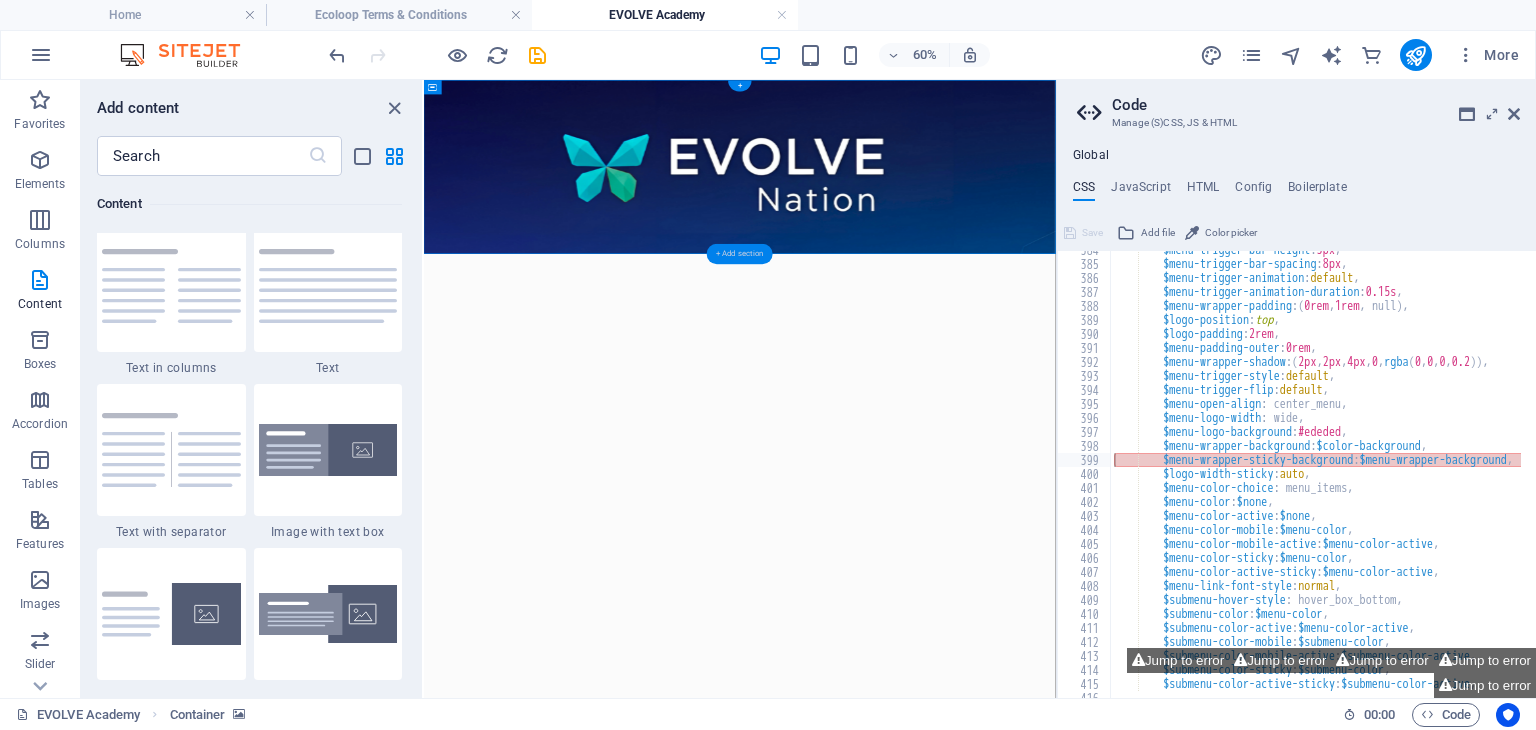 scroll, scrollTop: 3498, scrollLeft: 0, axis: vertical 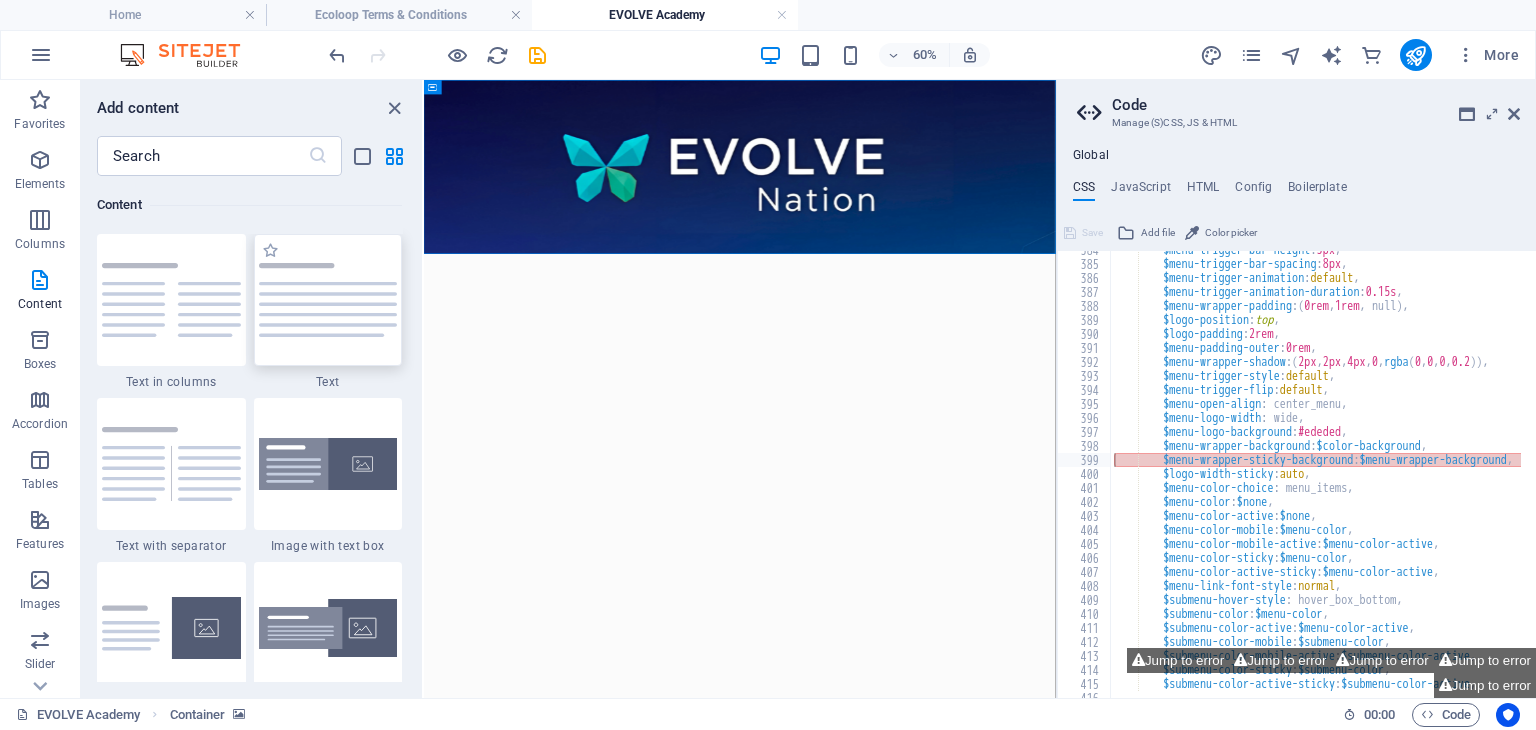 click at bounding box center [328, 300] 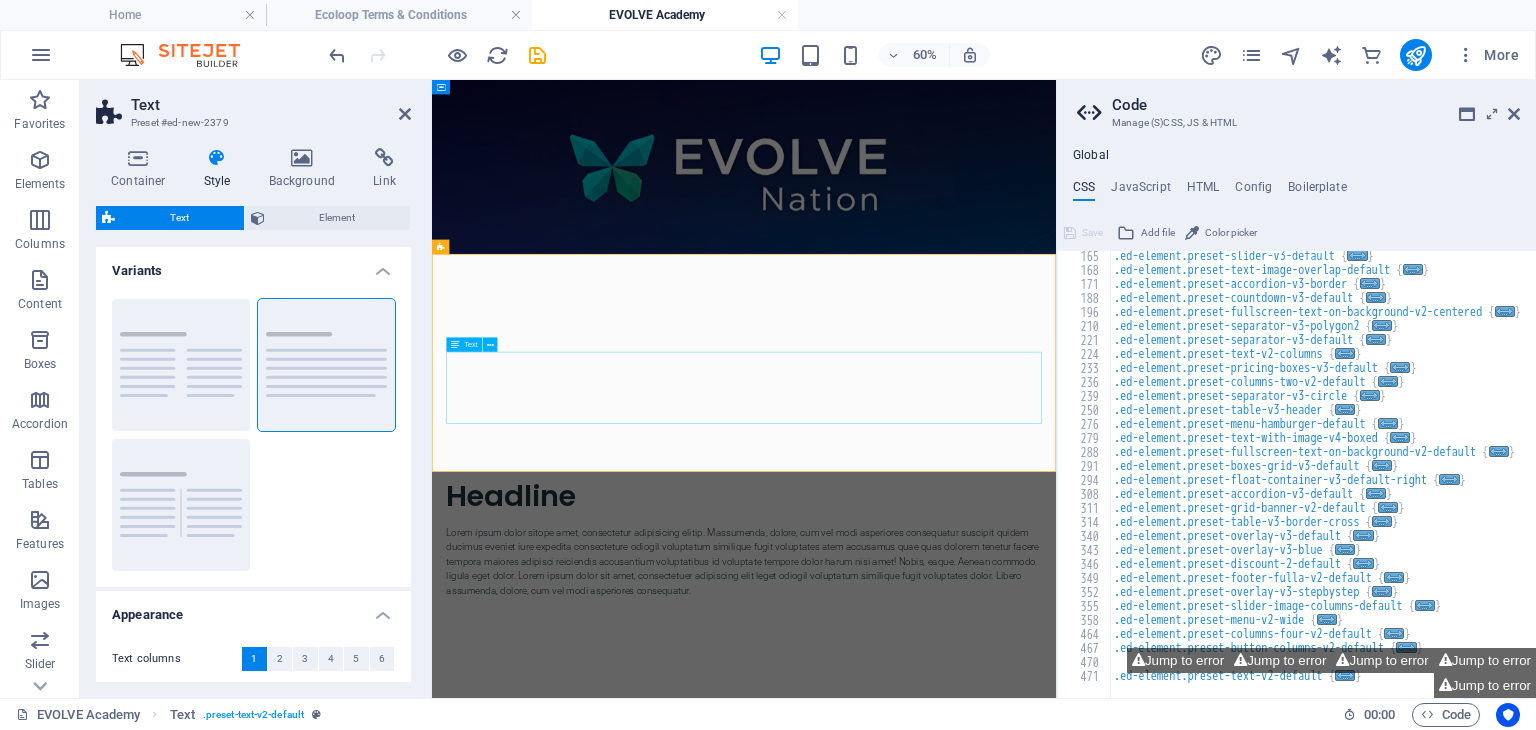 scroll, scrollTop: 394, scrollLeft: 0, axis: vertical 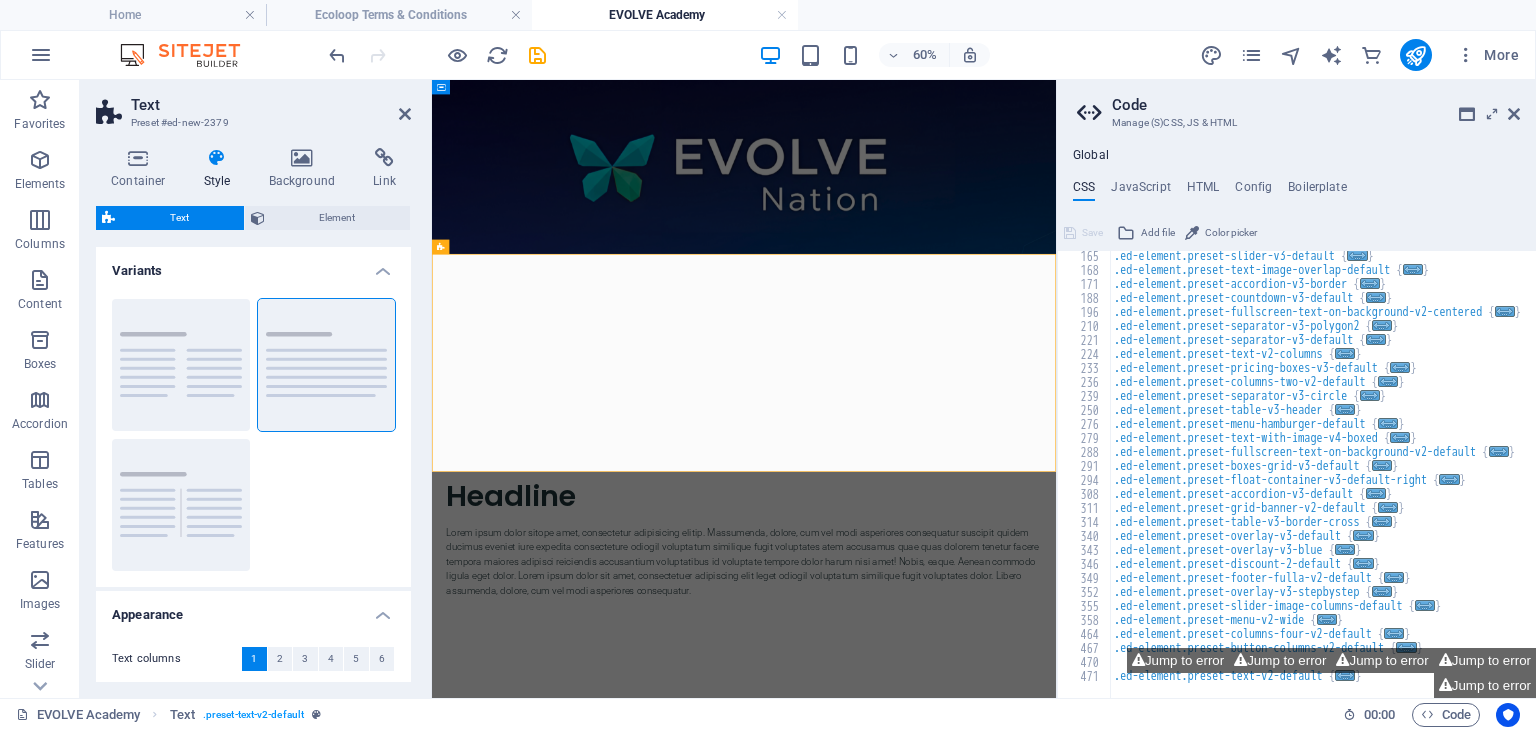 click on "Skip to main content
Headline Lorem ipsum dolor sitope amet, consectetur adipisicing elitip. Massumenda, dolore, cum vel modi asperiores consequatur suscipit quidem ducimus eveniet iure expedita consecteture odiogil voluptatum similique fugit voluptates atem accusamus quae quas dolorem tenetur facere tempora maiores adipisci reiciendis accusantium voluptatibus id voluptate tempore dolor harum nisi amet! Nobis, eaque. Aenean commodo ligula eget dolor. Lorem ipsum dolor sit amet, consectetuer adipiscing elit leget odiogil voluptatum similique fugit voluptates dolor. Libero assumenda, dolore, cum vel modi asperiores consequatur." at bounding box center [952, 551] 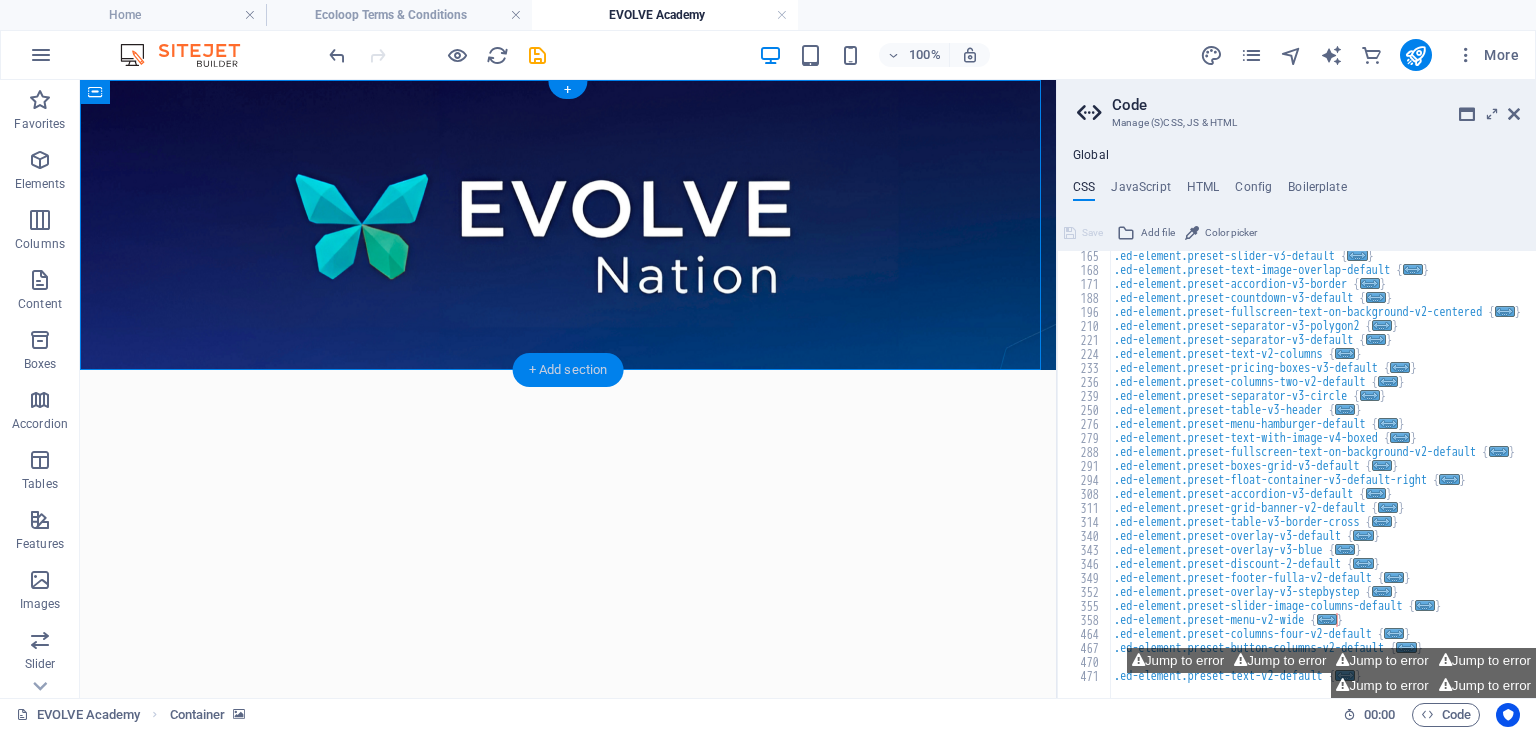 click on "+ Add section" at bounding box center [568, 370] 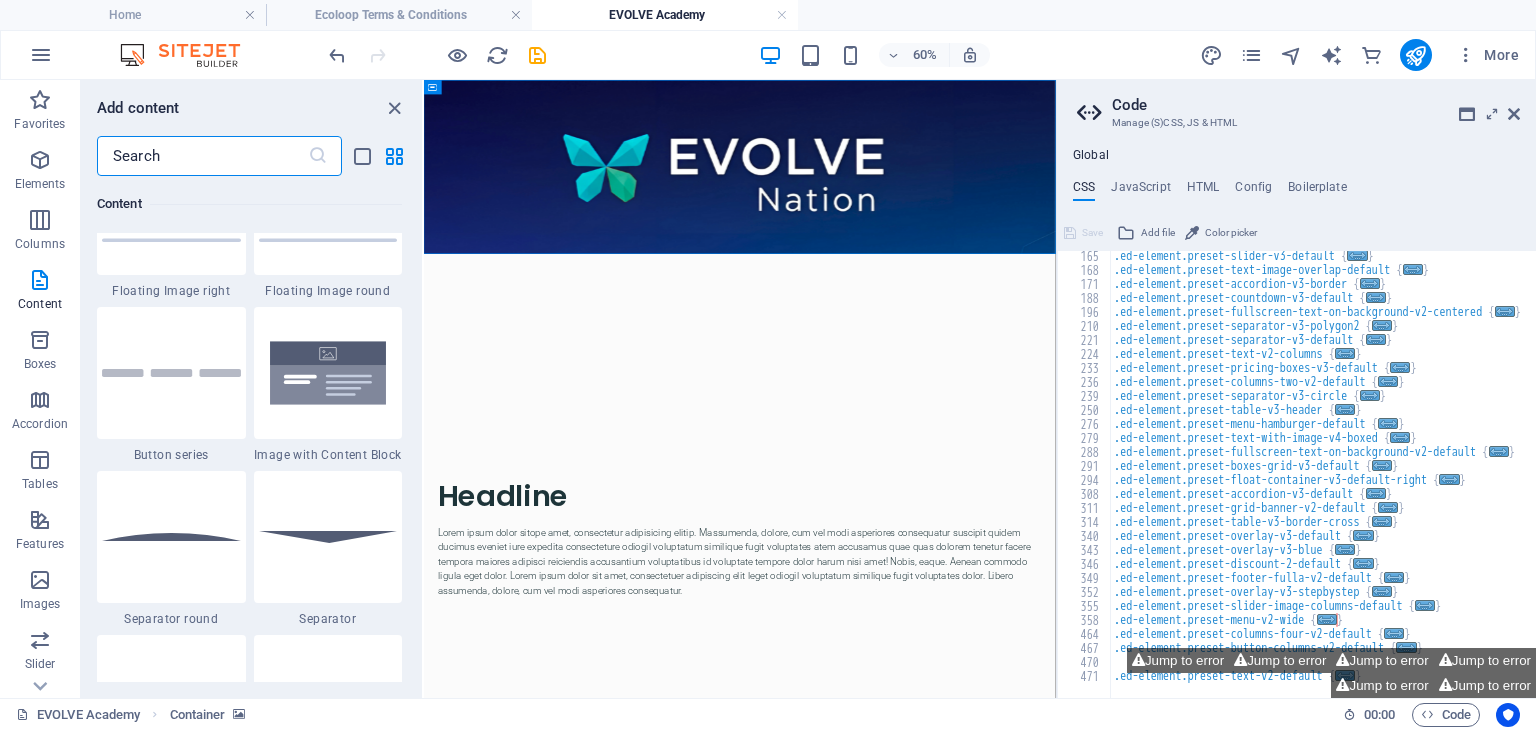 scroll, scrollTop: 4601, scrollLeft: 0, axis: vertical 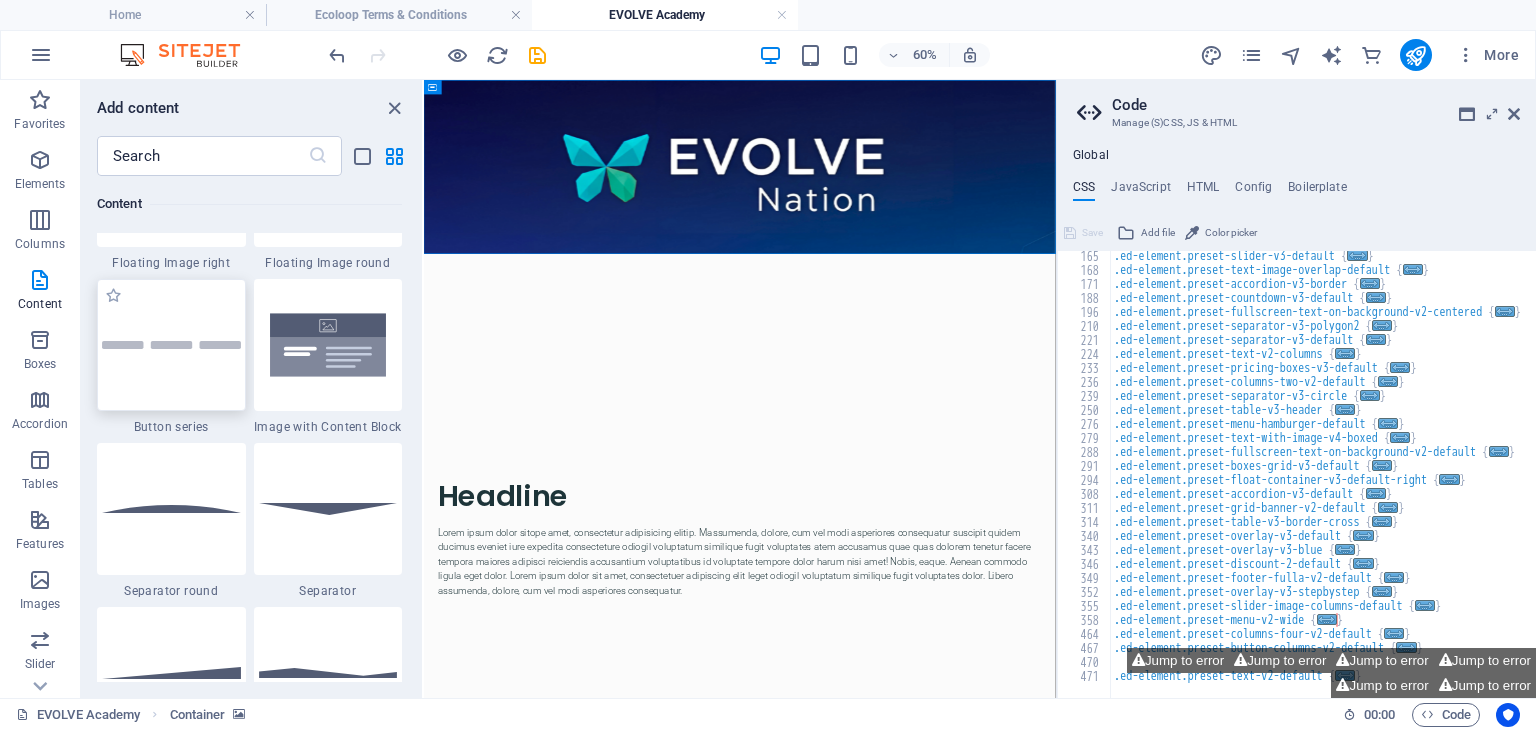 click at bounding box center (171, 345) 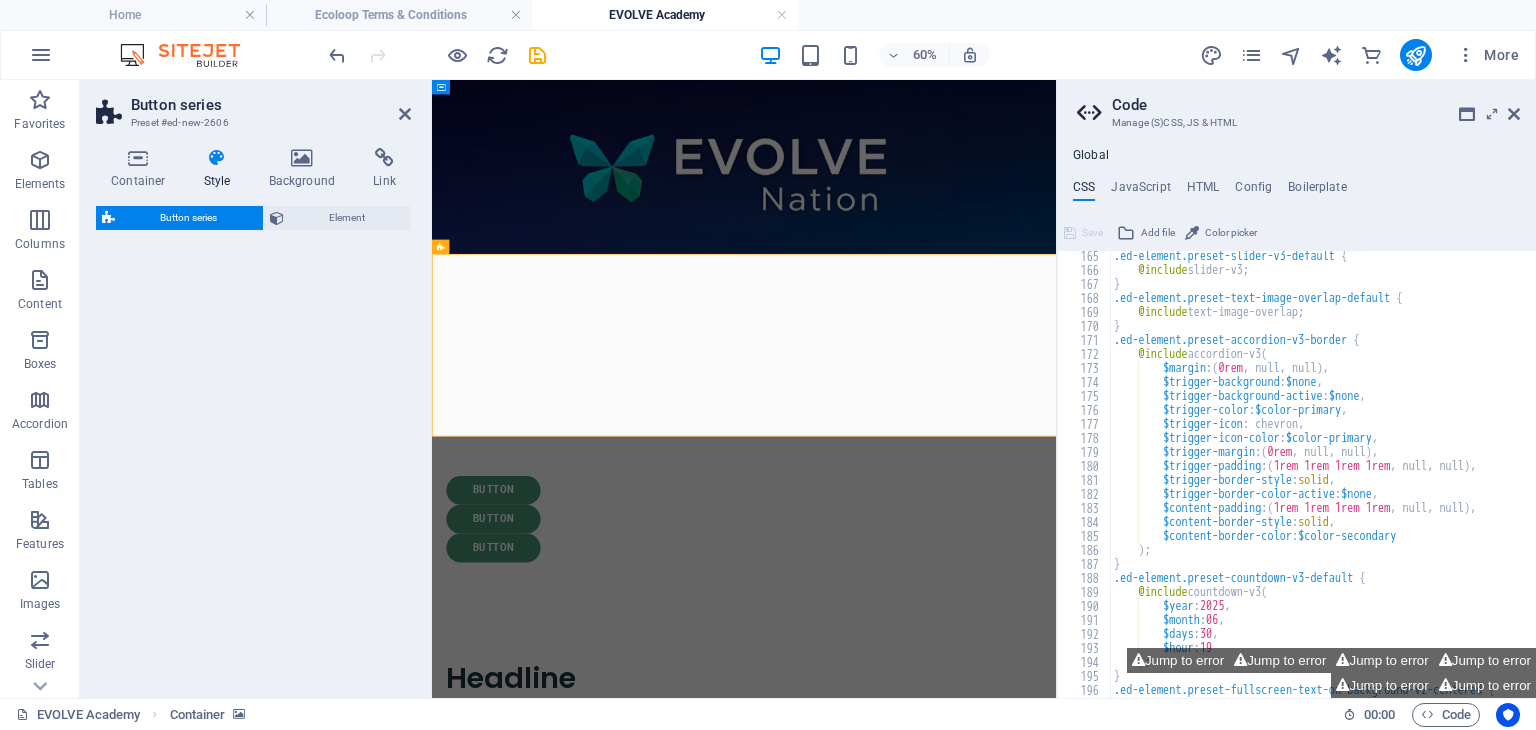 scroll, scrollTop: 380, scrollLeft: 0, axis: vertical 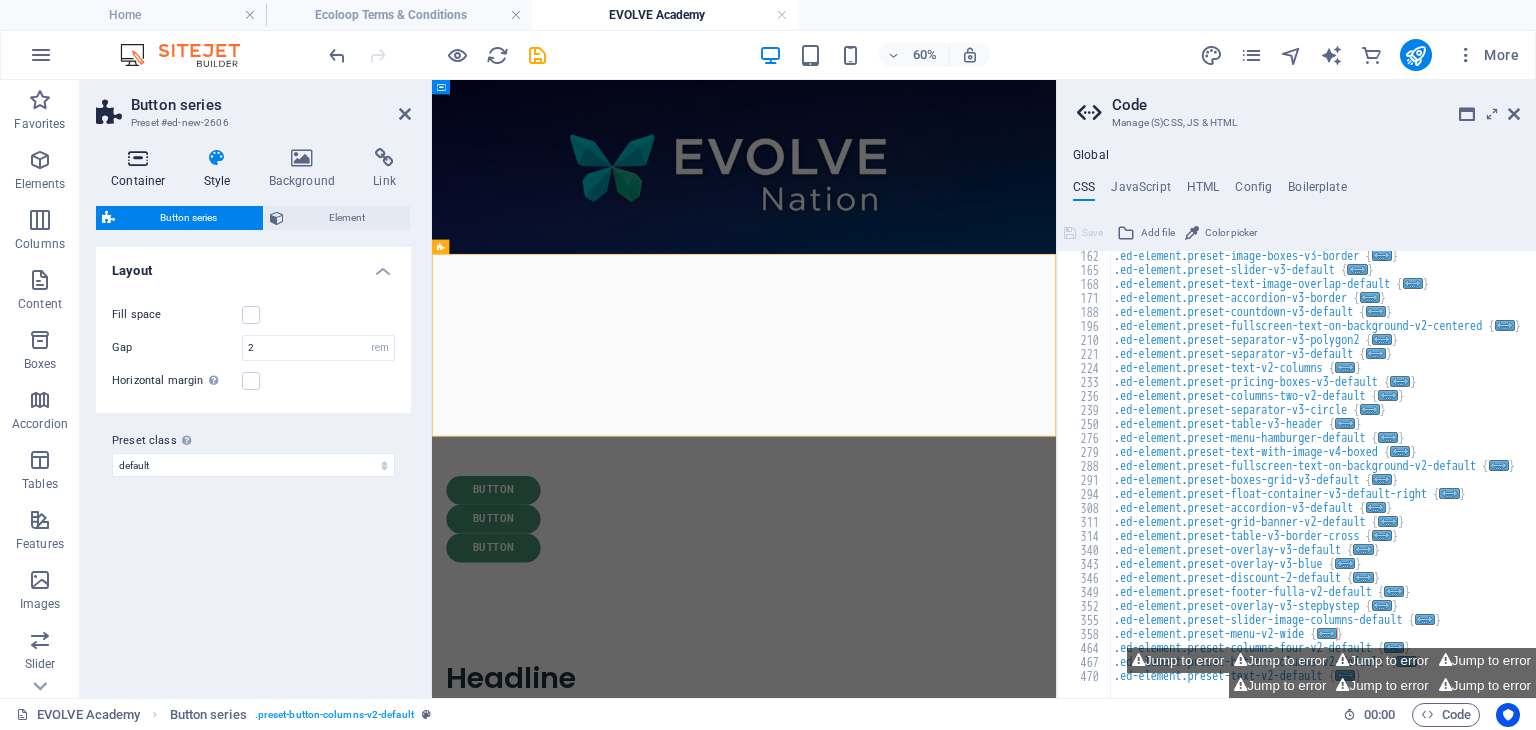 click at bounding box center [138, 158] 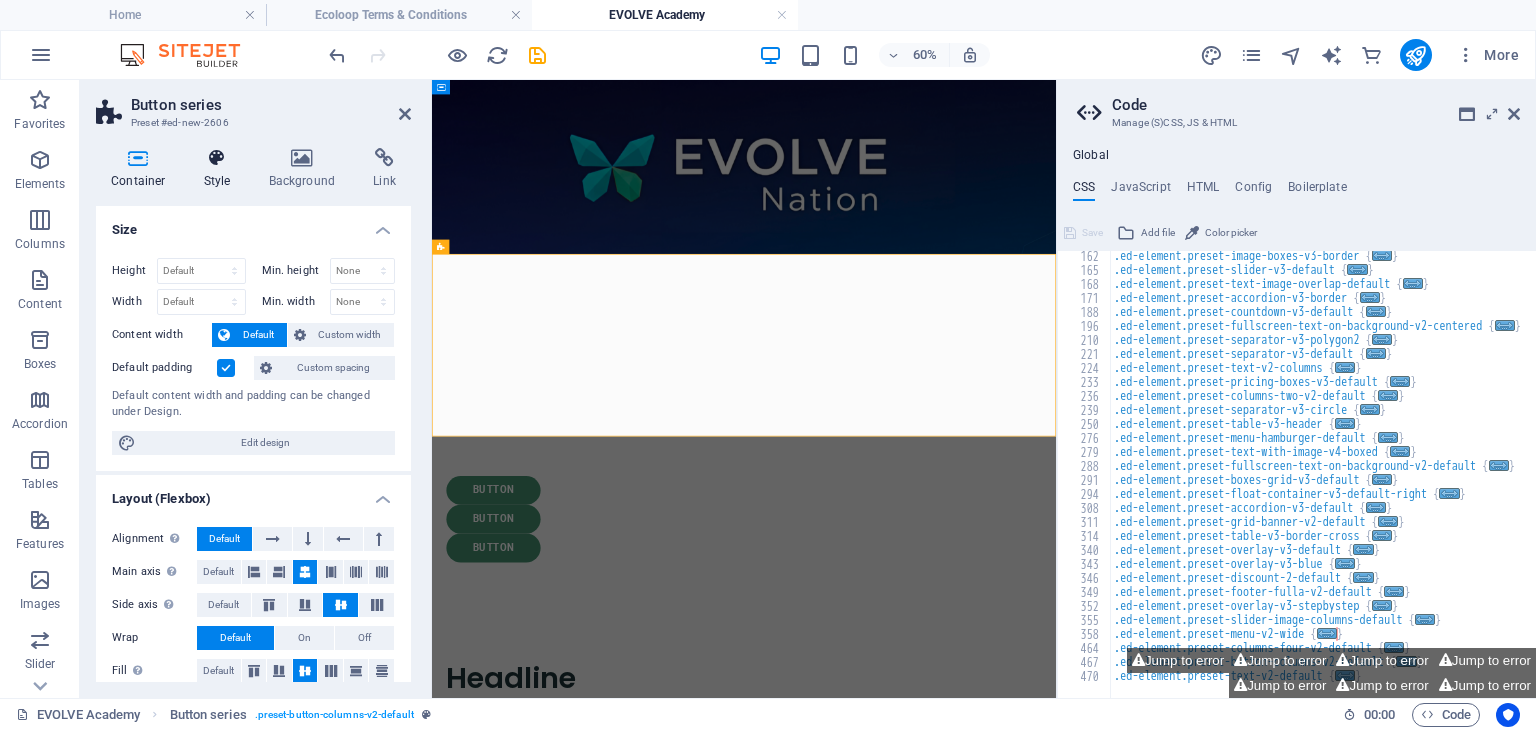 click at bounding box center [217, 158] 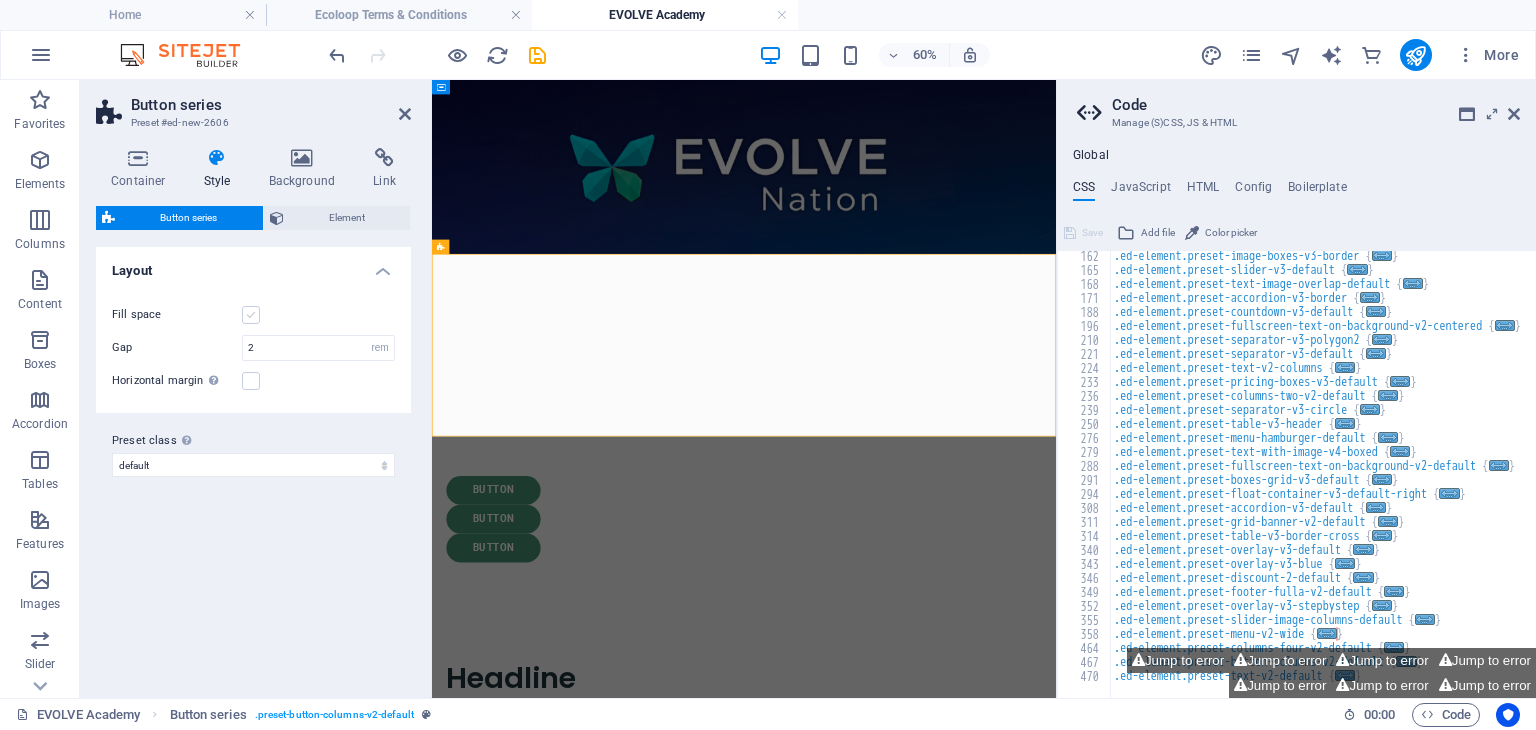click at bounding box center [251, 315] 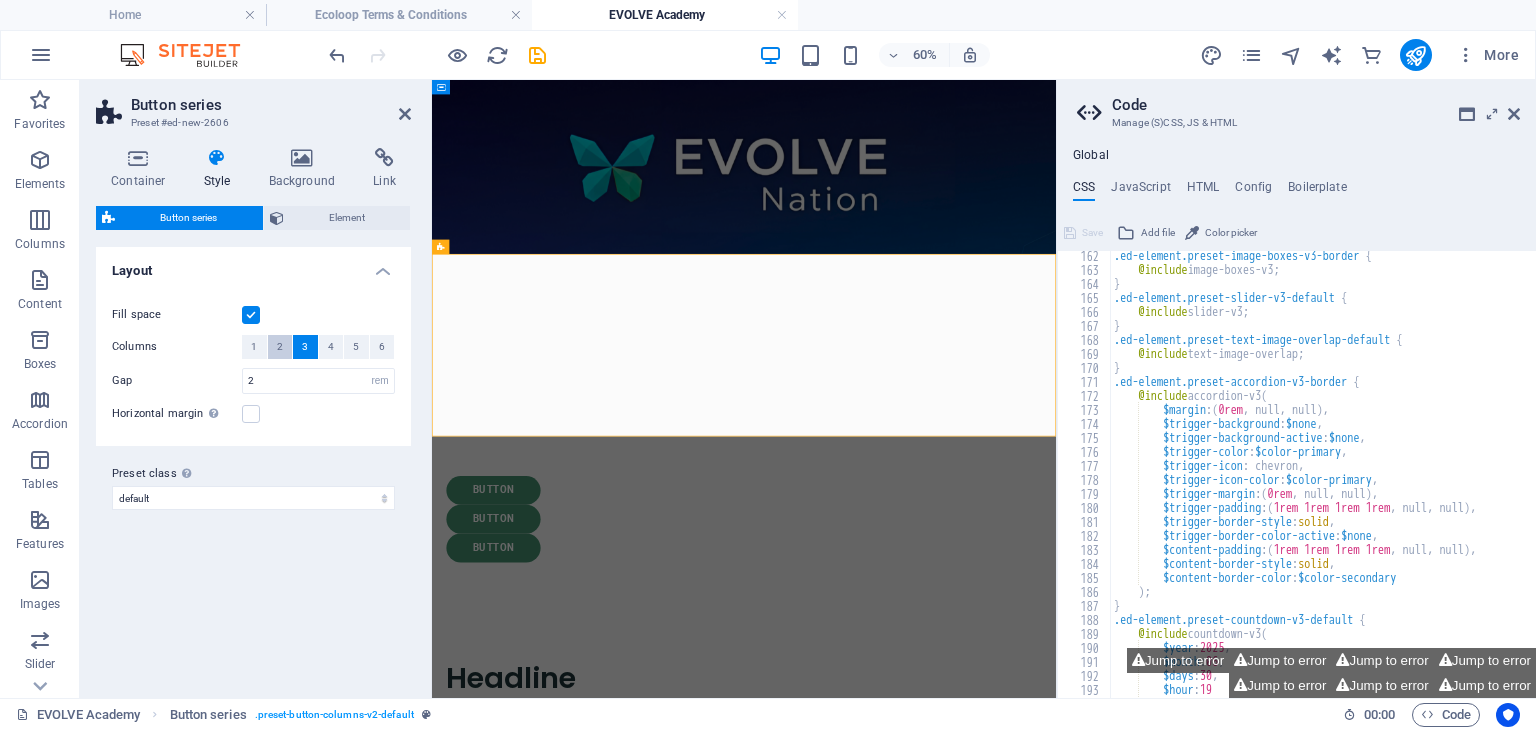 scroll, scrollTop: 380, scrollLeft: 0, axis: vertical 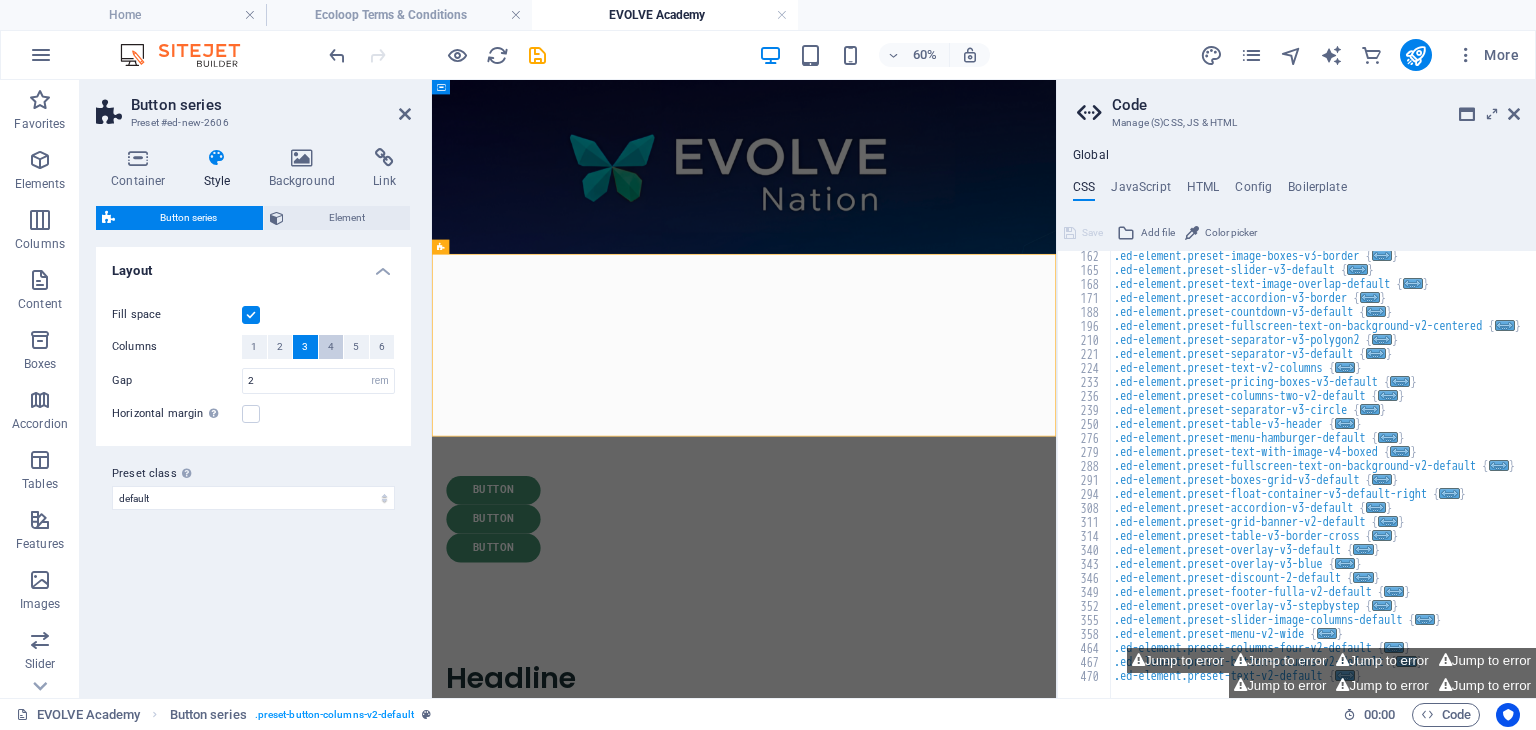 click on "4" at bounding box center [331, 347] 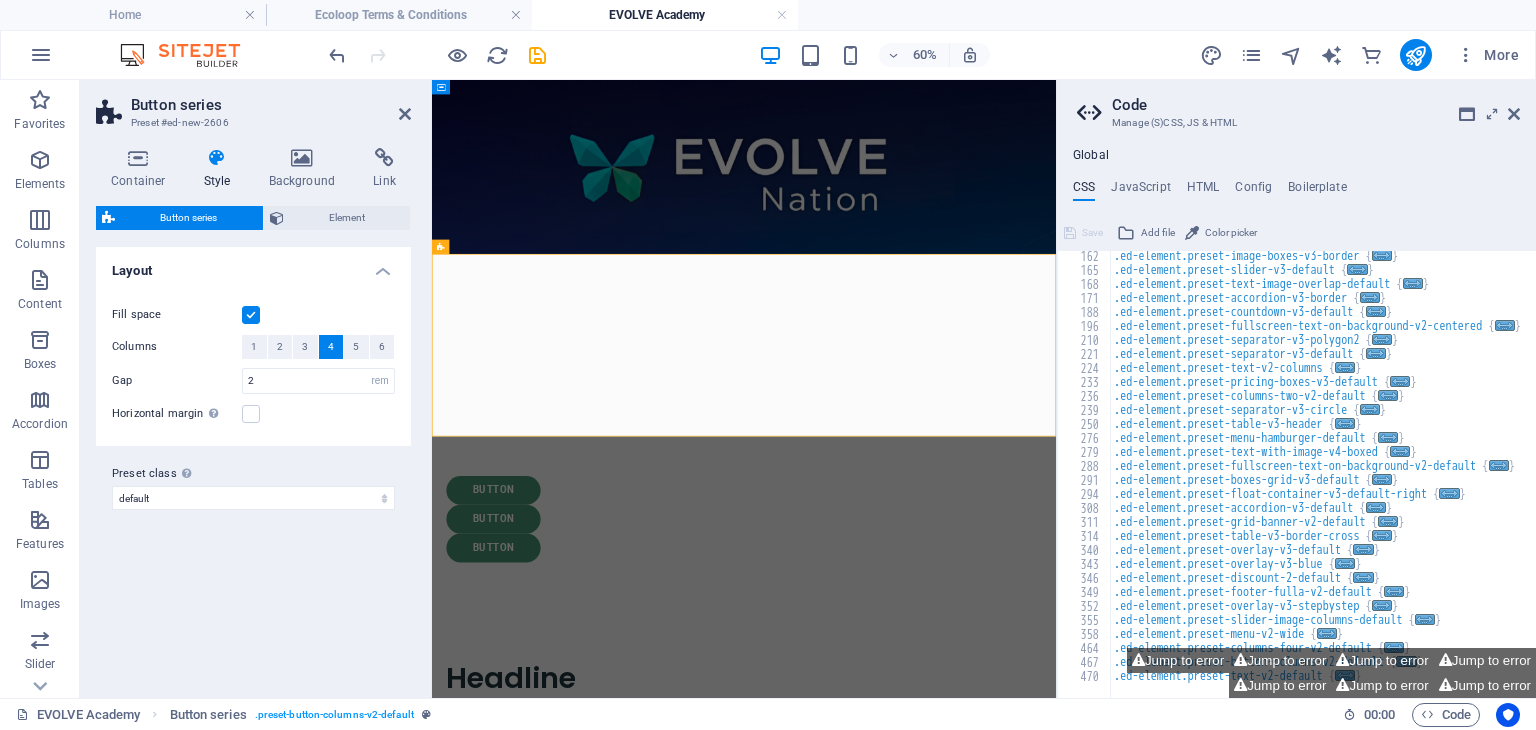 scroll, scrollTop: 380, scrollLeft: 0, axis: vertical 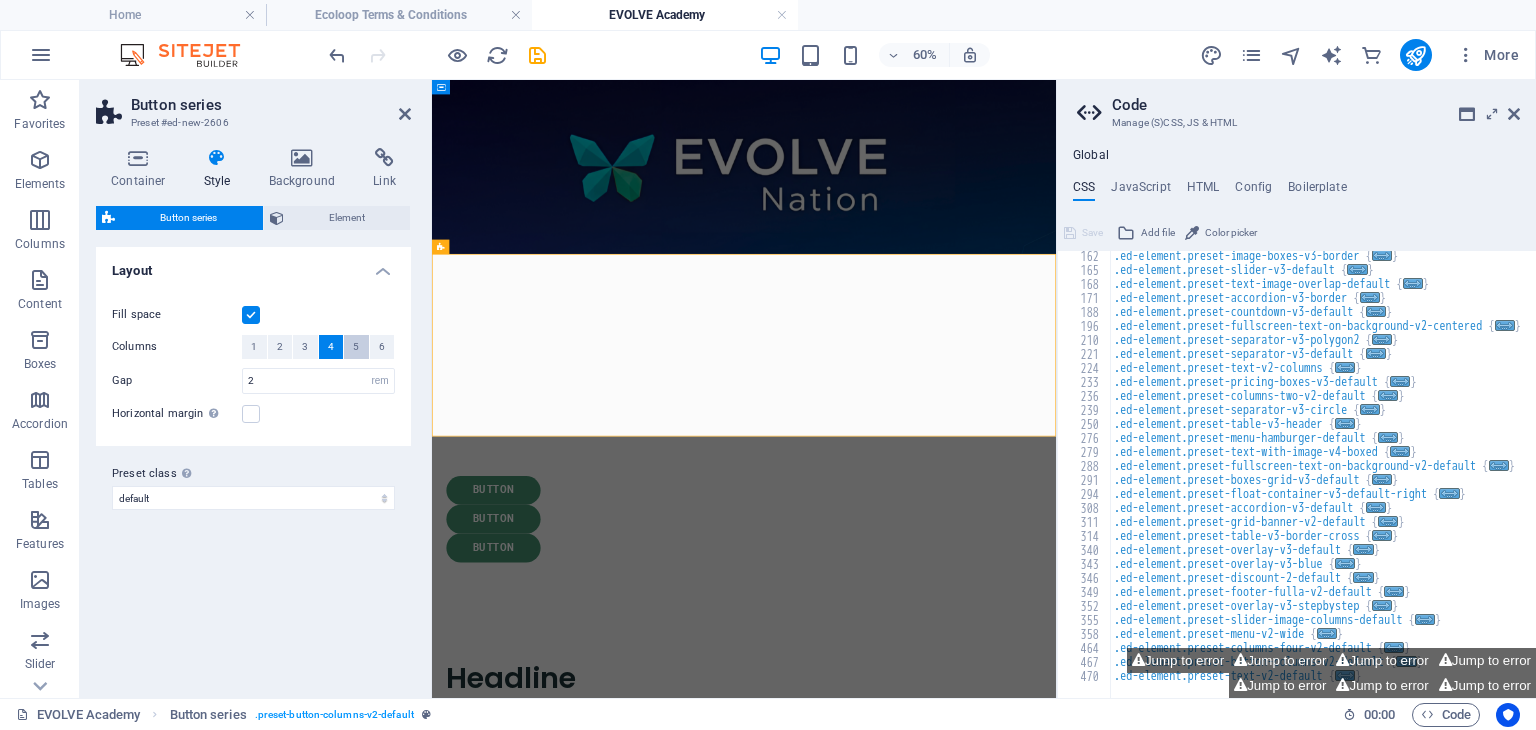 click on "5" at bounding box center (356, 347) 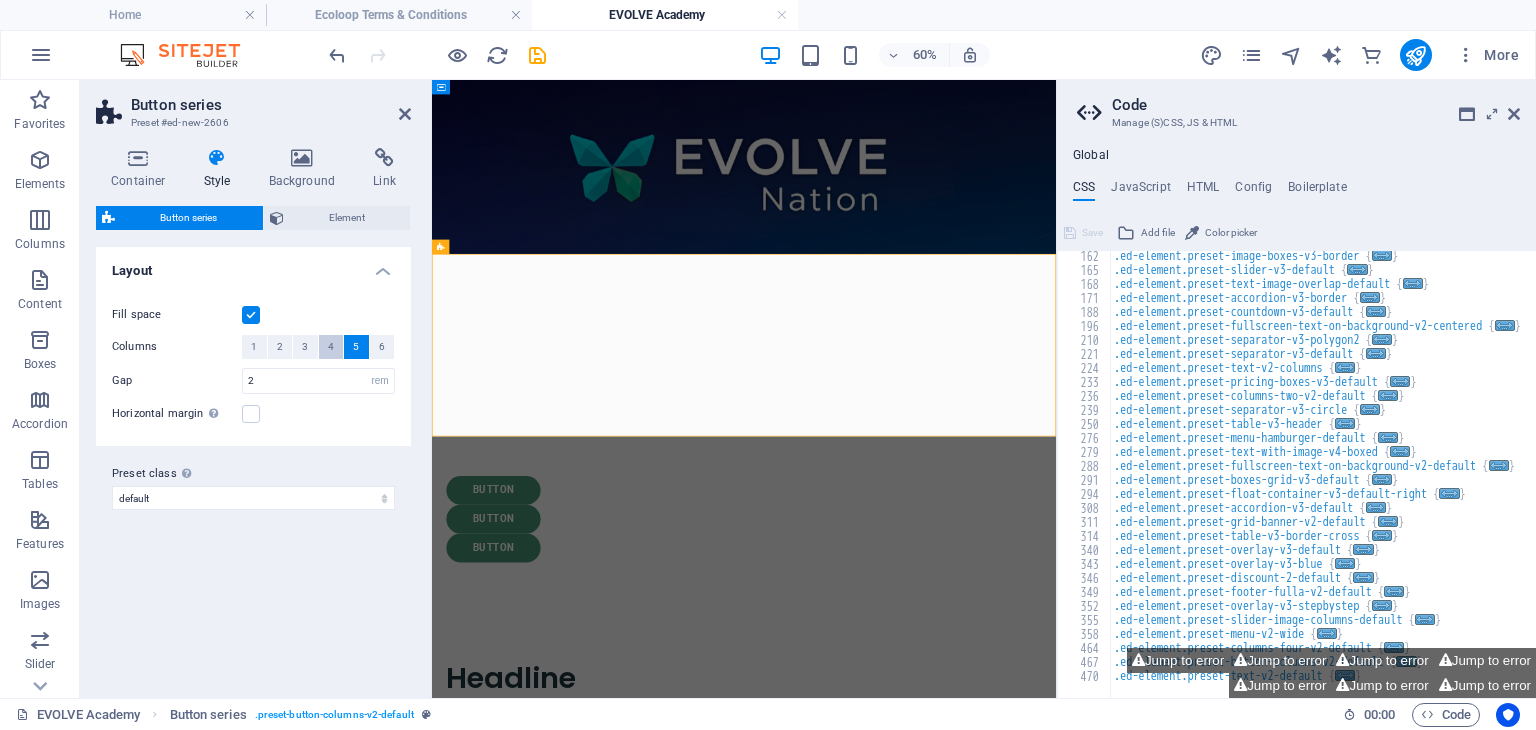 click on "4" at bounding box center [331, 347] 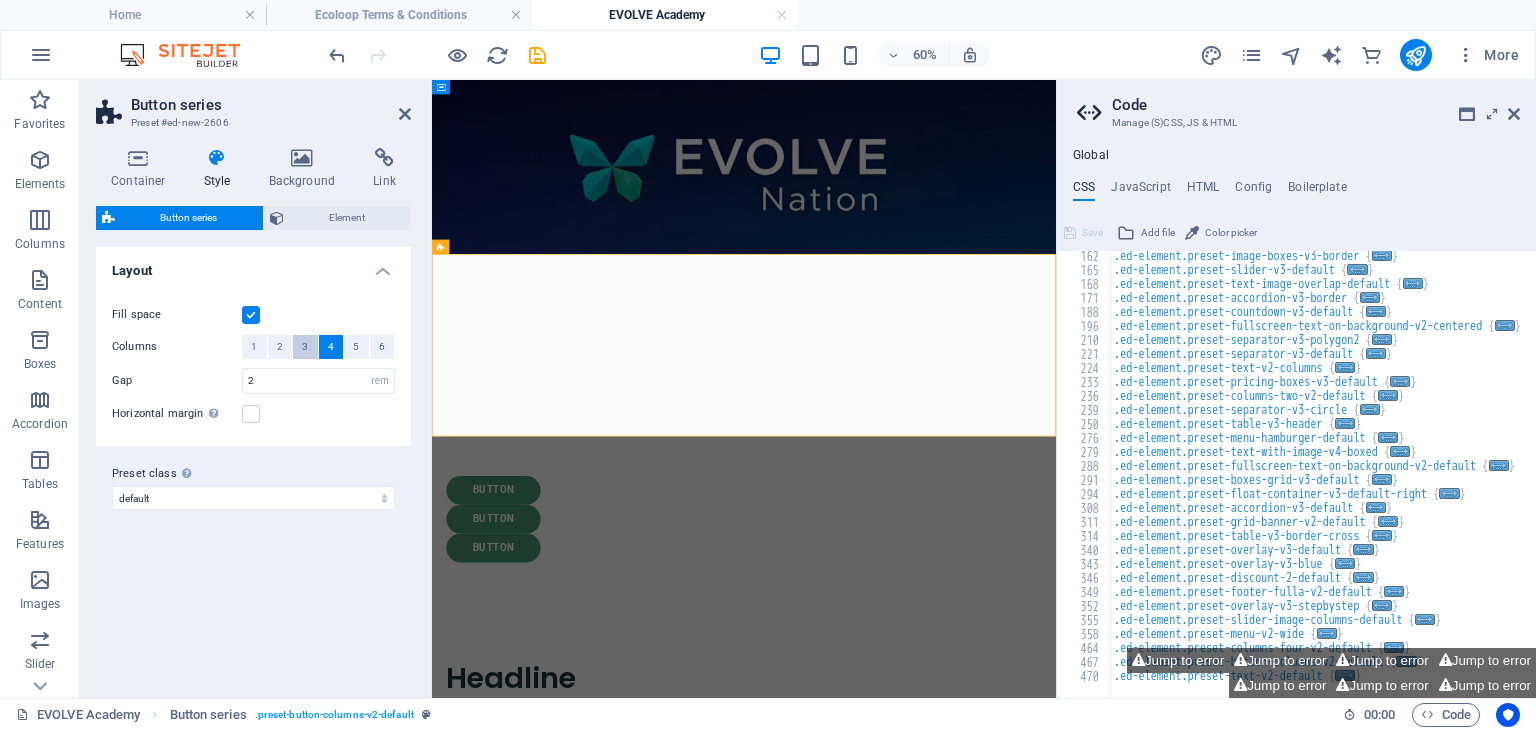 scroll, scrollTop: 380, scrollLeft: 0, axis: vertical 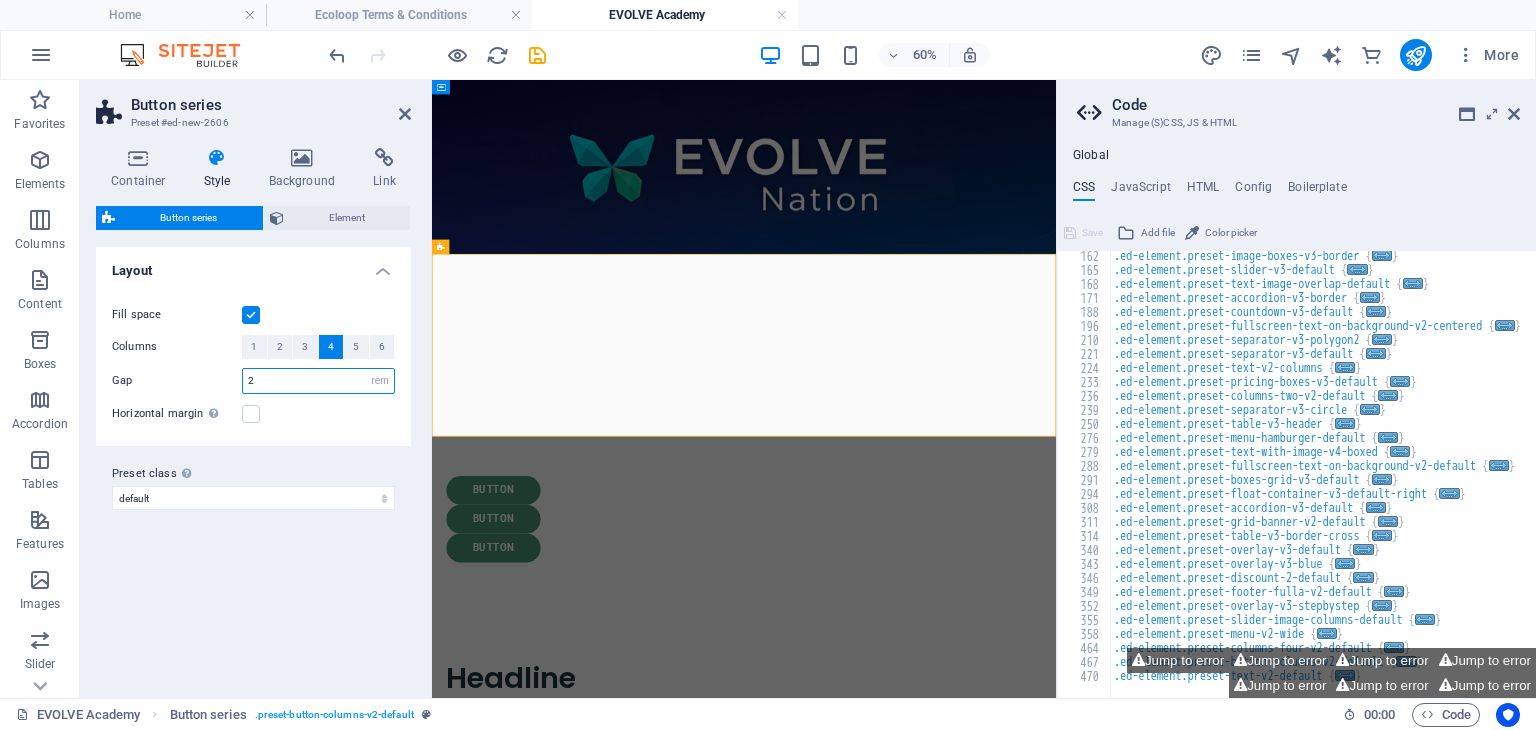 click on "2" at bounding box center (318, 381) 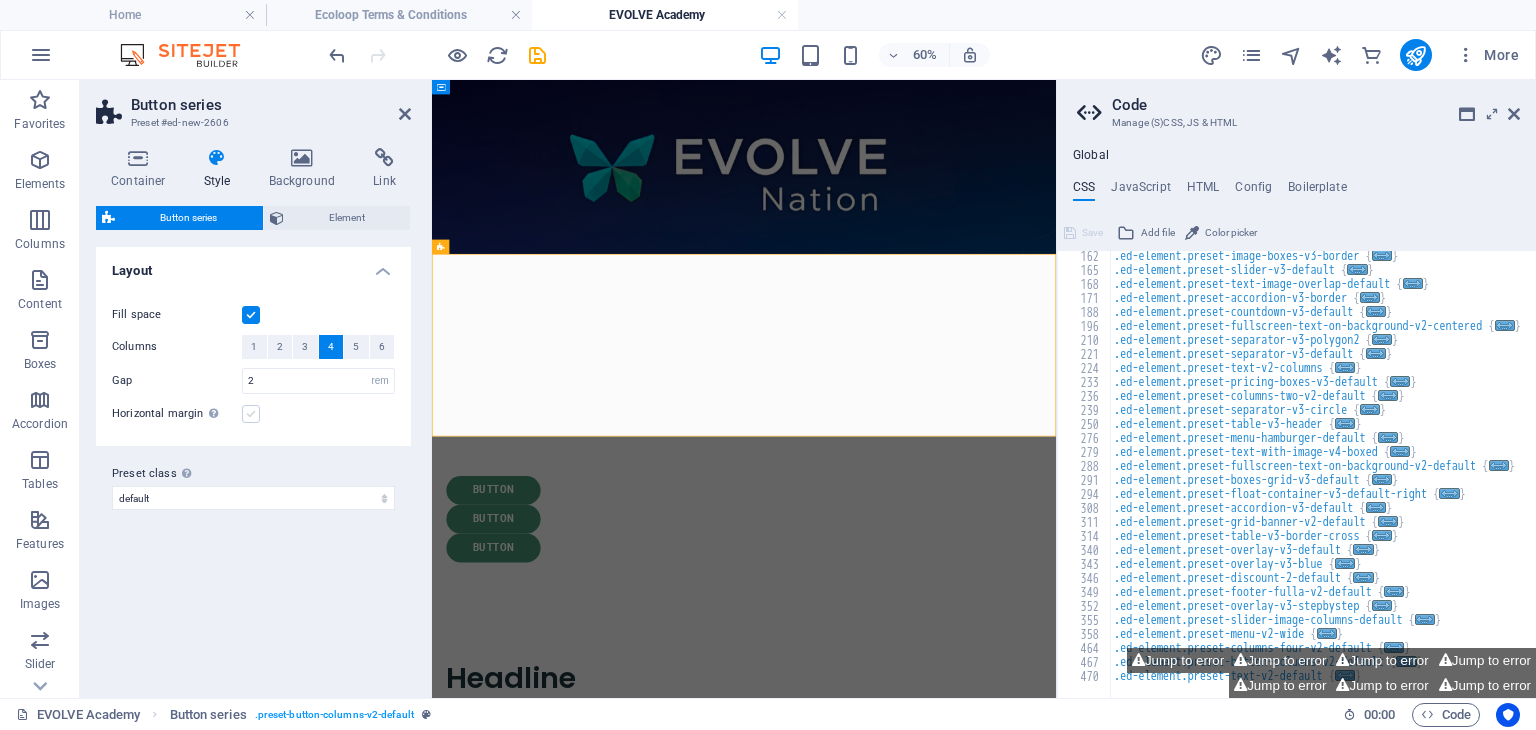 click at bounding box center [251, 414] 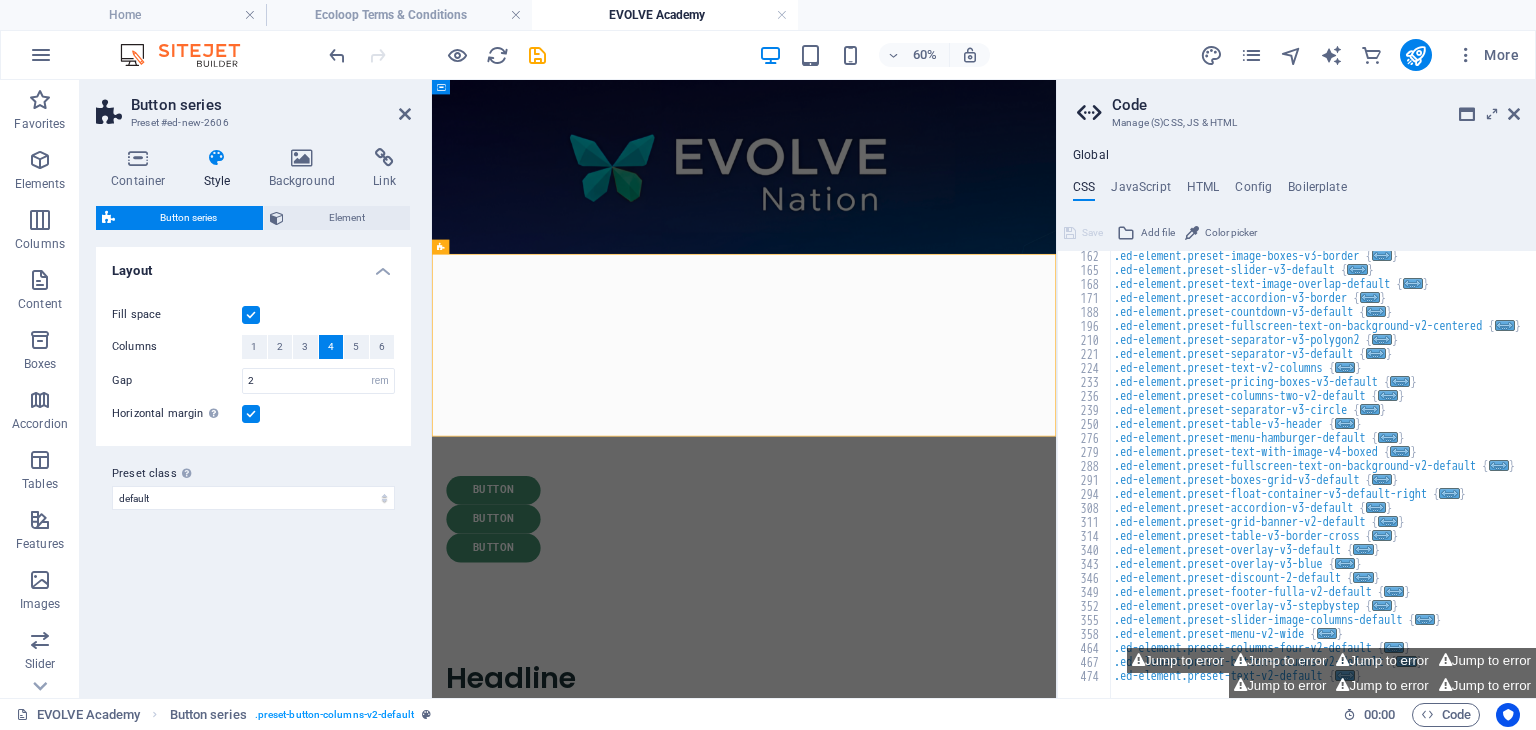 scroll, scrollTop: 380, scrollLeft: 0, axis: vertical 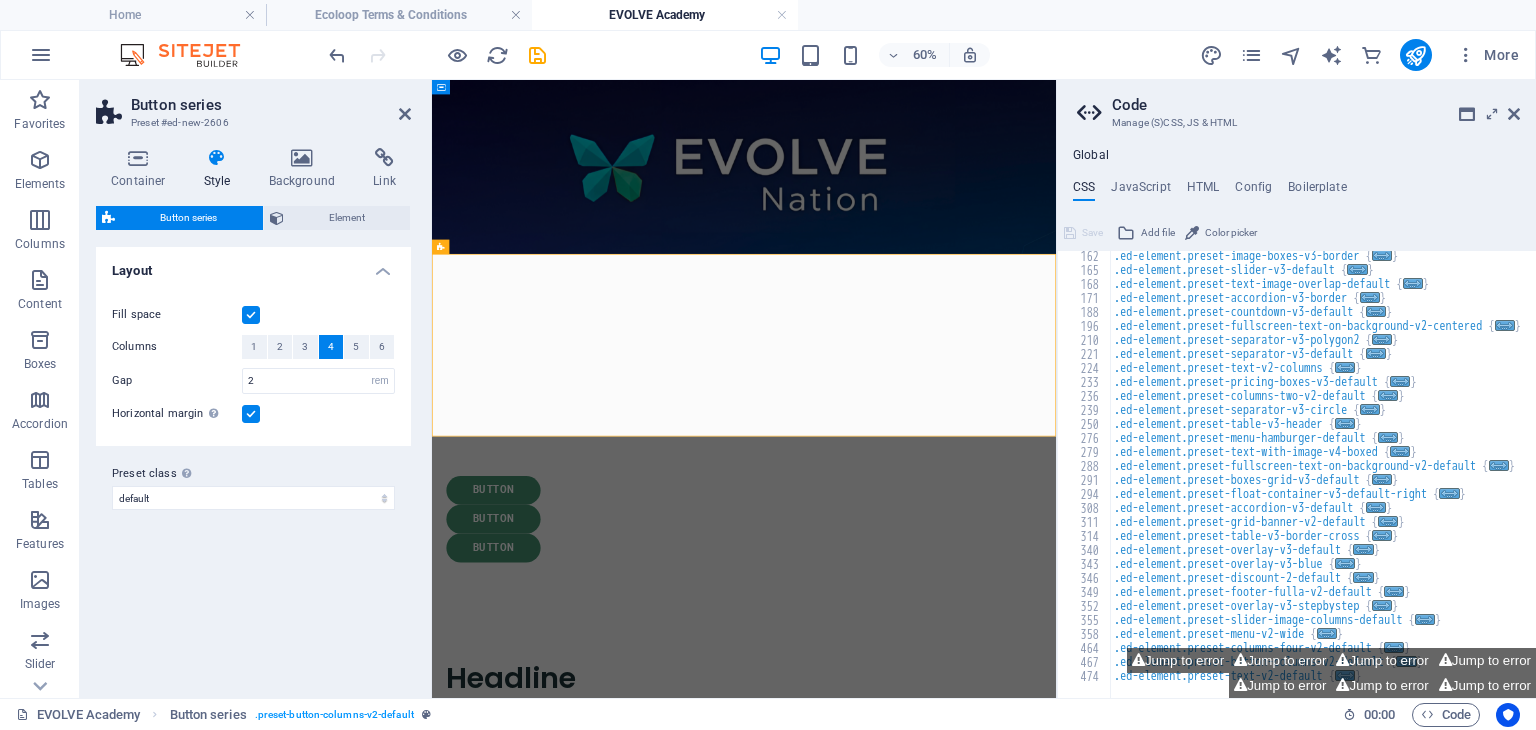 click on "Variants Default Layout Fill space Columns 1 2 3 4 5 6 Gap 2 px rem % vw vh Horizontal margin Only if the containers "Content width" is not set to "Default" Preset class Above chosen variant and settings affect all elements which carry this preset class. default Add preset class" at bounding box center (253, 464) 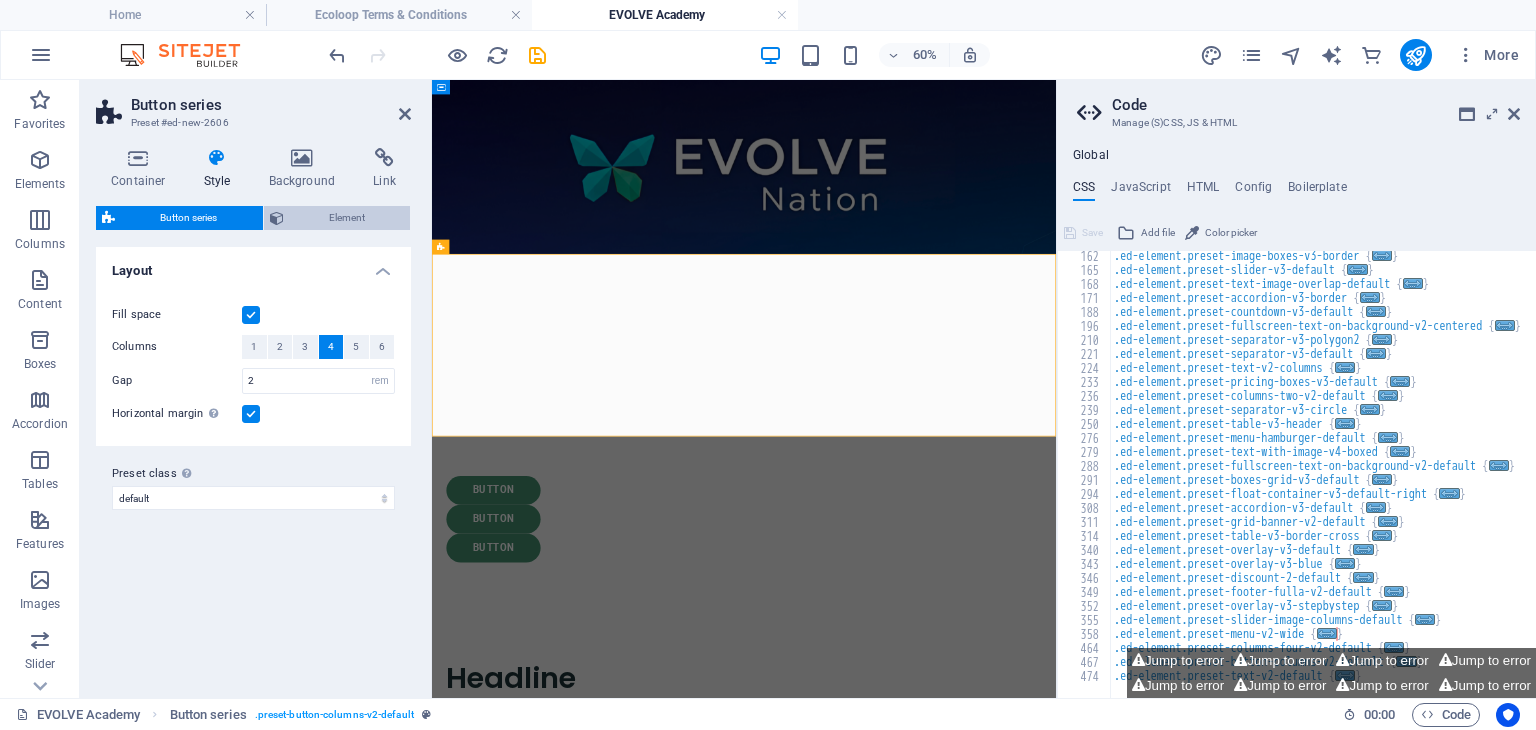 click on "Element" at bounding box center [347, 218] 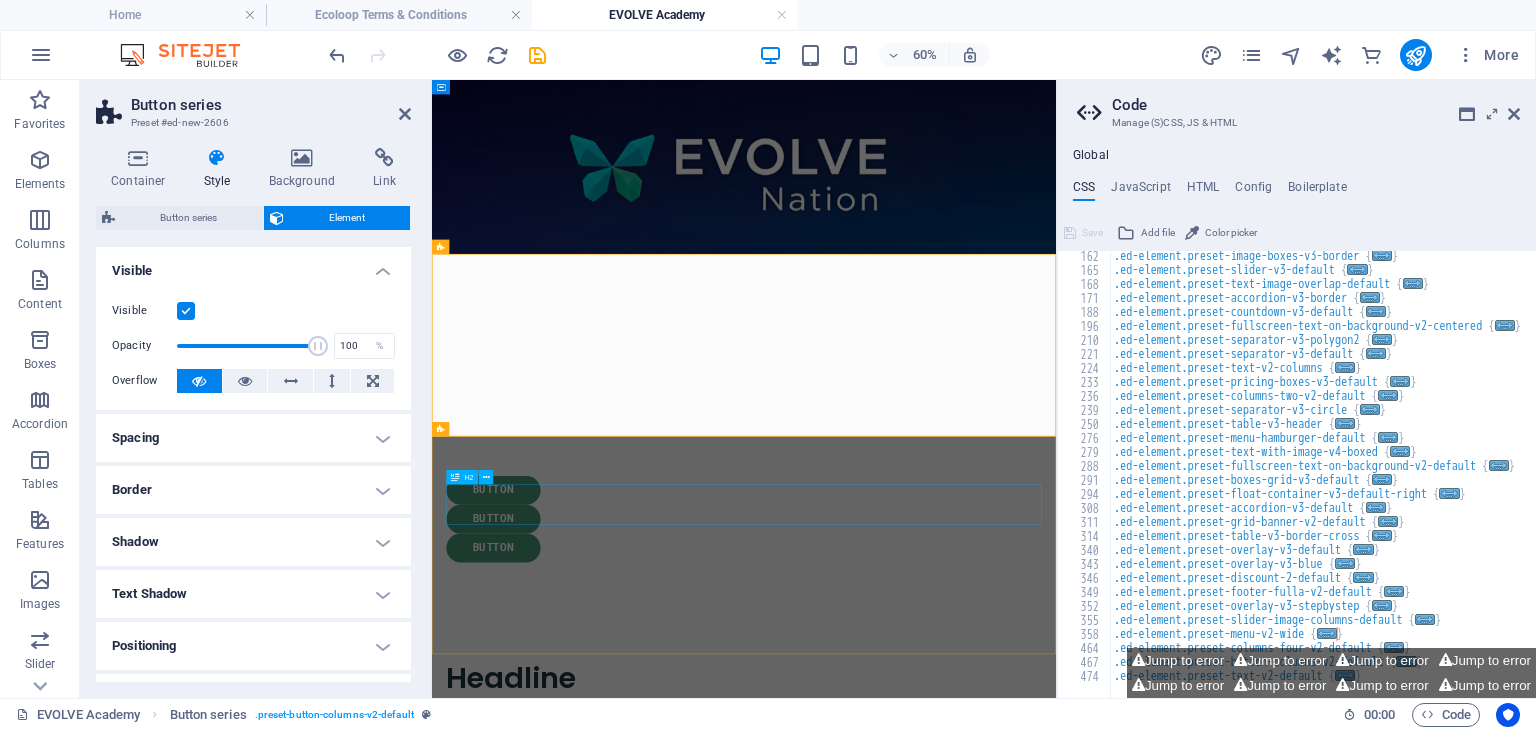 click on "Headline" at bounding box center [952, 1077] 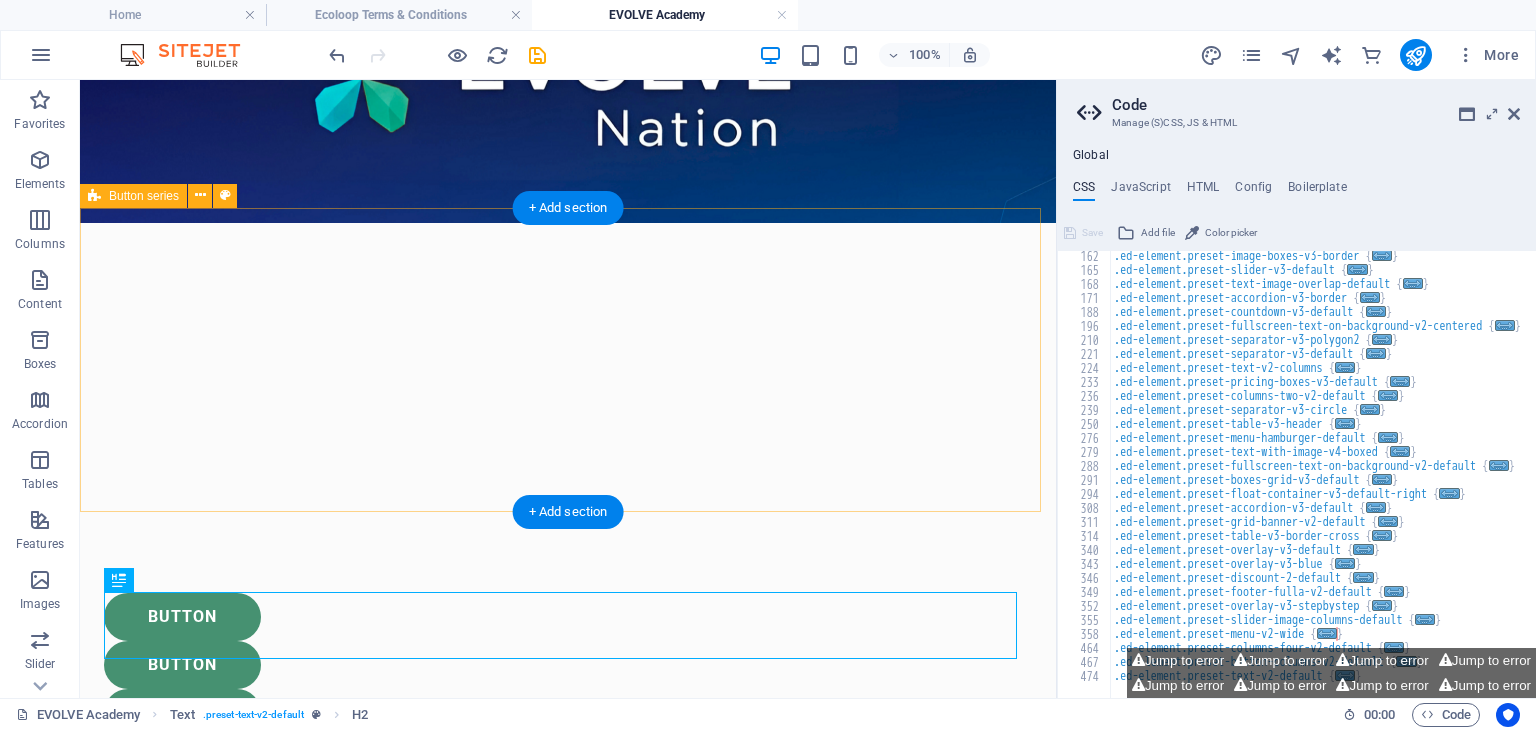 scroll, scrollTop: 138, scrollLeft: 0, axis: vertical 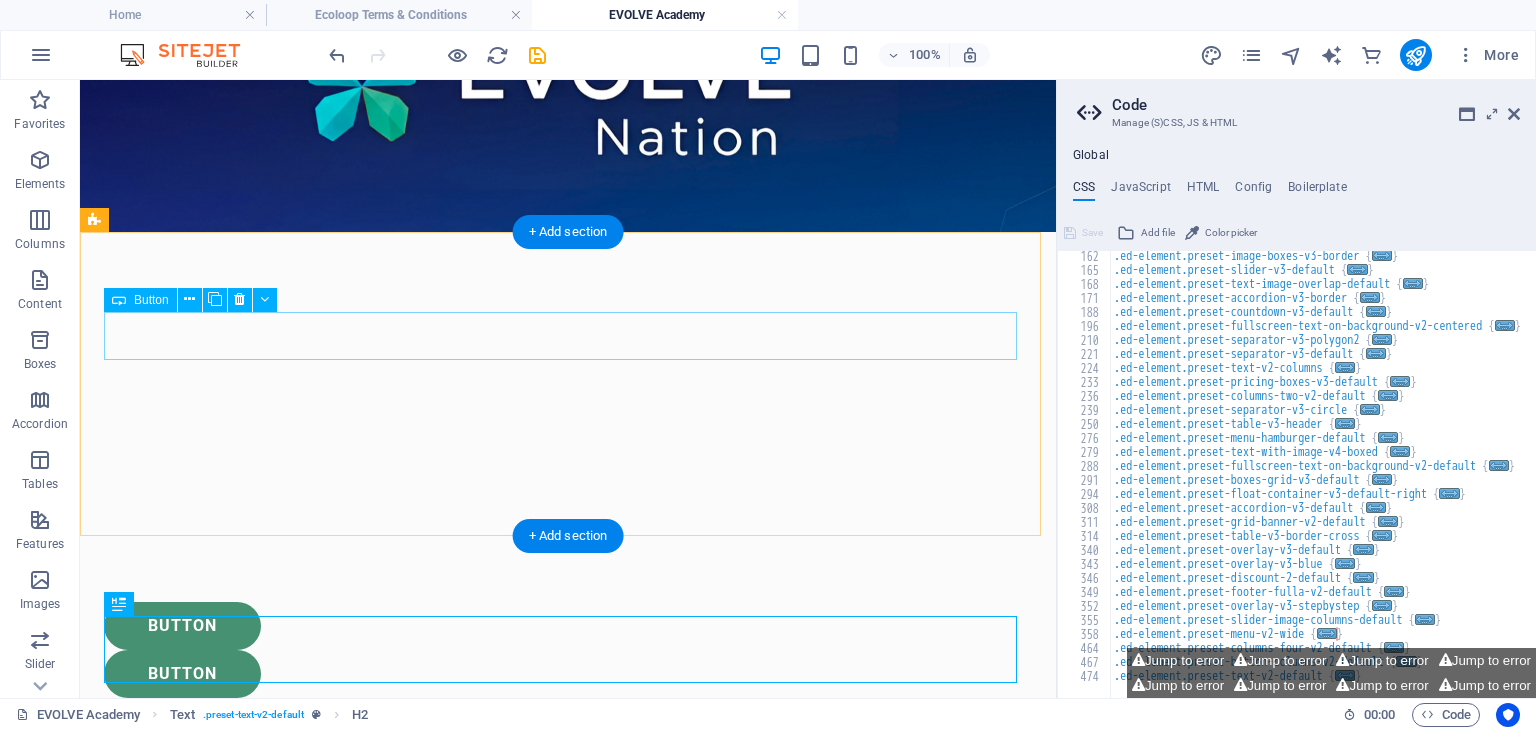 click on "Button" at bounding box center (568, 626) 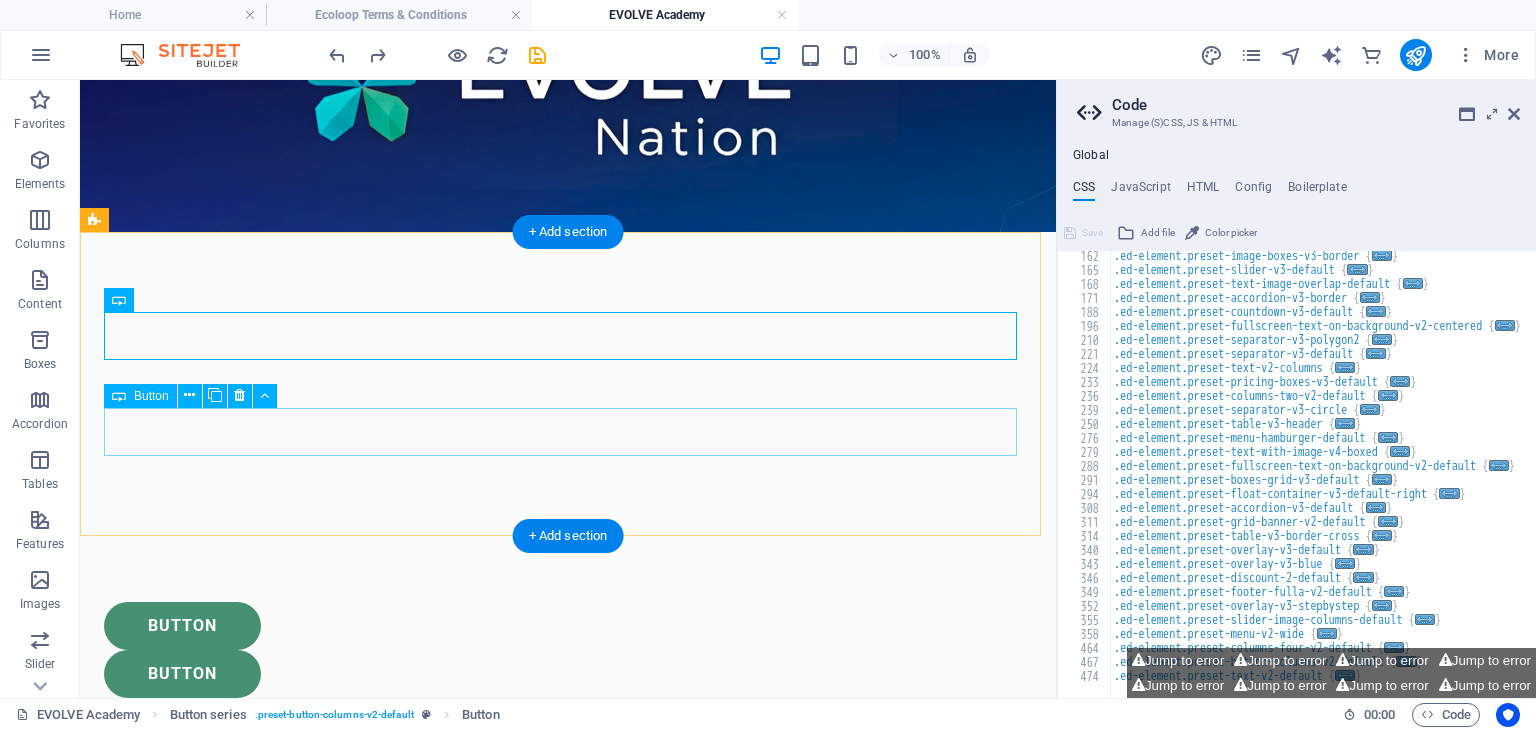 scroll, scrollTop: 380, scrollLeft: 0, axis: vertical 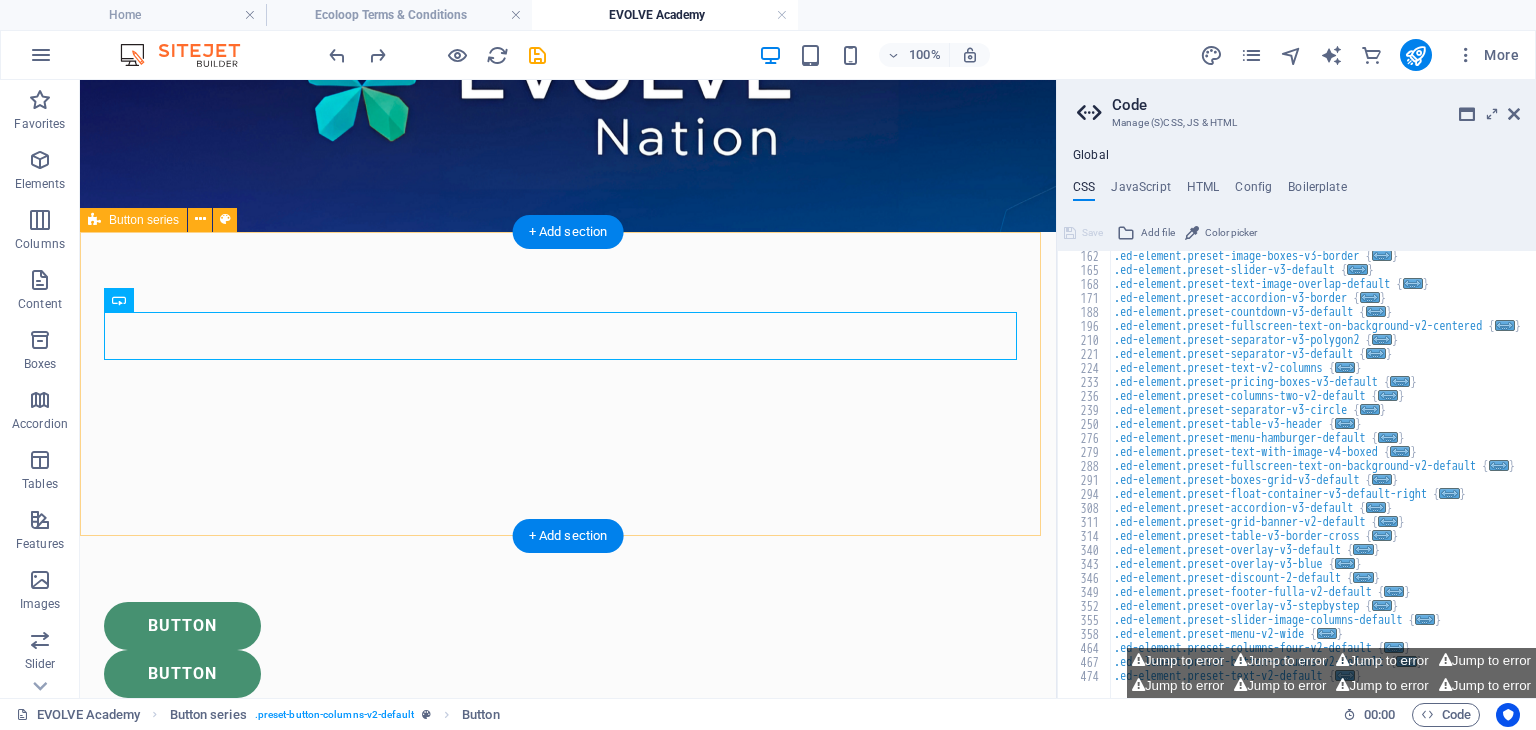 click on "Button Button Button" at bounding box center [568, 674] 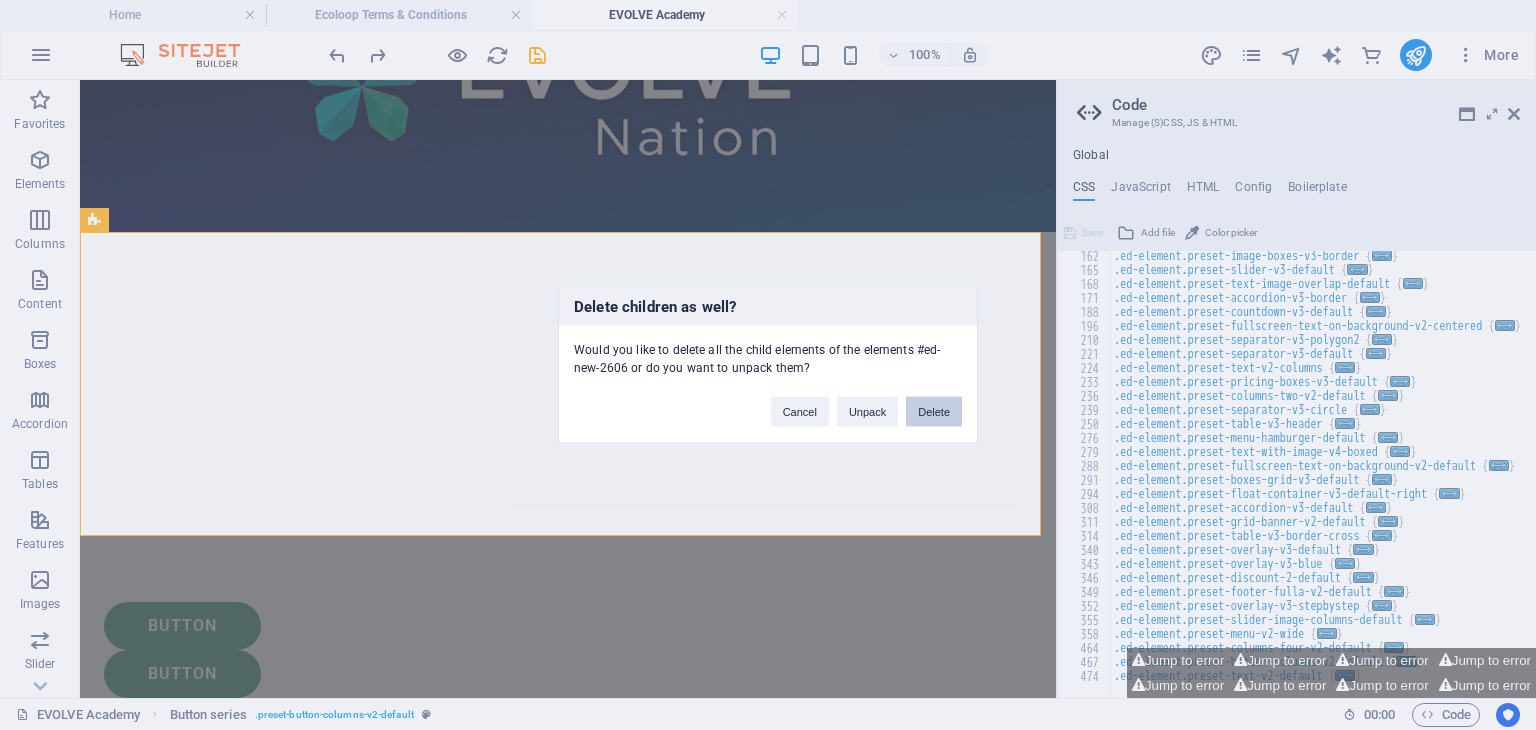 click on "Delete" at bounding box center (934, 412) 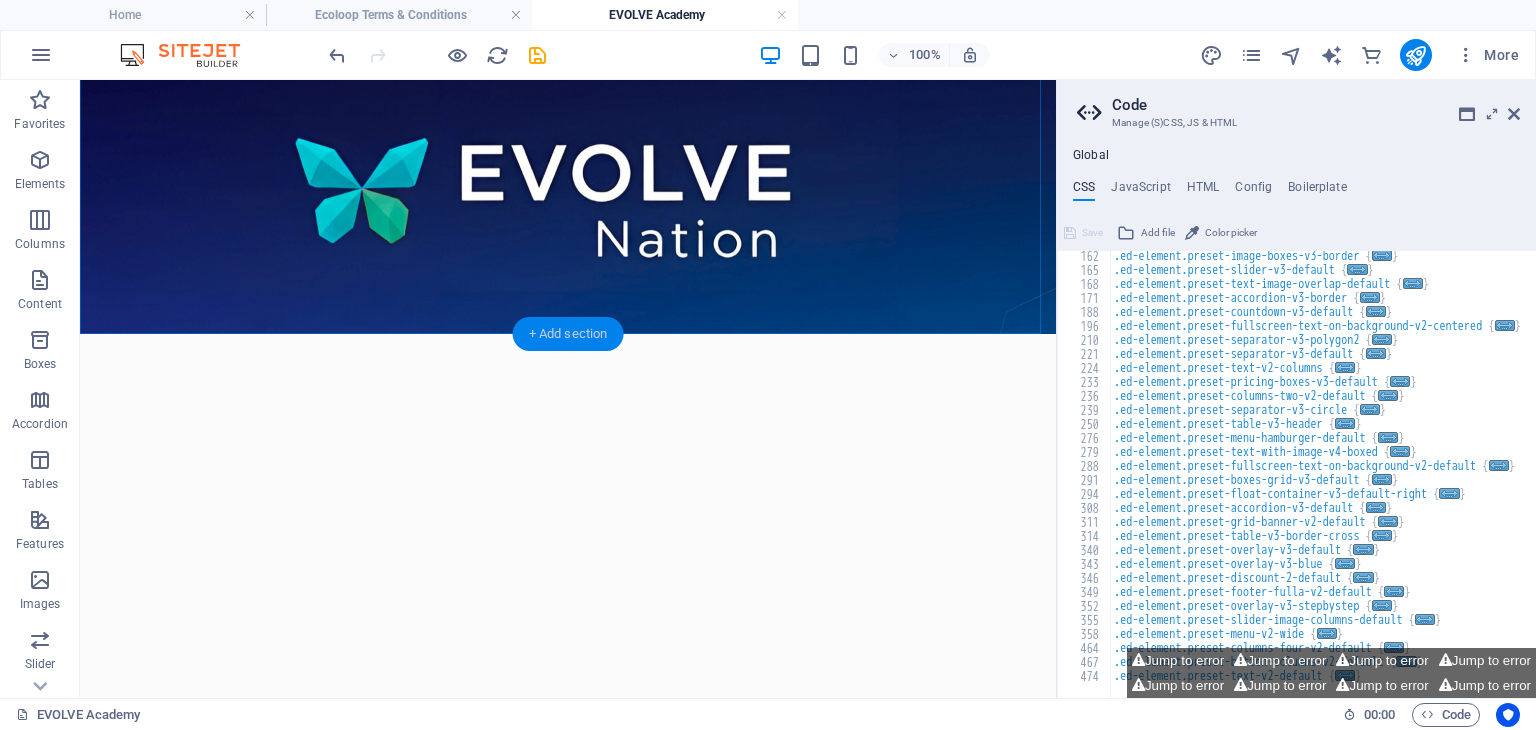 click on "+ Add section" at bounding box center [568, 334] 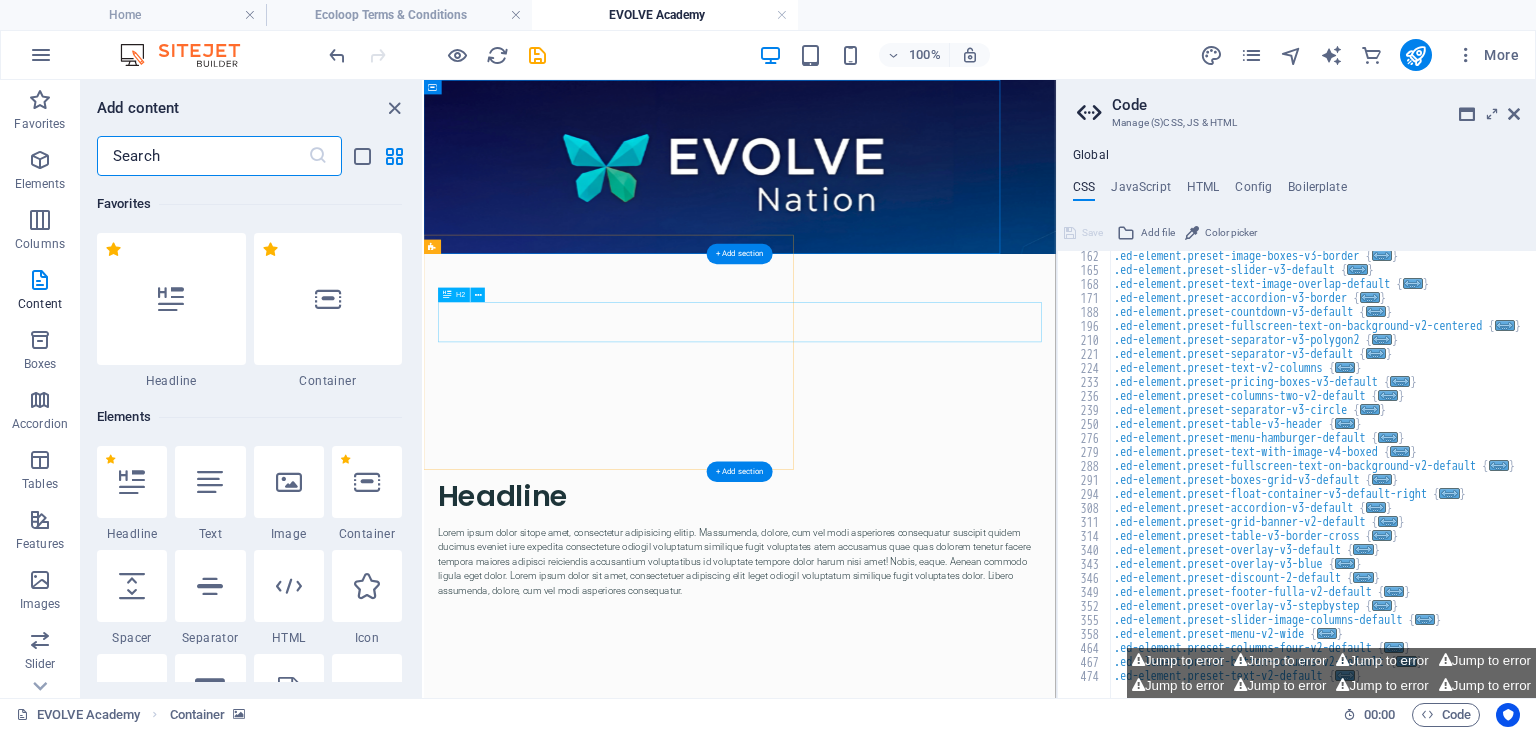 scroll, scrollTop: 0, scrollLeft: 0, axis: both 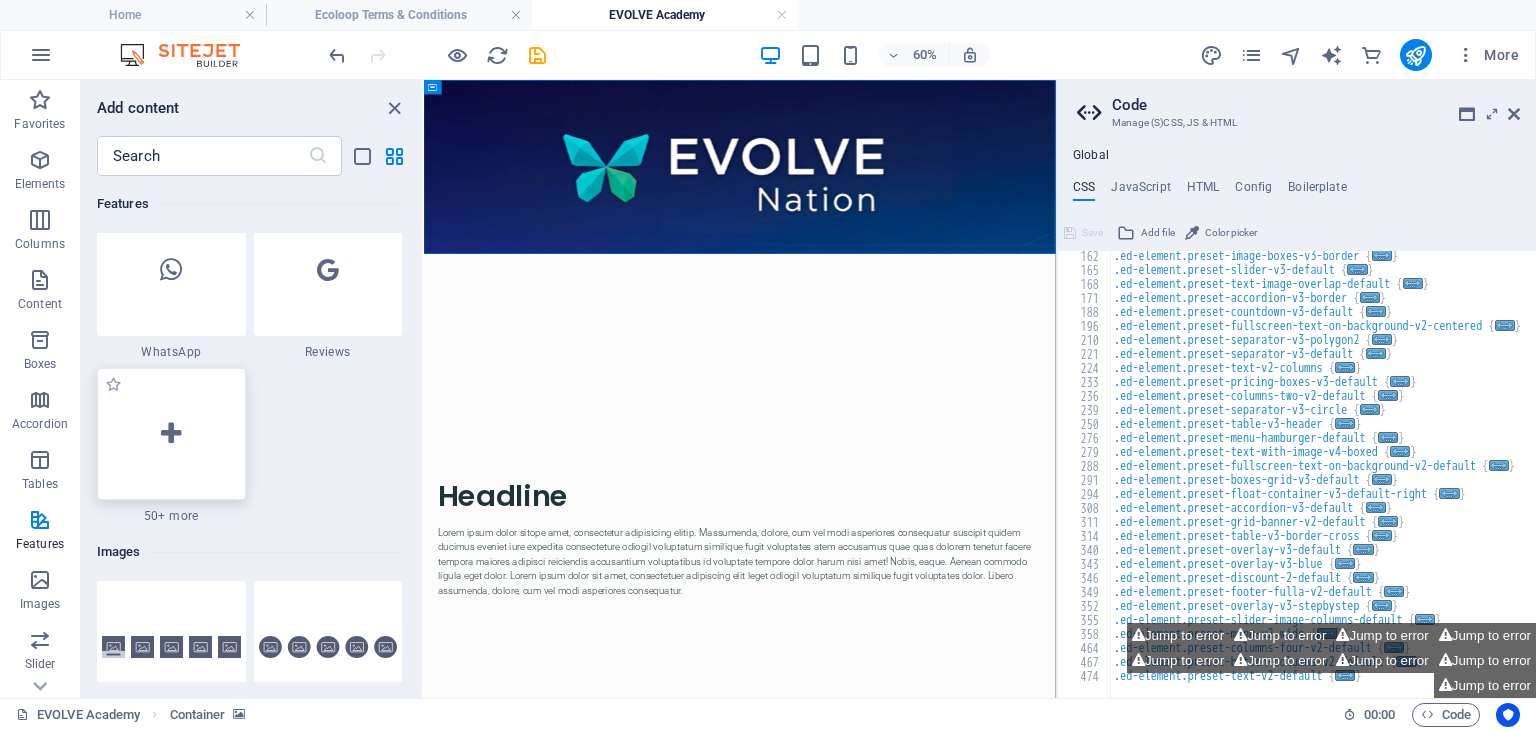 click at bounding box center [171, 434] 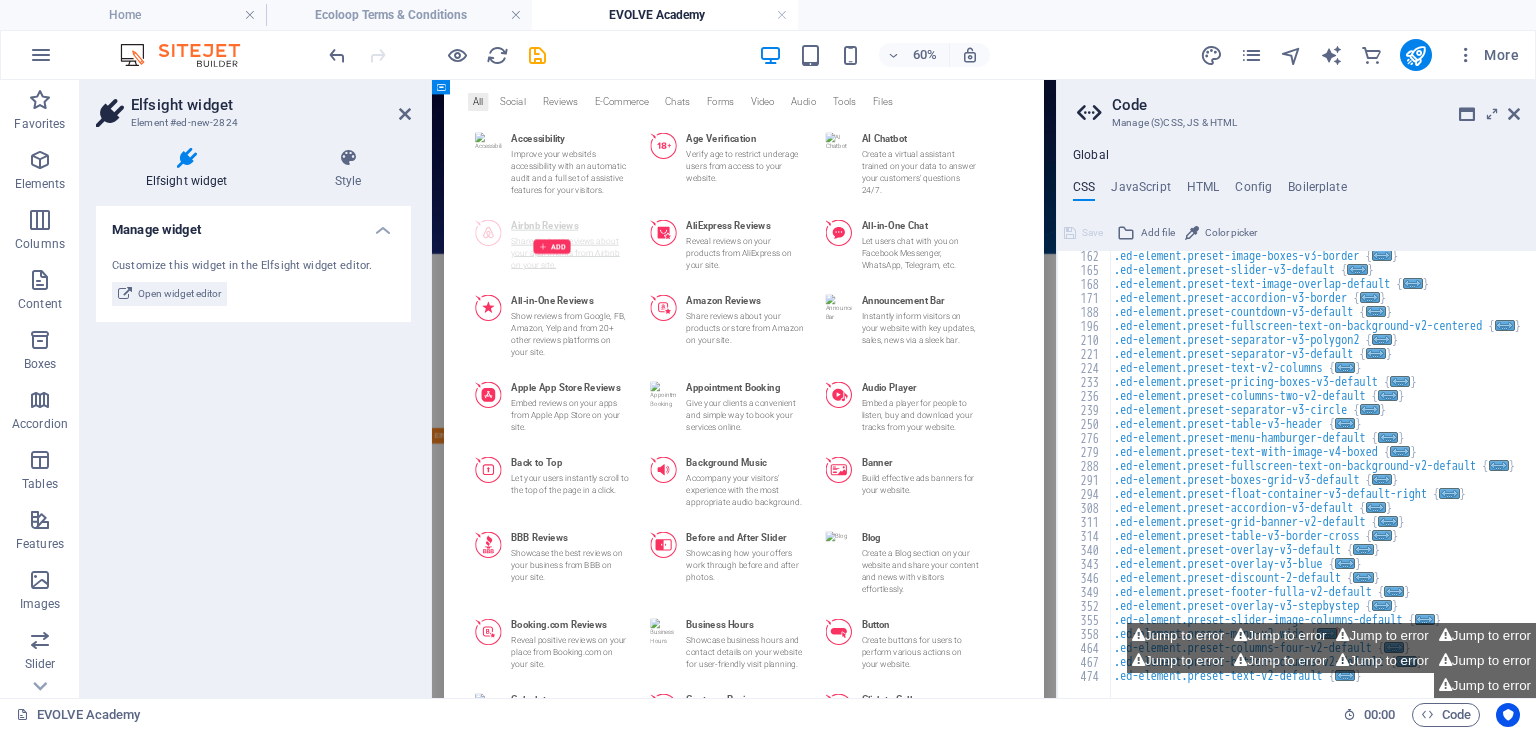 scroll, scrollTop: 143, scrollLeft: 0, axis: vertical 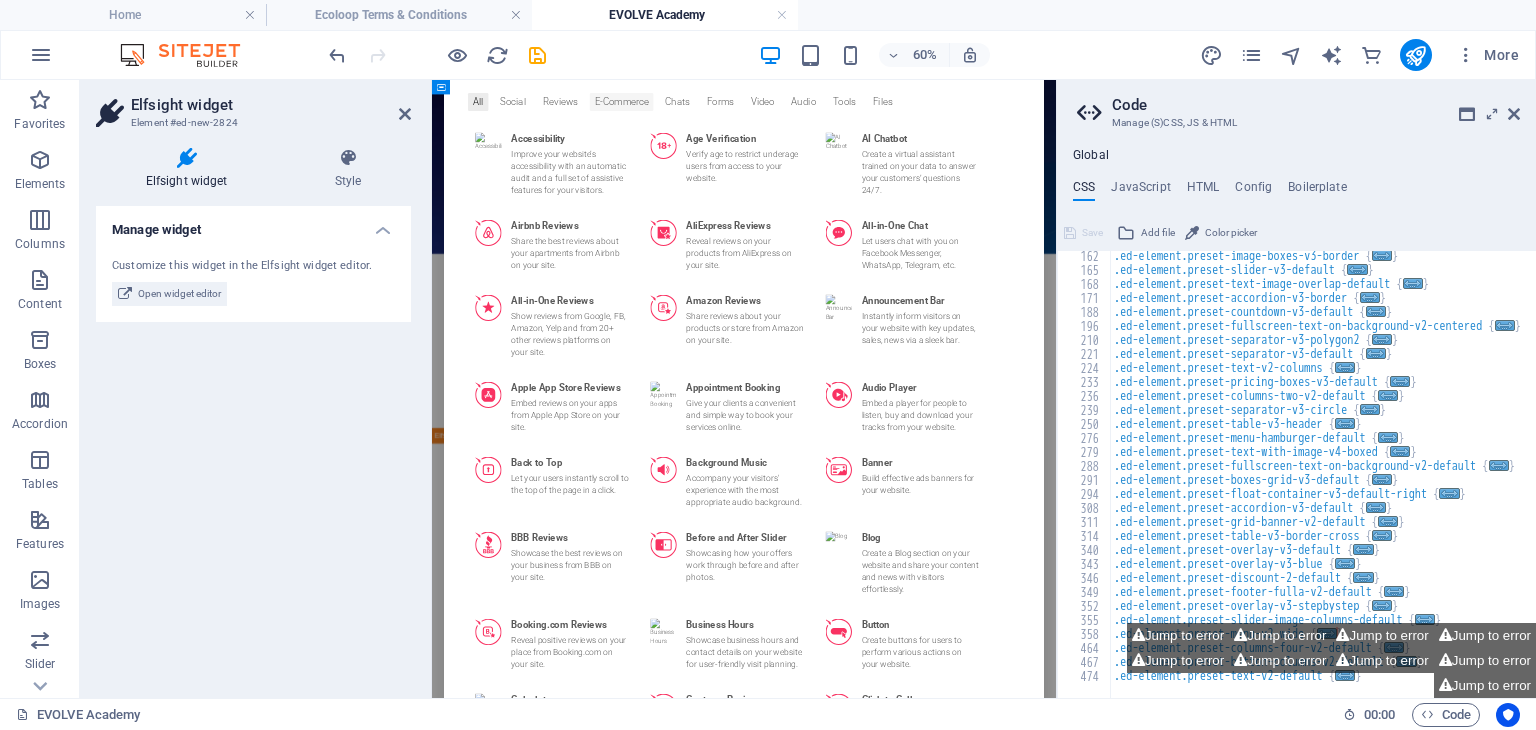 click on "E-Commerce" at bounding box center (748, 117) 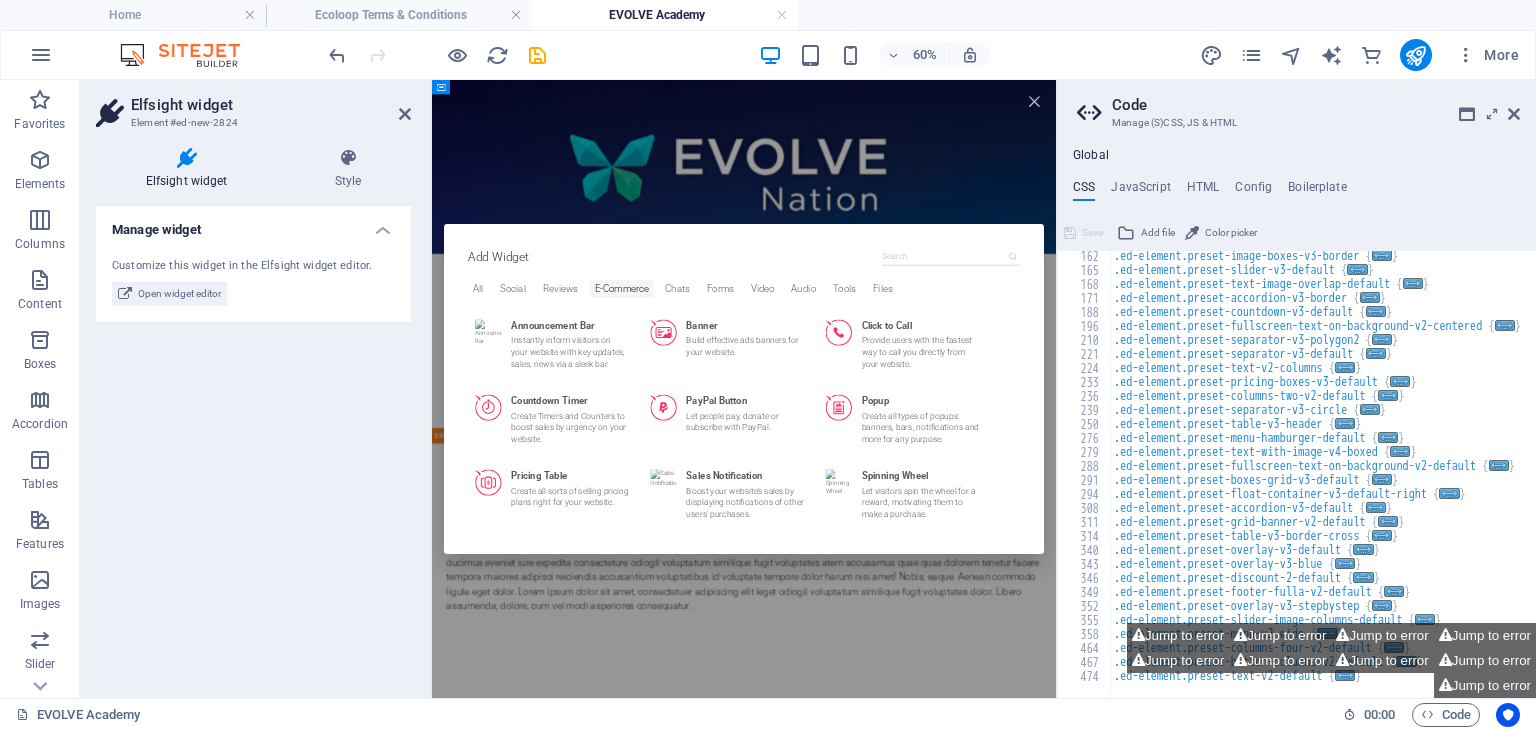 scroll, scrollTop: 0, scrollLeft: 0, axis: both 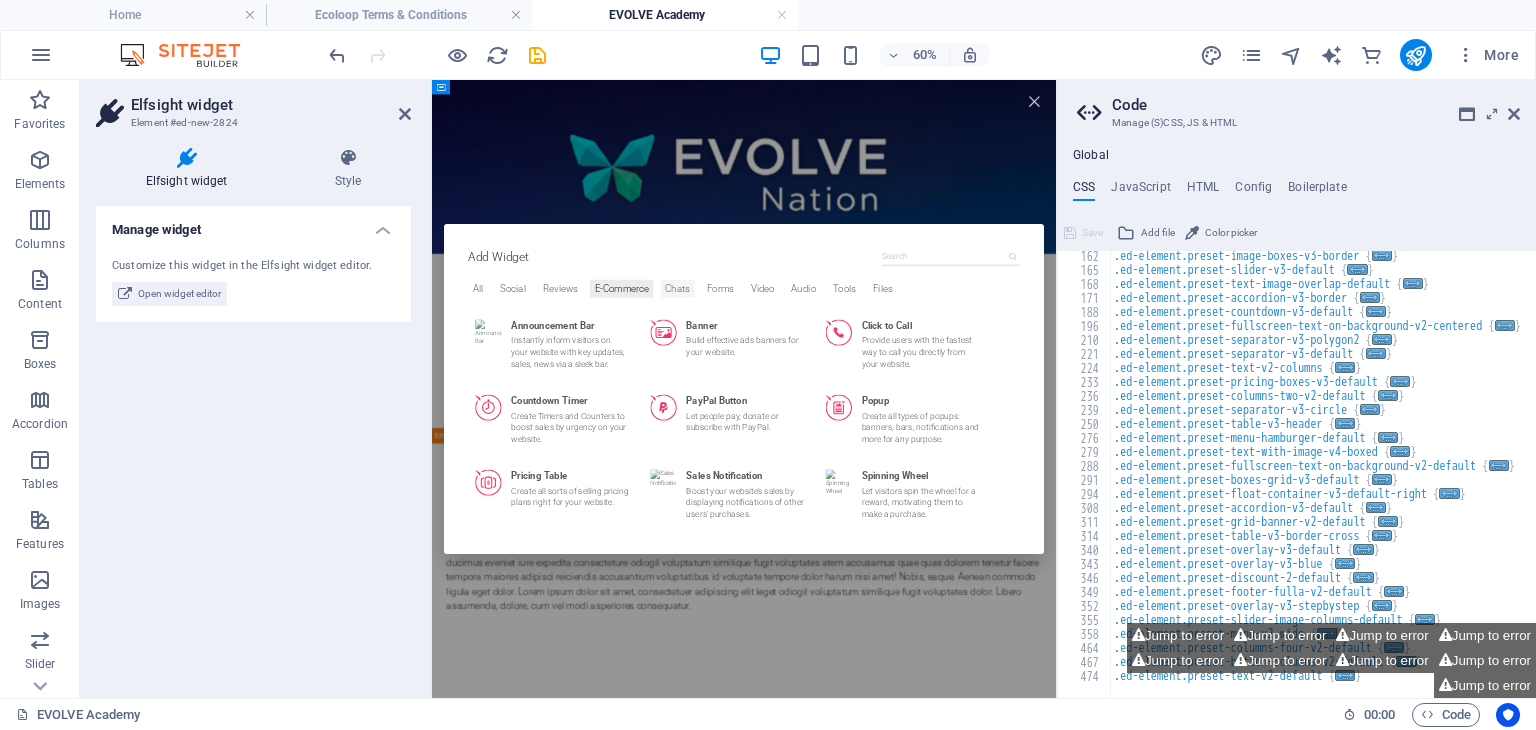 click on "Chats" at bounding box center [841, 428] 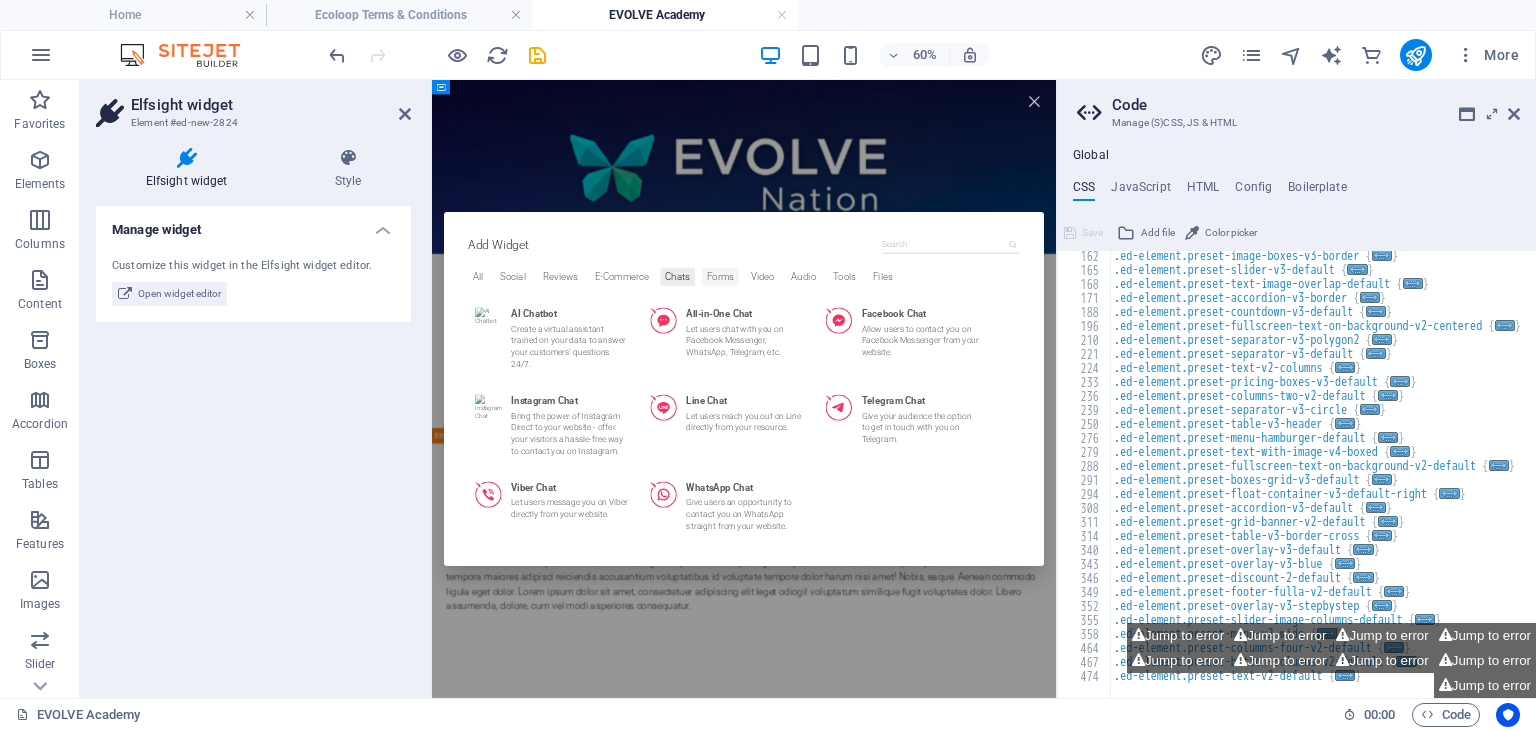 click on "Forms" at bounding box center [912, 408] 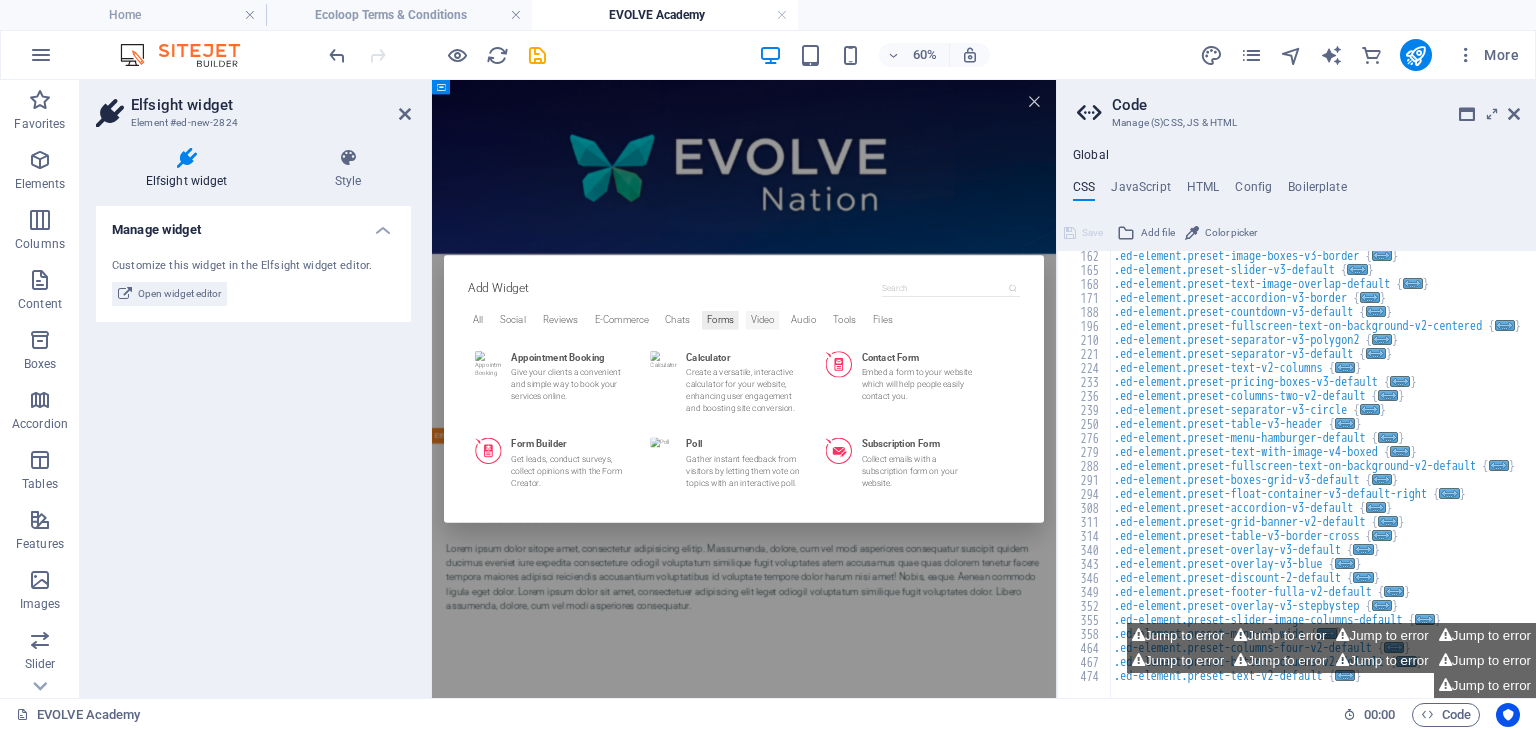 click on "Video" at bounding box center (983, 480) 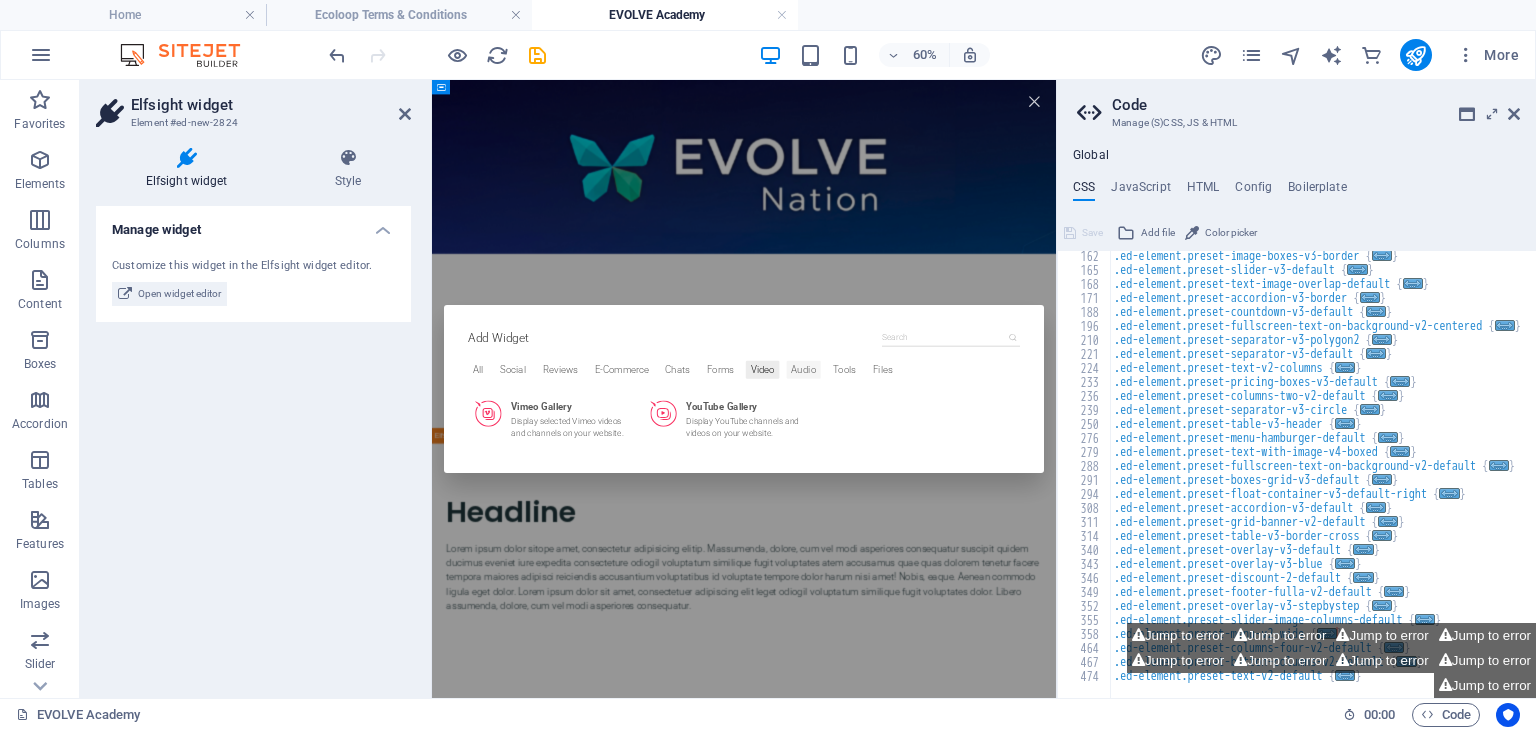 click on "Audio" at bounding box center [1051, 563] 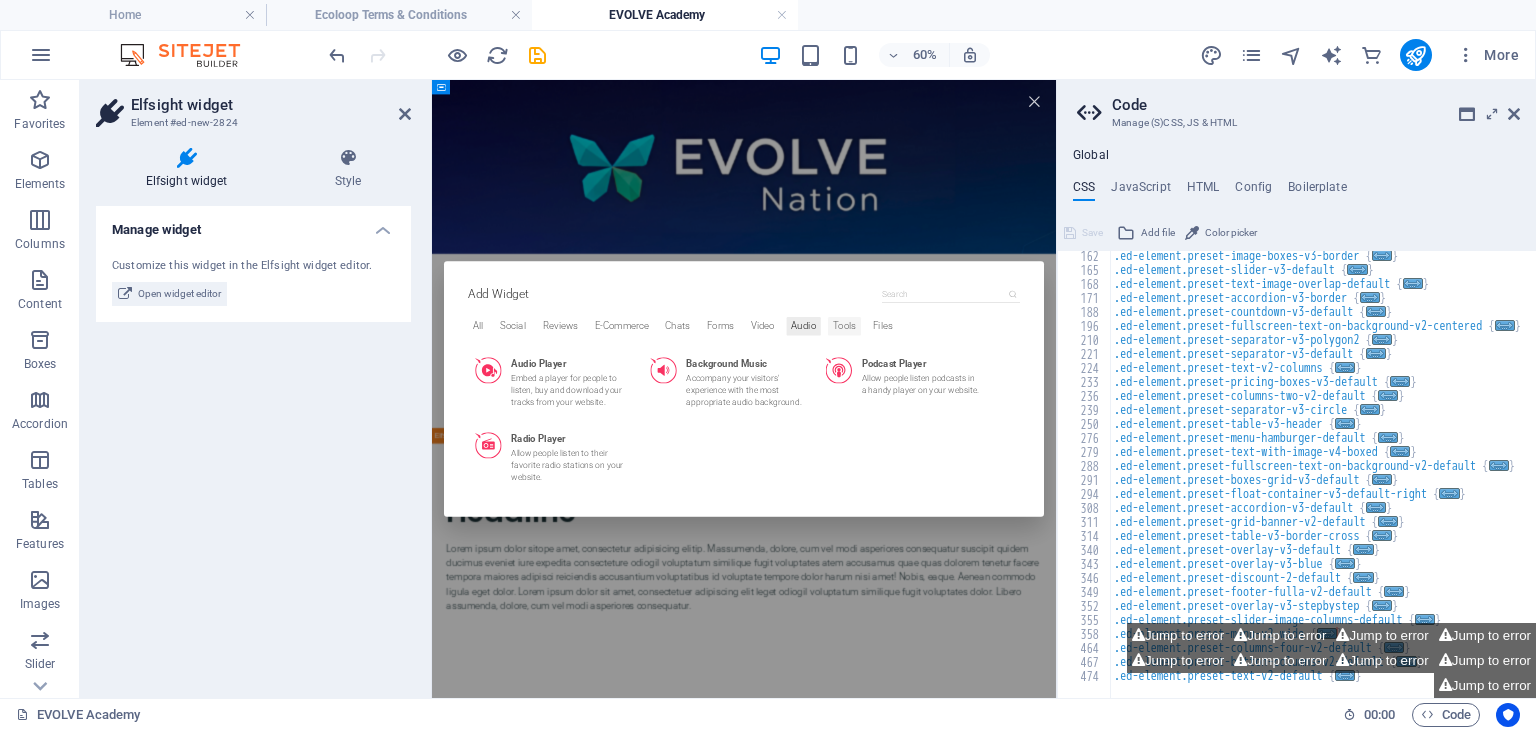 click on "Tools" at bounding box center (1119, 490) 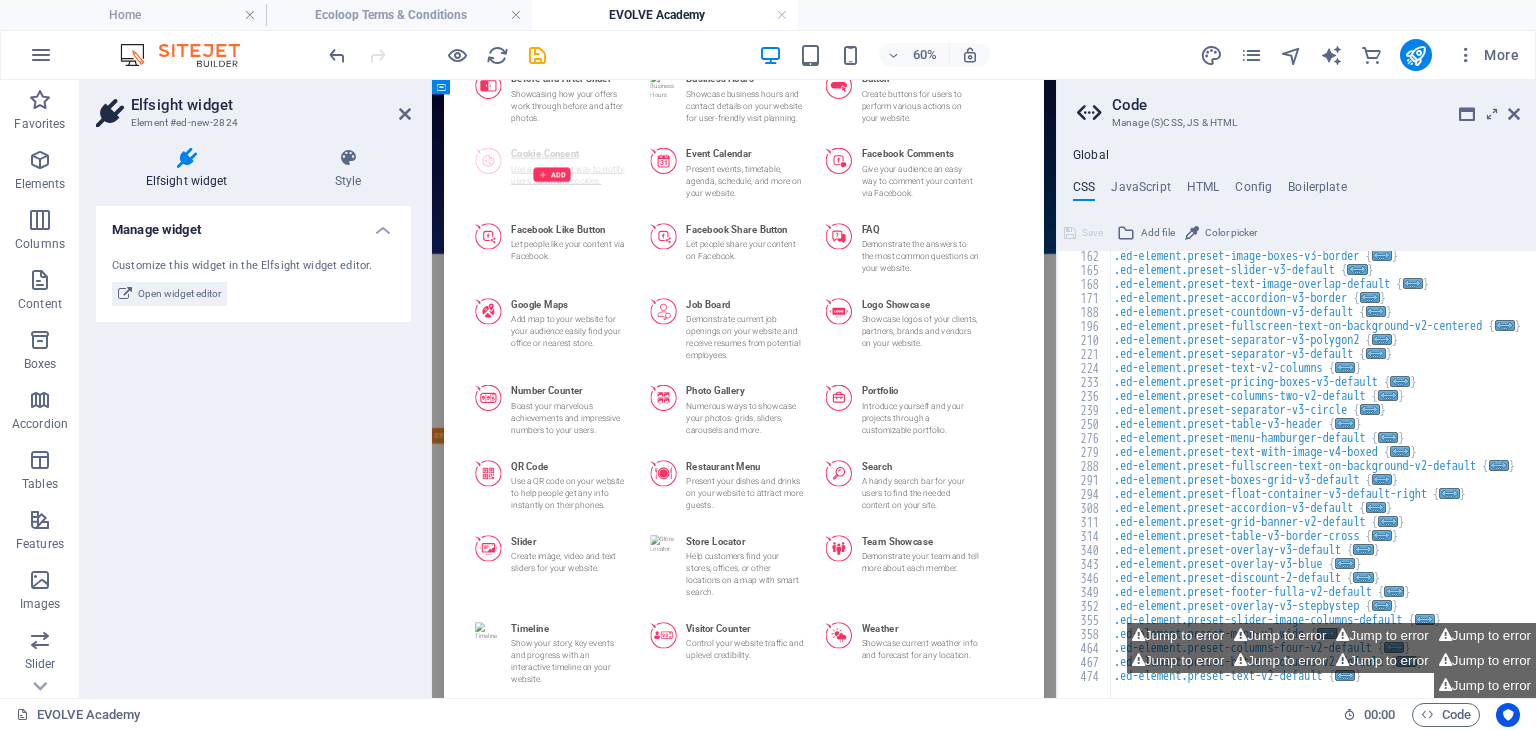 scroll, scrollTop: 406, scrollLeft: 0, axis: vertical 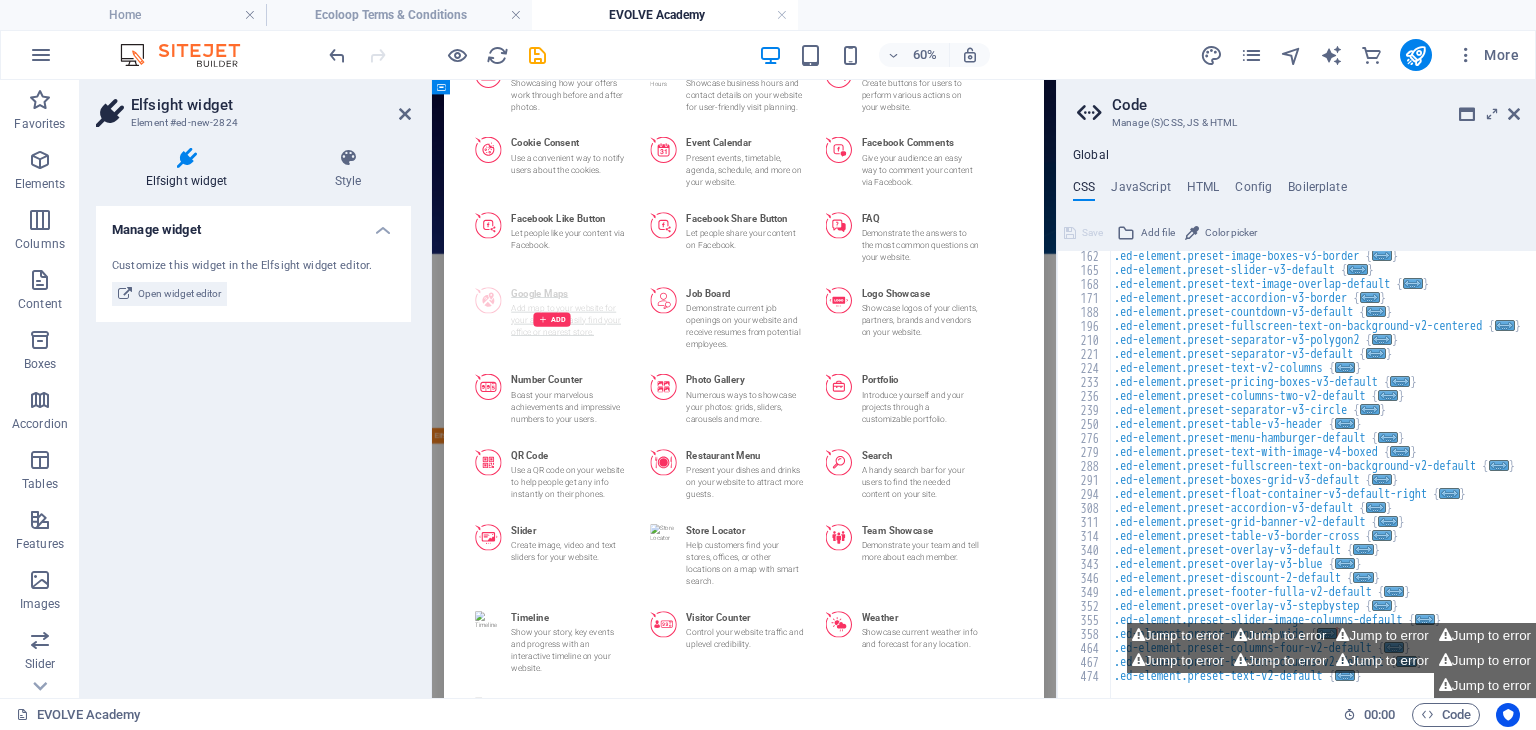 click on "ADD" at bounding box center [632, 480] 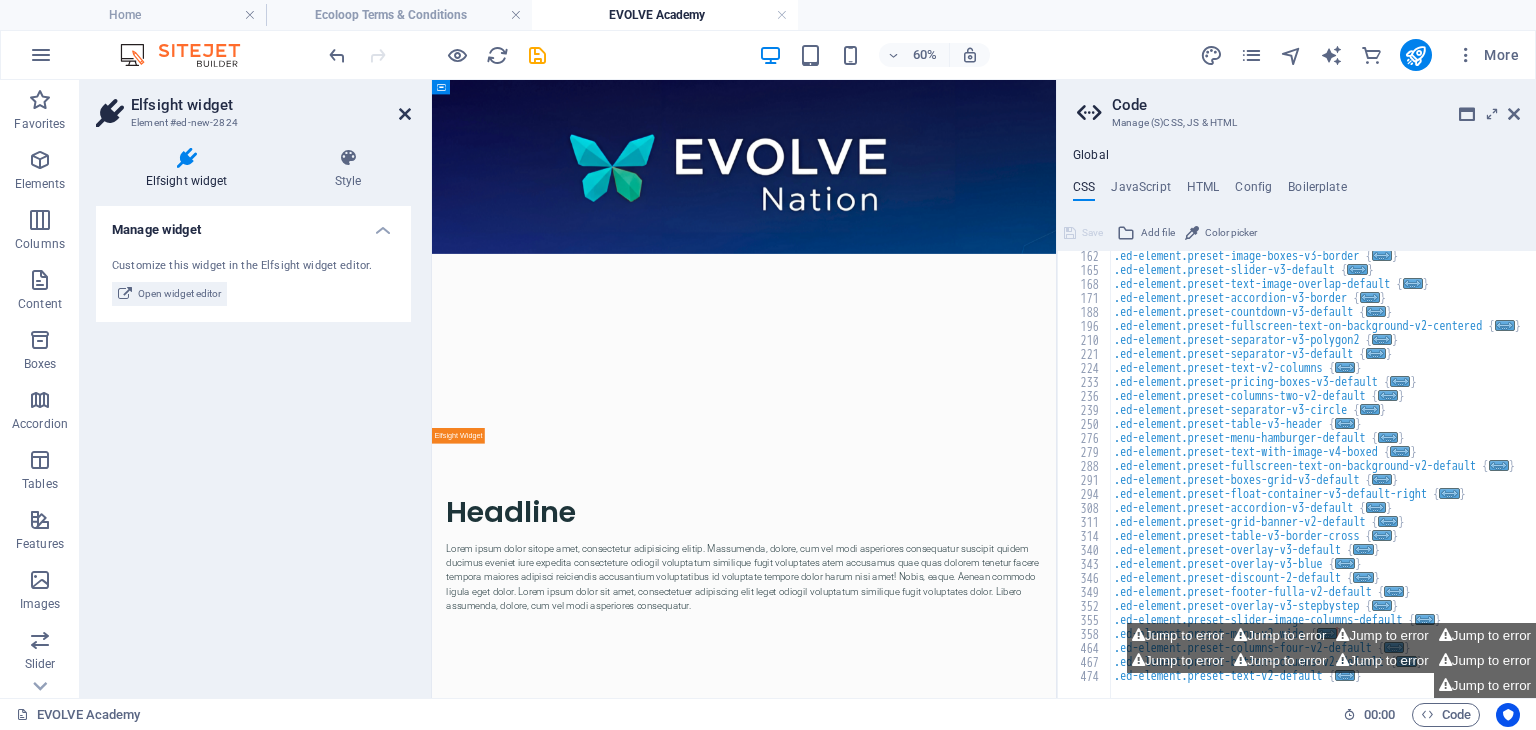 click at bounding box center (405, 114) 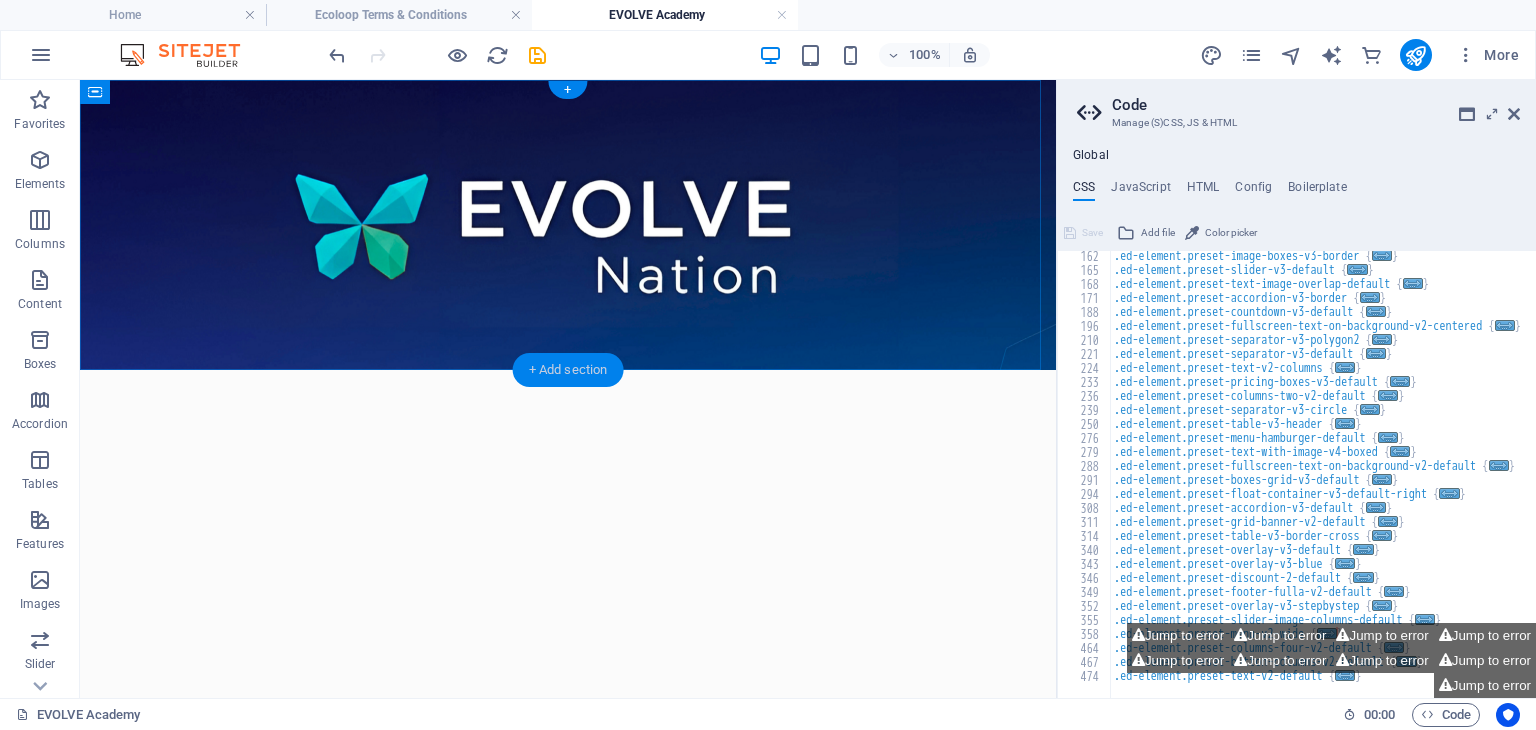 click on "+ Add section" at bounding box center [568, 370] 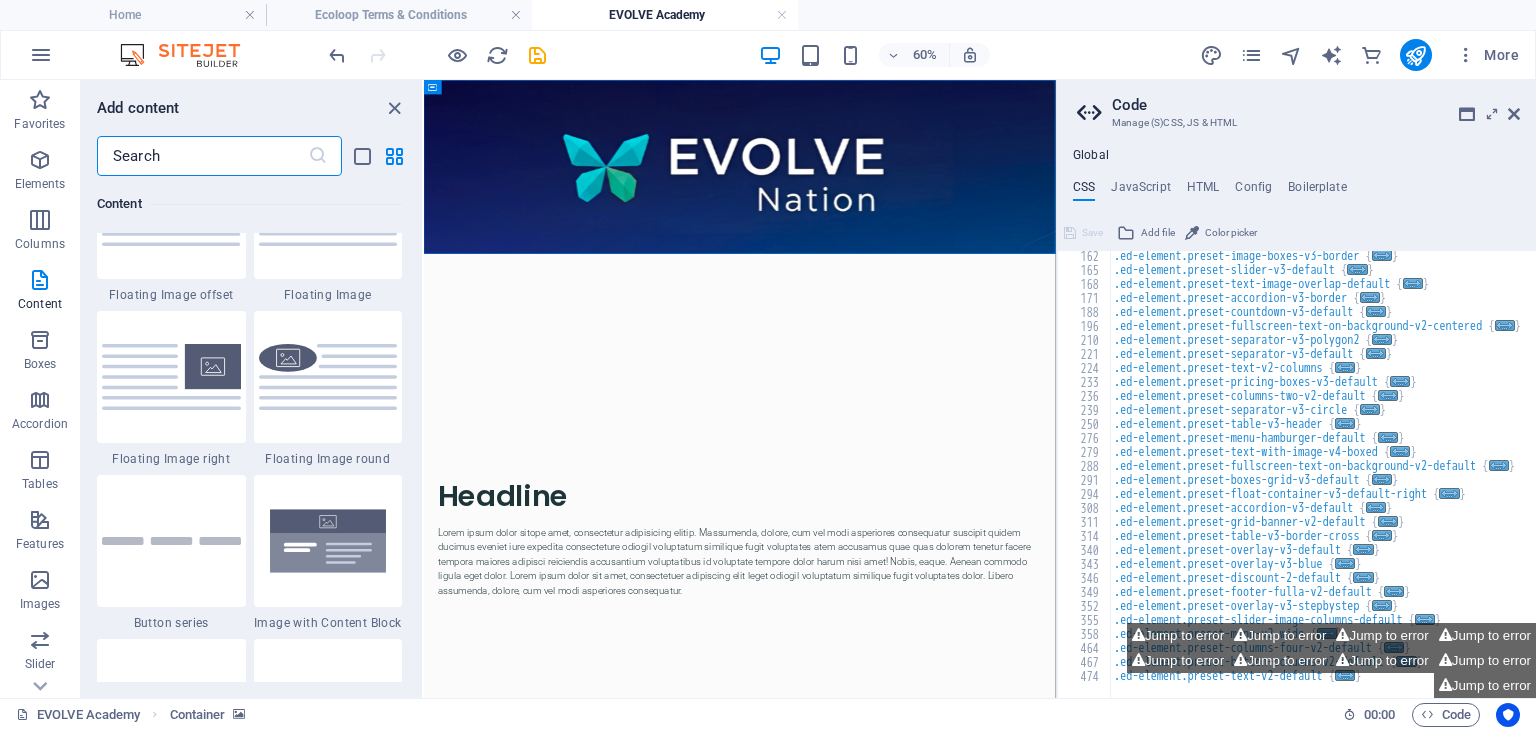 scroll, scrollTop: 4501, scrollLeft: 0, axis: vertical 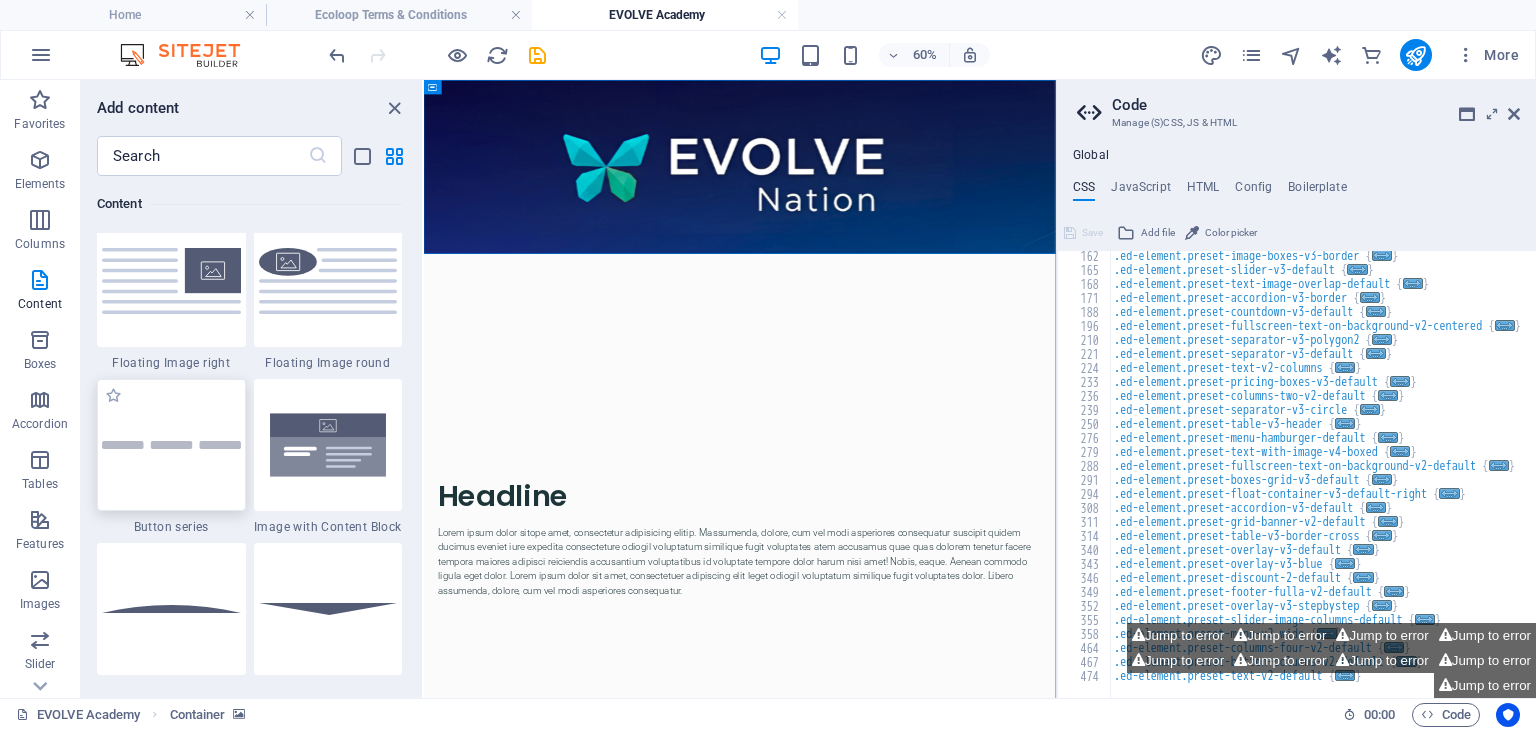 drag, startPoint x: 173, startPoint y: 481, endPoint x: 2032, endPoint y: 1149, distance: 1975.3746 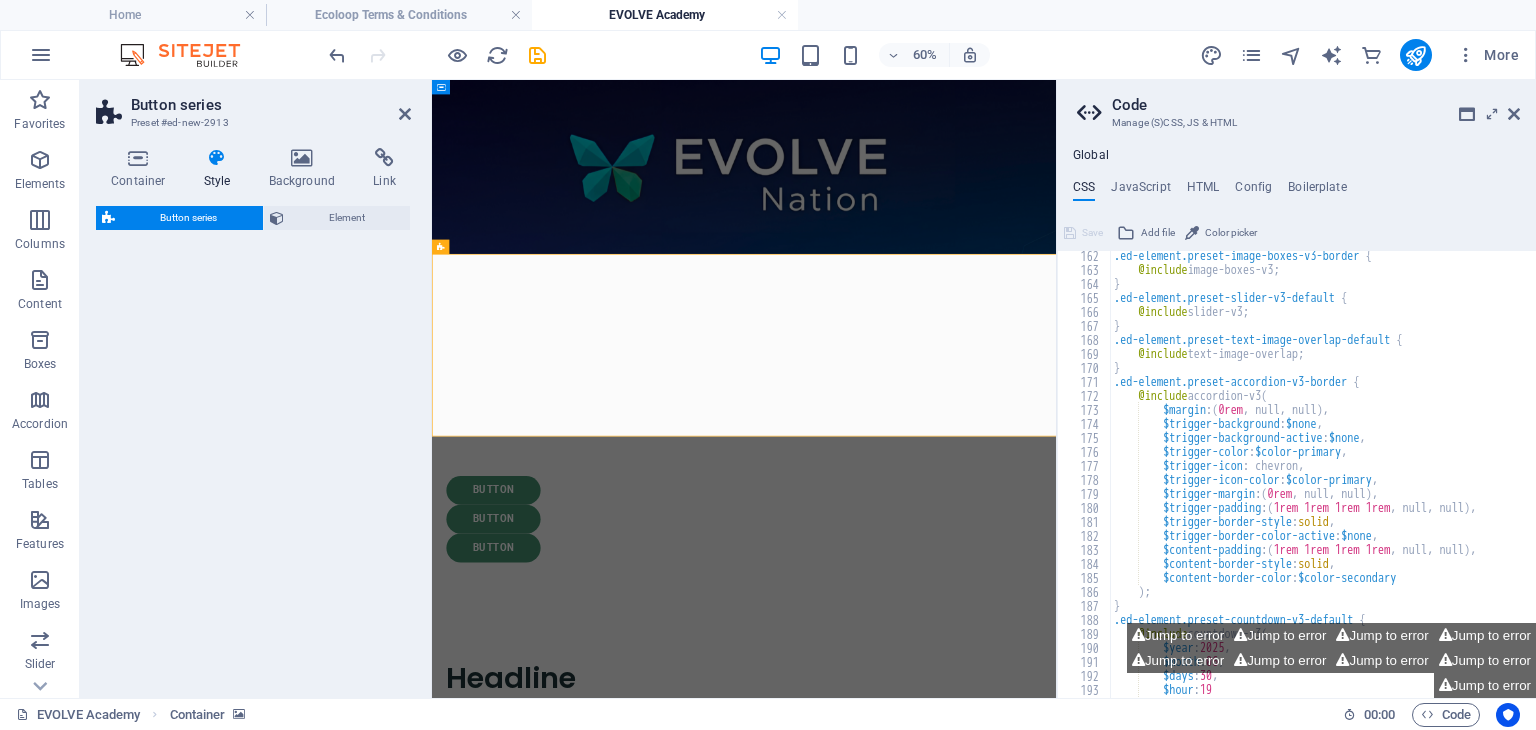 scroll, scrollTop: 380, scrollLeft: 0, axis: vertical 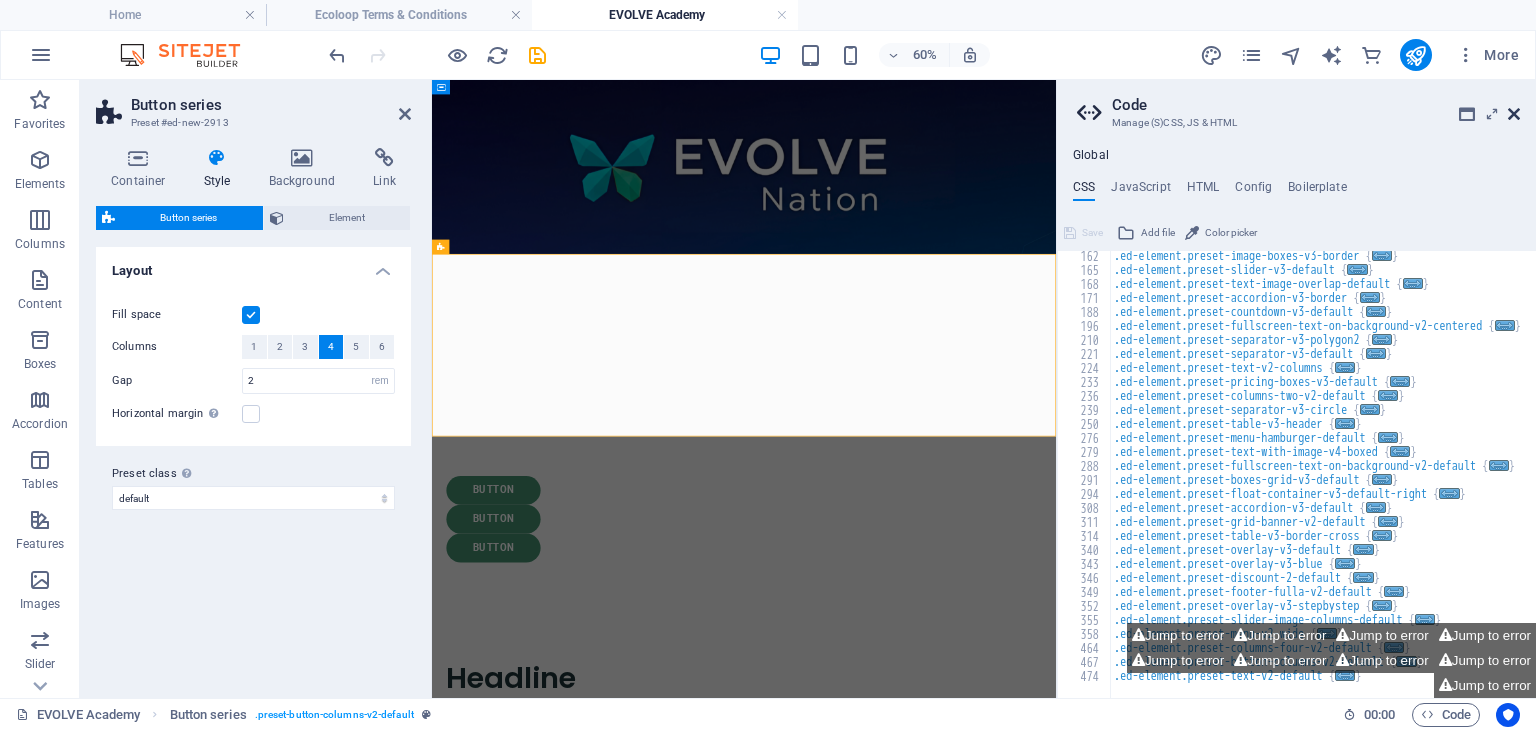 click at bounding box center [1514, 114] 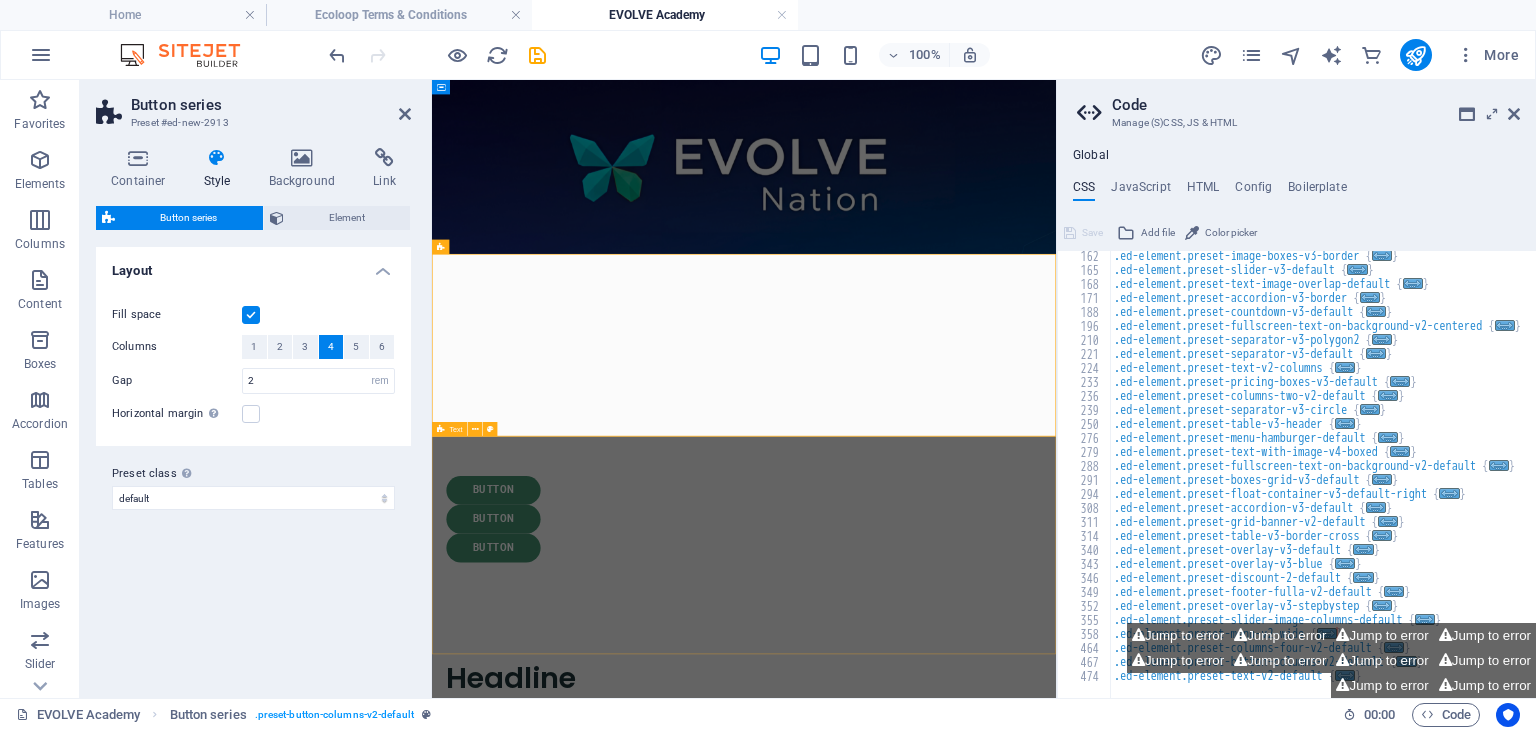 click on "Headline Lorem ipsum dolor sitope amet, consectetur adipisicing elitip. Massumenda, dolore, cum vel modi asperiores consequatur suscipit quidem ducimus eveniet iure expedita consecteture odiogil voluptatum similique fugit voluptates atem accusamus quae quas dolorem tenetur facere tempora maiores adipisci reiciendis accusantium voluptatibus id voluptate tempore dolor harum nisi amet! Nobis, eaque. Aenean commodo ligula eget dolor. Lorem ipsum dolor sit amet, consectetuer adipiscing elit leget odiogil voluptatum similique fugit voluptates dolor. Libero assumenda, dolore, cum vel modi asperiores consequatur." at bounding box center (952, 1145) 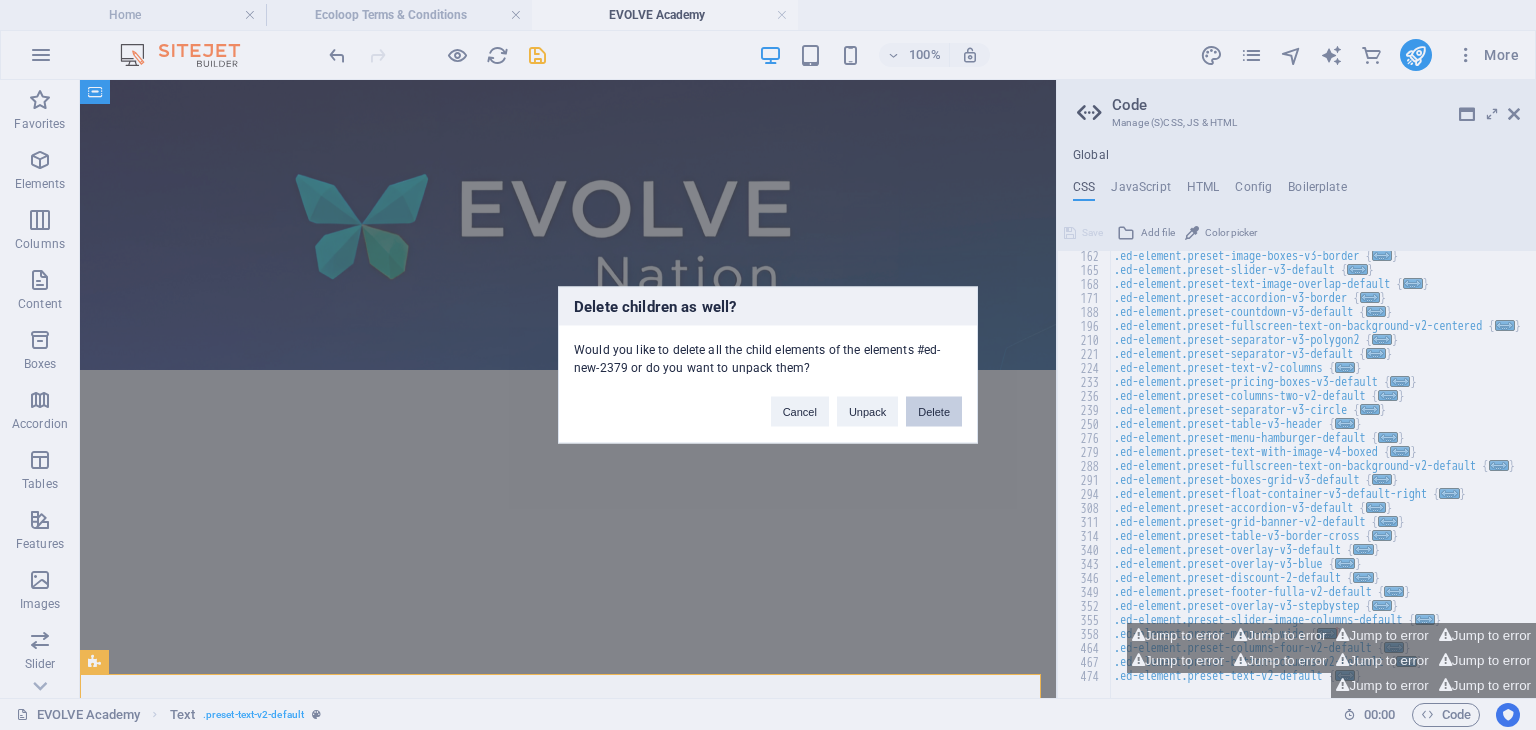 click on "Delete" at bounding box center (934, 412) 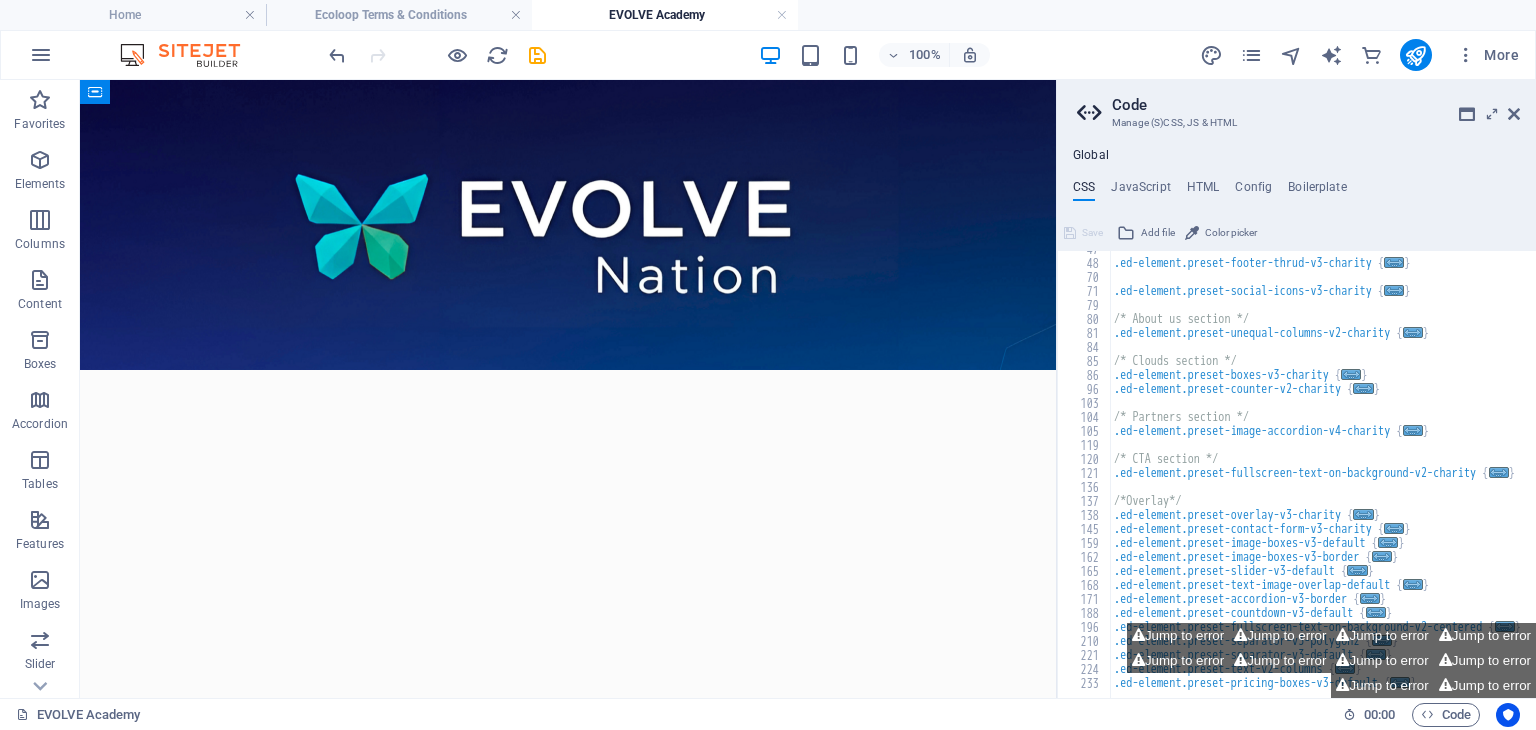 scroll, scrollTop: 0, scrollLeft: 0, axis: both 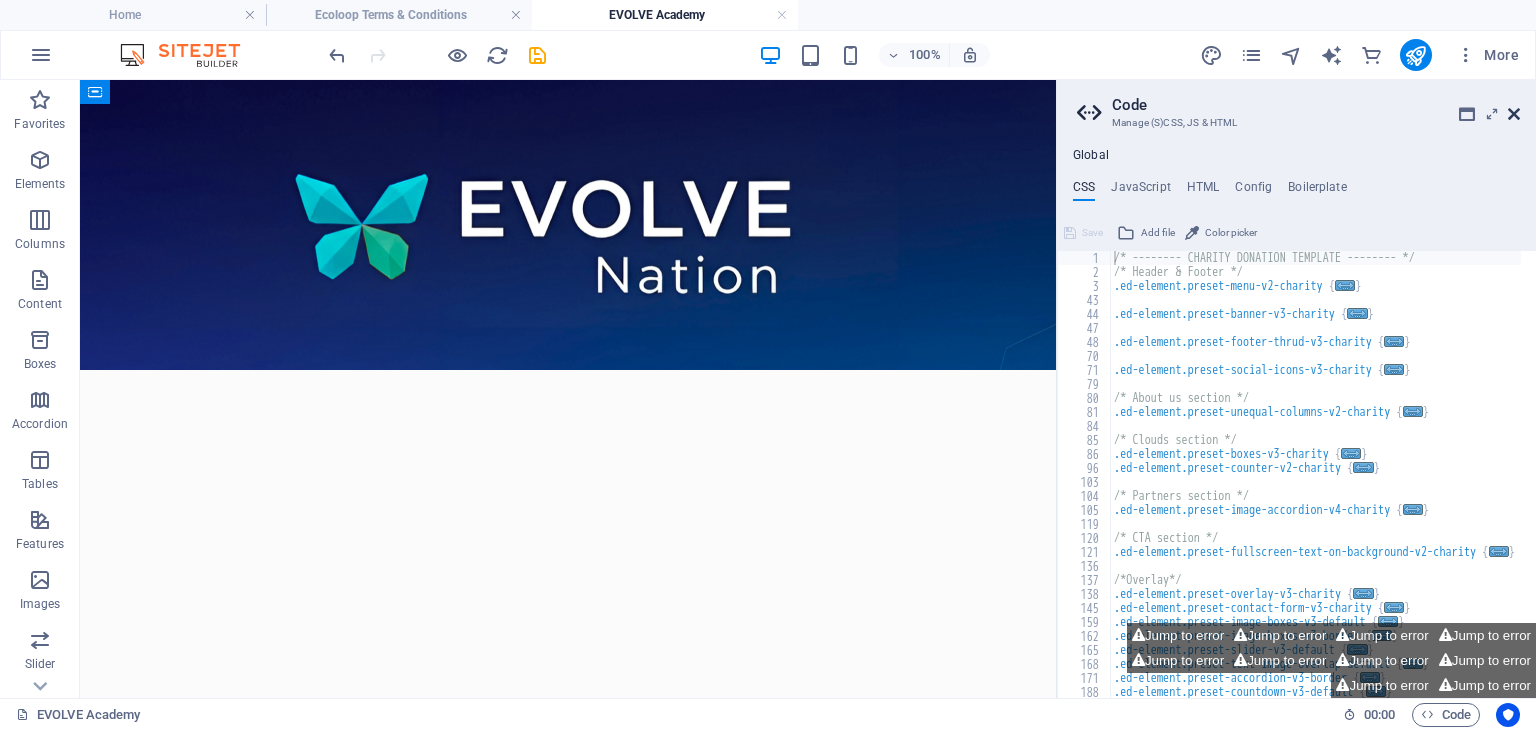 click at bounding box center [1514, 114] 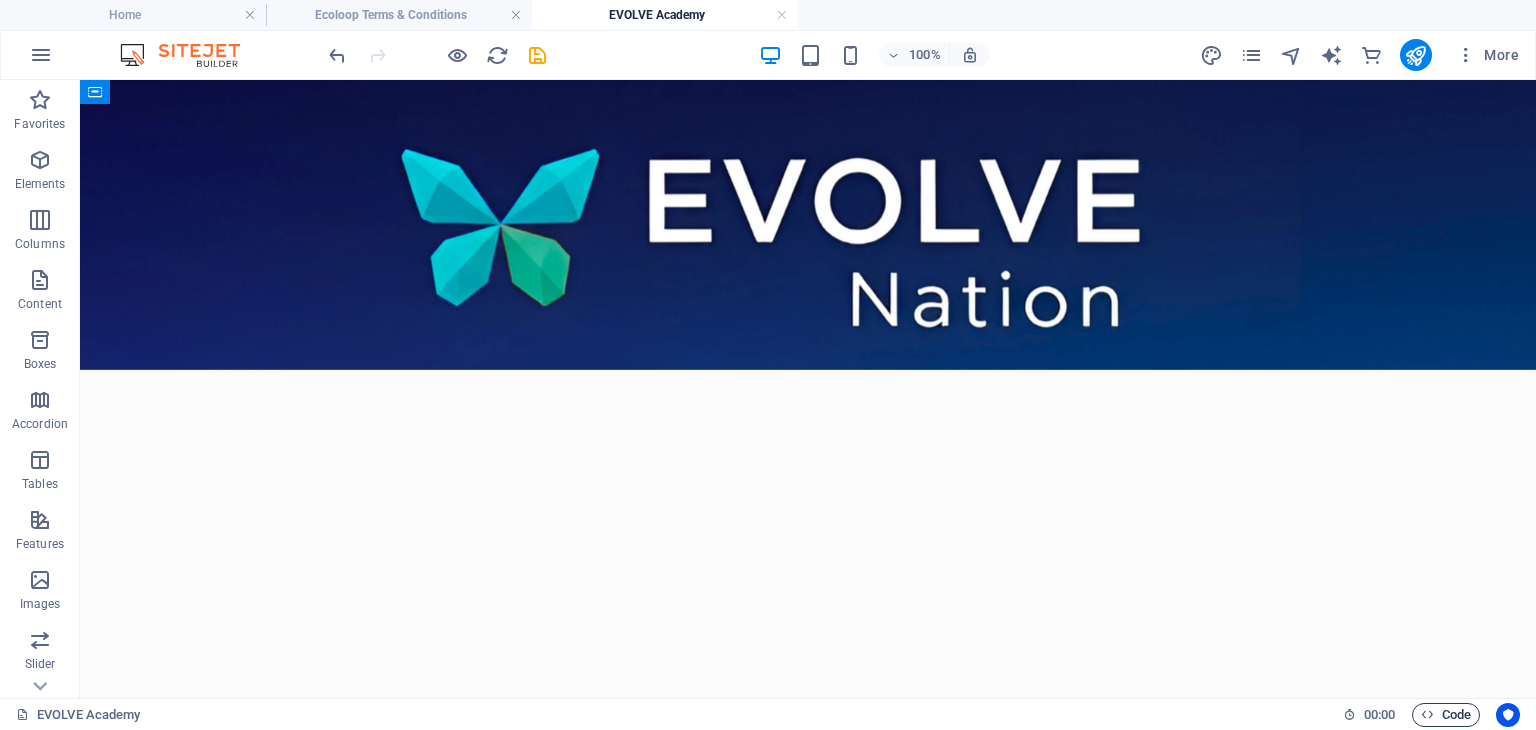 click on "Code" at bounding box center [1446, 715] 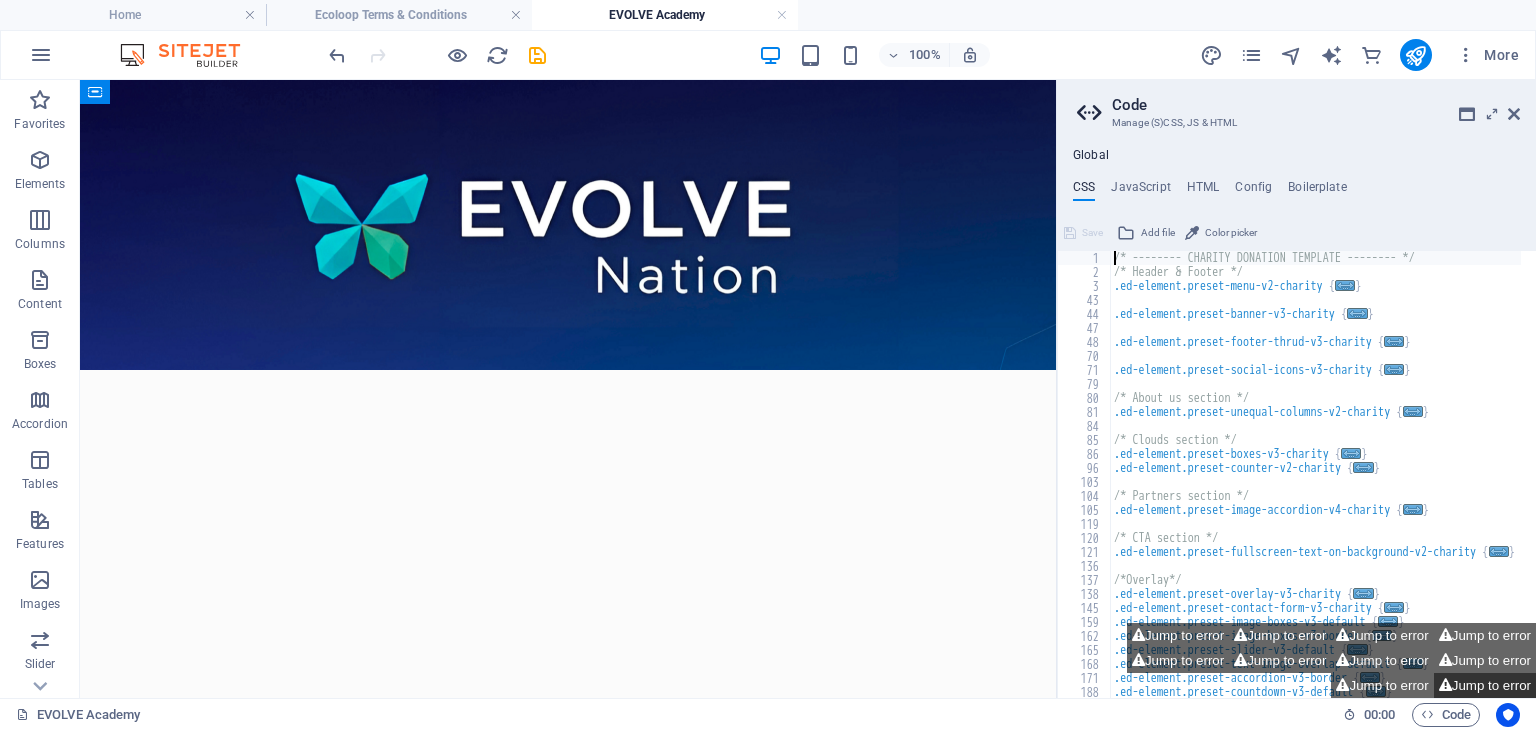 click at bounding box center [1445, 685] 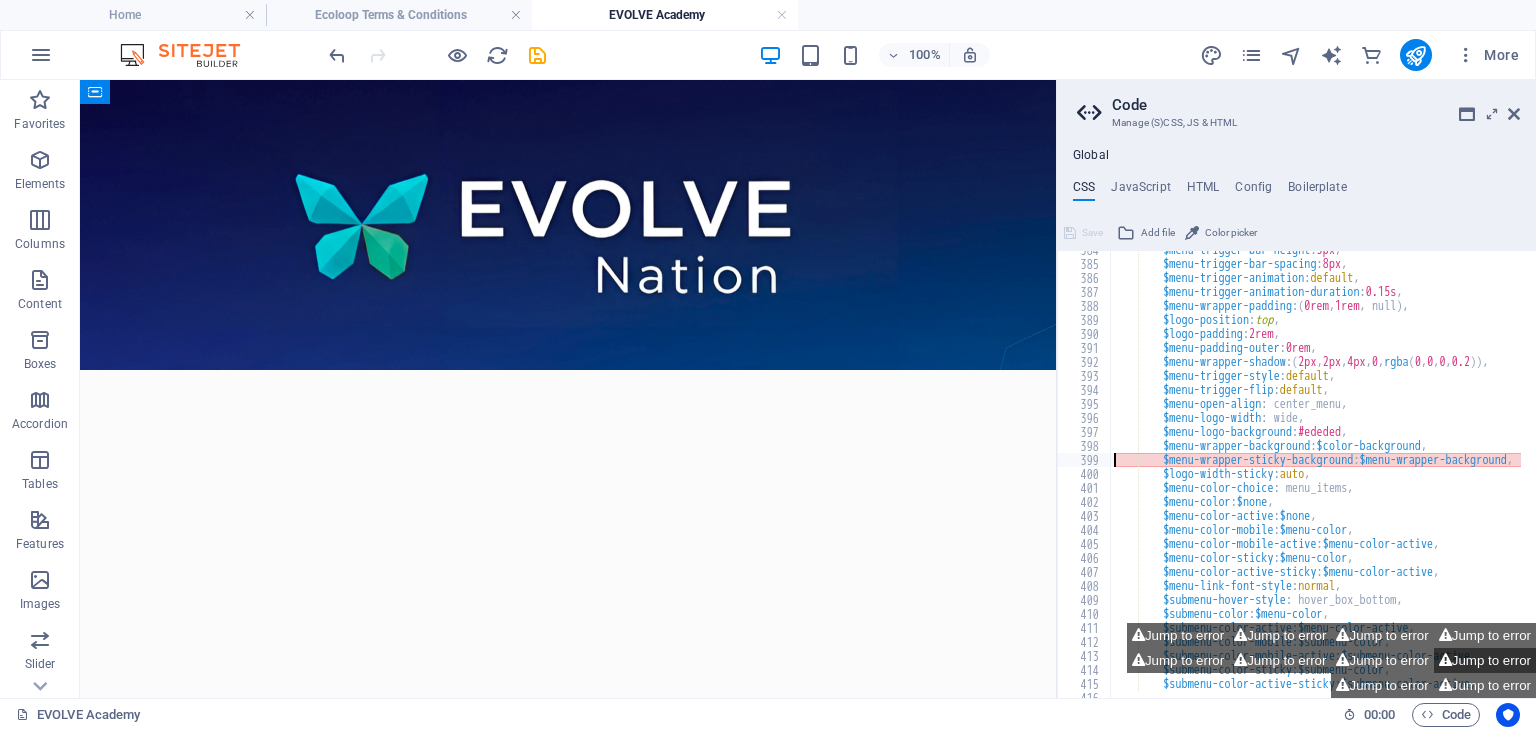 click on "Jump to error" at bounding box center (1485, 660) 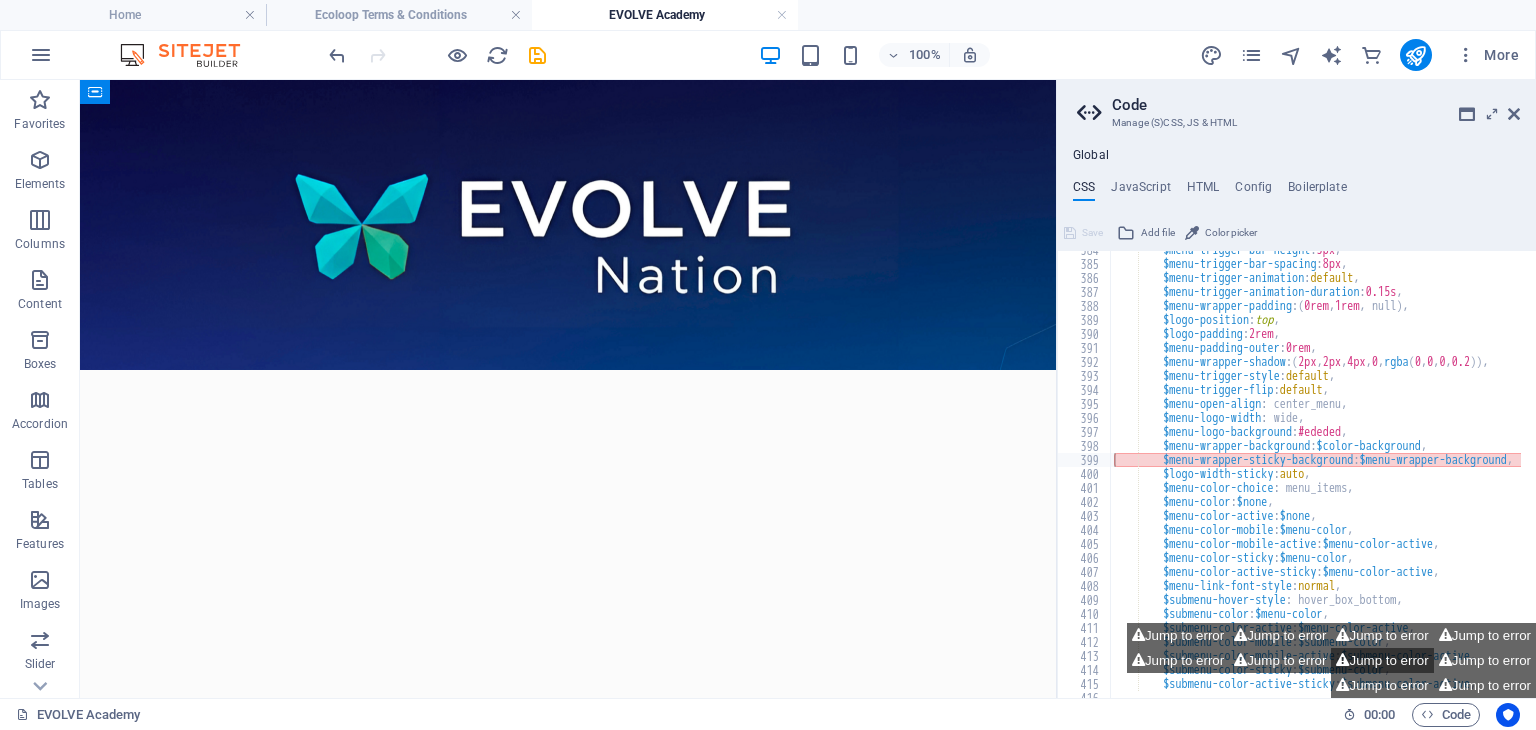 click on "Jump to error" at bounding box center (1382, 660) 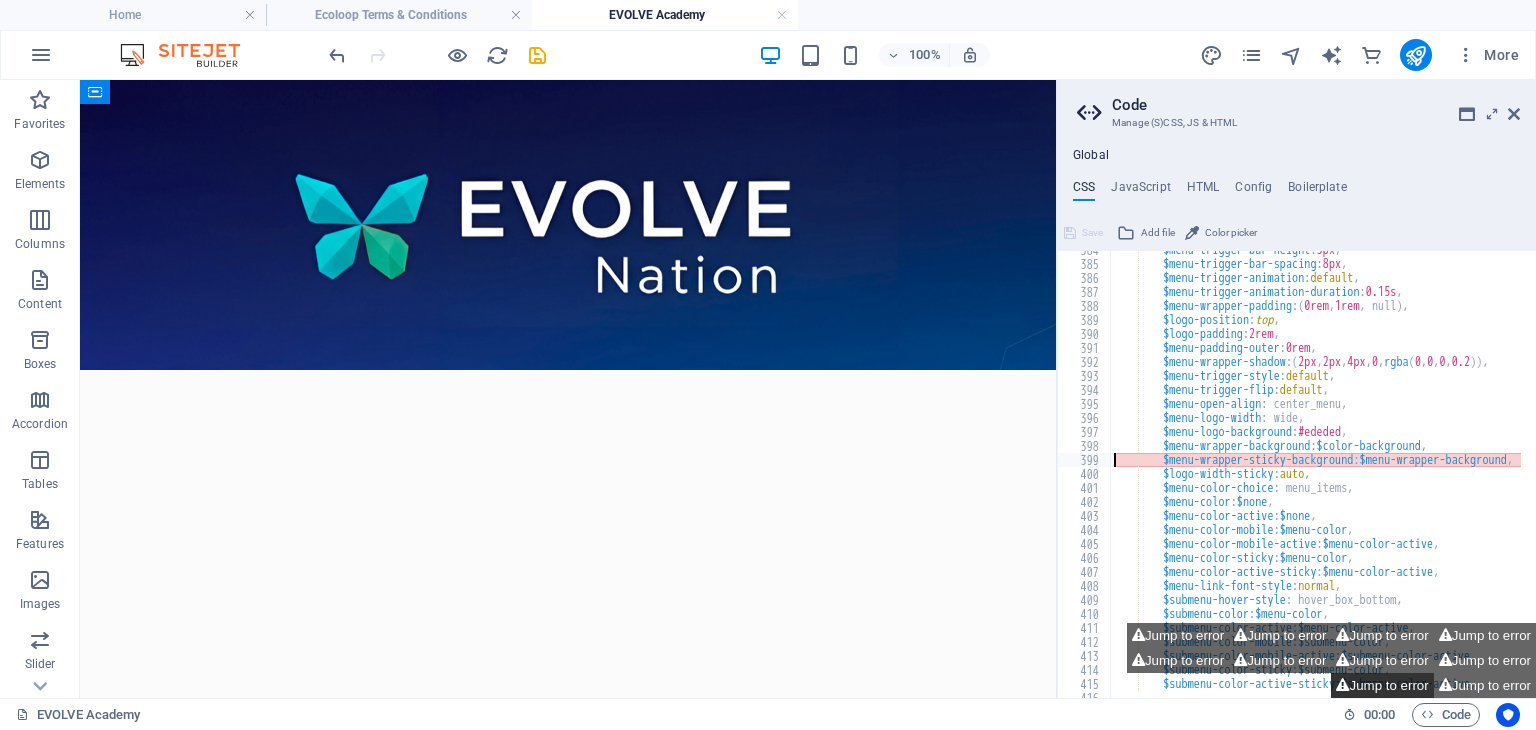 click on "Jump to error" at bounding box center [1382, 685] 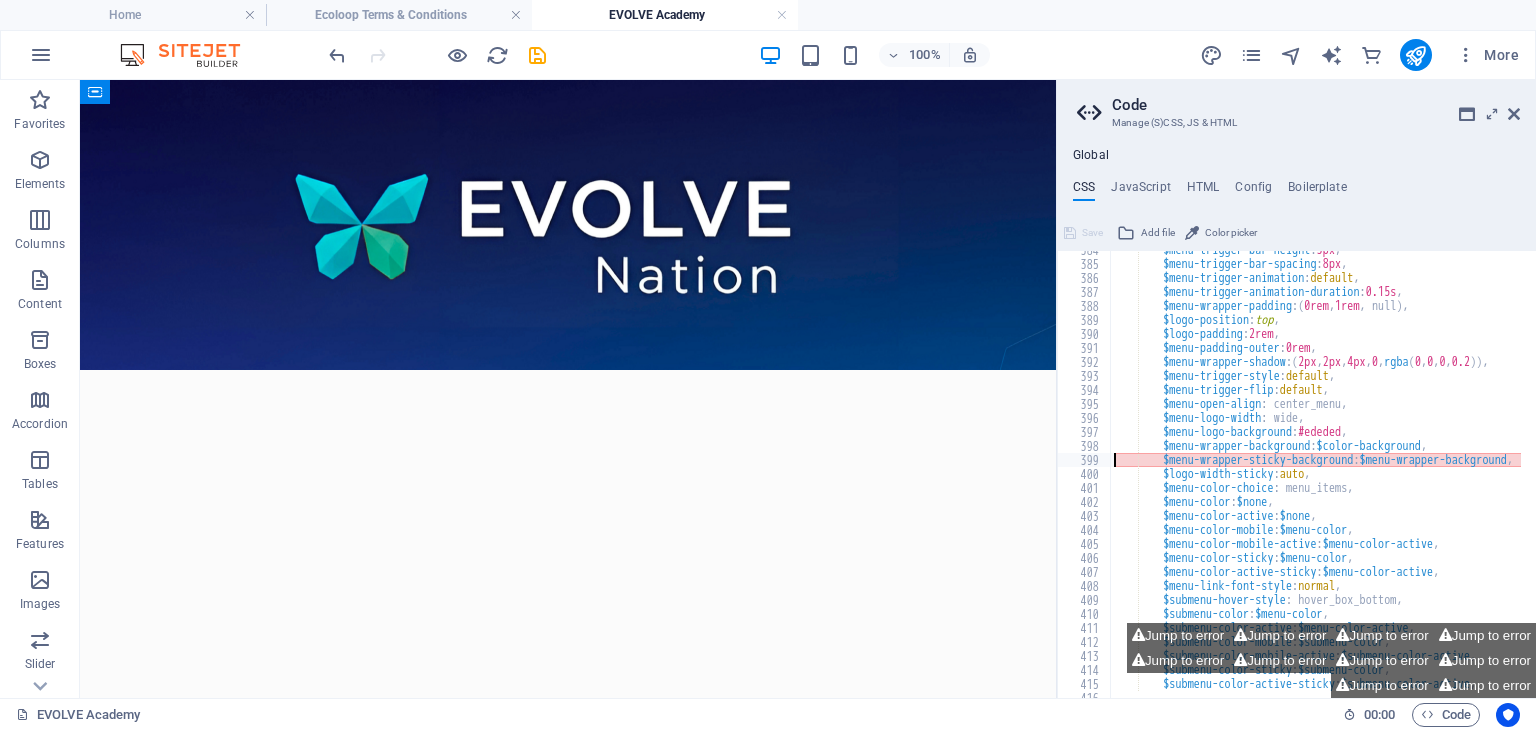 click on "$menu-trigger-bar-height :  3px ,            $menu-trigger-bar-spacing :  8px ,            $menu-trigger-animation :  default ,            $menu-trigger-animation-duration :  0.15s ,            $menu-wrapper-padding :  ( 0rem ,  1rem , null ) ,            $logo-position :  top ,            $logo-padding :  2rem ,            $menu-padding-outer :  0rem ,            $menu-wrapper-shadow :  ( 2px ,  2px ,  4px ,  0 ,  rgba ( 0 ,  0 ,  0 ,  0.2 )) ,            $menu-trigger-style :  default ,            $menu-trigger-flip :  default ,            $menu-open-align : center_menu,            $menu-logo-width : wide,            $menu-logo-background :  #ededed ,            $menu-wrapper-background :  $color-background ,            $menu-wrapper-sticky-background :  $menu-wrapper-background ,            $logo-width-sticky :  auto ,            $menu-color-choice : menu_items,            $menu-color :  $none ,            $menu-color-active :  $none ,            $menu-color-mobile :  $menu-color ,            :" at bounding box center (1353, 473) 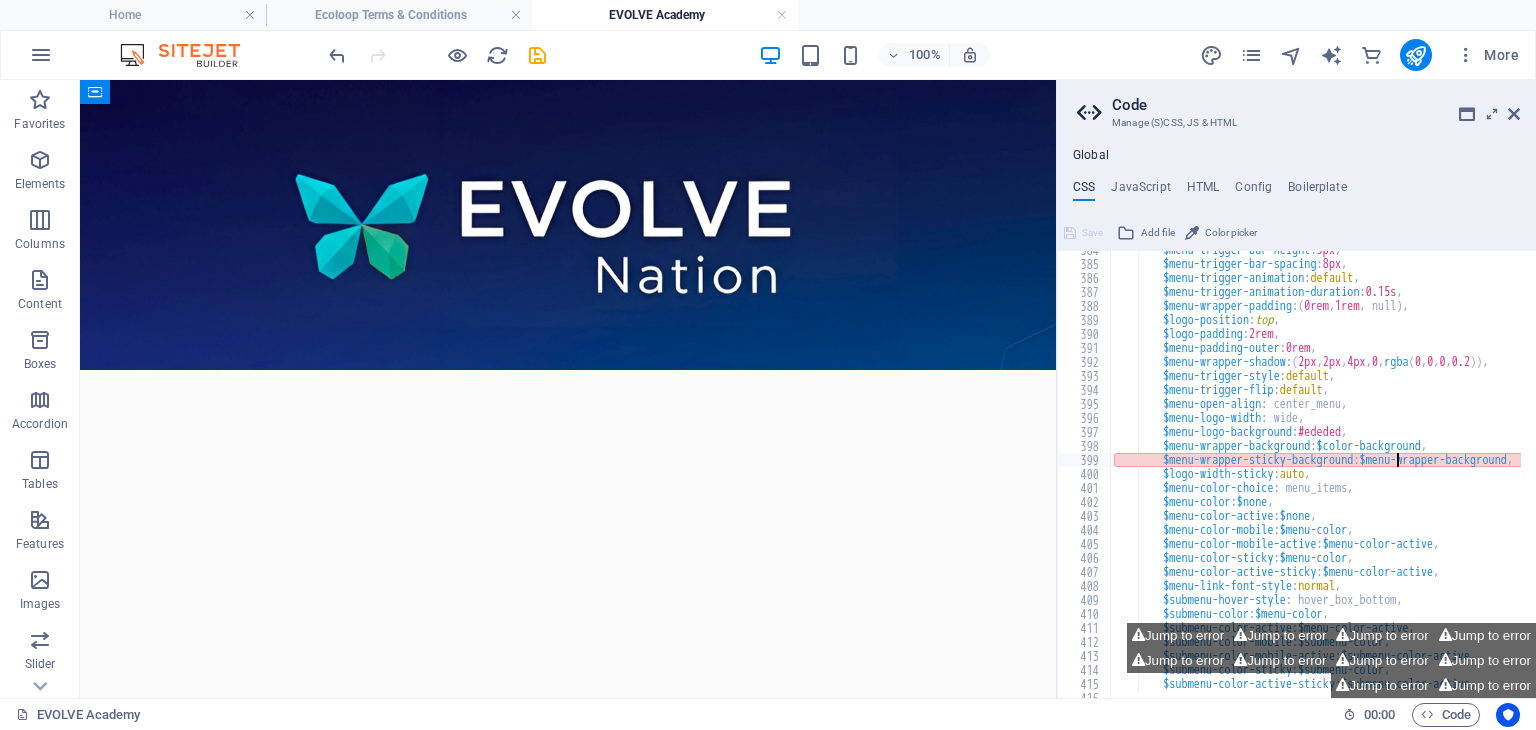 click on "$menu-trigger-bar-height :  3px ,            $menu-trigger-bar-spacing :  8px ,            $menu-trigger-animation :  default ,            $menu-trigger-animation-duration :  0.15s ,            $menu-wrapper-padding :  ( 0rem ,  1rem , null ) ,            $logo-position :  top ,            $logo-padding :  2rem ,            $menu-padding-outer :  0rem ,            $menu-wrapper-shadow :  ( 2px ,  2px ,  4px ,  0 ,  rgba ( 0 ,  0 ,  0 ,  0.2 )) ,            $menu-trigger-style :  default ,            $menu-trigger-flip :  default ,            $menu-open-align : center_menu,            $menu-logo-width : wide,            $menu-logo-background :  #ededed ,            $menu-wrapper-background :  $color-background ,            $menu-wrapper-sticky-background :  $menu-wrapper-background ,            $logo-width-sticky :  auto ,            $menu-color-choice : menu_items,            $menu-color :  $none ,            $menu-color-active :  $none ,            $menu-color-mobile :  $menu-color ,            :" at bounding box center [1353, 473] 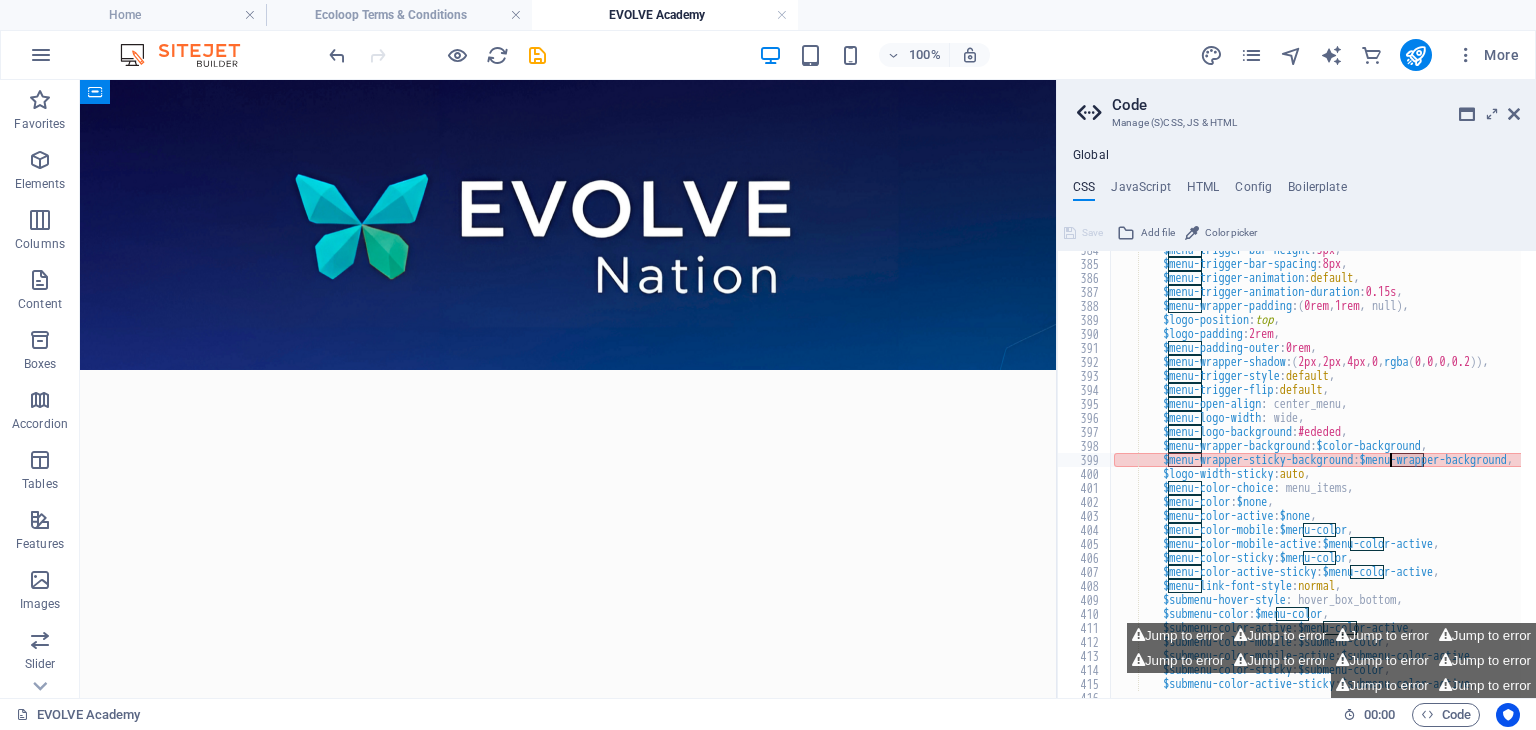 click on "$menu-trigger-bar-height :  3px ,            $menu-trigger-bar-spacing :  8px ,            $menu-trigger-animation :  default ,            $menu-trigger-animation-duration :  0.15s ,            $menu-wrapper-padding :  ( 0rem ,  1rem , null ) ,            $logo-position :  top ,            $logo-padding :  2rem ,            $menu-padding-outer :  0rem ,            $menu-wrapper-shadow :  ( 2px ,  2px ,  4px ,  0 ,  rgba ( 0 ,  0 ,  0 ,  0.2 )) ,            $menu-trigger-style :  default ,            $menu-trigger-flip :  default ,            $menu-open-align : center_menu,            $menu-logo-width : wide,            $menu-logo-background :  #ededed ,            $menu-wrapper-background :  $color-background ,            $menu-wrapper-sticky-background :  $menu-wrapper-background ,            $logo-width-sticky :  auto ,            $menu-color-choice : menu_items,            $menu-color :  $none ,            $menu-color-active :  $none ,            $menu-color-mobile :  $menu-color ,            :" at bounding box center [1315, 474] 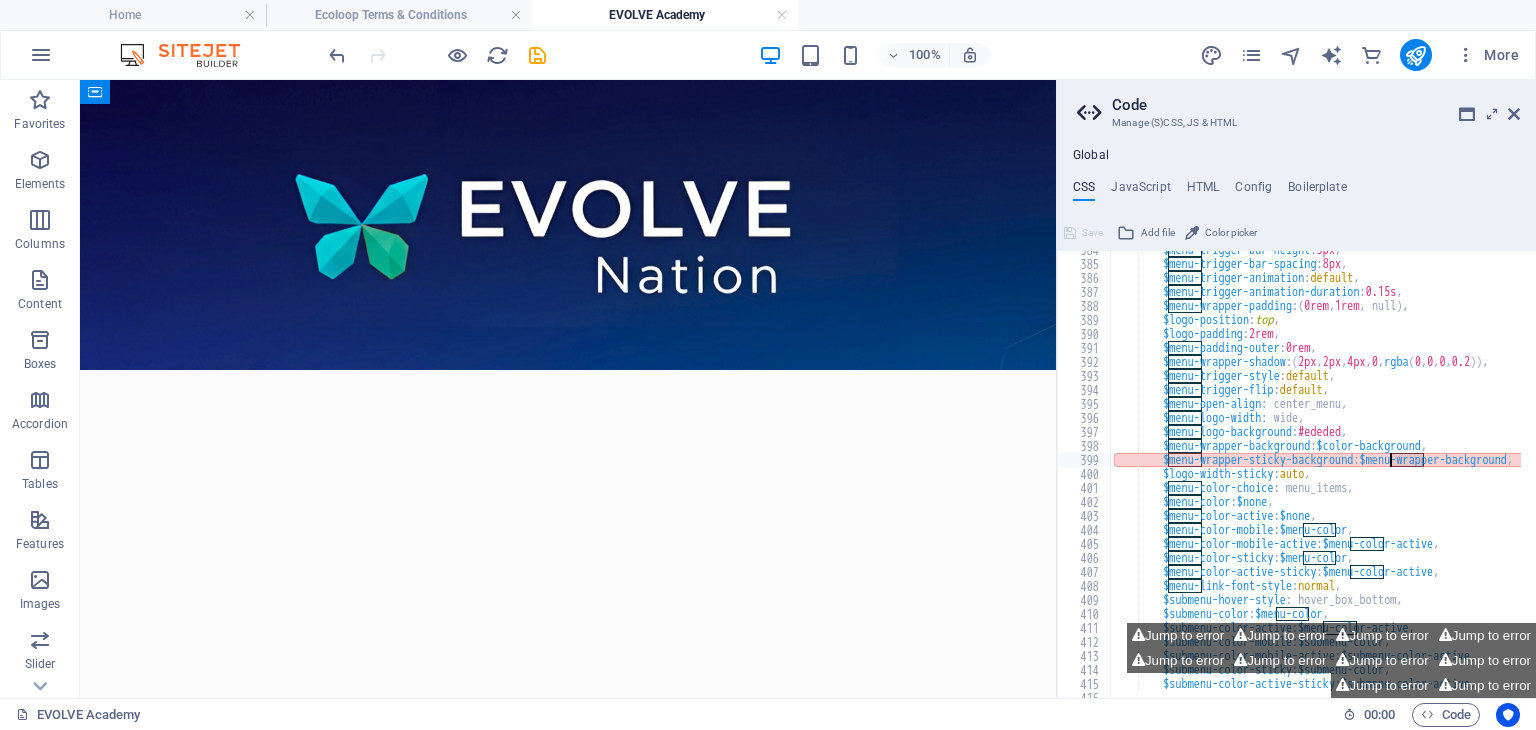 click on "$menu-trigger-bar-height :  3px ,            $menu-trigger-bar-spacing :  8px ,            $menu-trigger-animation :  default ,            $menu-trigger-animation-duration :  0.15s ,            $menu-wrapper-padding :  ( 0rem ,  1rem , null ) ,            $logo-position :  top ,            $logo-padding :  2rem ,            $menu-padding-outer :  0rem ,            $menu-wrapper-shadow :  ( 2px ,  2px ,  4px ,  0 ,  rgba ( 0 ,  0 ,  0 ,  0.2 )) ,            $menu-trigger-style :  default ,            $menu-trigger-flip :  default ,            $menu-open-align : center_menu,            $menu-logo-width : wide,            $menu-logo-background :  #ededed ,            $menu-wrapper-background :  $color-background ,            $menu-wrapper-sticky-background :  $menu-wrapper-background ,            $logo-width-sticky :  auto ,            $menu-color-choice : menu_items,            $menu-color :  $none ,            $menu-color-active :  $none ,            $menu-color-mobile :  $menu-color ,            :" at bounding box center (1353, 473) 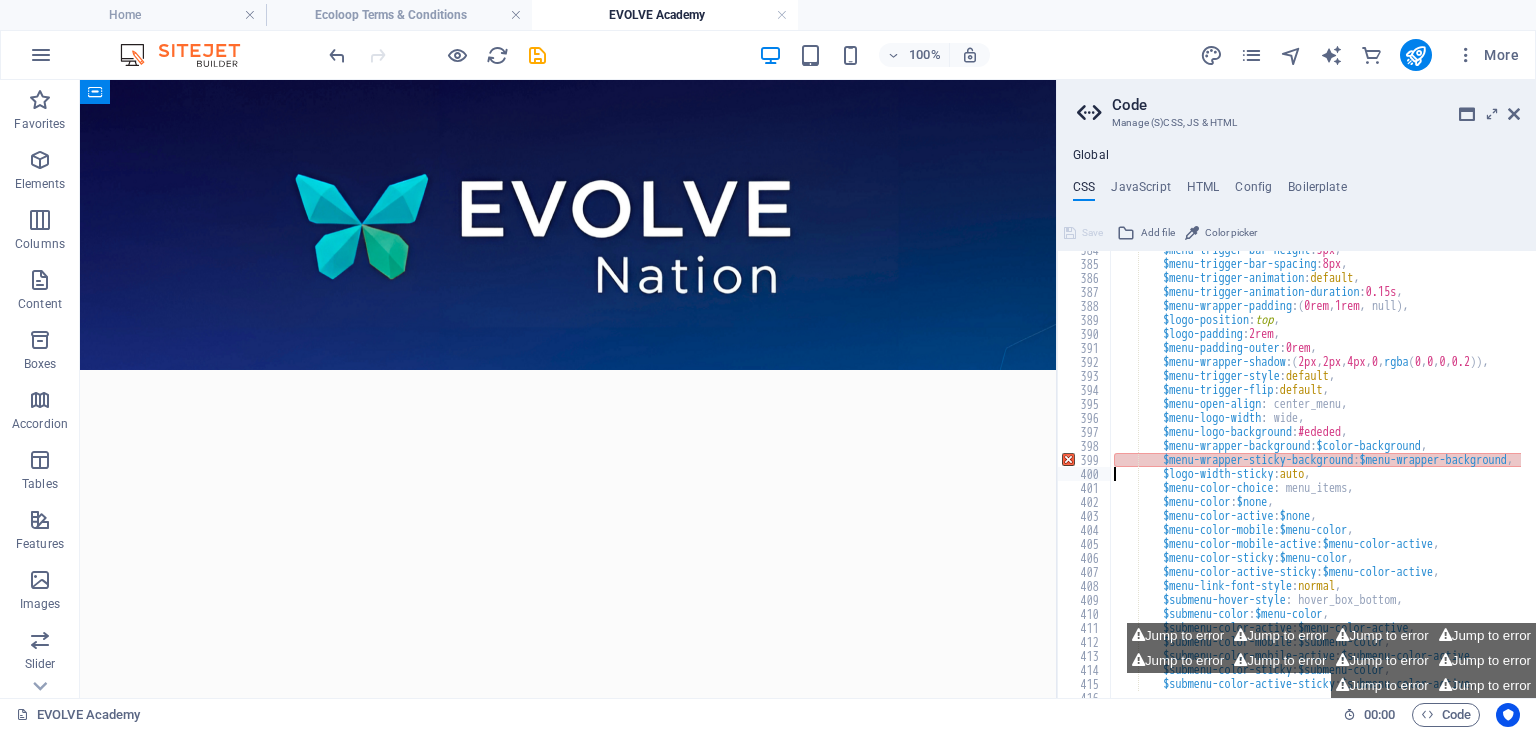 click on "$menu-trigger-bar-height :  3px ,            $menu-trigger-bar-spacing :  8px ,            $menu-trigger-animation :  default ,            $menu-trigger-animation-duration :  0.15s ,            $menu-wrapper-padding :  ( 0rem ,  1rem , null ) ,            $logo-position :  top ,            $logo-padding :  2rem ,            $menu-padding-outer :  0rem ,            $menu-wrapper-shadow :  ( 2px ,  2px ,  4px ,  0 ,  rgba ( 0 ,  0 ,  0 ,  0.2 )) ,            $menu-trigger-style :  default ,            $menu-trigger-flip :  default ,            $menu-open-align : center_menu,            $menu-logo-width : wide,            $menu-logo-background :  #ededed ,            $menu-wrapper-background :  $color-background ,            $menu-wrapper-sticky-background :  $menu-wrapper-background ,            $logo-width-sticky :  auto ,            $menu-color-choice : menu_items,            $menu-color :  $none ,            $menu-color-active :  $none ,            $menu-color-mobile :  $menu-color ,            :" at bounding box center (1353, 473) 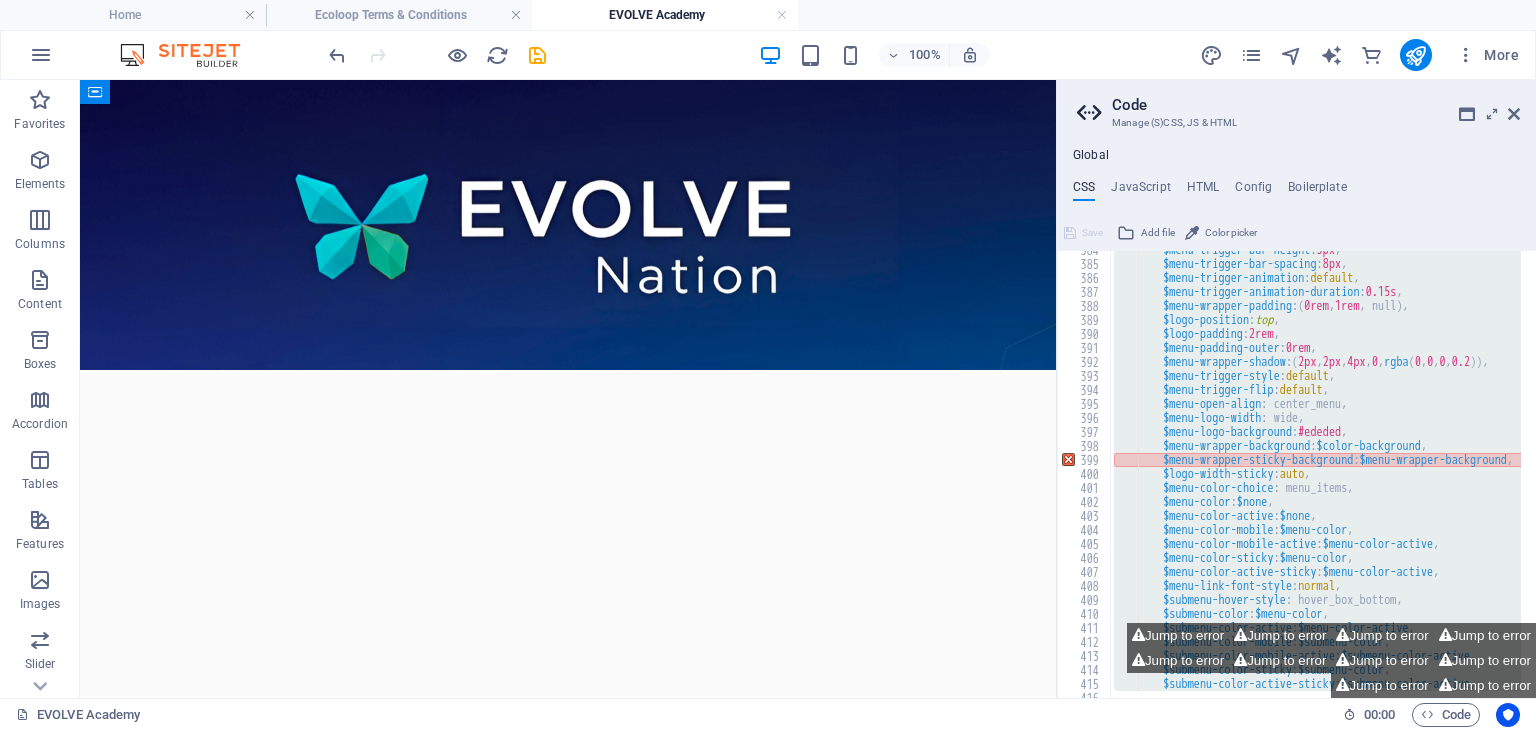 click on "$menu-trigger-bar-height :  3px ,            $menu-trigger-bar-spacing :  8px ,            $menu-trigger-animation :  default ,            $menu-trigger-animation-duration :  0.15s ,            $menu-wrapper-padding :  ( 0rem ,  1rem , null ) ,            $logo-position :  top ,            $logo-padding :  2rem ,            $menu-padding-outer :  0rem ,            $menu-wrapper-shadow :  ( 2px ,  2px ,  4px ,  0 ,  rgba ( 0 ,  0 ,  0 ,  0.2 )) ,            $menu-trigger-style :  default ,            $menu-trigger-flip :  default ,            $menu-open-align : center_menu,            $menu-logo-width : wide,            $menu-logo-background :  #ededed ,            $menu-wrapper-background :  $color-background ,            $menu-wrapper-sticky-background :  $menu-wrapper-background ,            $logo-width-sticky :  auto ,            $menu-color-choice : menu_items,            $menu-color :  $none ,            $menu-color-active :  $none ,            $menu-color-mobile :  $menu-color ,            :" at bounding box center (1353, 473) 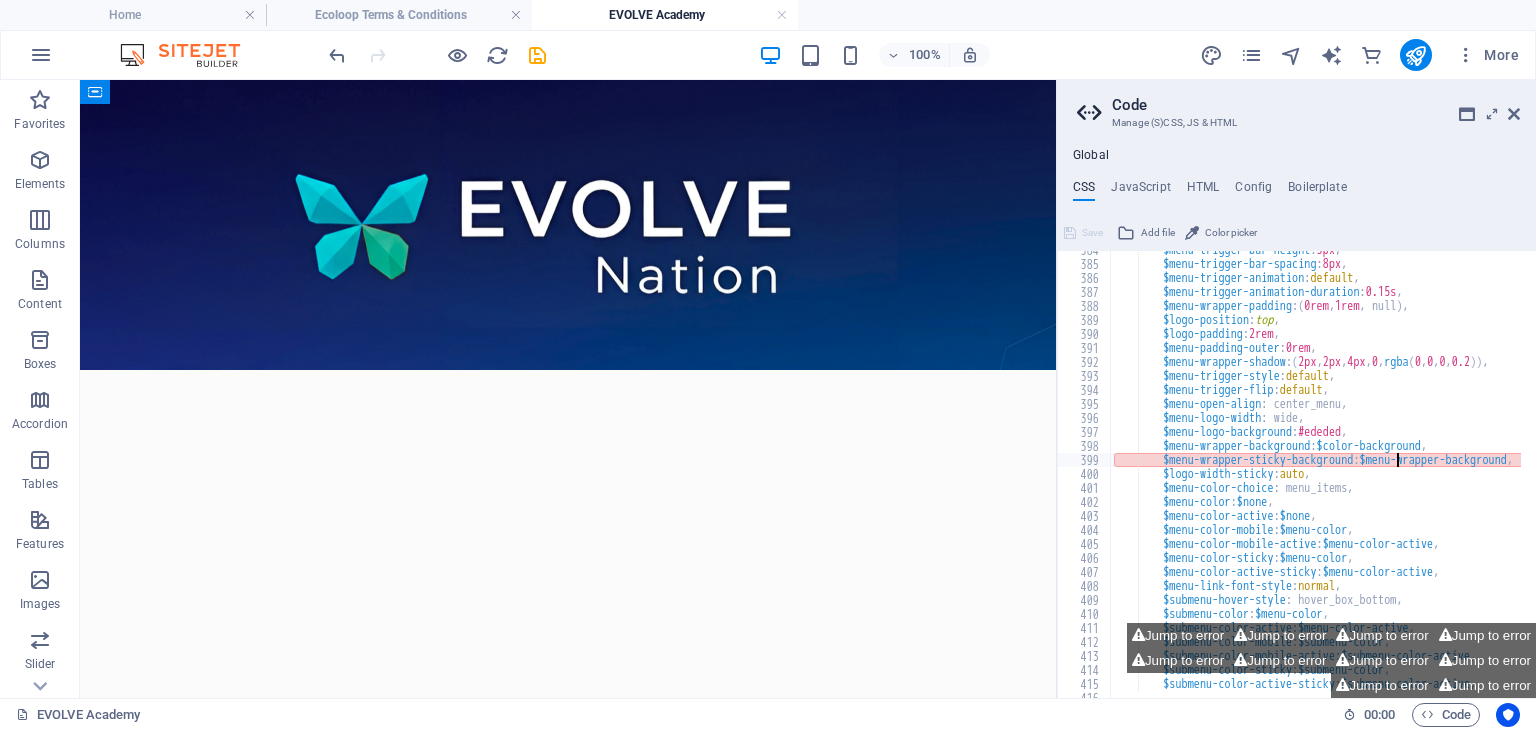 click on "$menu-trigger-bar-height :  3px ,            $menu-trigger-bar-spacing :  8px ,            $menu-trigger-animation :  default ,            $menu-trigger-animation-duration :  0.15s ,            $menu-wrapper-padding :  ( 0rem ,  1rem , null ) ,            $logo-position :  top ,            $logo-padding :  2rem ,            $menu-padding-outer :  0rem ,            $menu-wrapper-shadow :  ( 2px ,  2px ,  4px ,  0 ,  rgba ( 0 ,  0 ,  0 ,  0.2 )) ,            $menu-trigger-style :  default ,            $menu-trigger-flip :  default ,            $menu-open-align : center_menu,            $menu-logo-width : wide,            $menu-logo-background :  #ededed ,            $menu-wrapper-background :  $color-background ,            $menu-wrapper-sticky-background :  $menu-wrapper-background ,            $logo-width-sticky :  auto ,            $menu-color-choice : menu_items,            $menu-color :  $none ,            $menu-color-active :  $none ,            $menu-color-mobile :  $menu-color ,            :" at bounding box center (1353, 473) 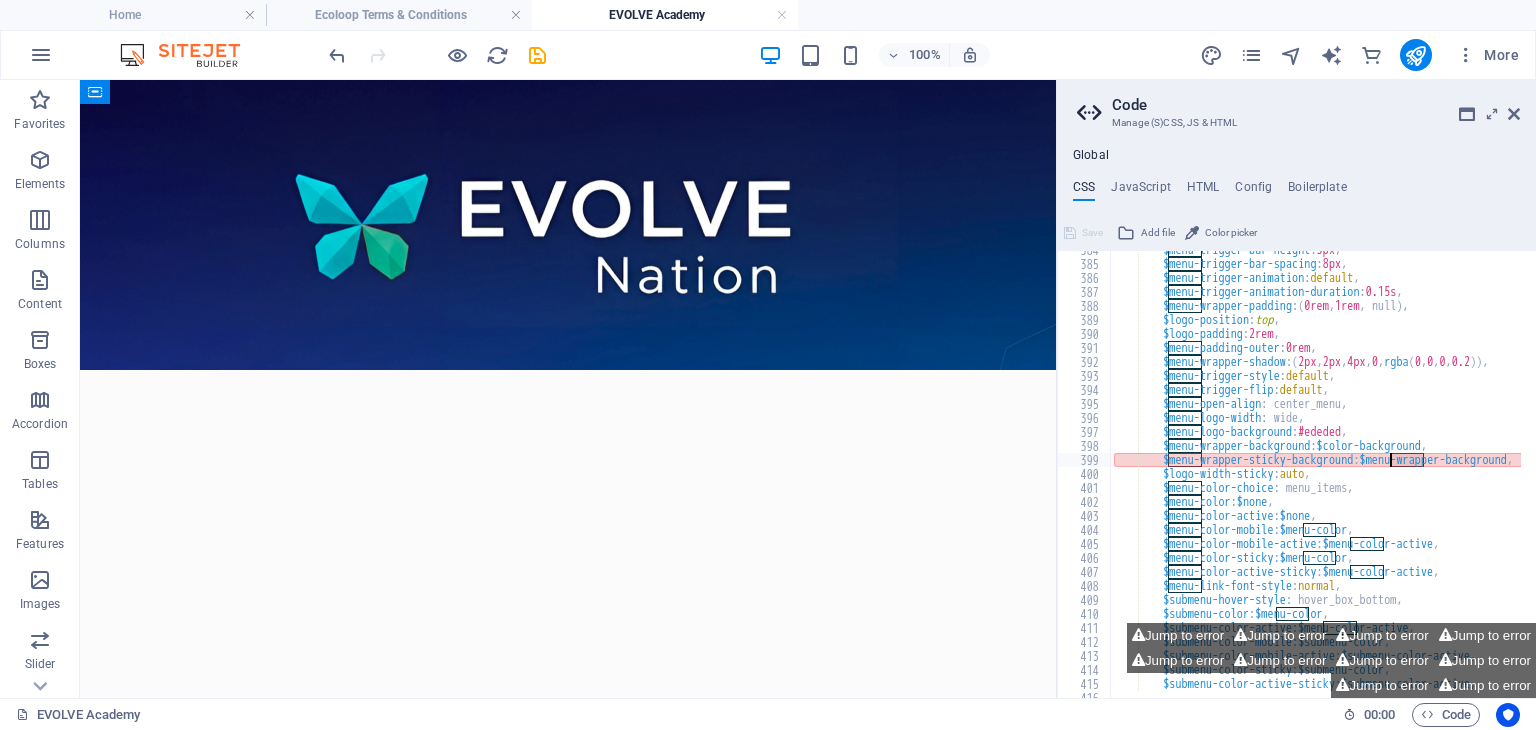 click on "$menu-trigger-bar-height :  3px ,            $menu-trigger-bar-spacing :  8px ,            $menu-trigger-animation :  default ,            $menu-trigger-animation-duration :  0.15s ,            $menu-wrapper-padding :  ( 0rem ,  1rem , null ) ,            $logo-position :  top ,            $logo-padding :  2rem ,            $menu-padding-outer :  0rem ,            $menu-wrapper-shadow :  ( 2px ,  2px ,  4px ,  0 ,  rgba ( 0 ,  0 ,  0 ,  0.2 )) ,            $menu-trigger-style :  default ,            $menu-trigger-flip :  default ,            $menu-open-align : center_menu,            $menu-logo-width : wide,            $menu-logo-background :  #ededed ,            $menu-wrapper-background :  $color-background ,            $menu-wrapper-sticky-background :  $menu-wrapper-background ,            $logo-width-sticky :  auto ,            $menu-color-choice : menu_items,            $menu-color :  $none ,            $menu-color-active :  $none ,            $menu-color-mobile :  $menu-color ,            :" at bounding box center (1353, 473) 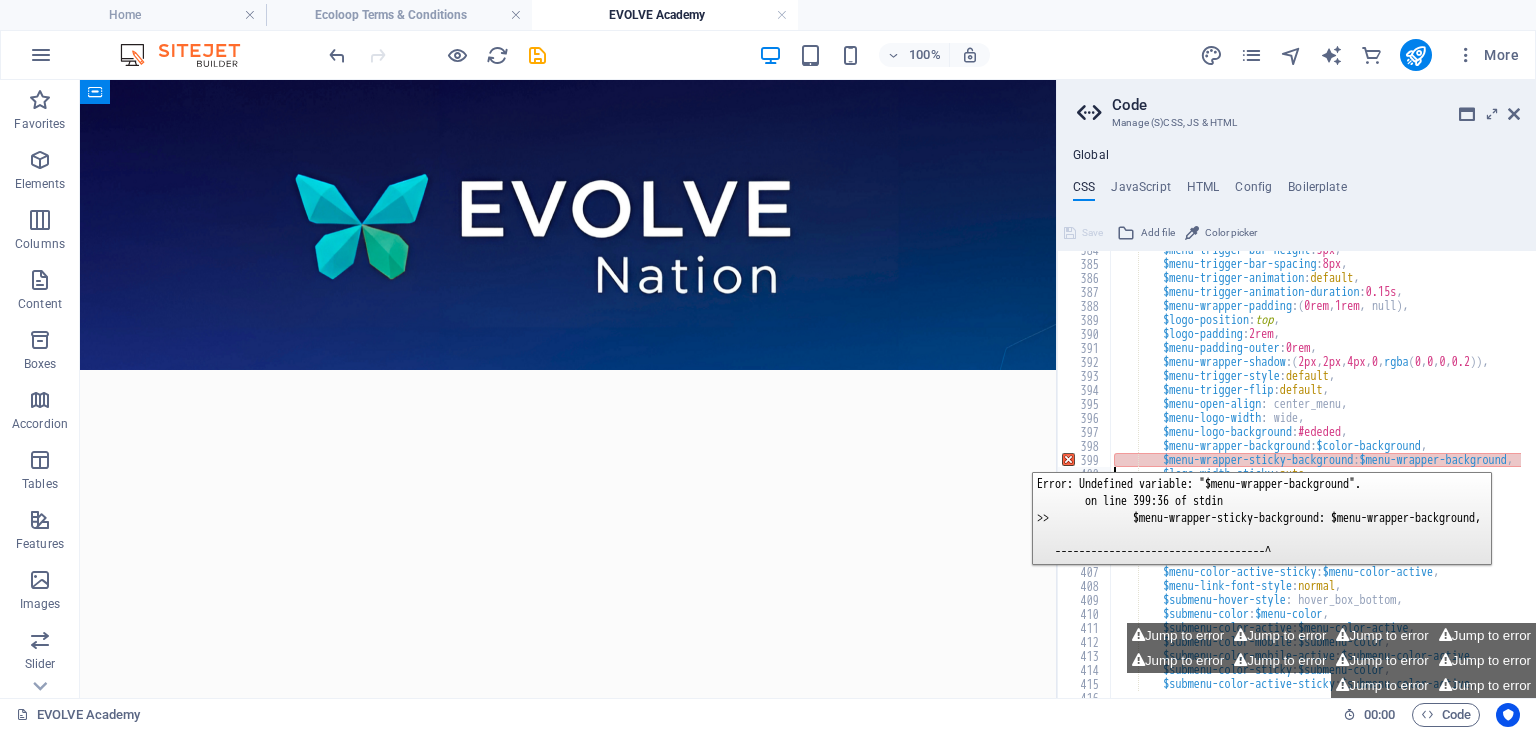 click on "399" at bounding box center (1085, 460) 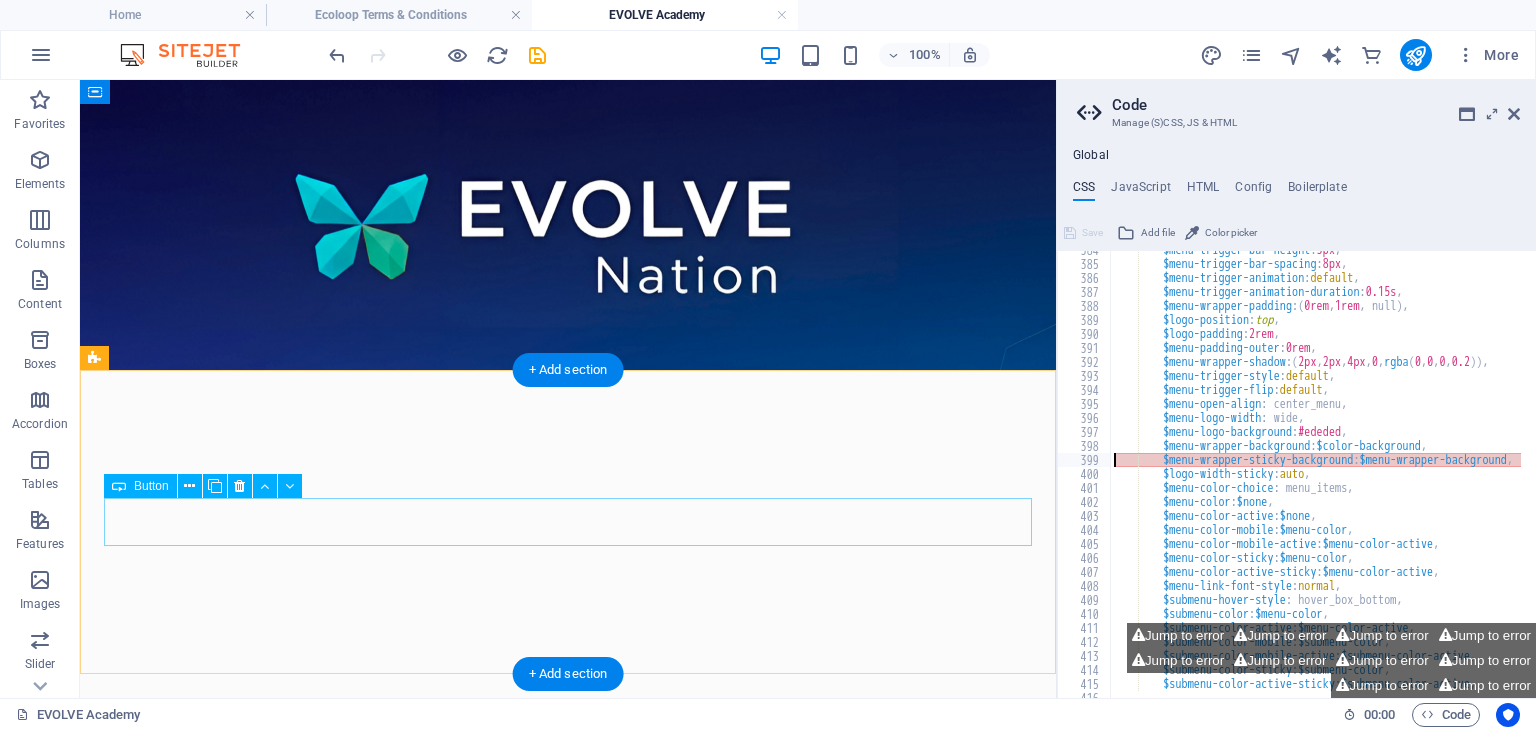 click on "Button" at bounding box center [568, 812] 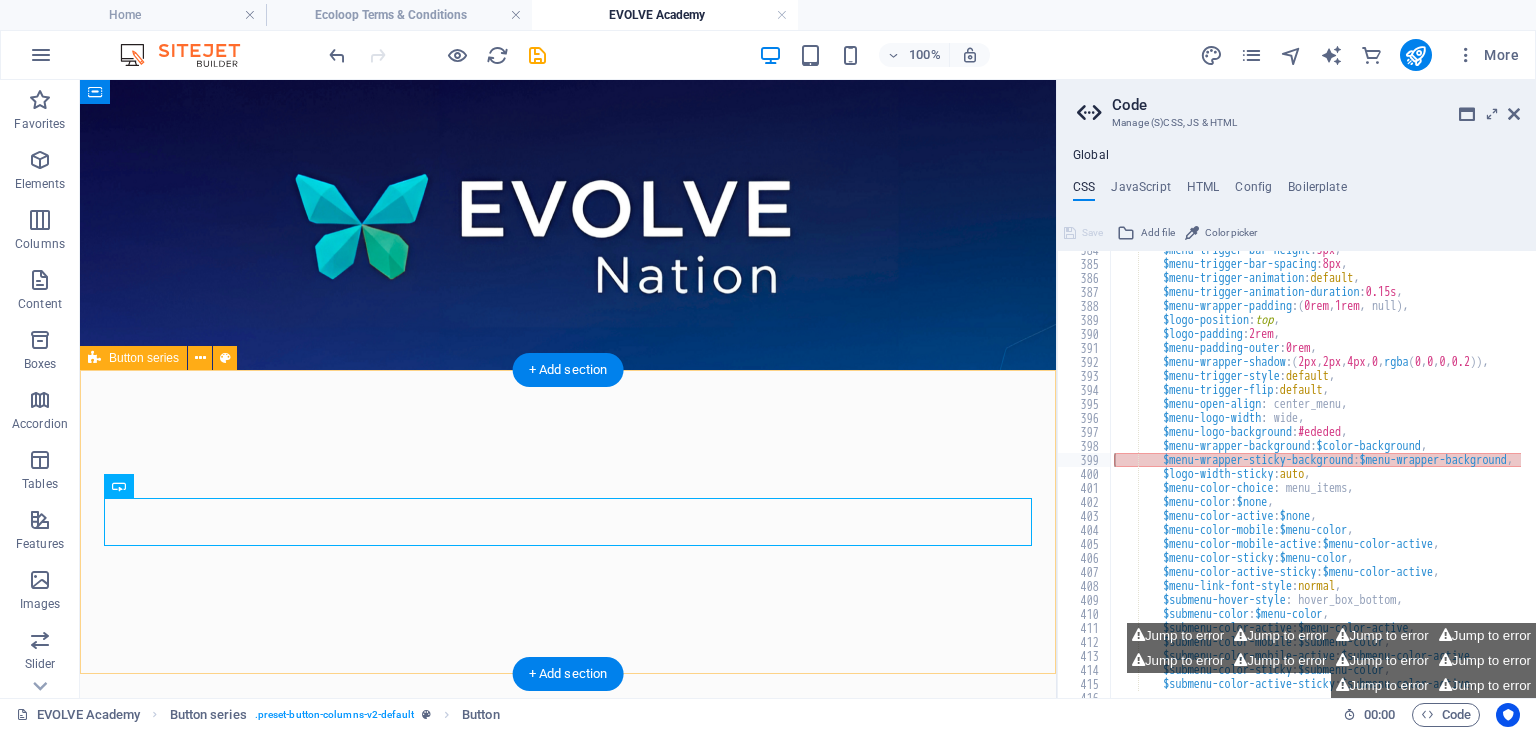 click on "Button Button Button" at bounding box center (568, 812) 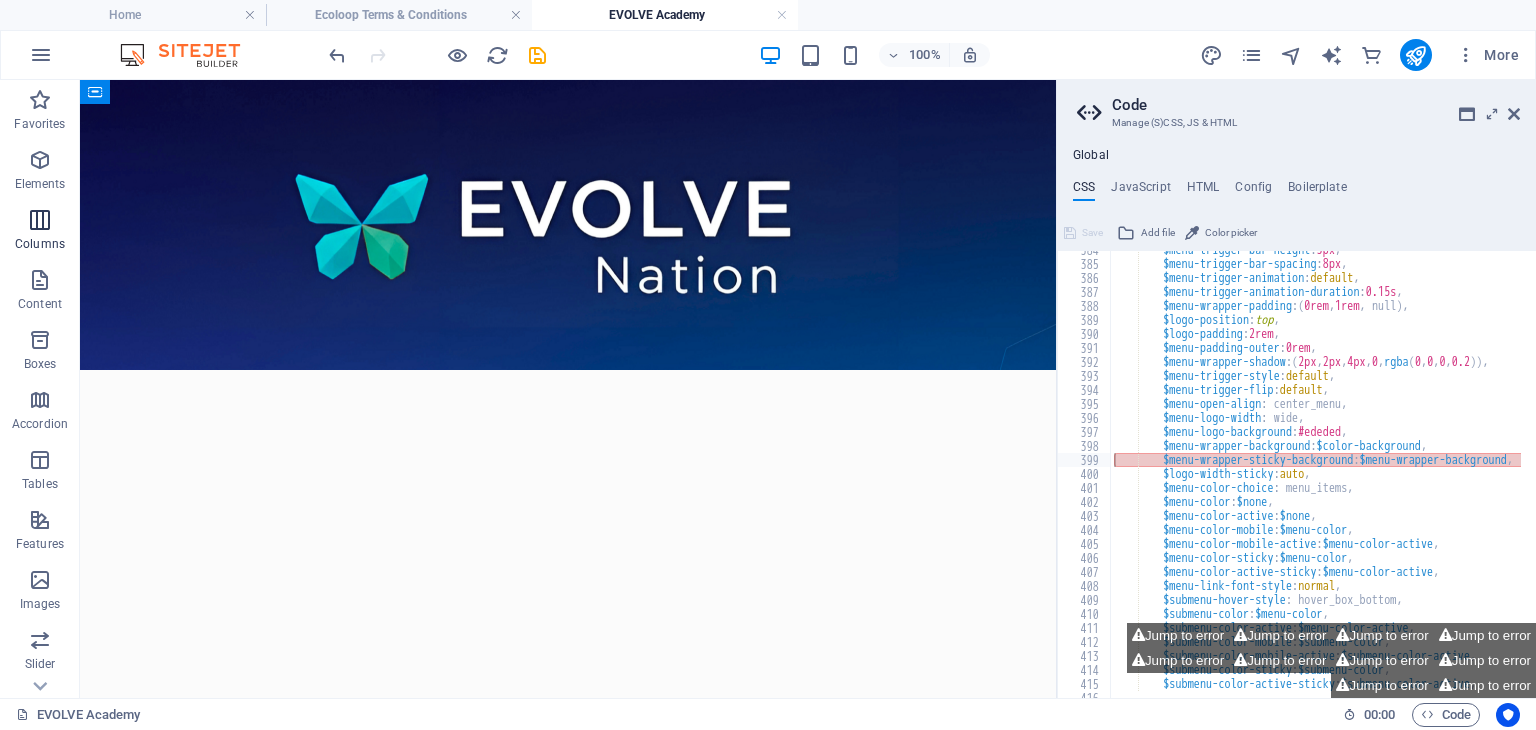 click at bounding box center (40, 220) 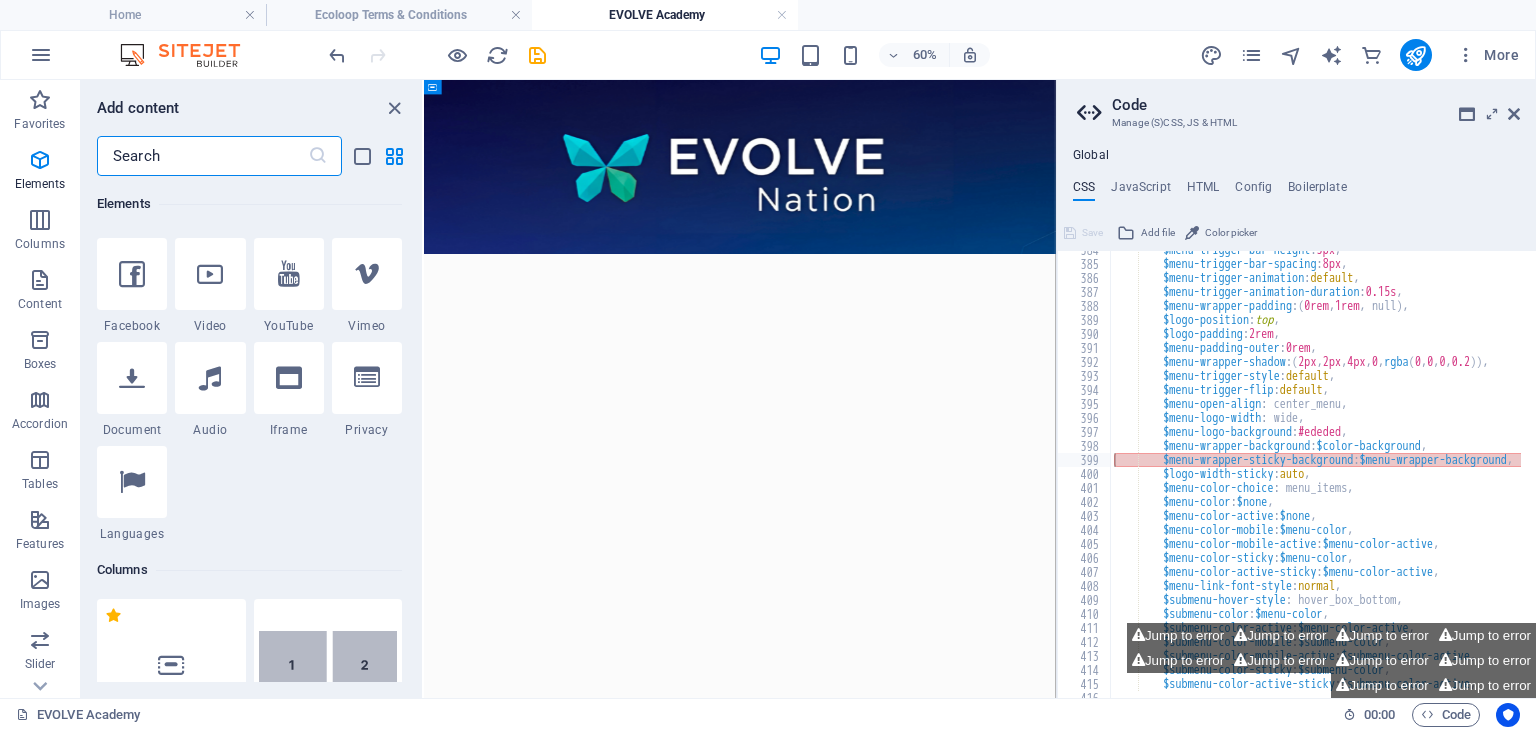 scroll, scrollTop: 730, scrollLeft: 0, axis: vertical 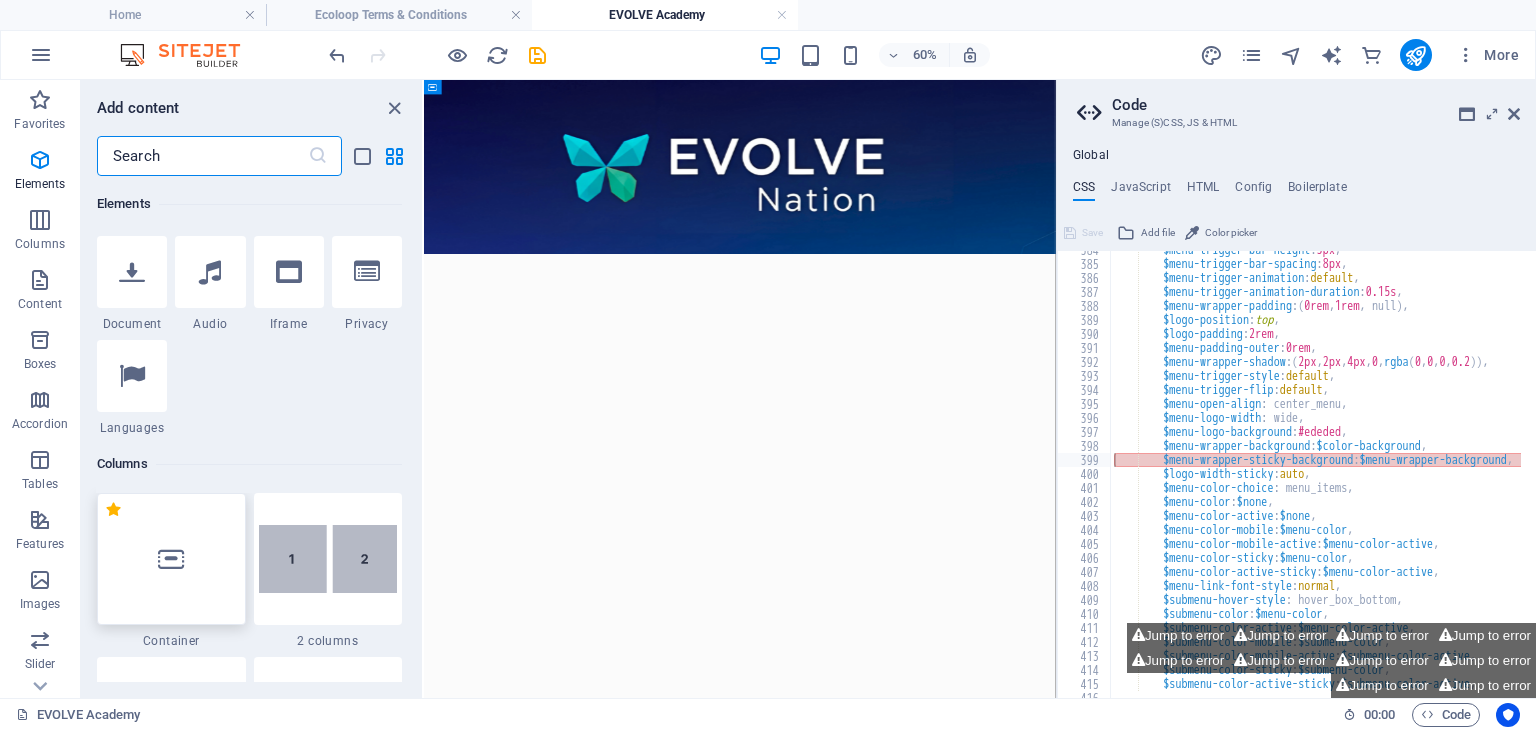 click at bounding box center (171, 559) 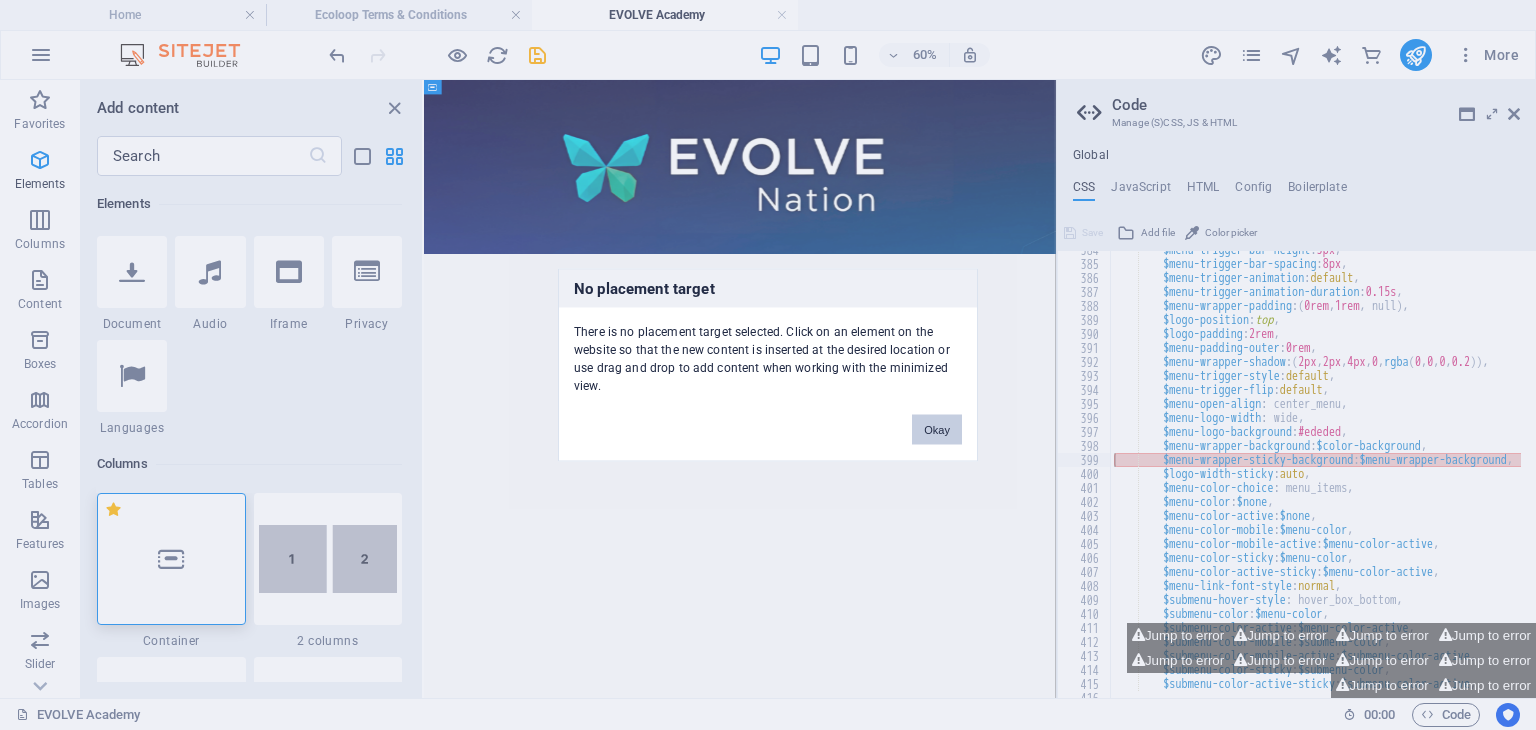 click on "Okay" at bounding box center (937, 430) 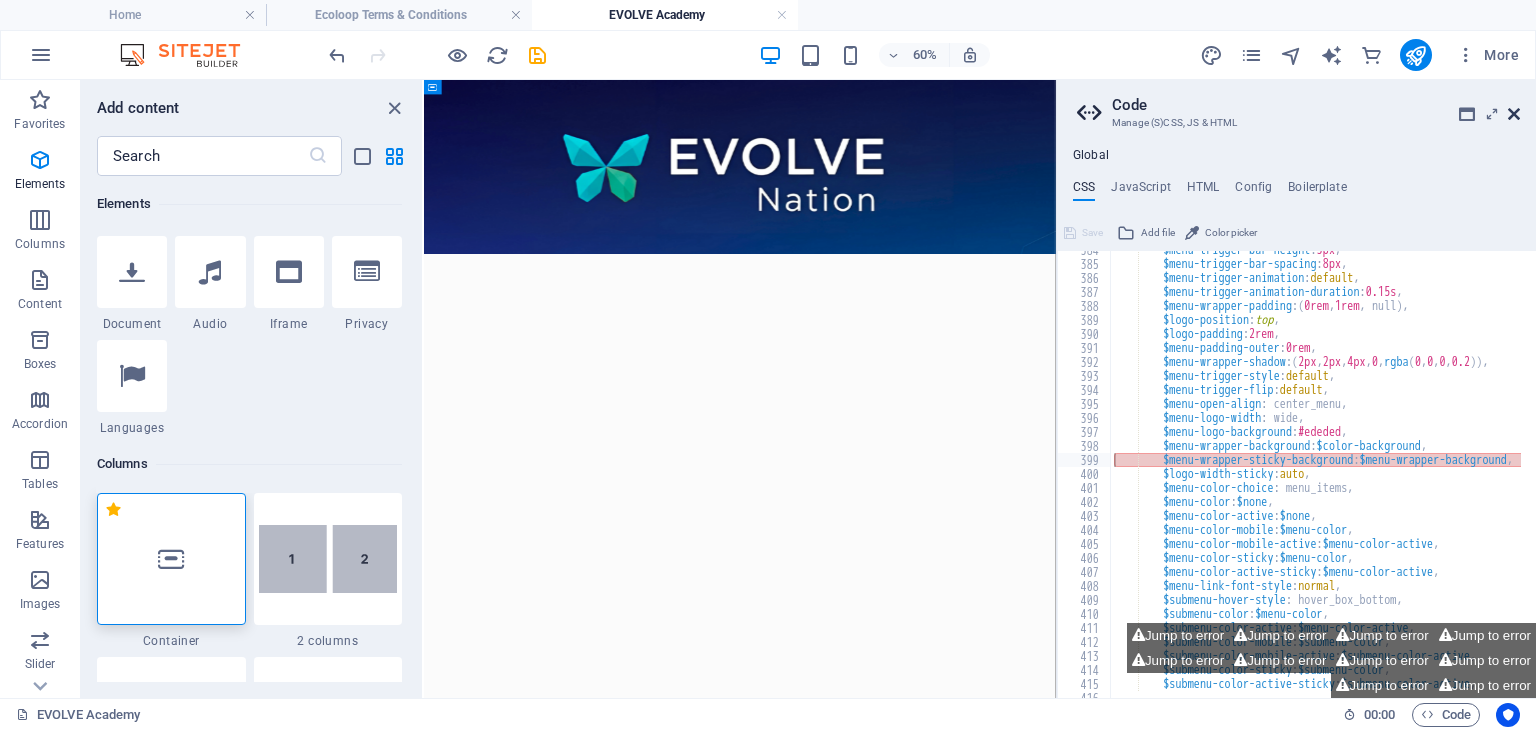 click at bounding box center [1514, 114] 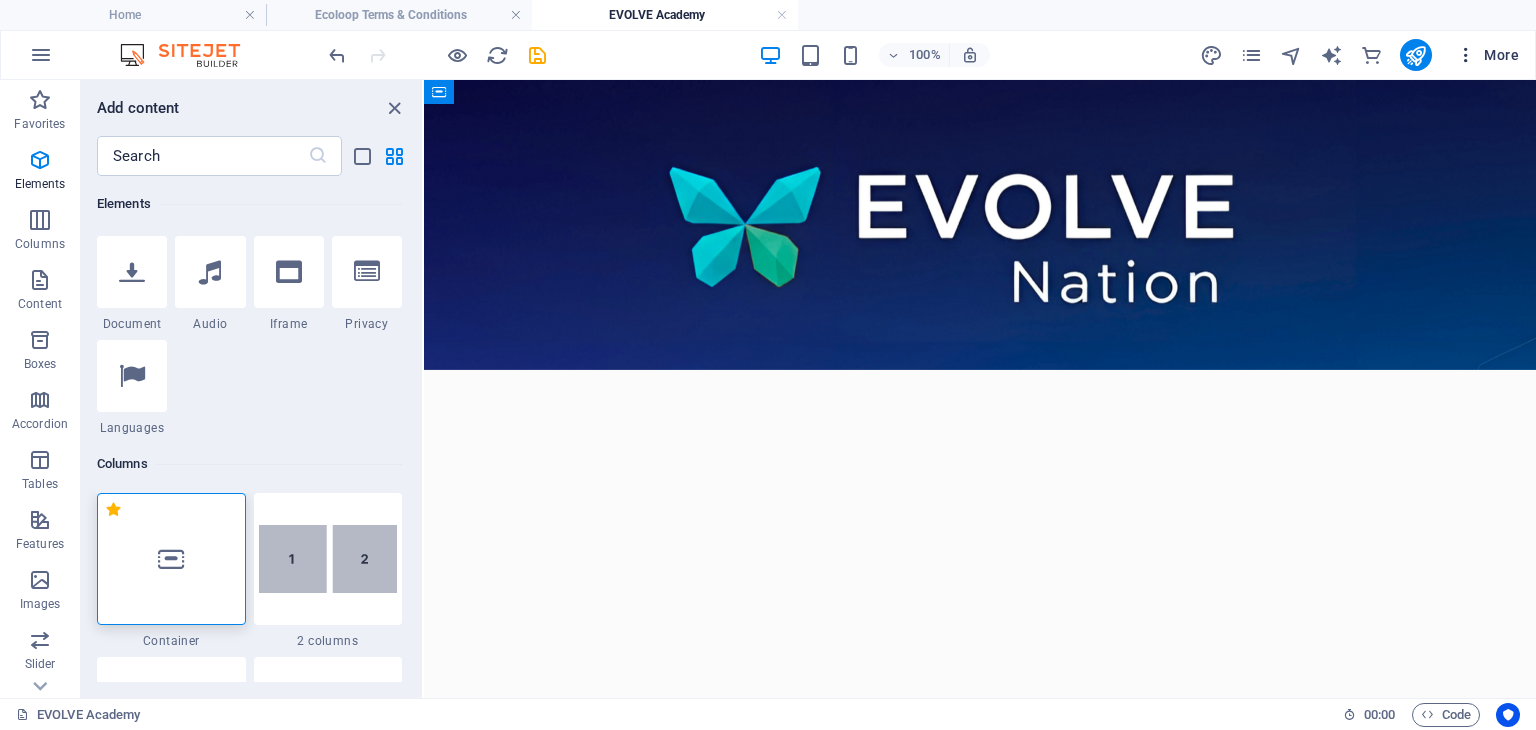 click at bounding box center [1466, 55] 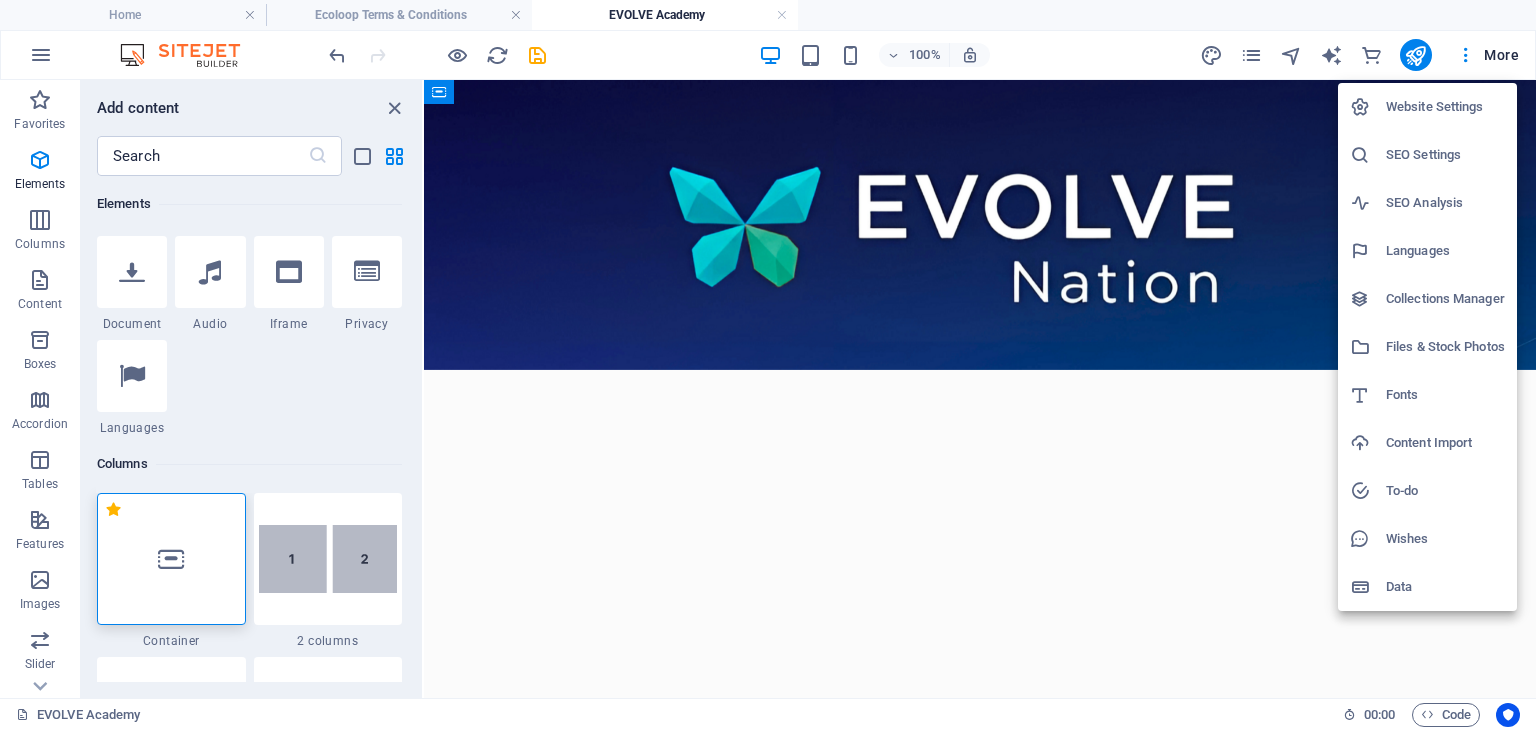 click at bounding box center [768, 365] 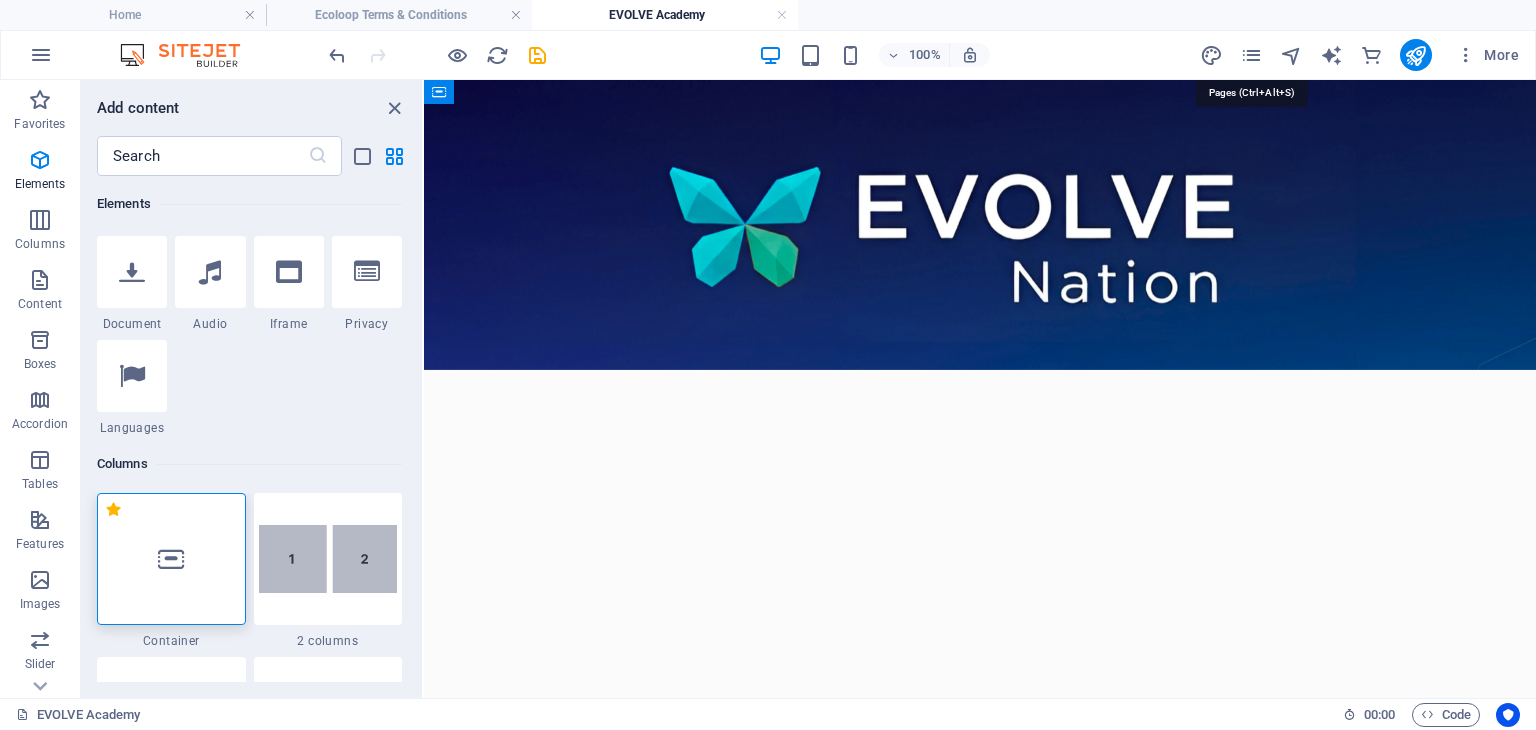 click at bounding box center (1251, 55) 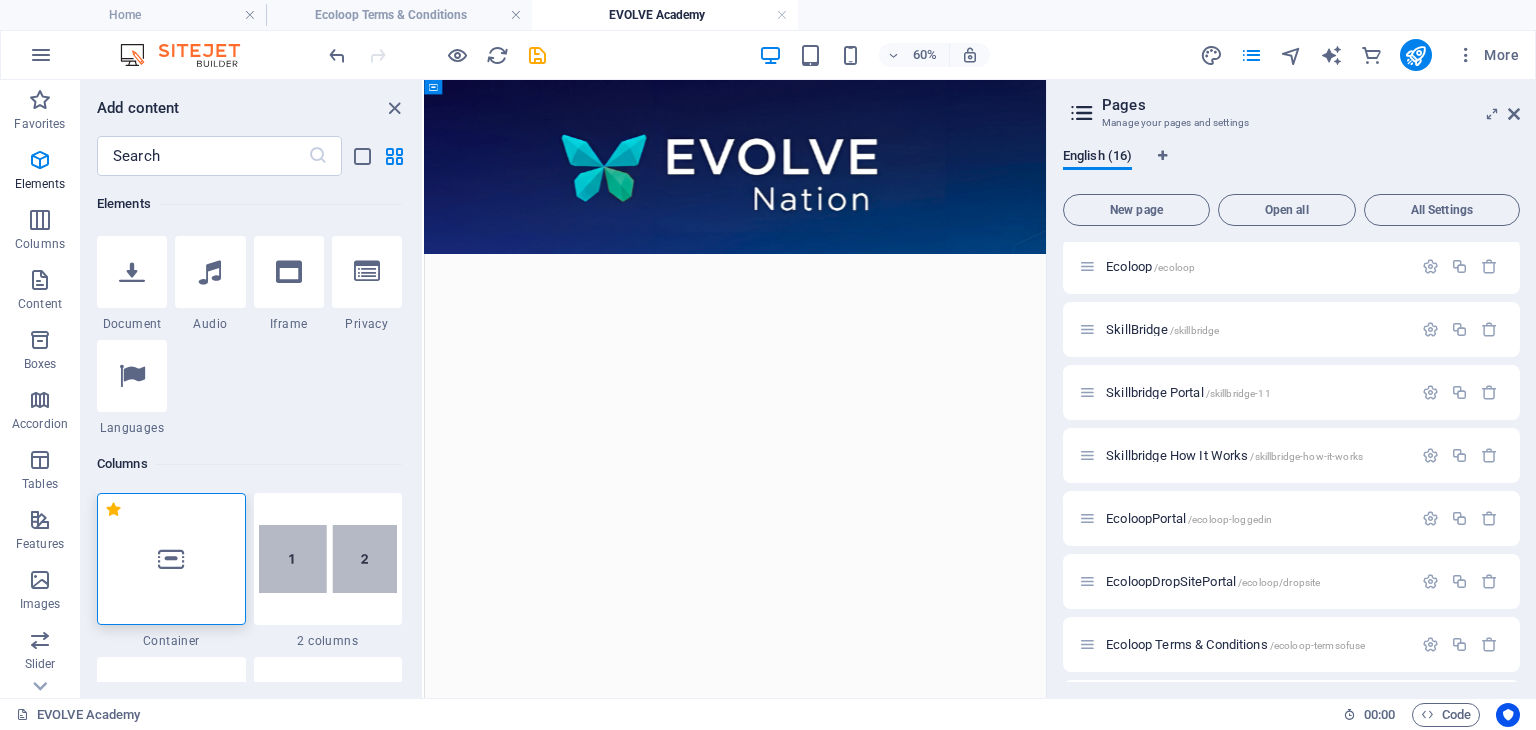 scroll, scrollTop: 568, scrollLeft: 0, axis: vertical 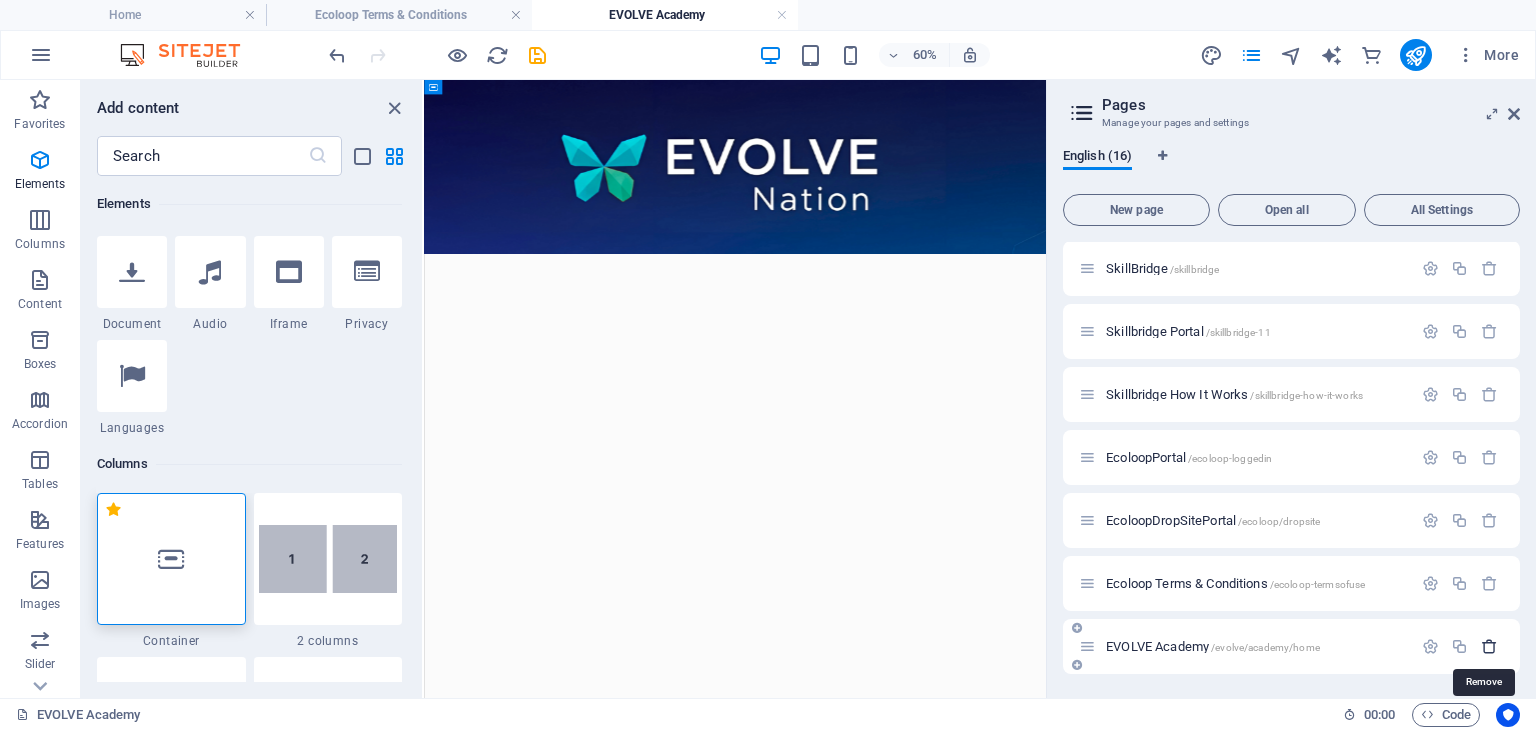 click at bounding box center [1489, 646] 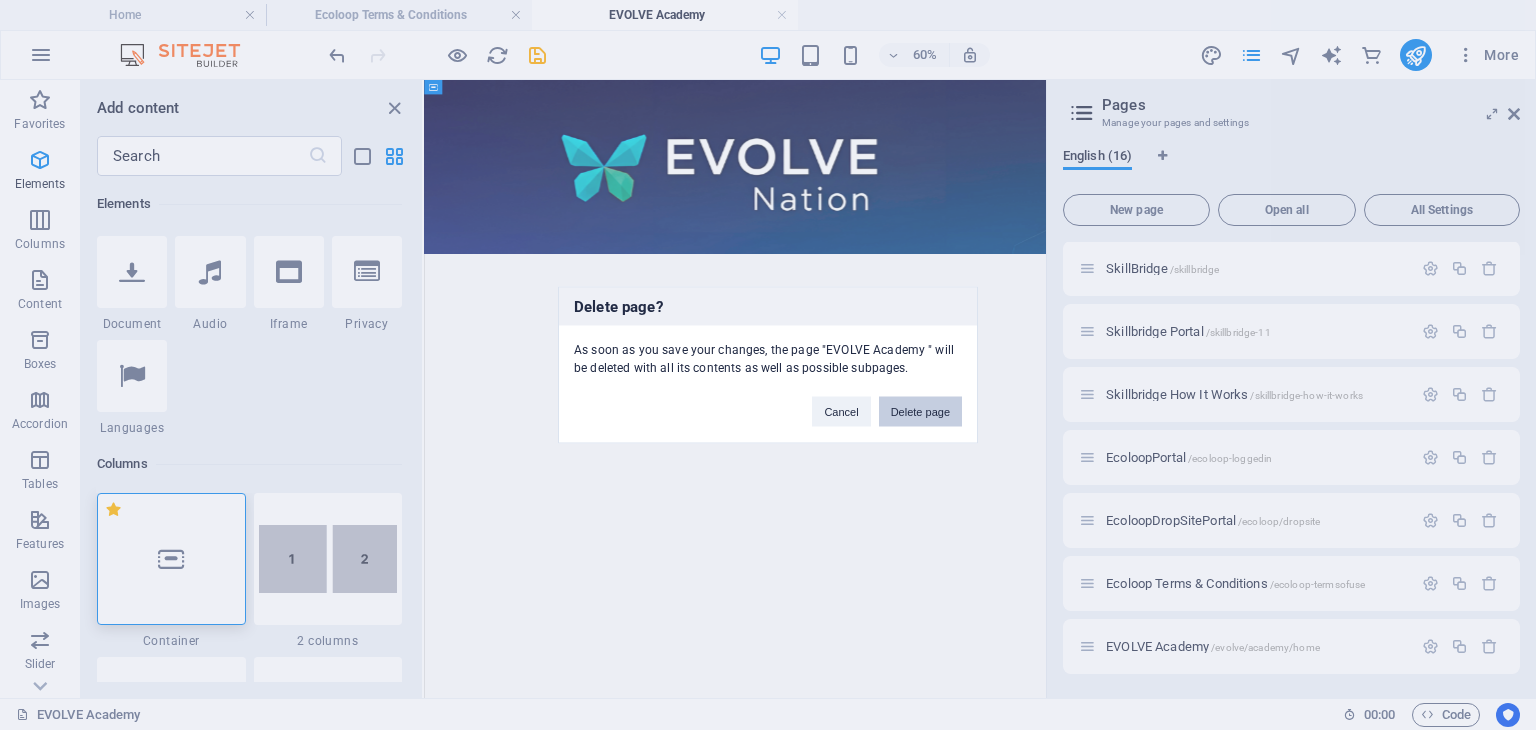 click on "Delete page" at bounding box center (920, 412) 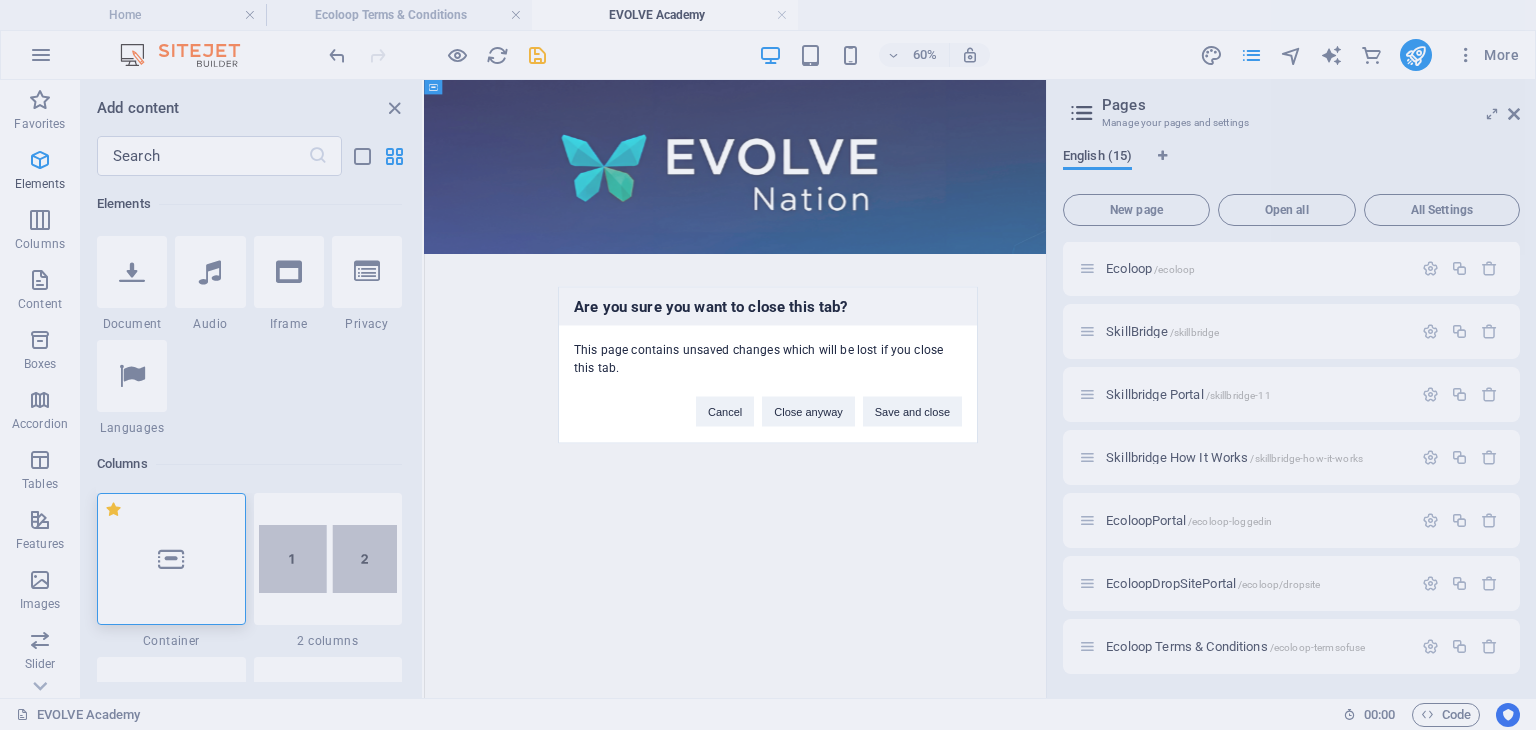 scroll, scrollTop: 504, scrollLeft: 0, axis: vertical 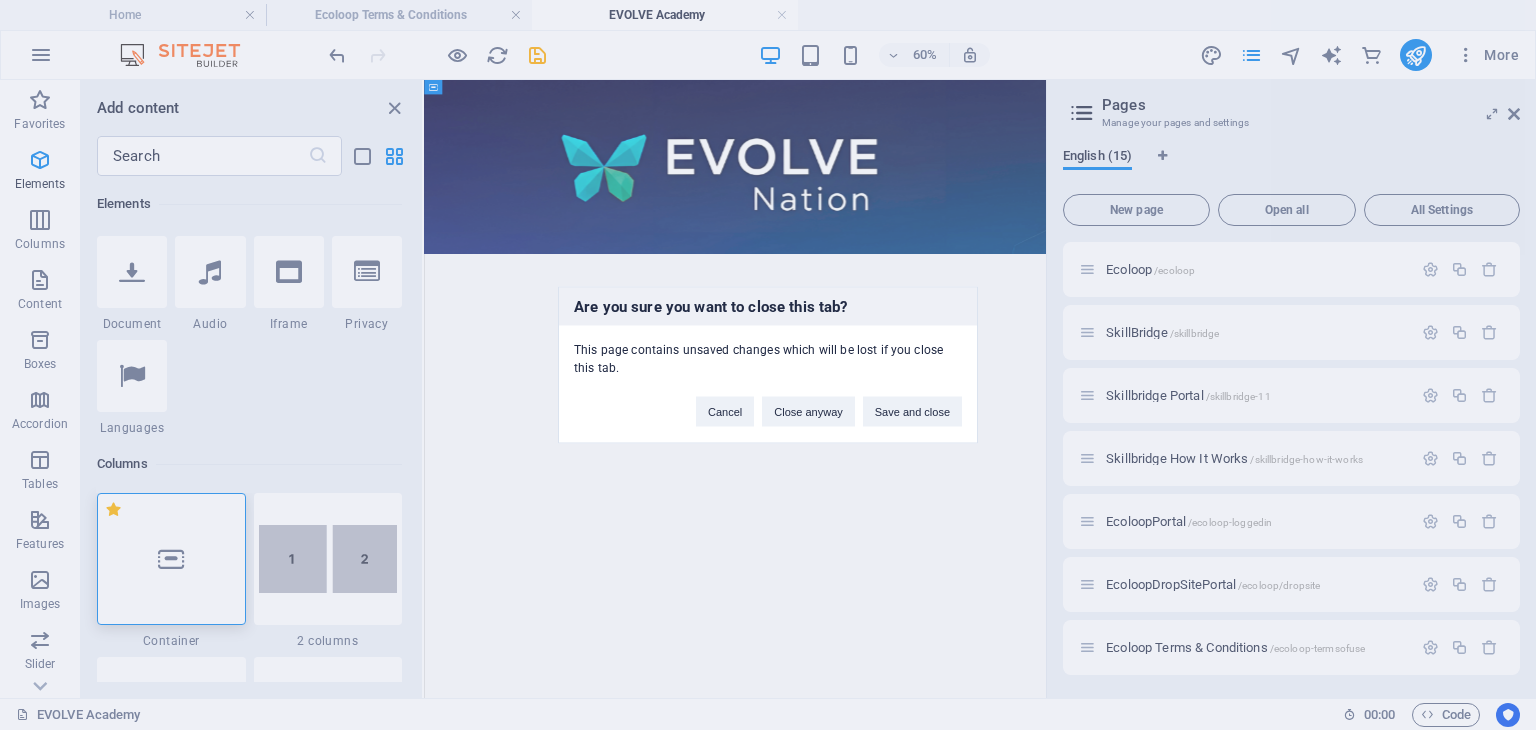 click on "Save and close" at bounding box center (912, 412) 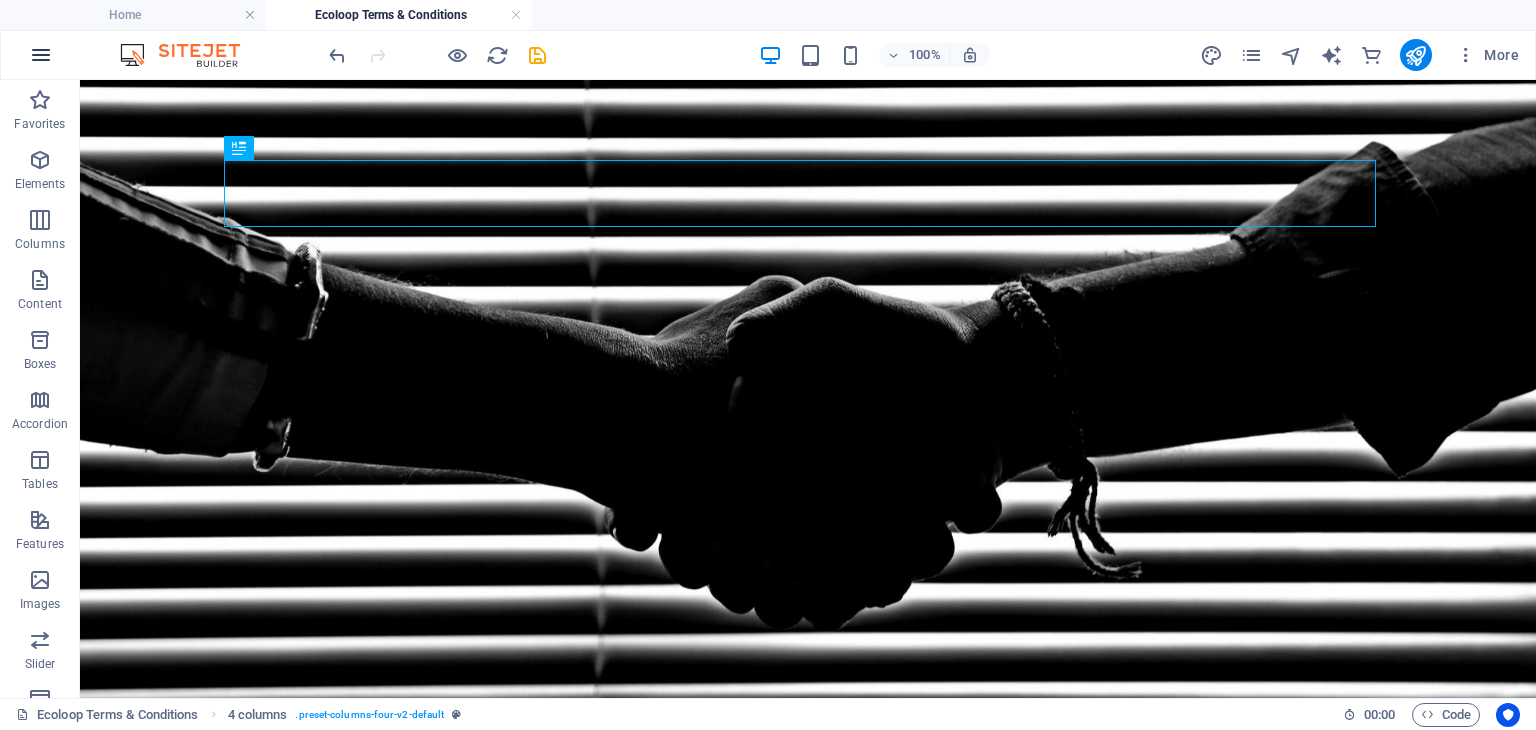 click at bounding box center (41, 55) 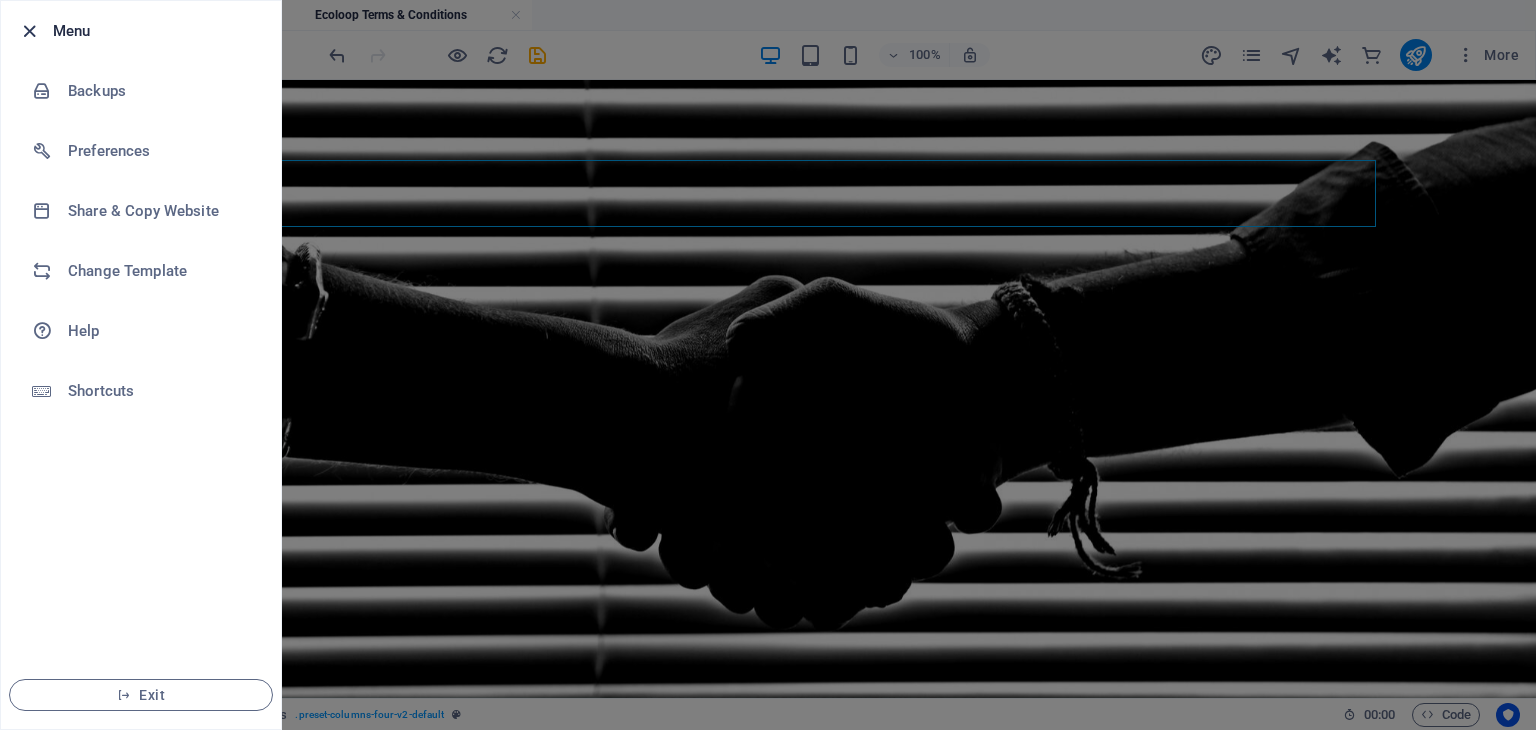 click at bounding box center (29, 31) 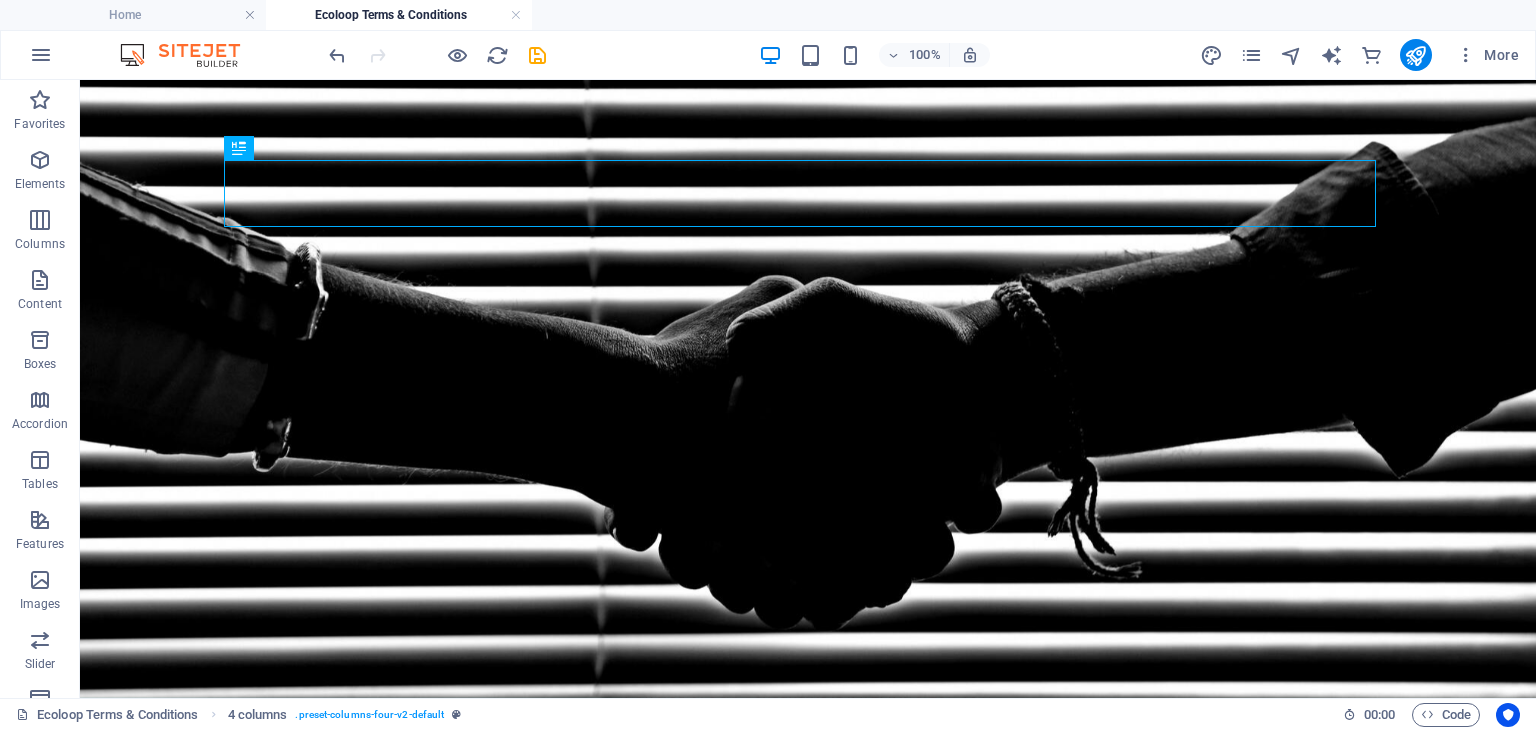 click on "Home Ecoloop Terms & Conditions" at bounding box center [768, 15] 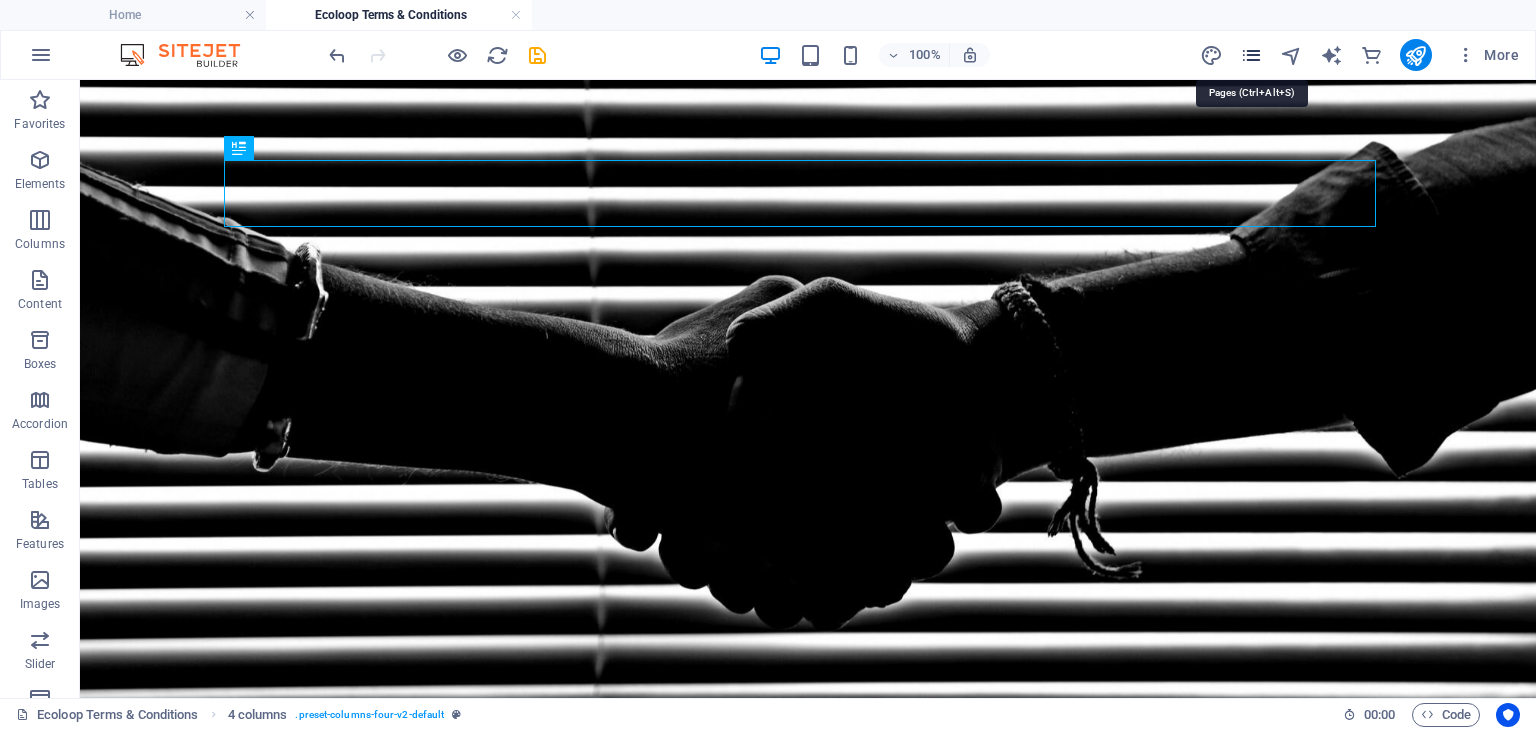 click at bounding box center [1251, 55] 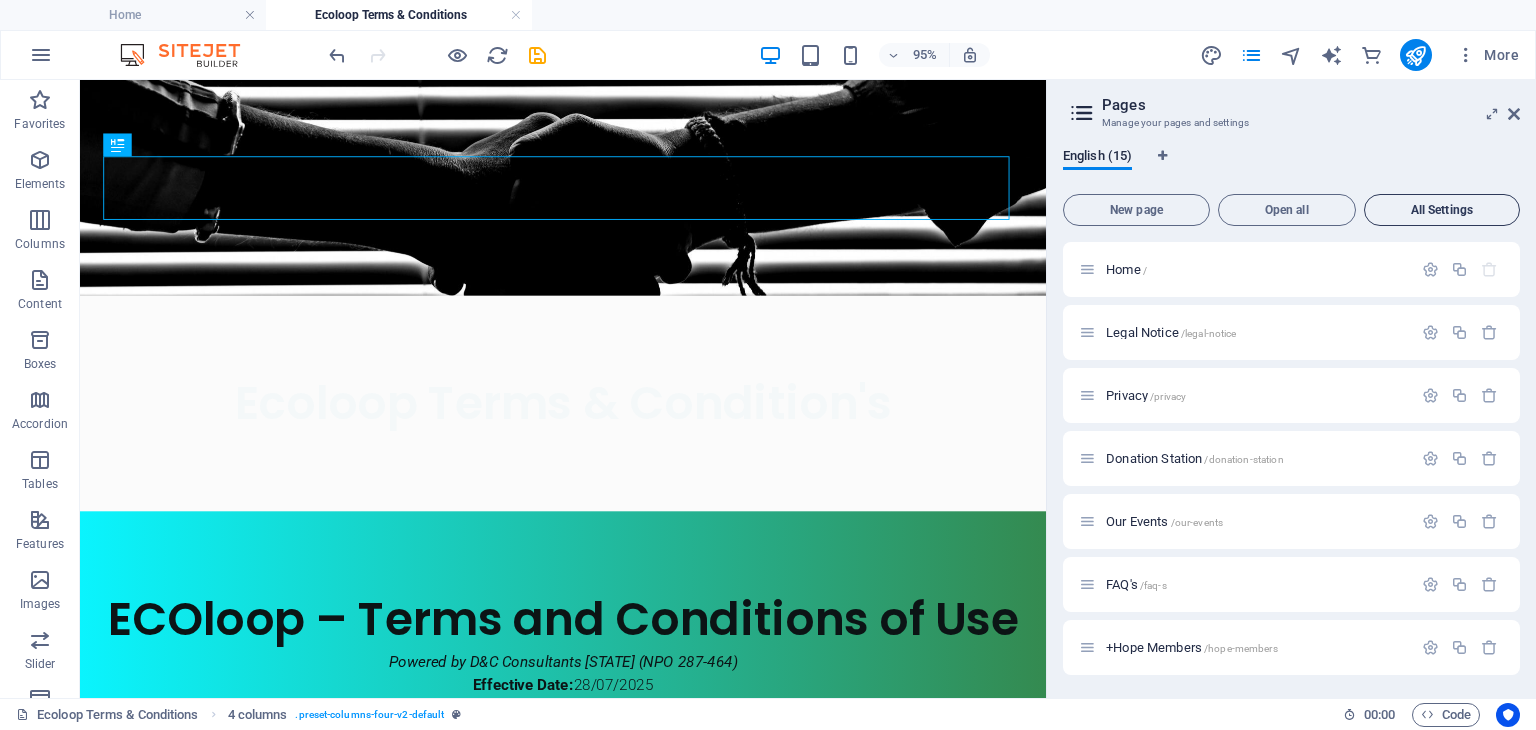 click on "All Settings" at bounding box center [1442, 210] 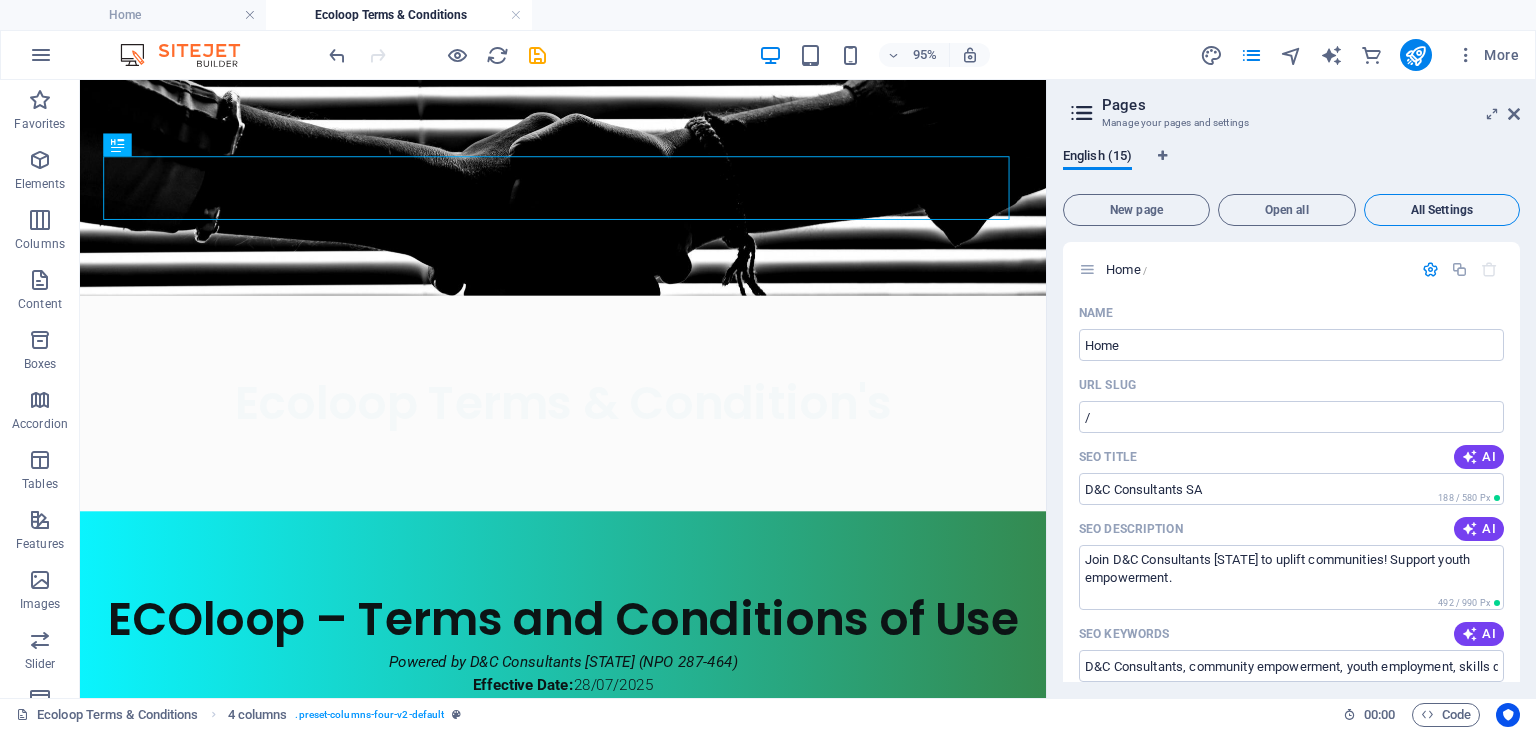 scroll, scrollTop: 11988, scrollLeft: 0, axis: vertical 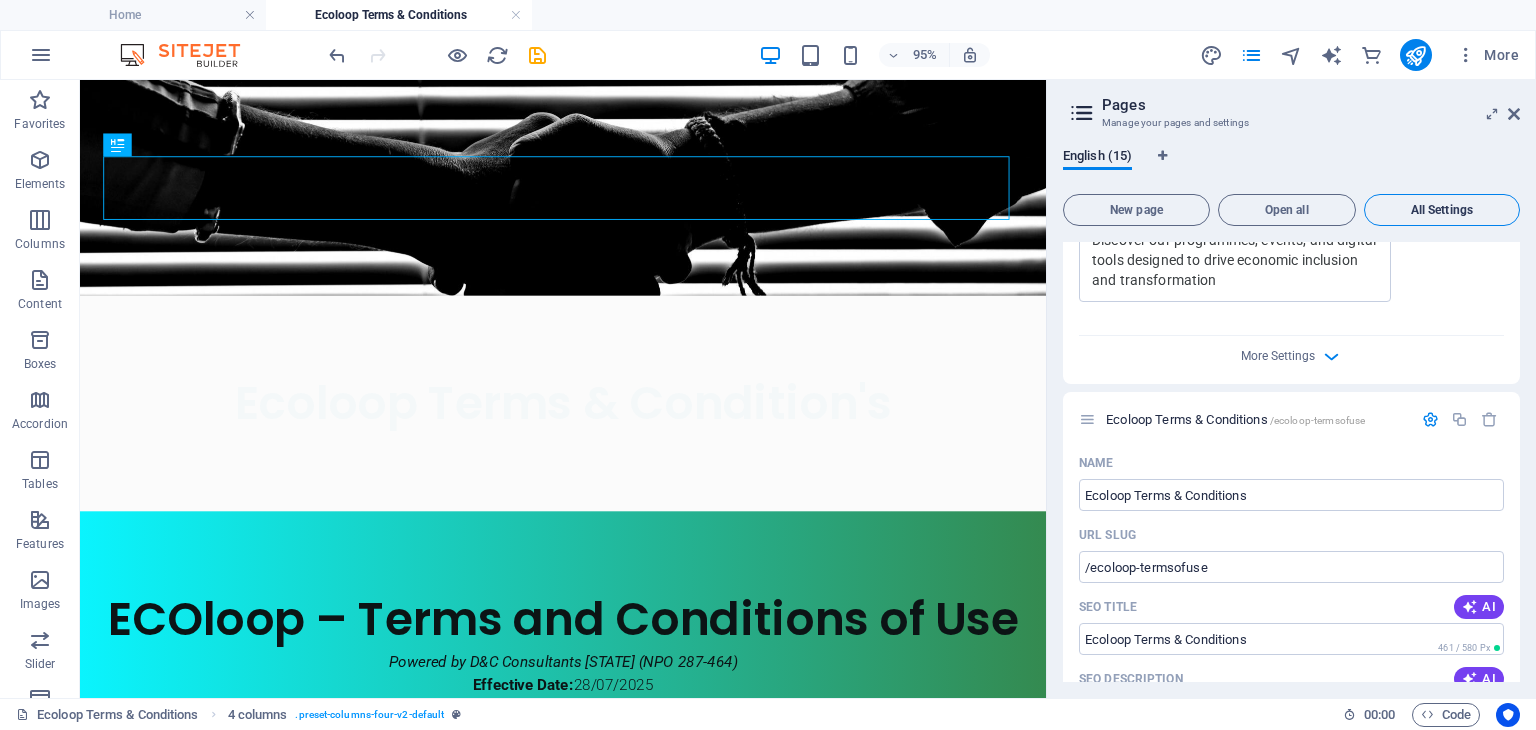 click on "All Settings" at bounding box center [1442, 210] 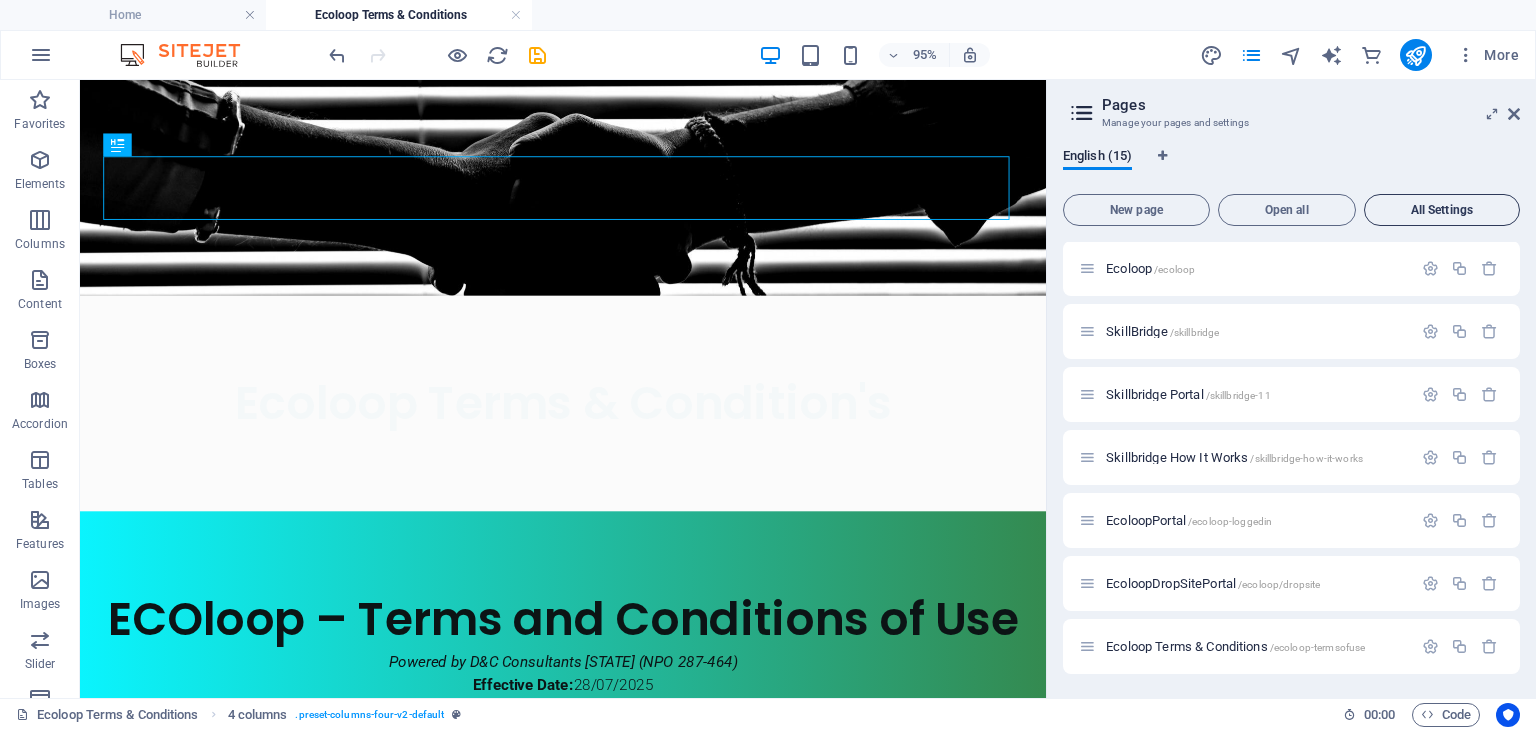 scroll, scrollTop: 504, scrollLeft: 0, axis: vertical 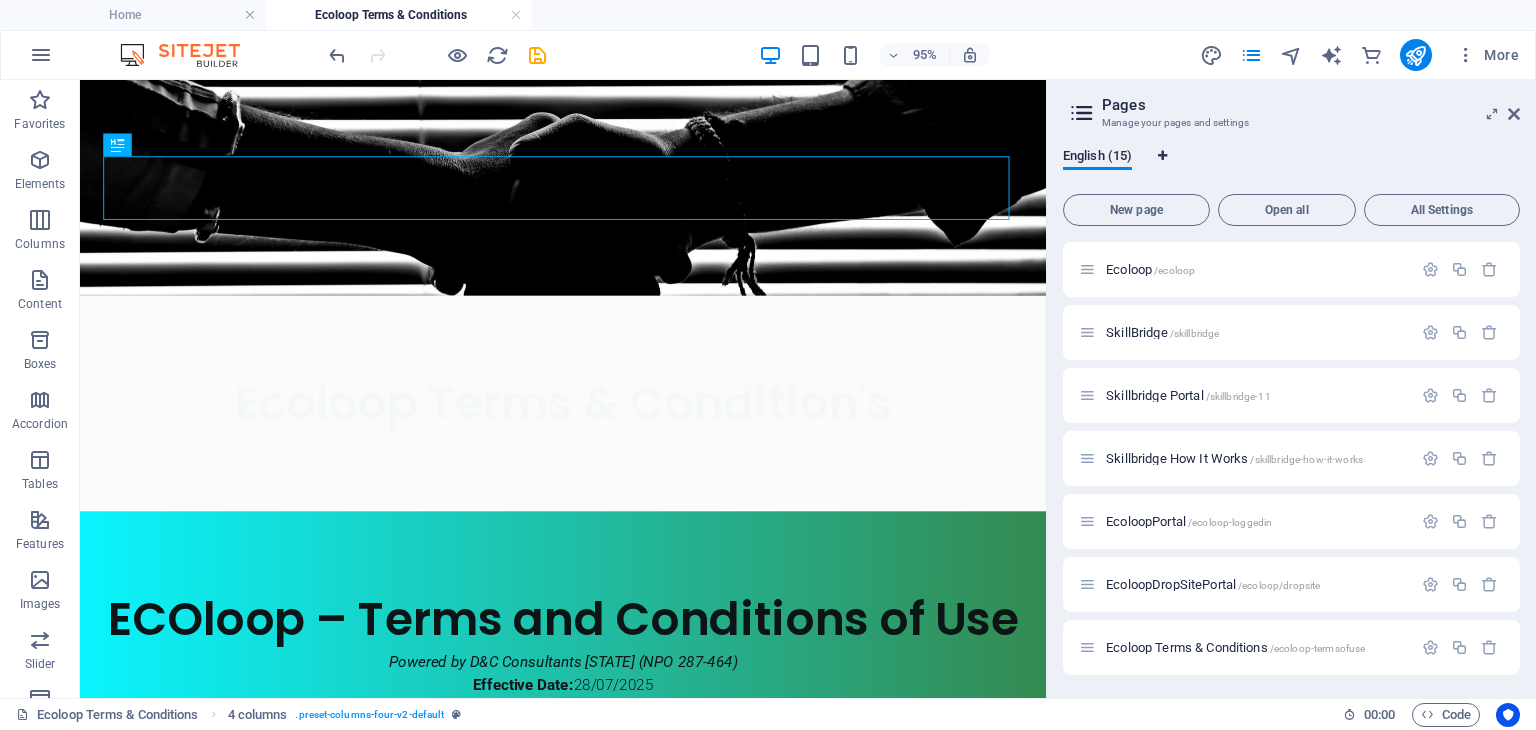 click at bounding box center (1162, 156) 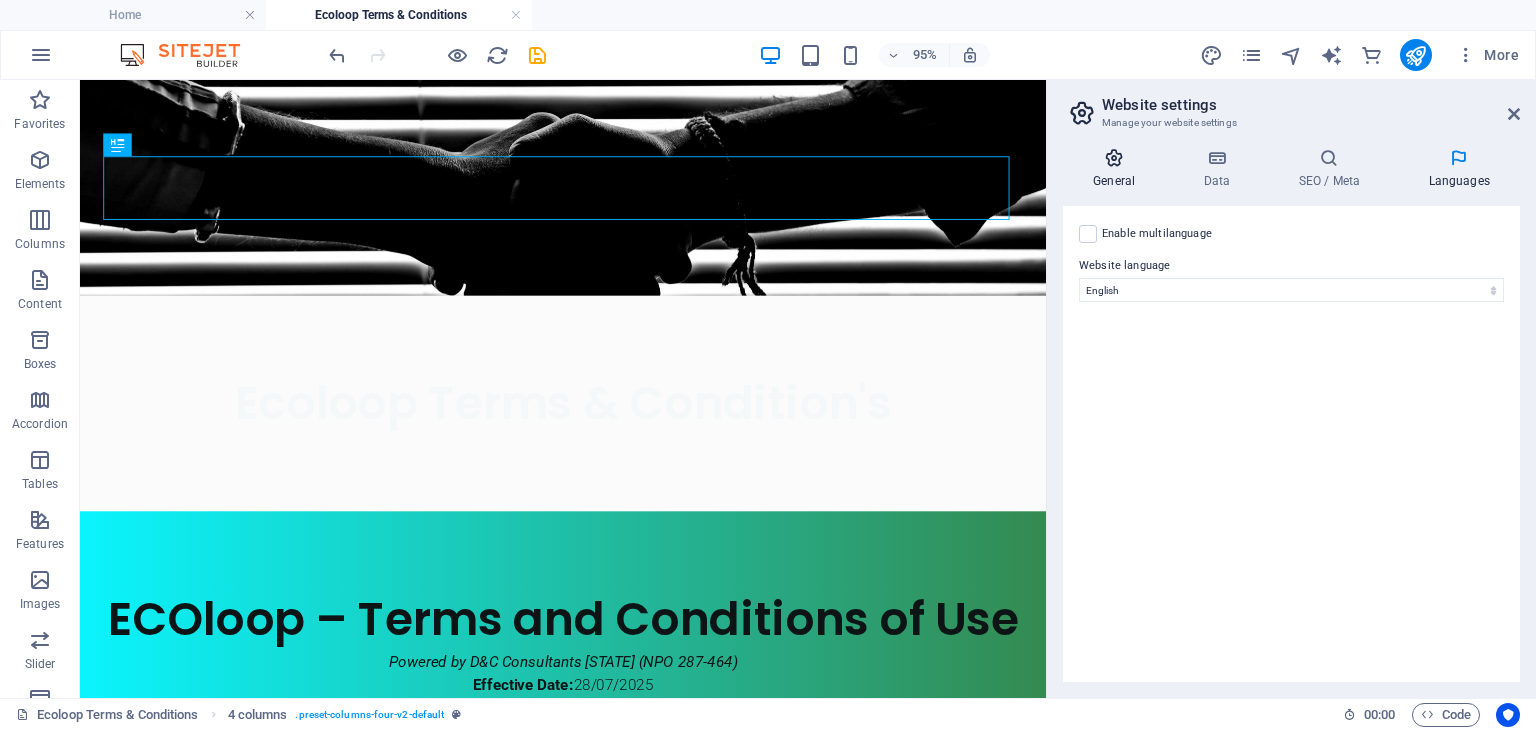click at bounding box center [1114, 158] 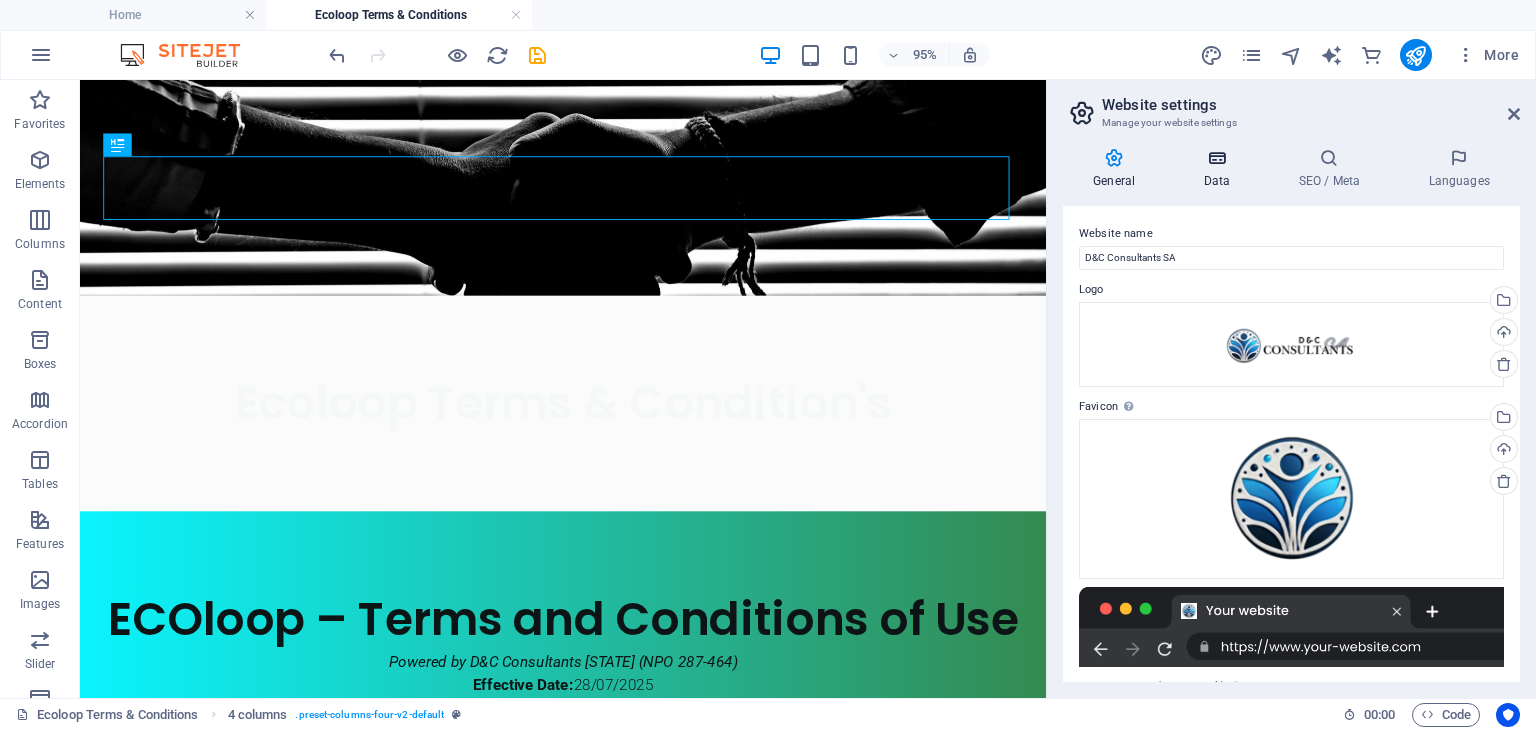 click on "Data" at bounding box center [1220, 169] 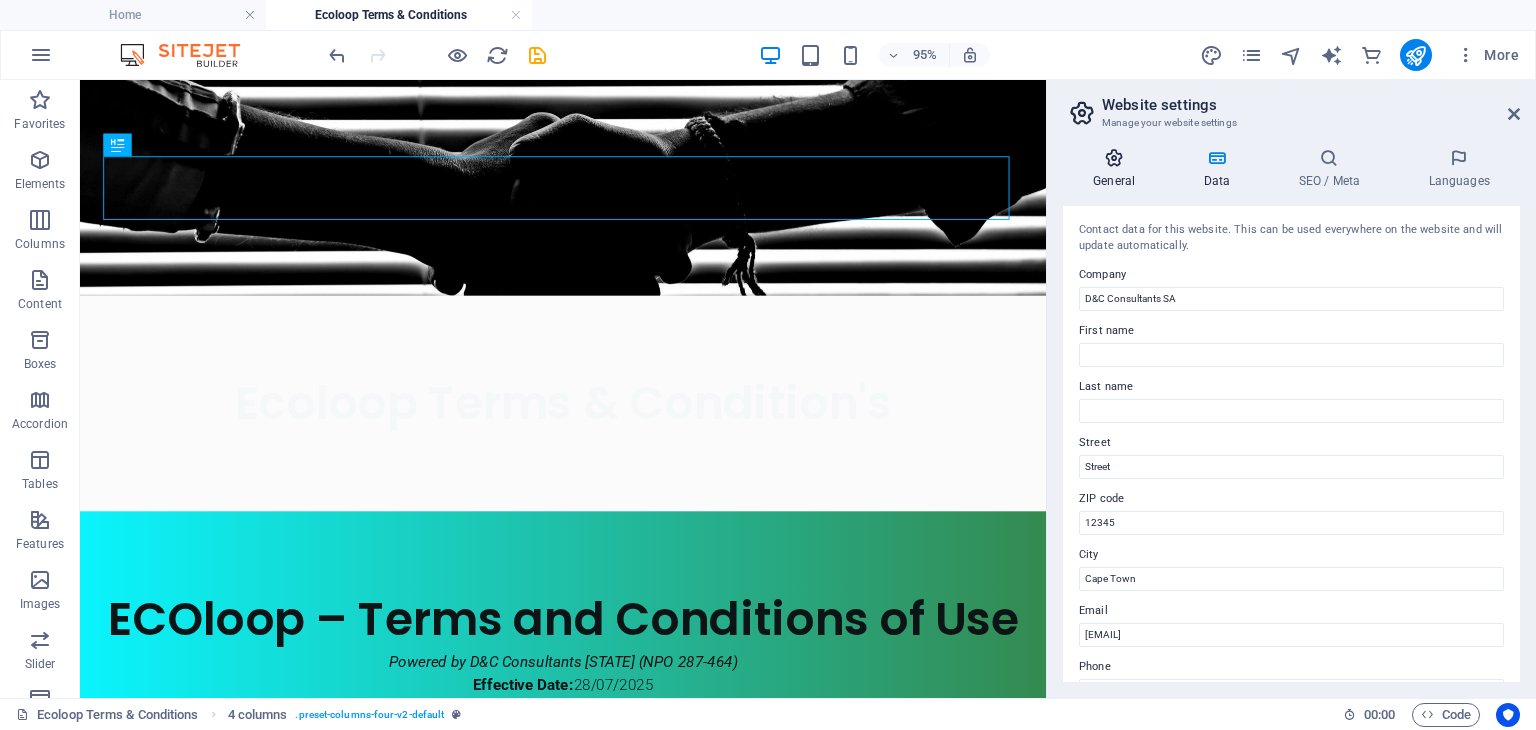 click on "General" at bounding box center (1118, 169) 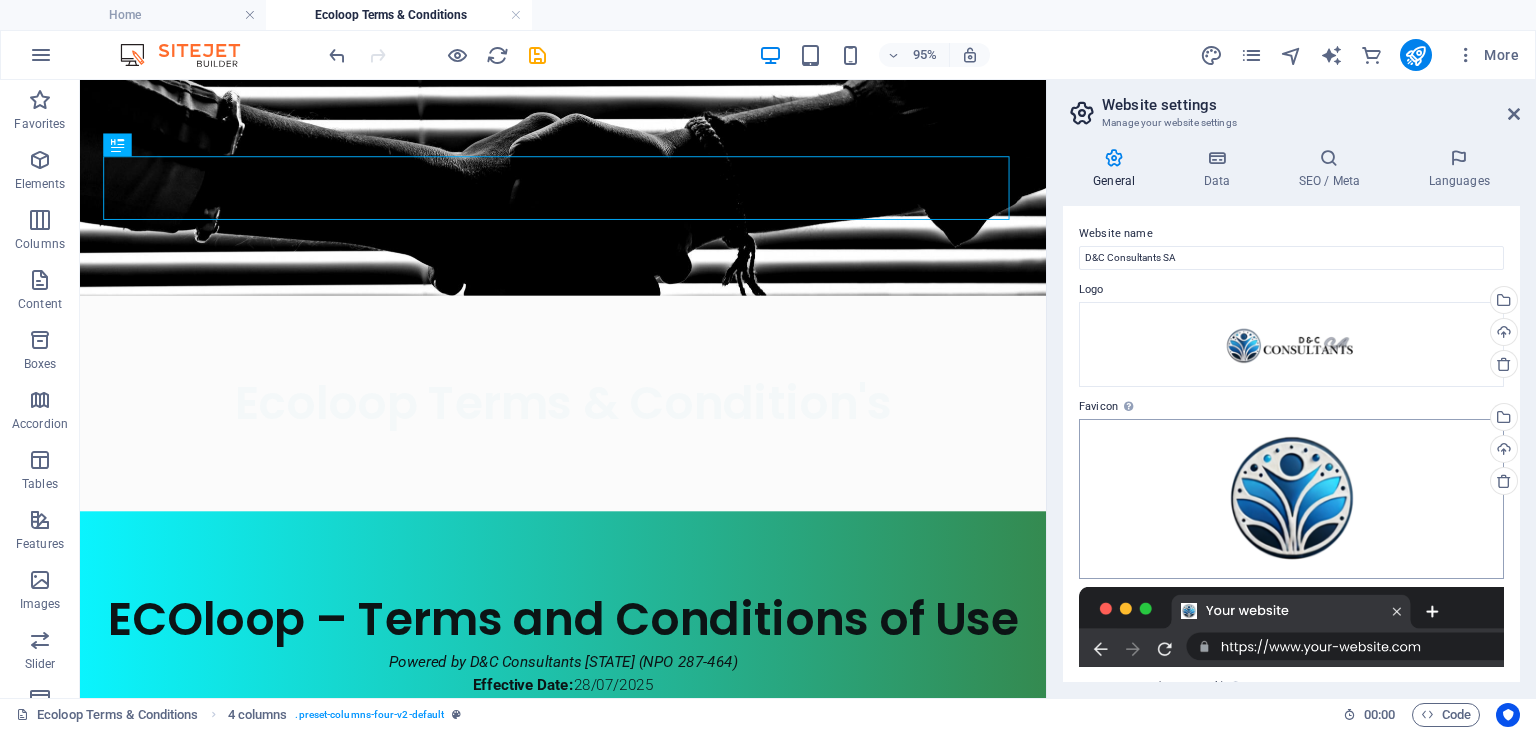 scroll, scrollTop: 432, scrollLeft: 0, axis: vertical 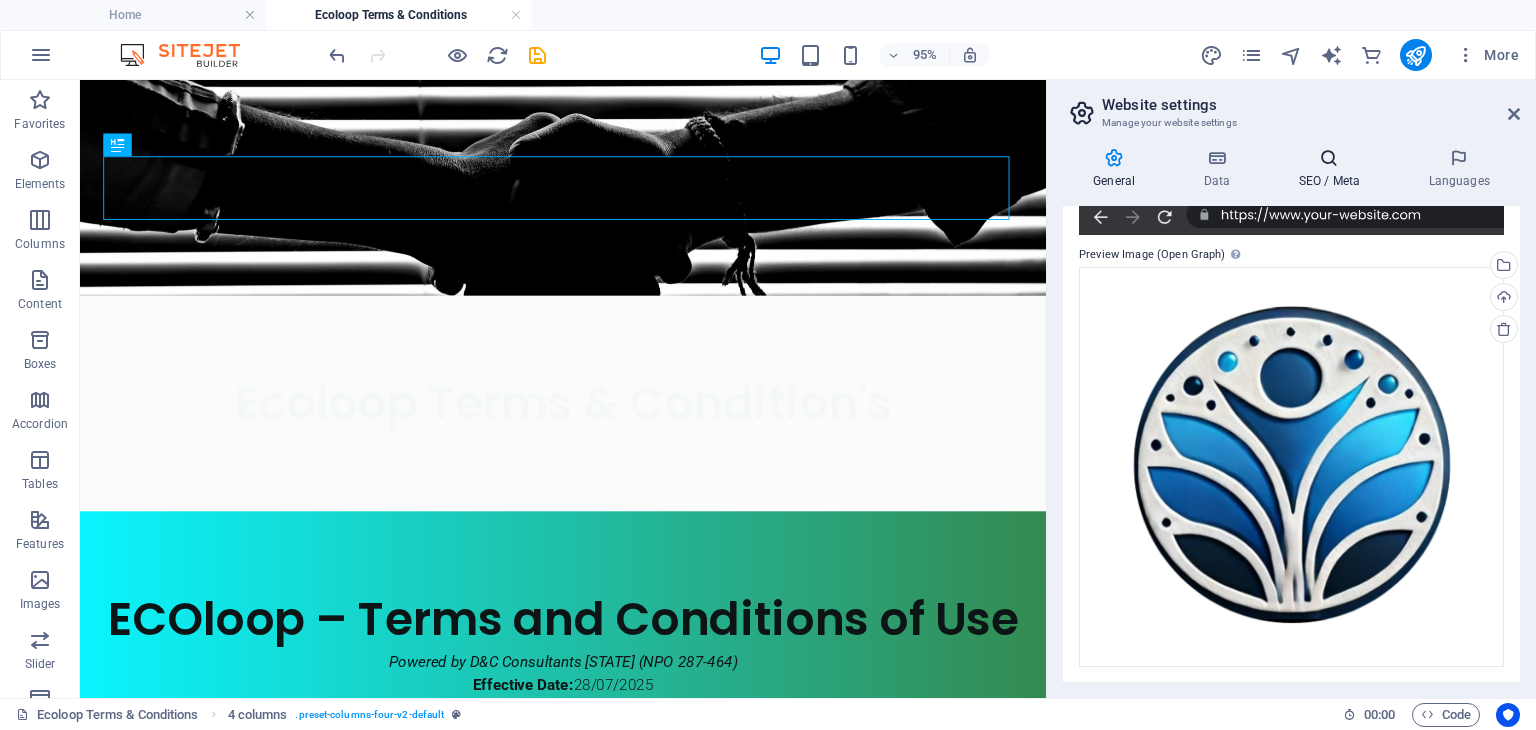 click on "SEO / Meta" at bounding box center [1333, 169] 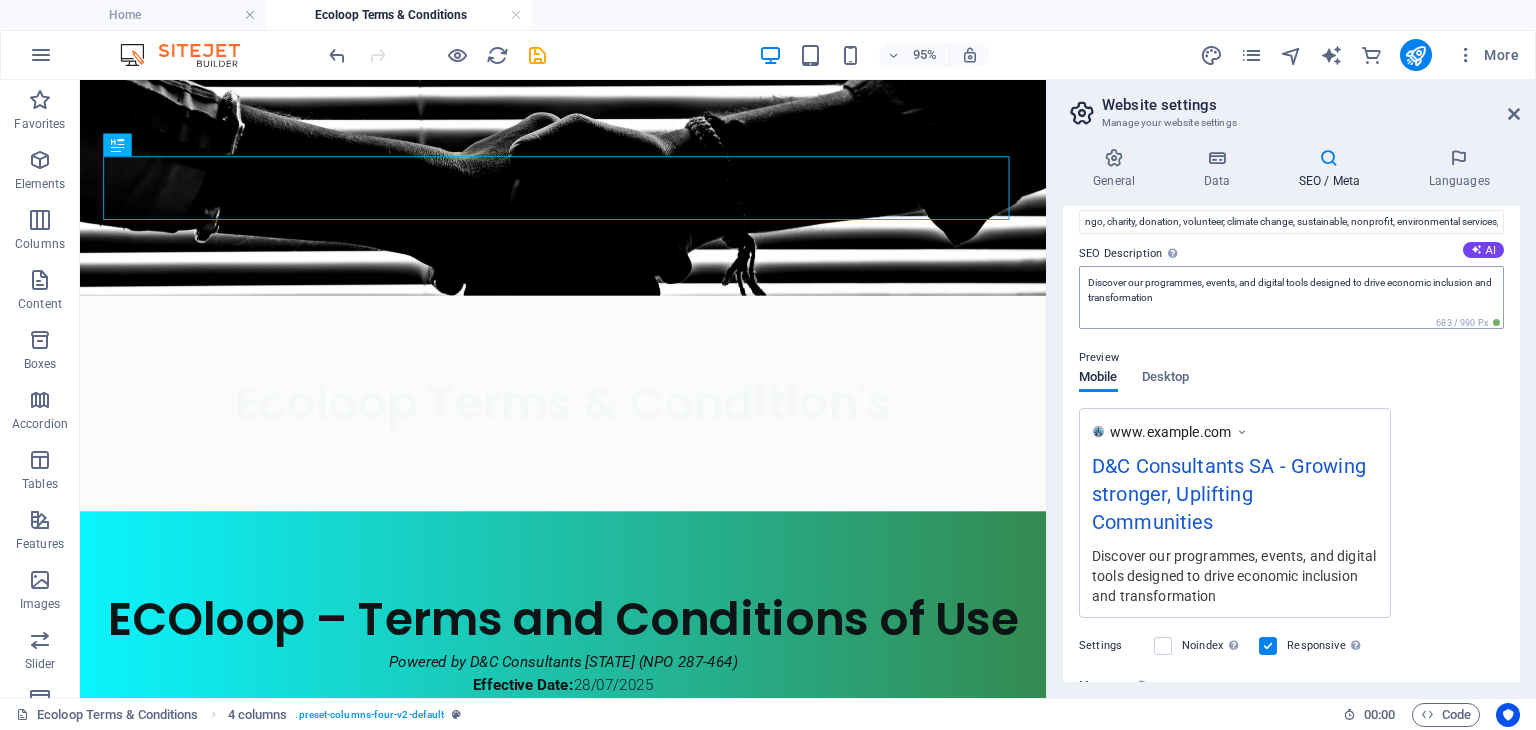 scroll, scrollTop: 0, scrollLeft: 0, axis: both 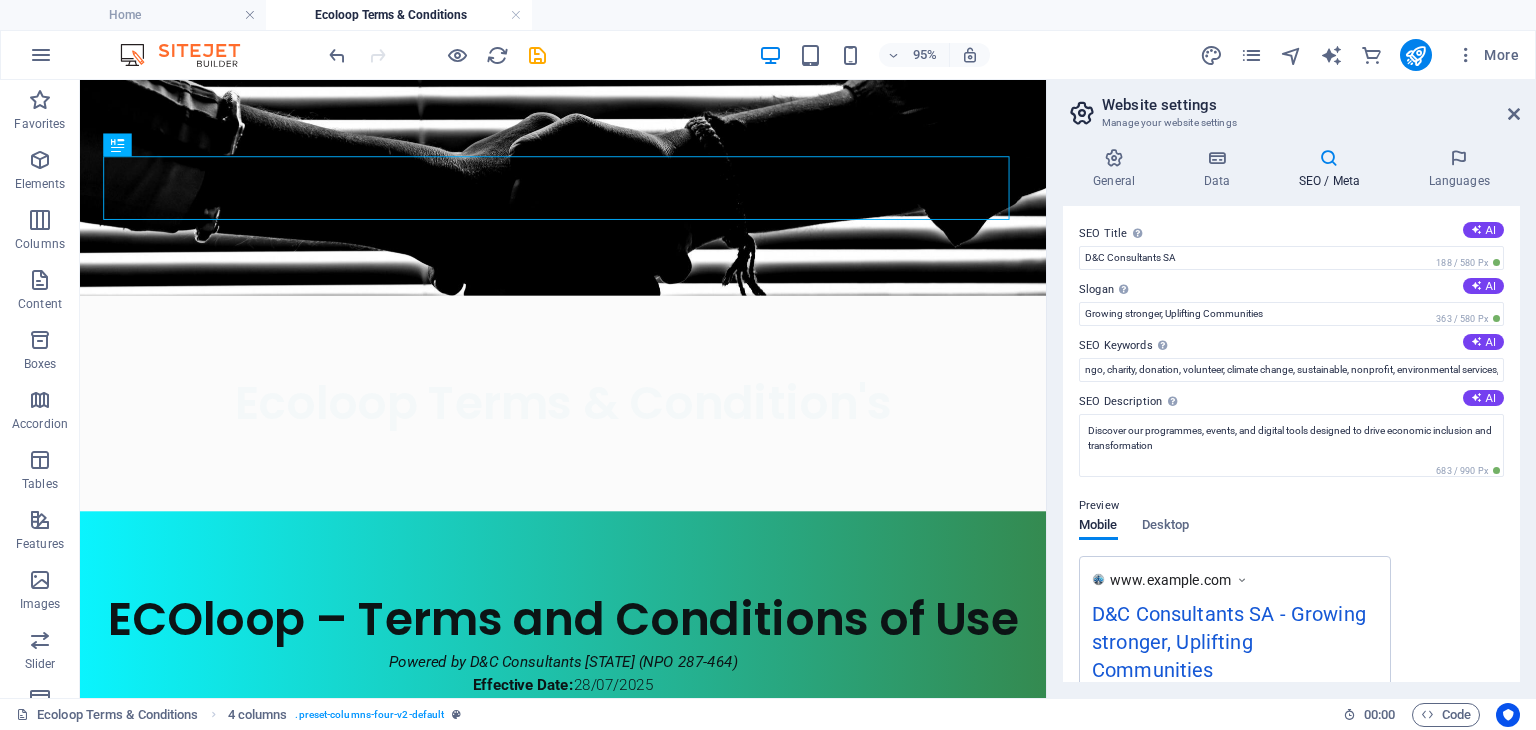 click at bounding box center (1329, 158) 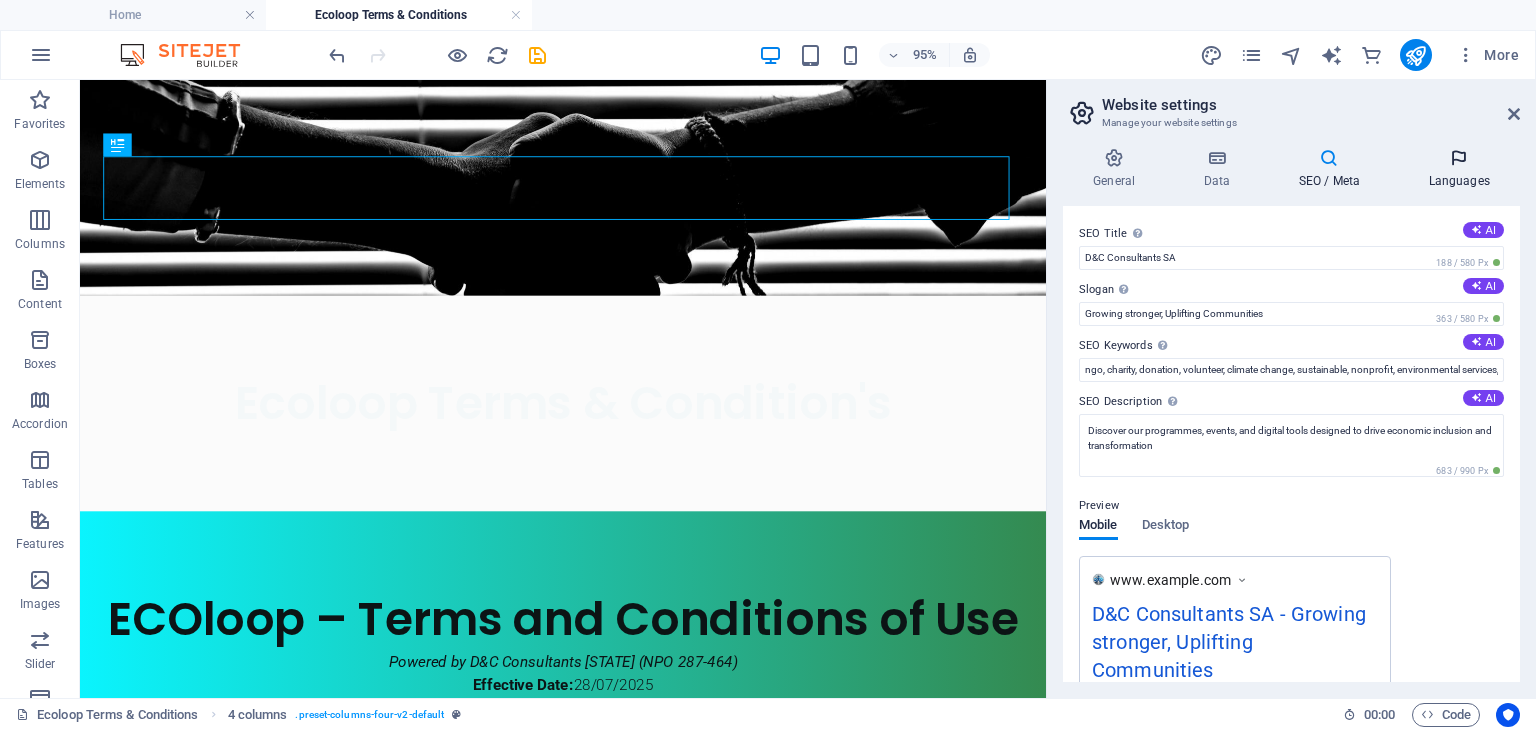 click on "Languages" at bounding box center (1459, 169) 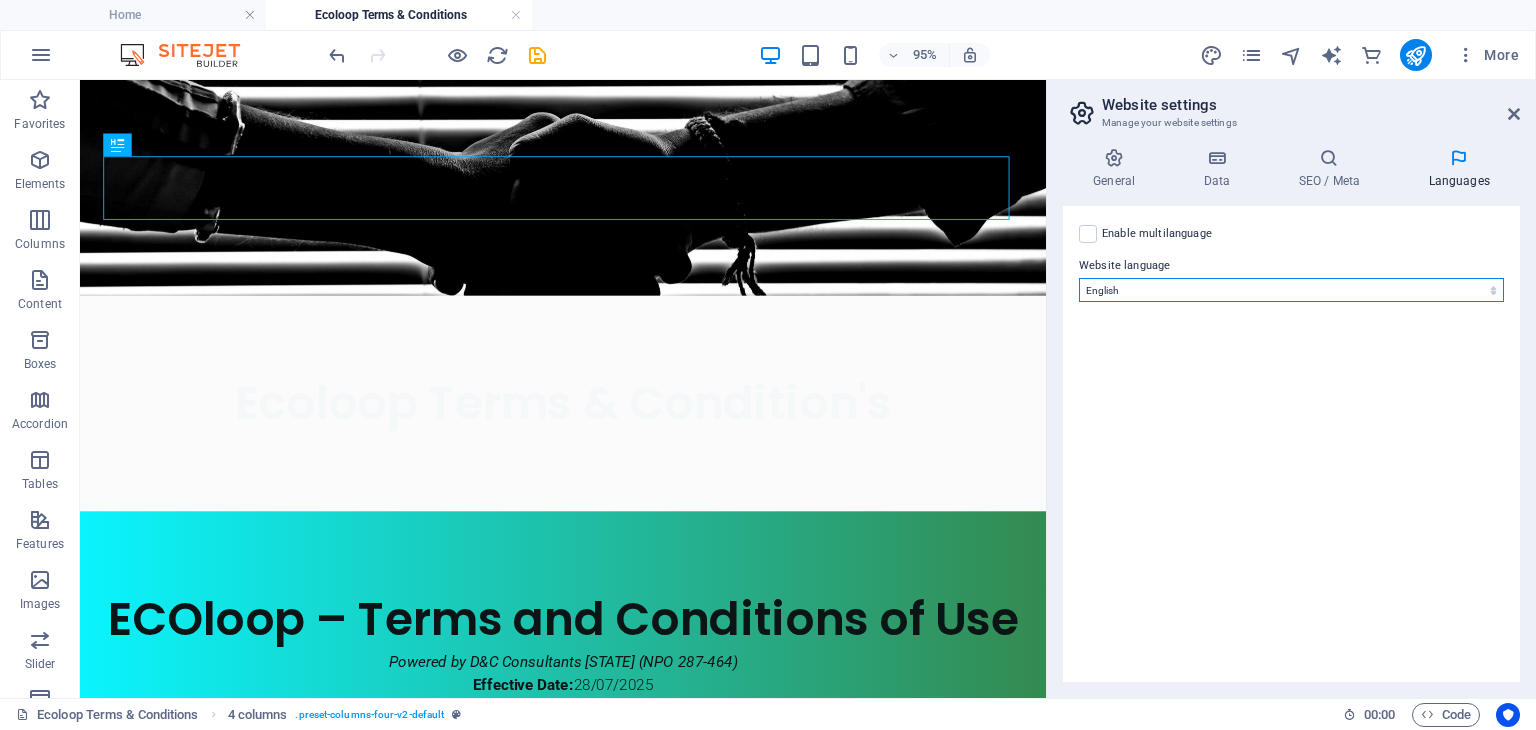 click on "Abkhazian Afar Afrikaans Akan Albanian Amharic Arabic Aragonese Armenian Assamese Avaric Avestan Aymara Azerbaijani Bambara Bashkir Basque Belarusian Bengali Bihari languages Bislama Bokmål Bosnian Breton Bulgarian Burmese Catalan Central Khmer Chamorro Chechen Chinese Church Slavic Chuvash Cornish Corsican Cree Croatian Czech Danish Dutch Dzongkha English Esperanto Estonian Ewe Faroese Farsi (Persian) Fijian Finnish French Fulah Gaelic Galician Ganda Georgian German Greek Greenlandic Guaraní Gujarati Haitian Creole Hausa Hebrew Herero Hindi Hiri Motu Hungarian Icelandic Ido Igbo Indonesian Interlingua Interlingue Inuktitut Inupiaq Irish Italian Japanese Javanese Kannada Kanuri Kashmiri Kazakh Kikuyu Kinyarwanda Komi Kongo Korean Kurdish Kwanyama Kyrgyz Lao Latin Latvian Limburgish Lingala Lithuanian Luba-Katanga Luxembourgish Macedonian Malagasy Malay Malayalam Maldivian Maltese Manx Maori Marathi Marshallese Mongolian Nauru Navajo Ndonga Nepali North Ndebele Northern Sami Norwegian Norwegian Nynorsk Nuosu" at bounding box center [1291, 290] 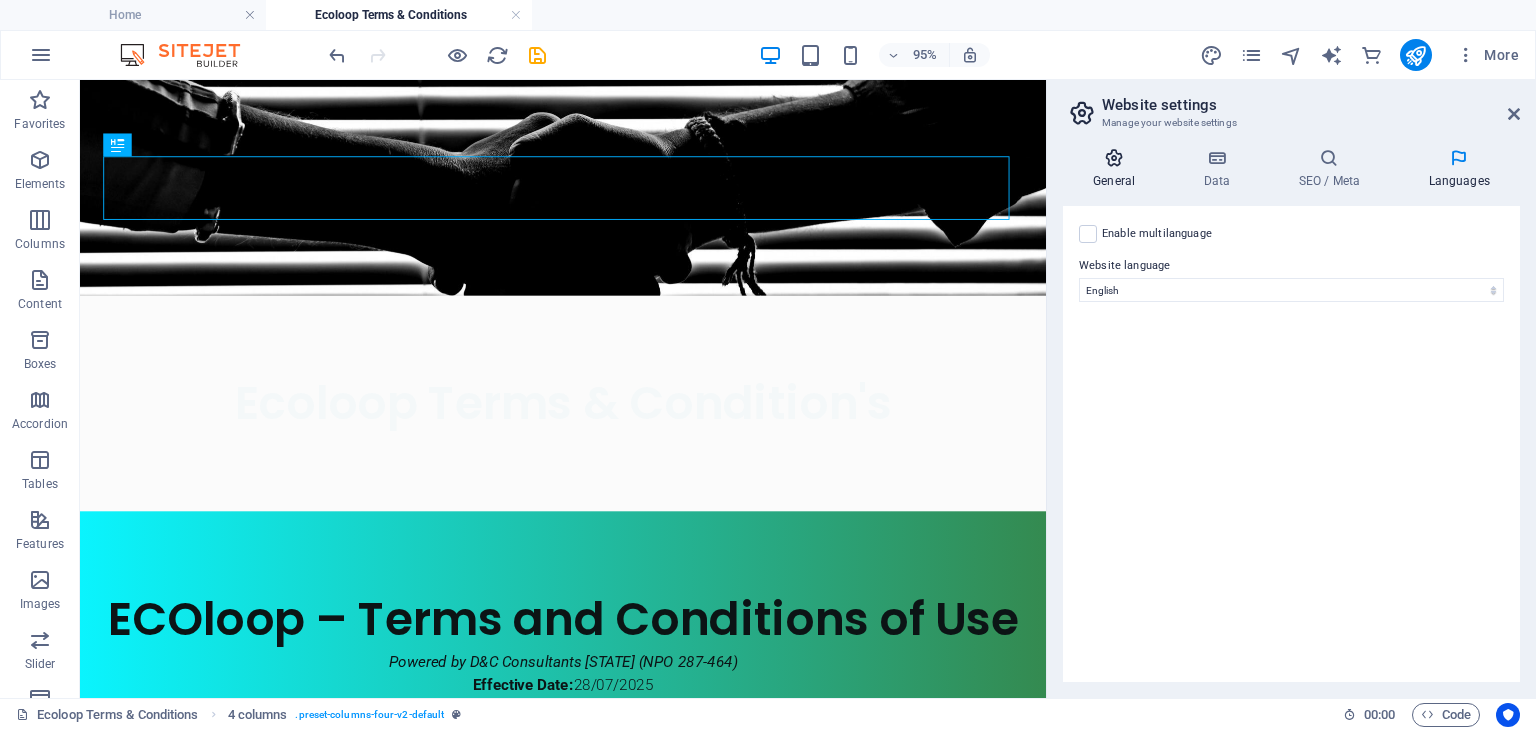 click on "General" at bounding box center [1118, 169] 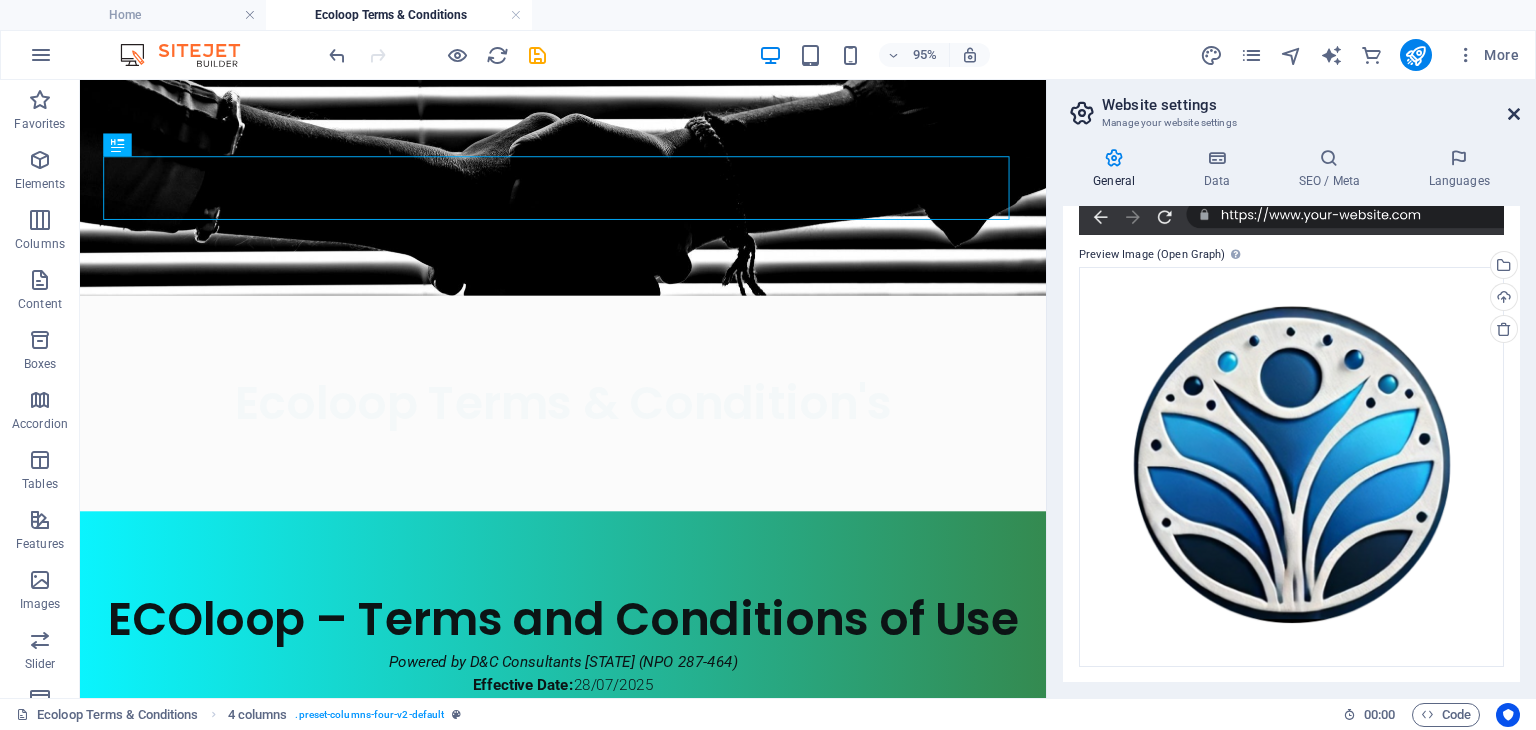 click at bounding box center [1514, 114] 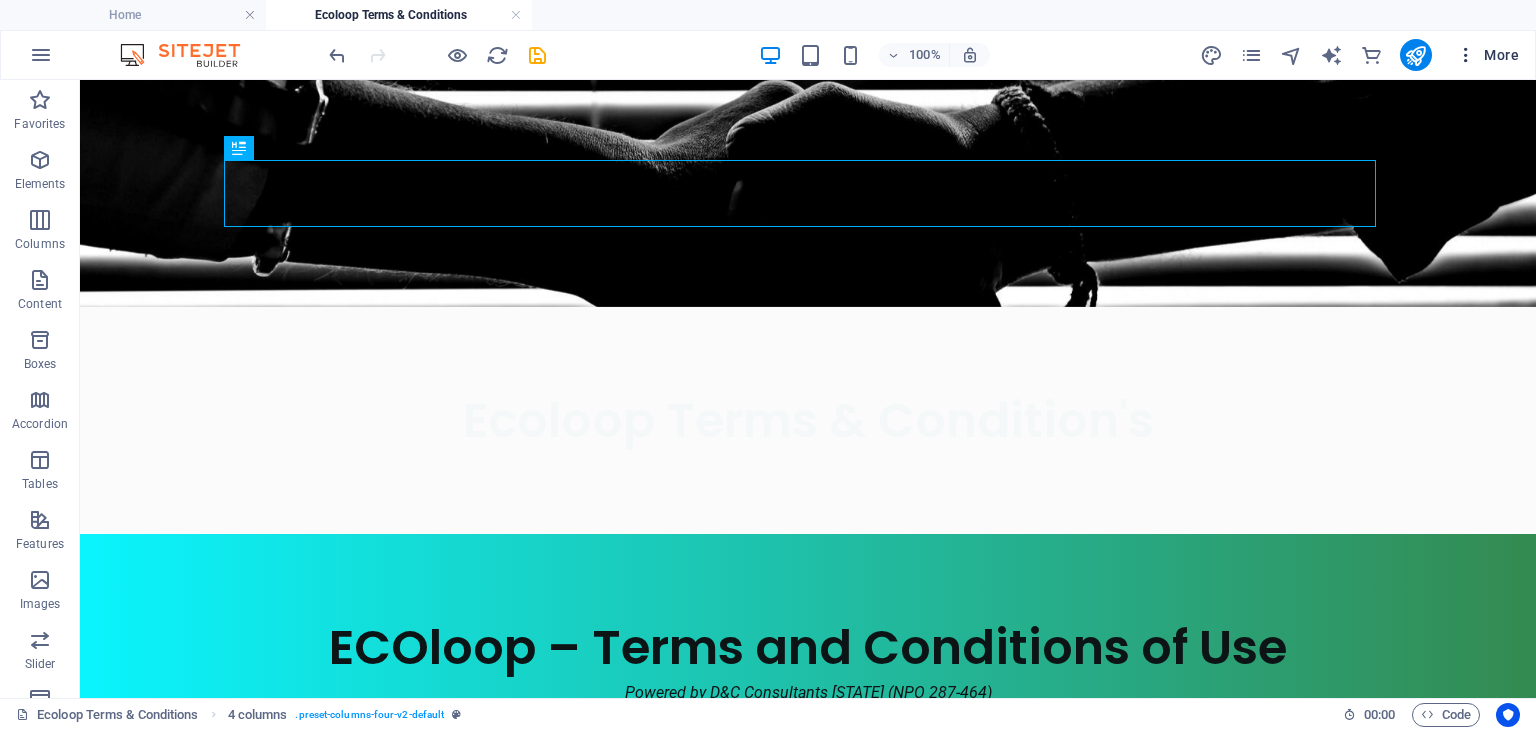 click at bounding box center (1466, 55) 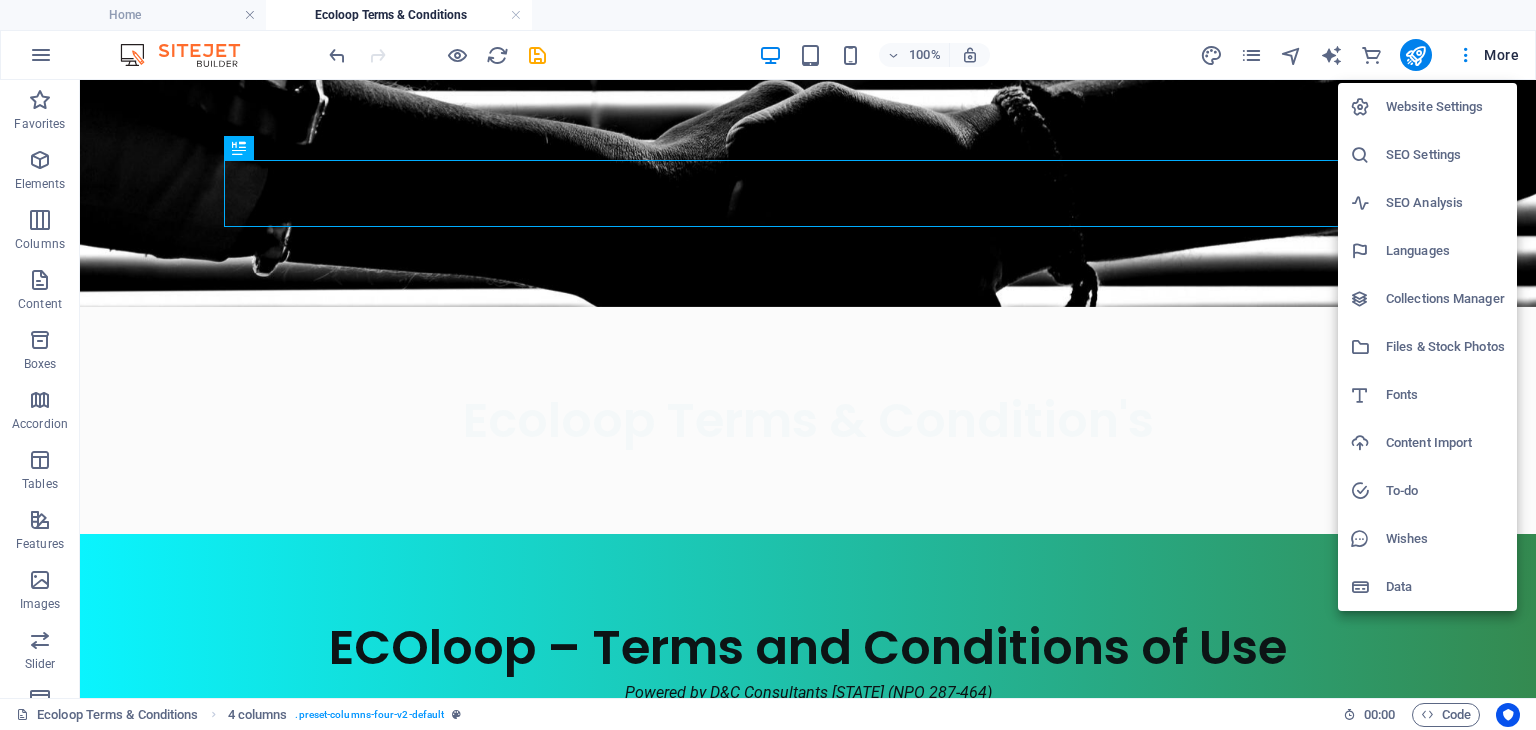 click at bounding box center (768, 365) 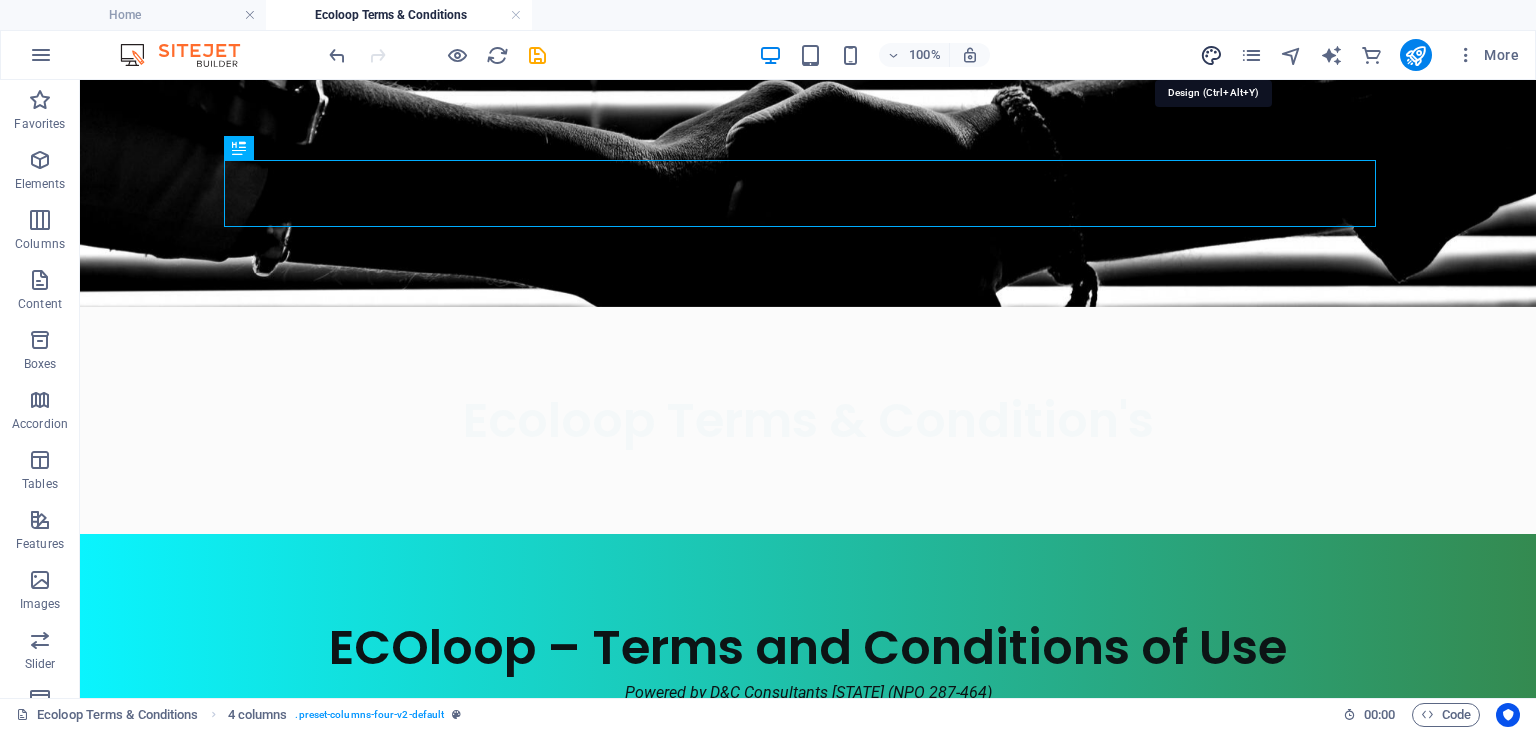 click at bounding box center (1211, 55) 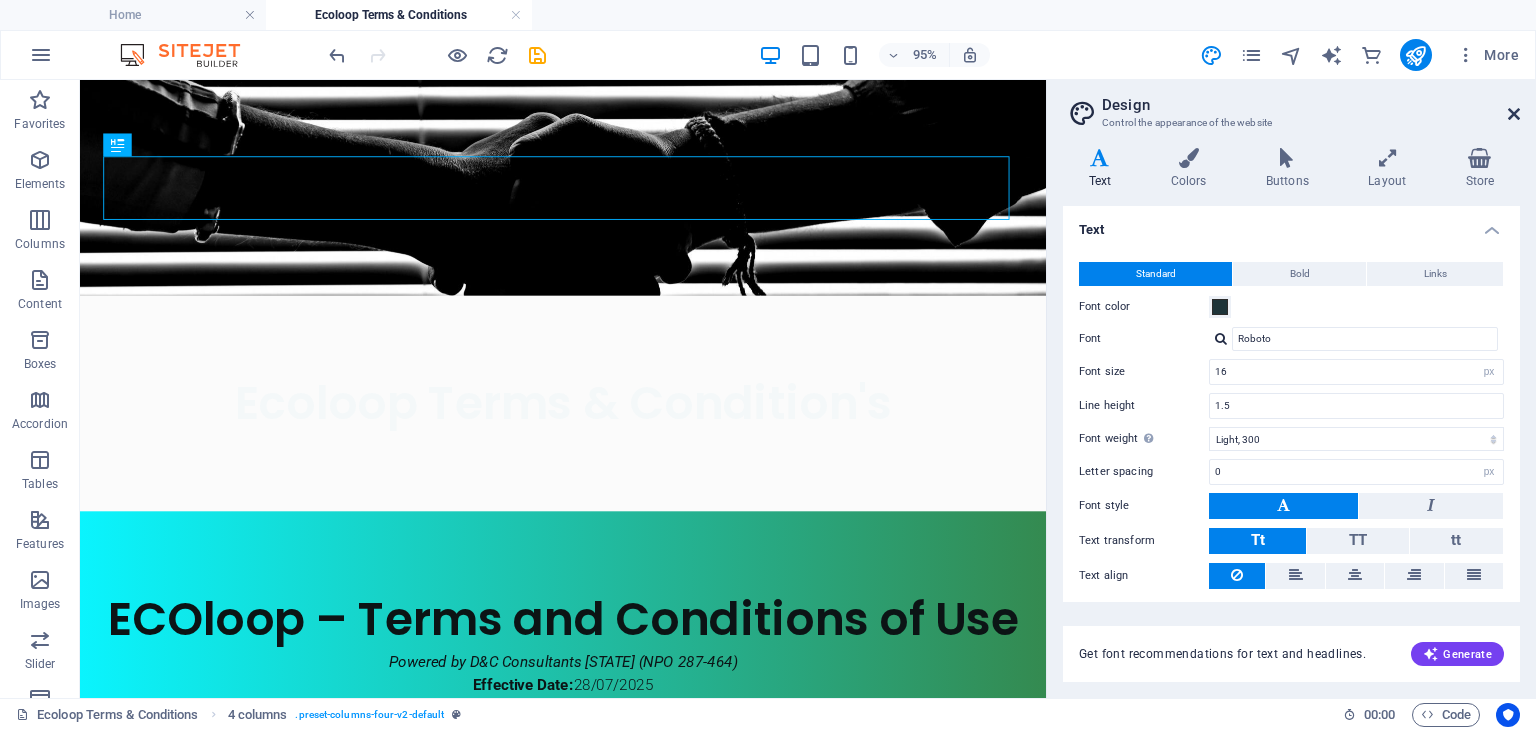 click at bounding box center (1514, 114) 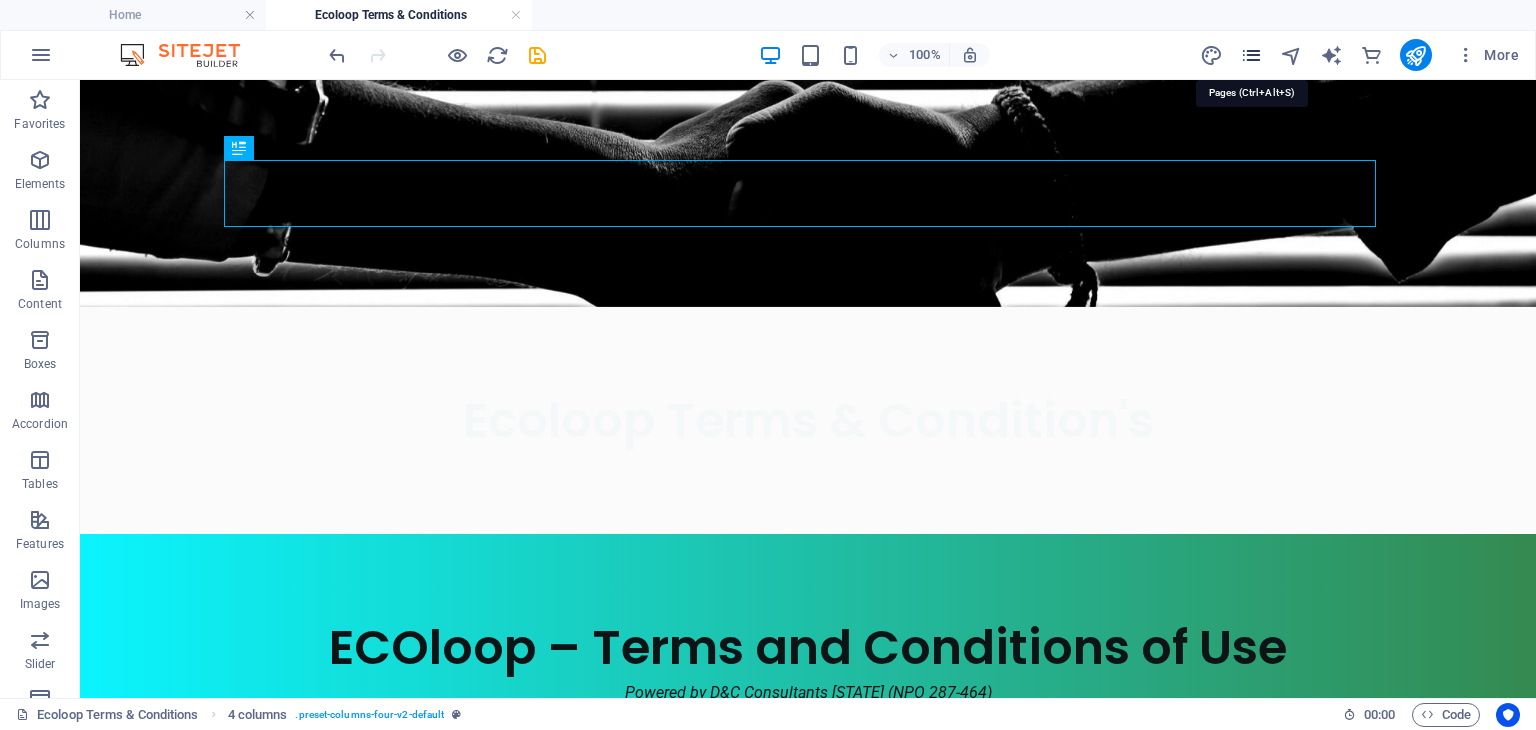 click at bounding box center [1251, 55] 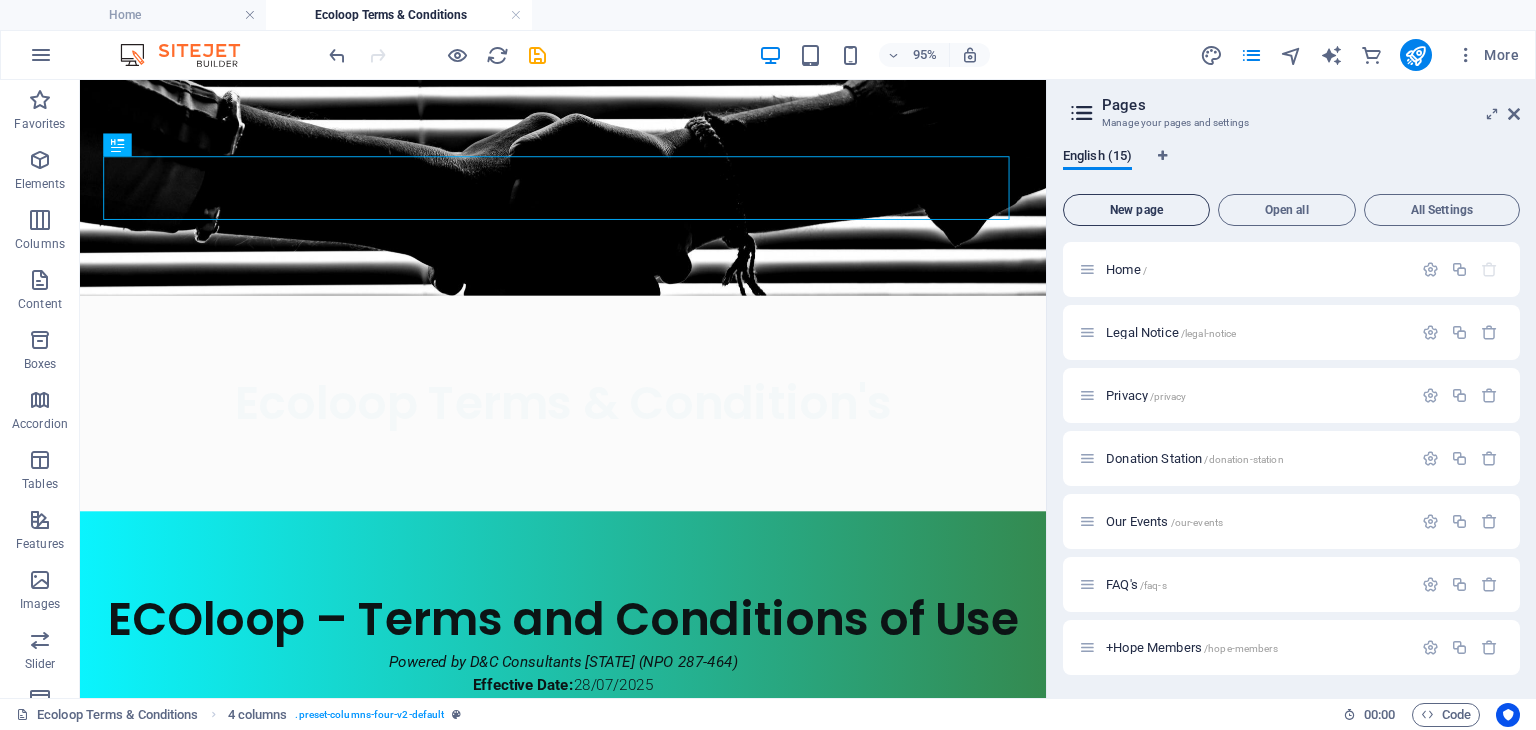 click on "New page" at bounding box center [1136, 210] 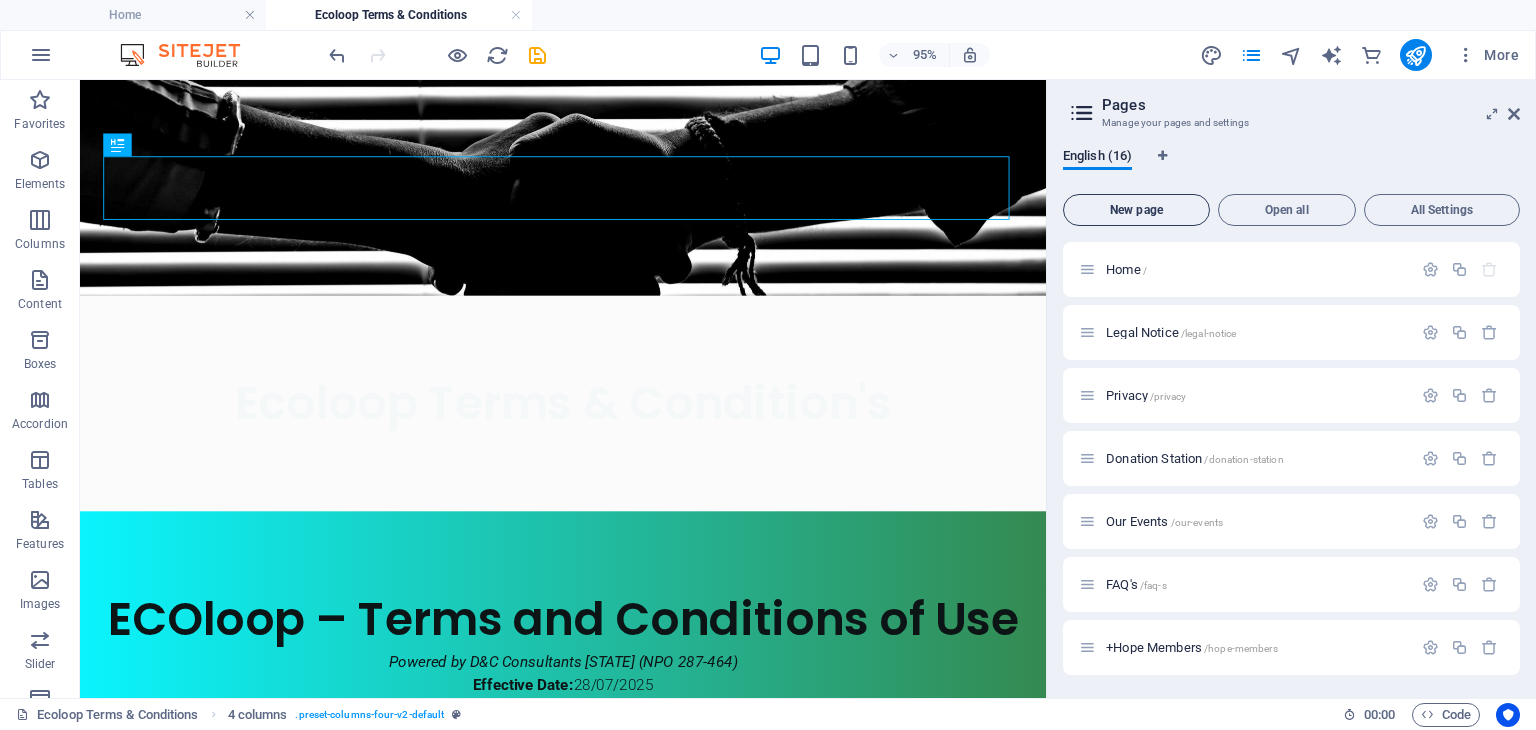 scroll, scrollTop: 828, scrollLeft: 0, axis: vertical 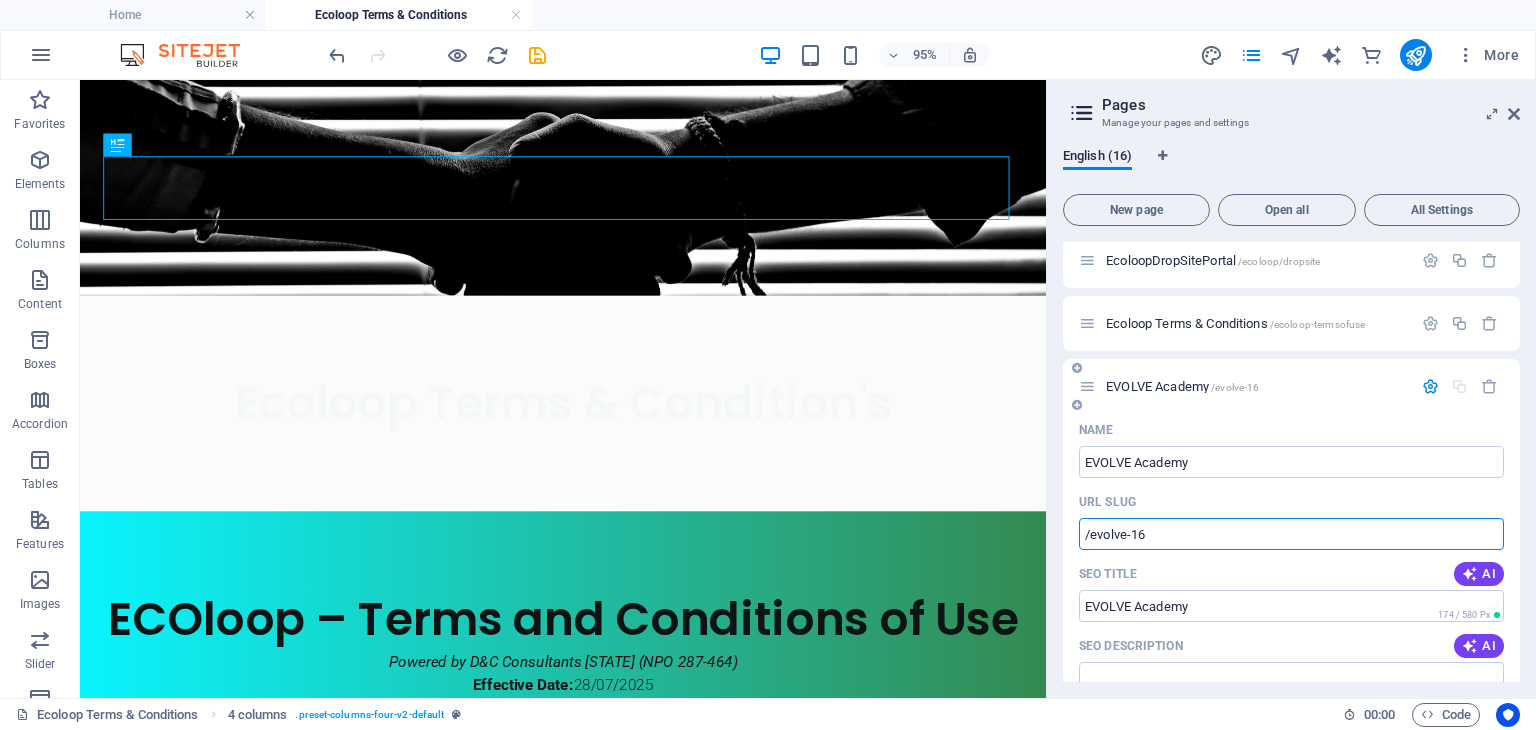 click on "/evolve-16" at bounding box center [1291, 534] 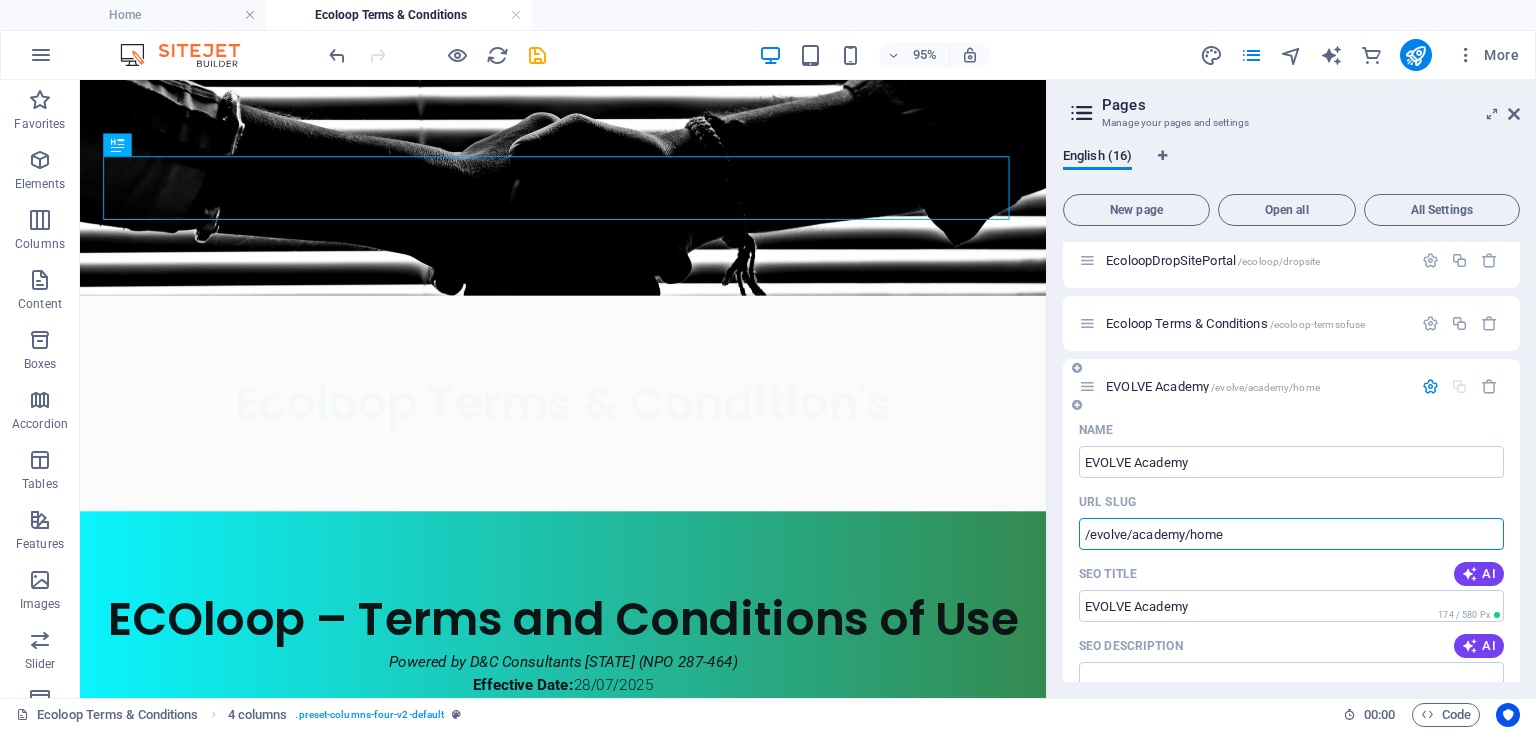 click on "SEO Title AI" at bounding box center (1291, 574) 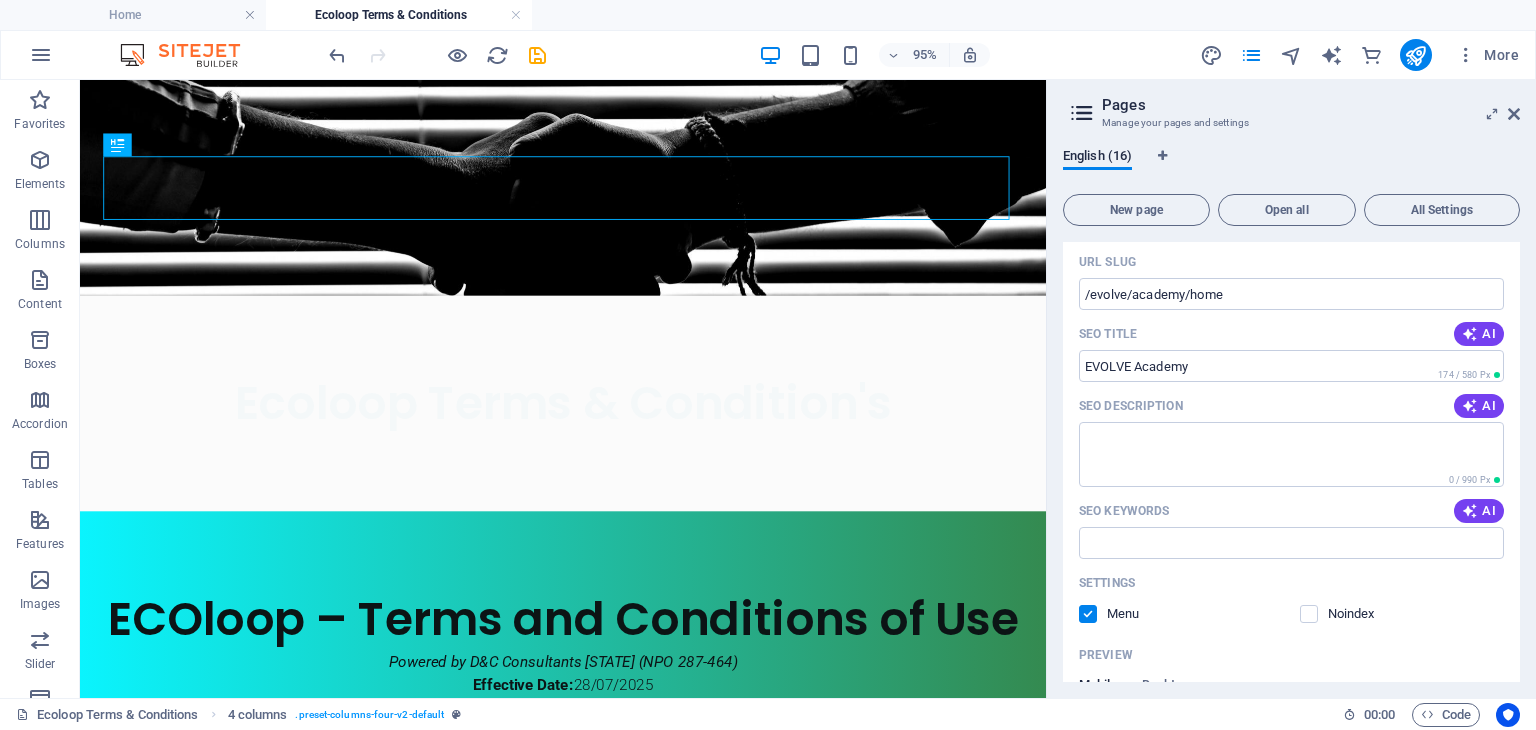 scroll, scrollTop: 1264, scrollLeft: 0, axis: vertical 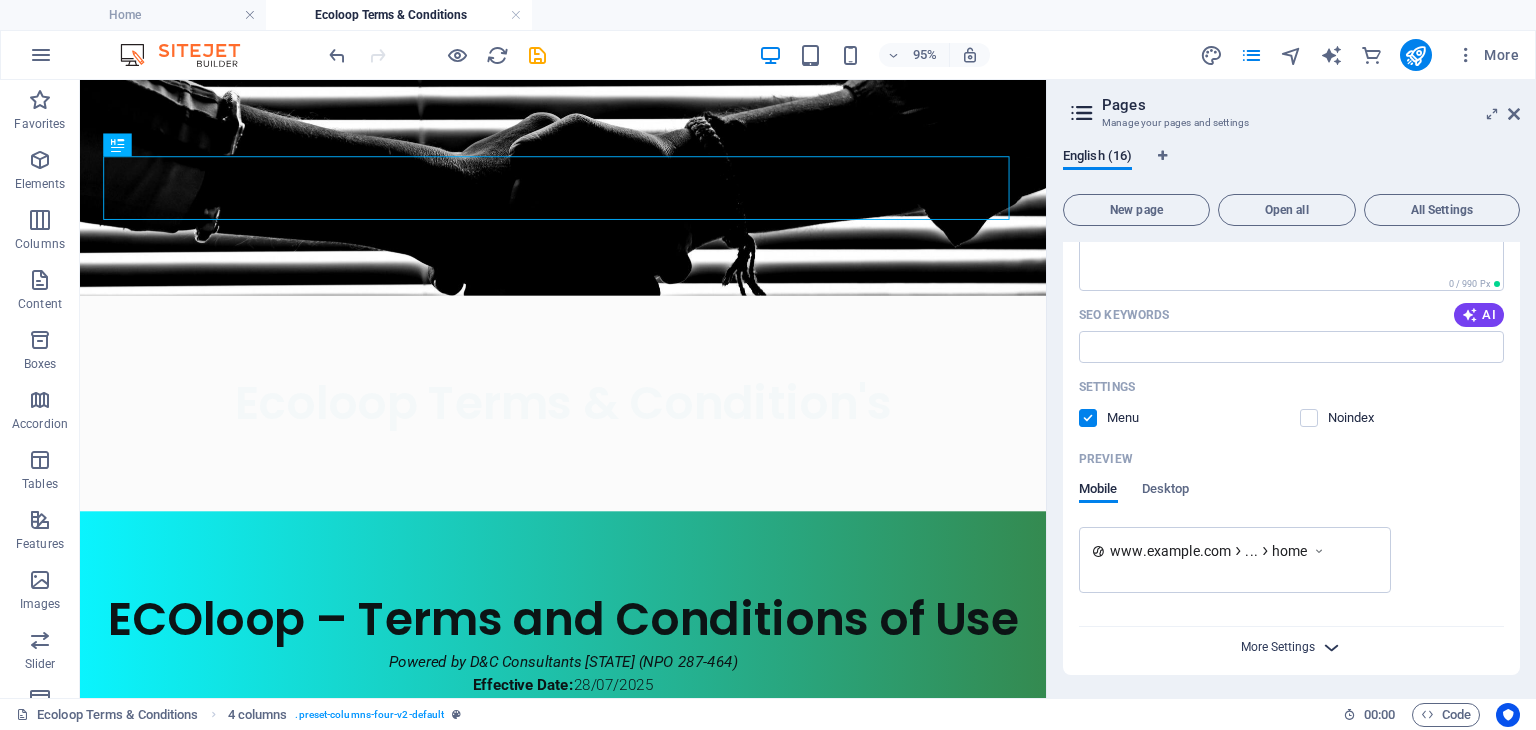 click on "More Settings" at bounding box center [1278, 647] 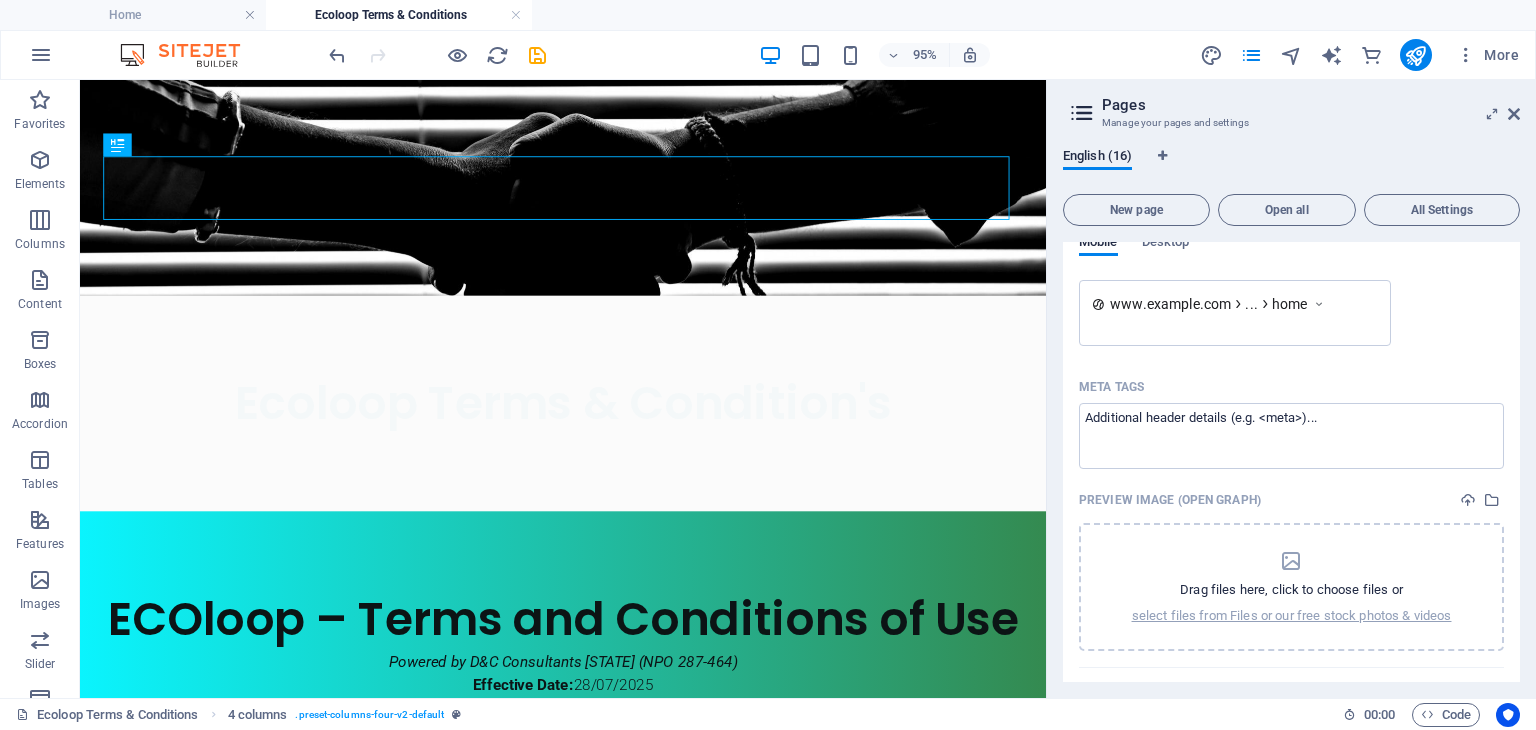 scroll, scrollTop: 1552, scrollLeft: 0, axis: vertical 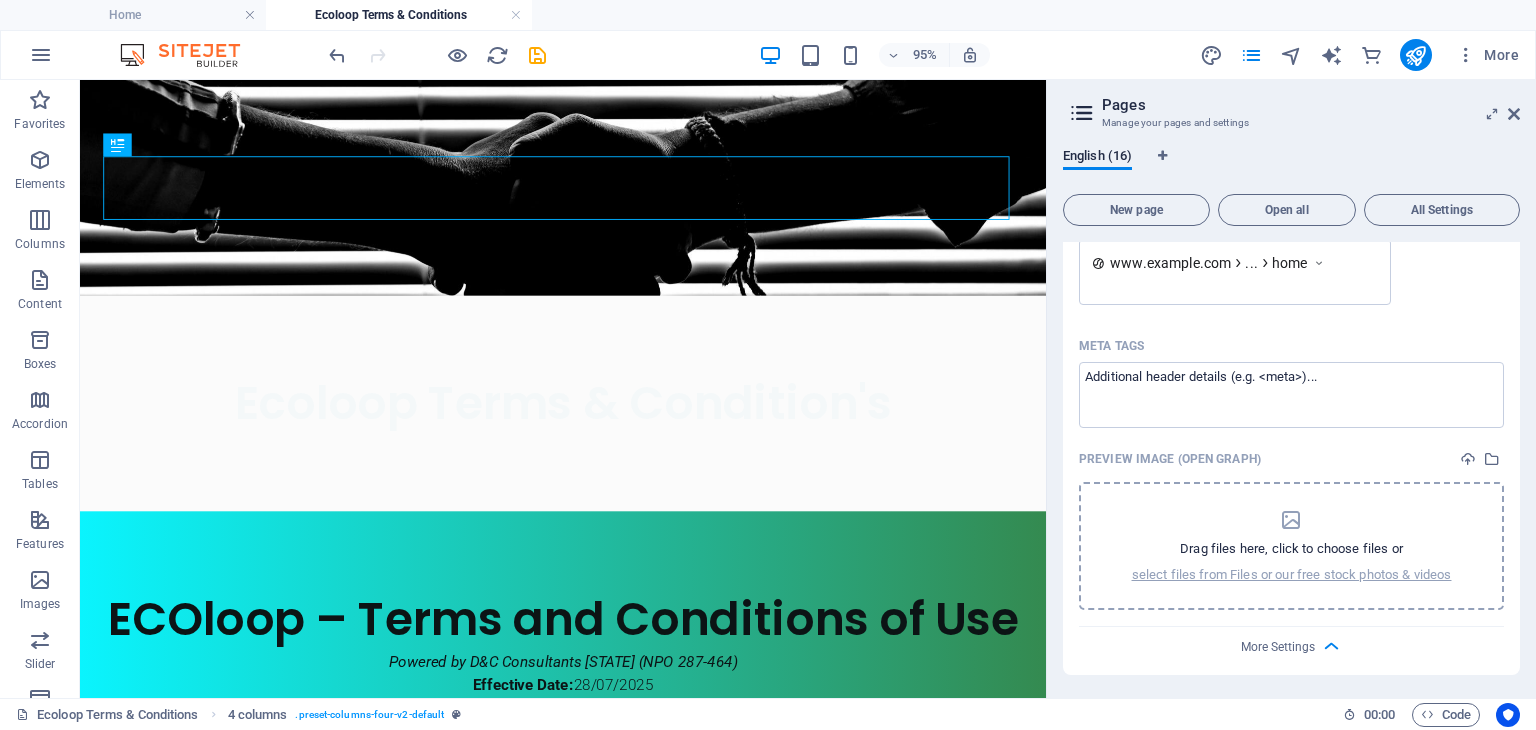 click on "Drag files here, click to choose files or" at bounding box center (1291, 549) 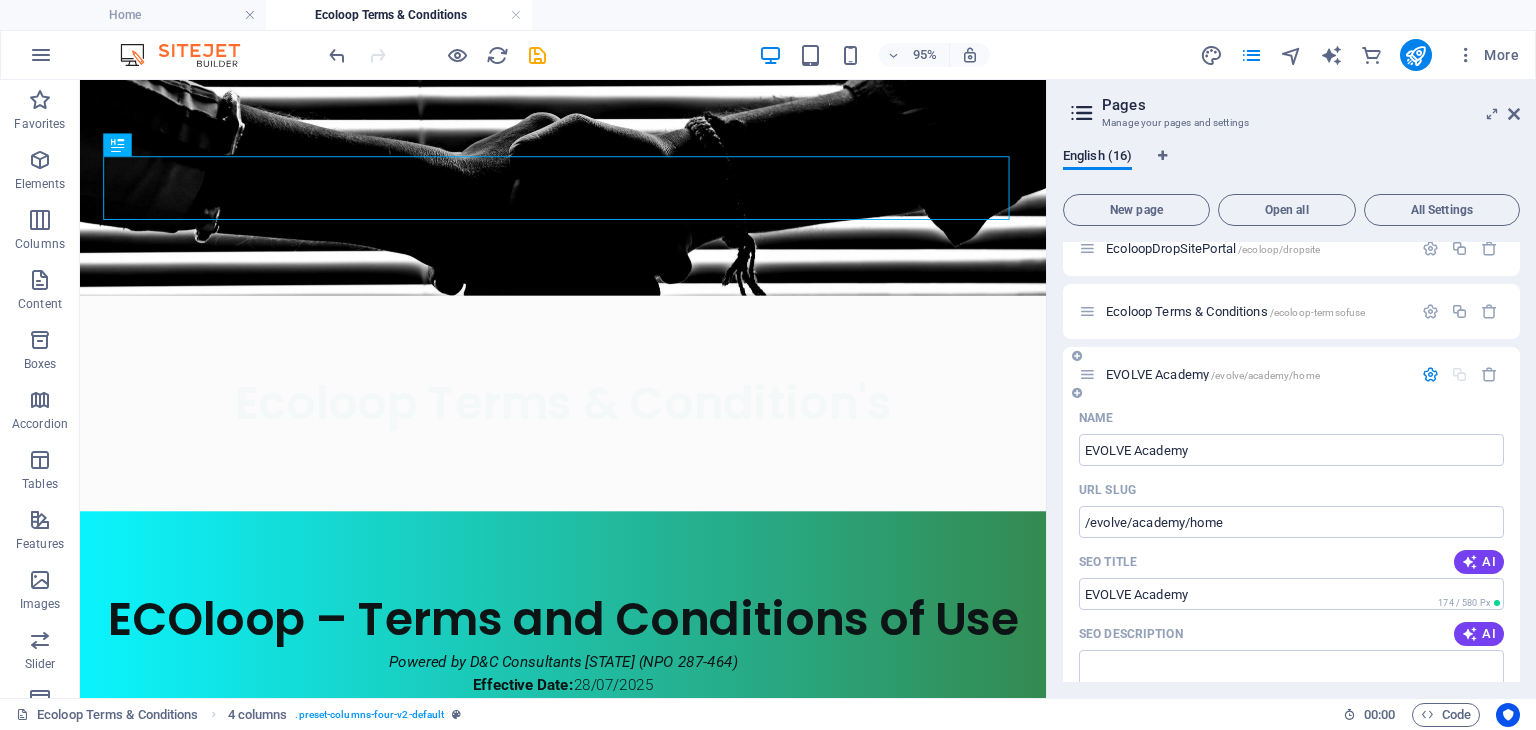 scroll, scrollTop: 840, scrollLeft: 0, axis: vertical 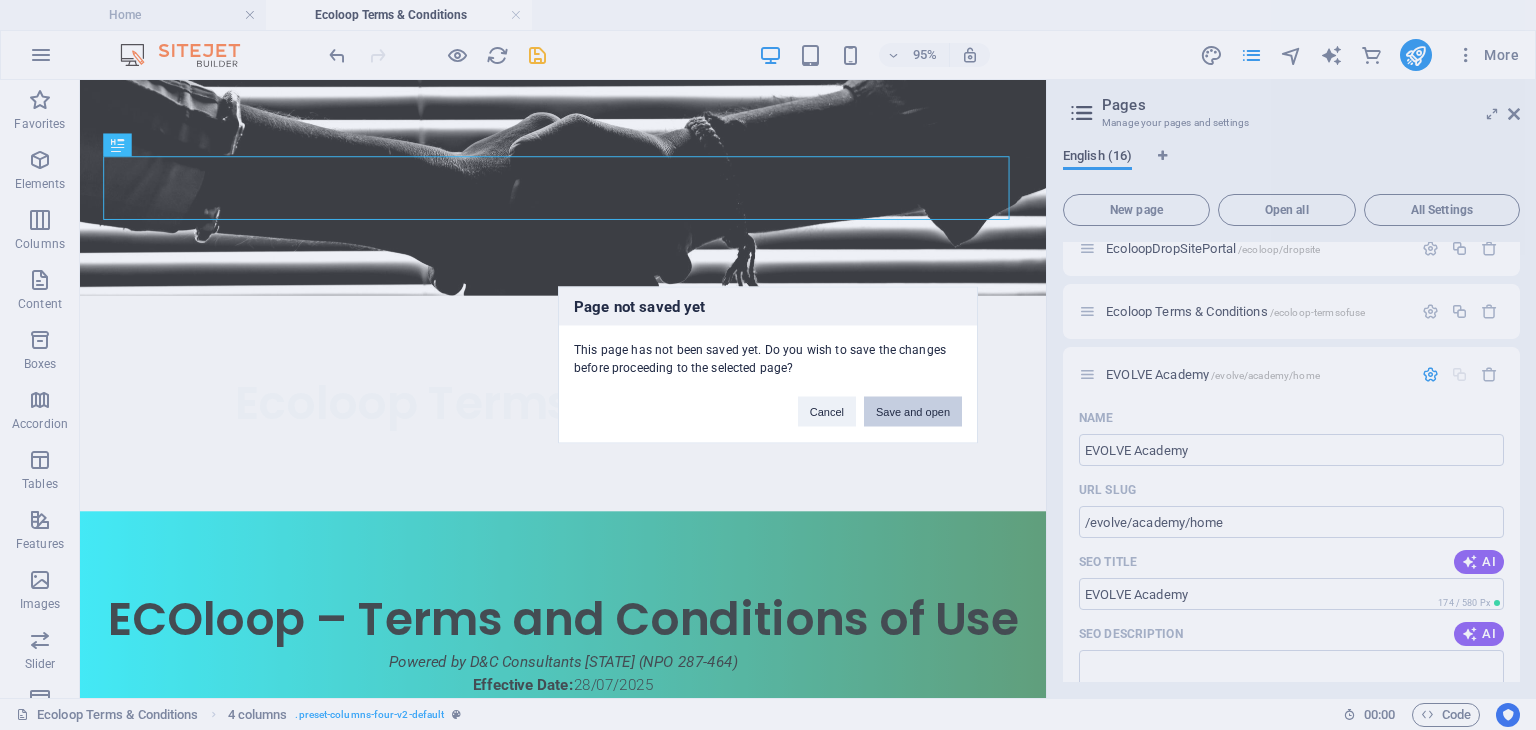 click on "Save and open" at bounding box center [913, 412] 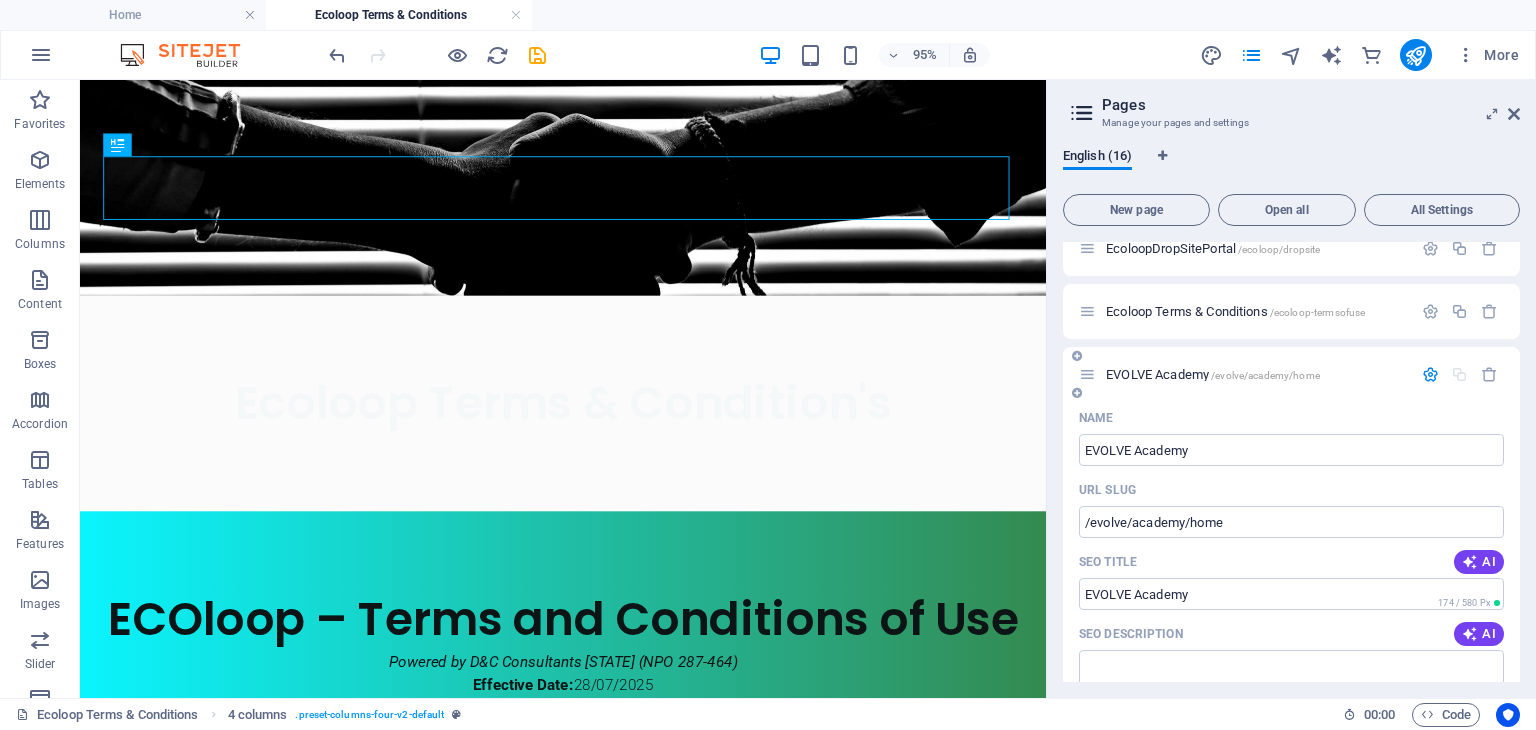 click on "EVOLVE Academy /evolve/academy/home" at bounding box center (1291, 374) 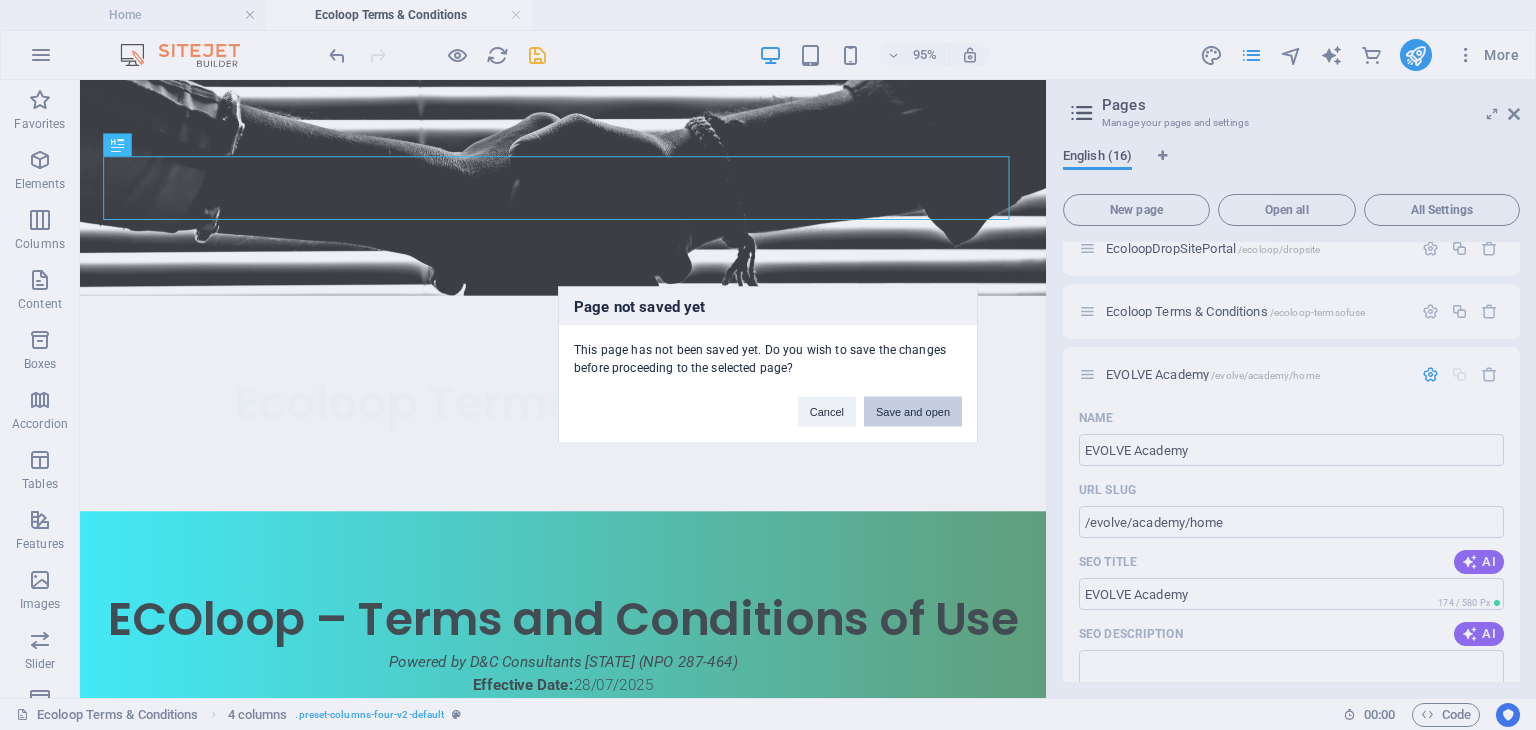 click on "Save and open" at bounding box center (913, 412) 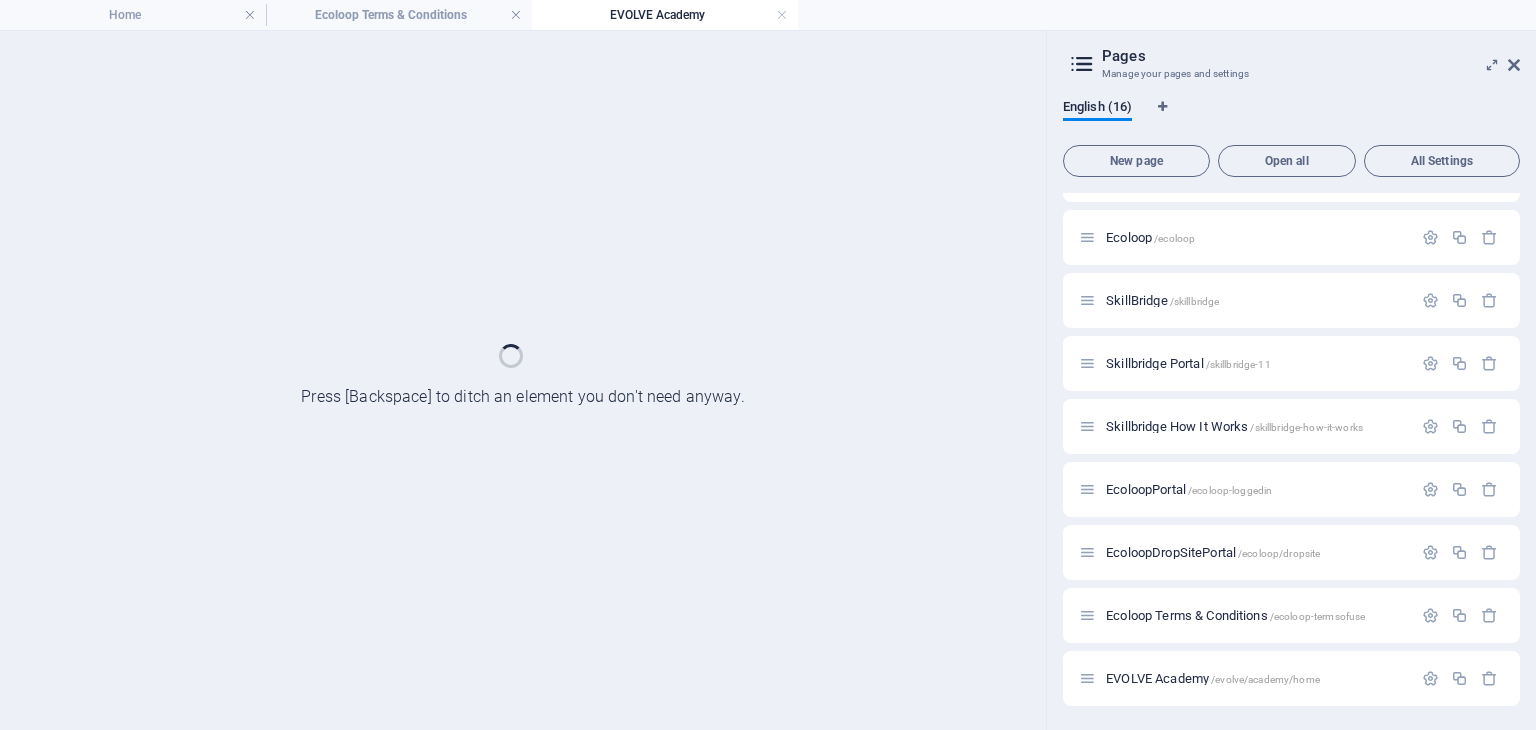 scroll, scrollTop: 487, scrollLeft: 0, axis: vertical 